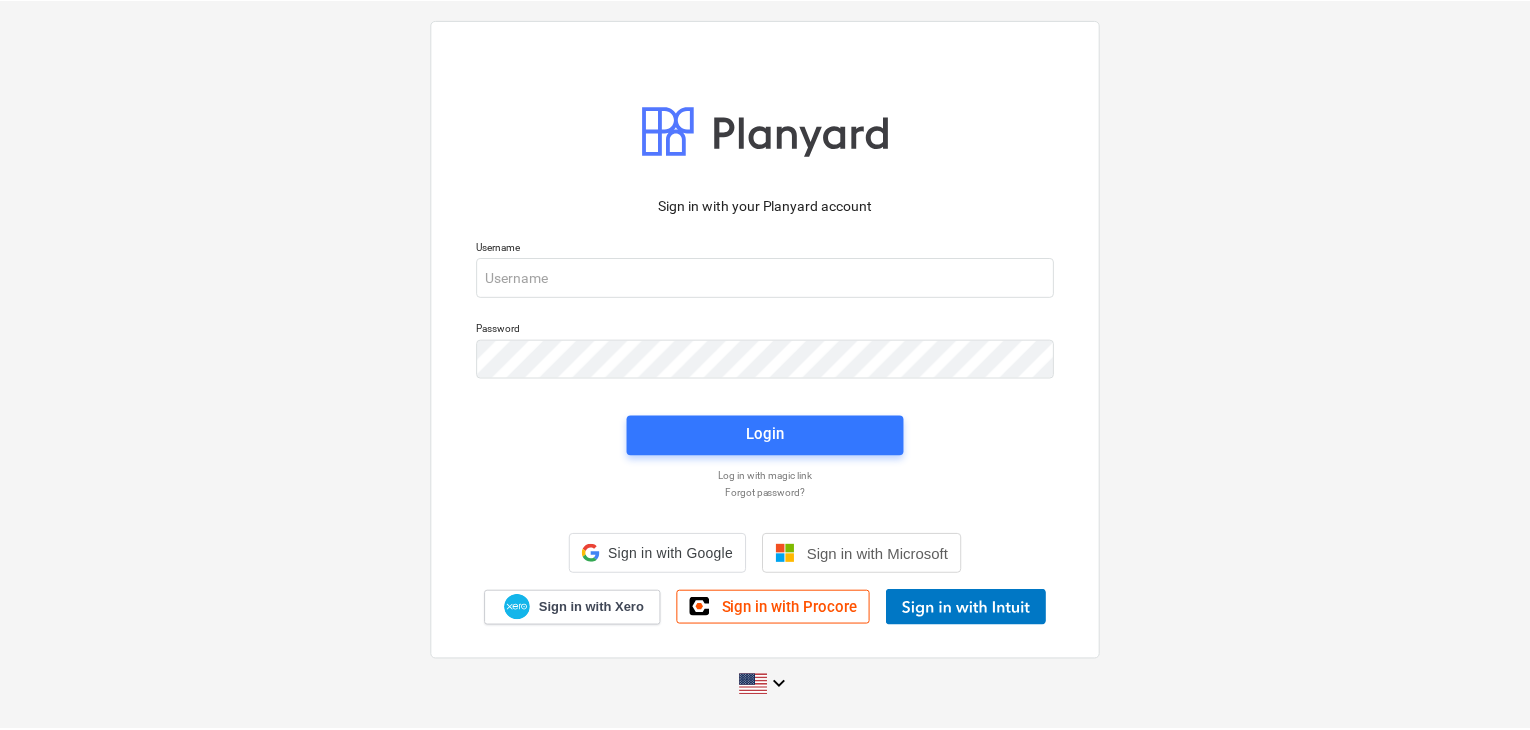 scroll, scrollTop: 0, scrollLeft: 0, axis: both 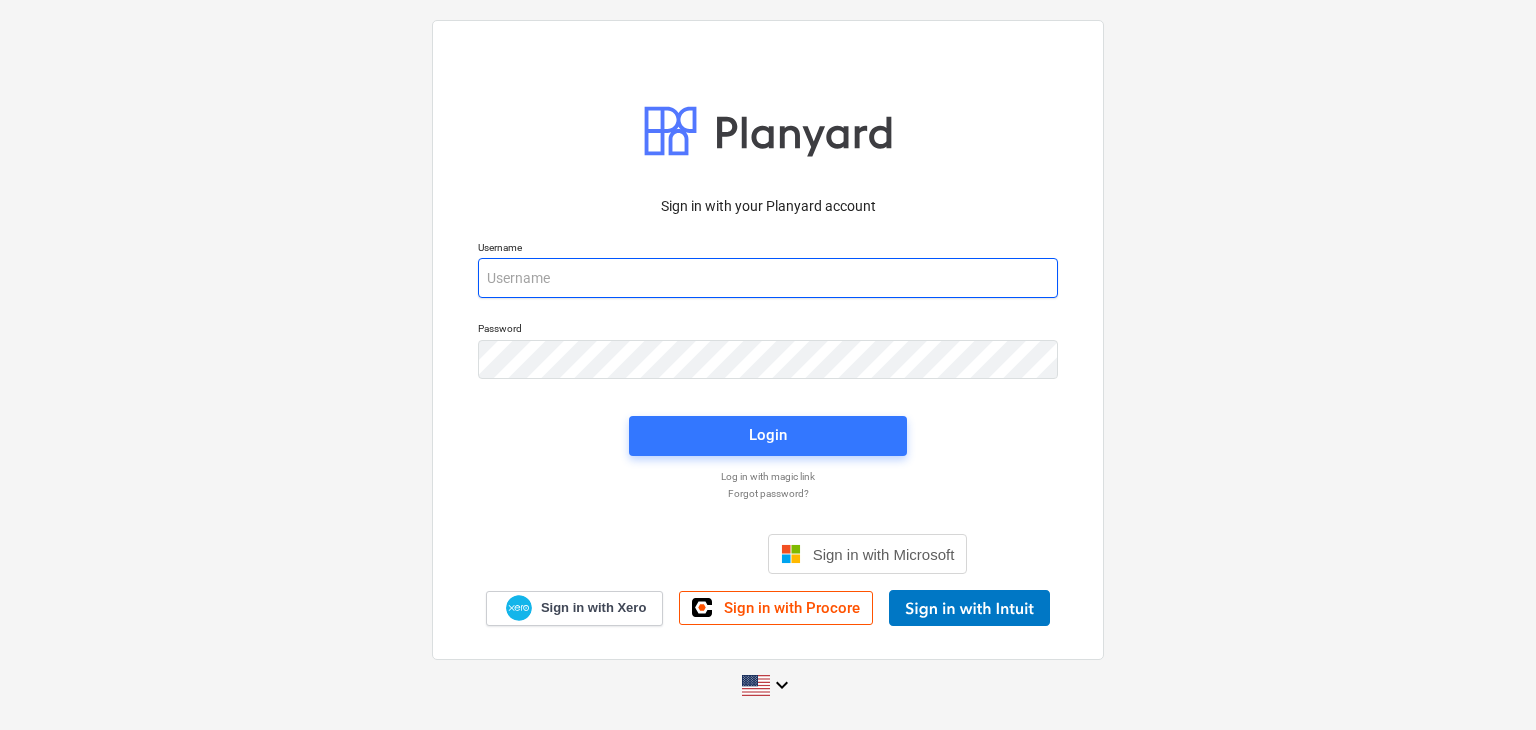 click at bounding box center (768, 278) 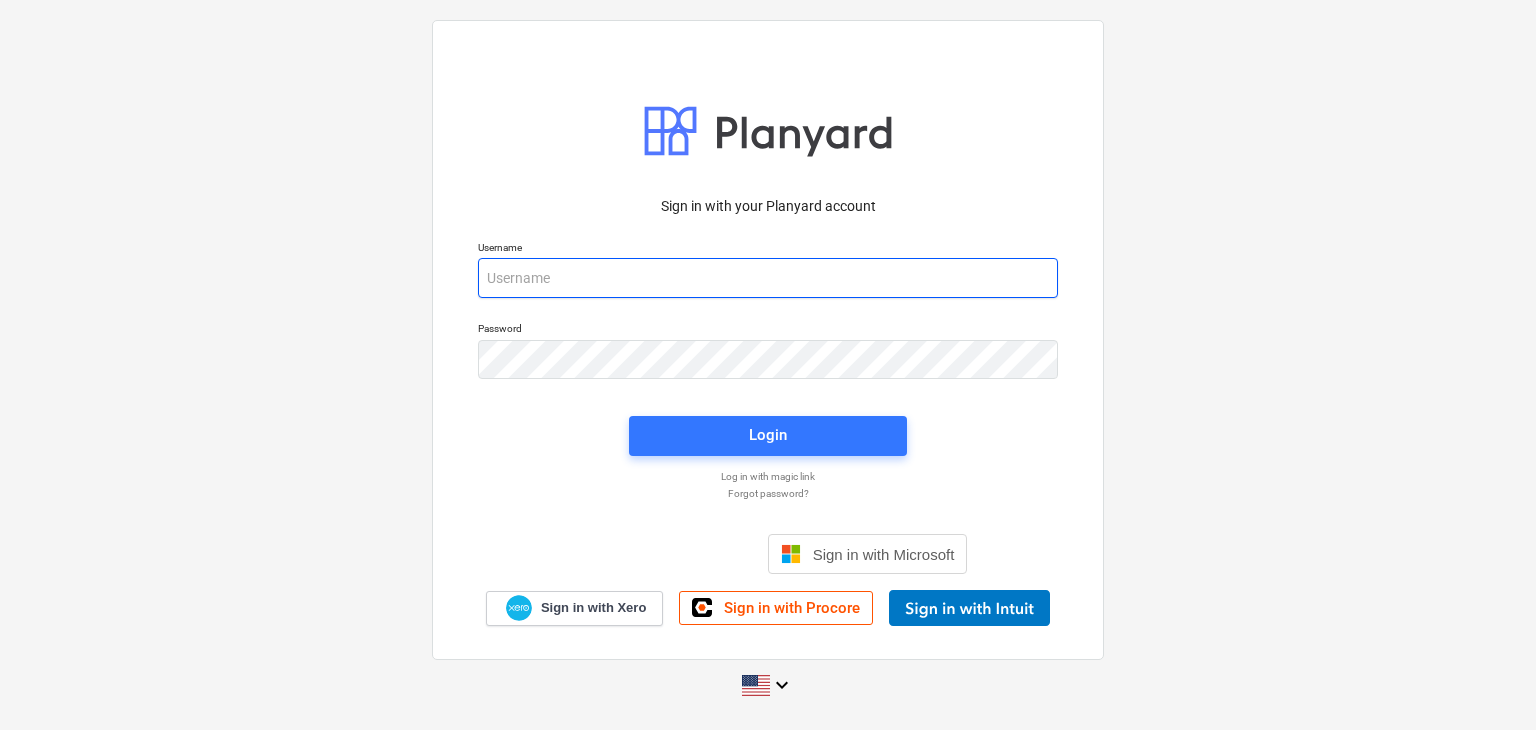 paste on "[EMAIL_ADDRESS][DOMAIN_NAME]" 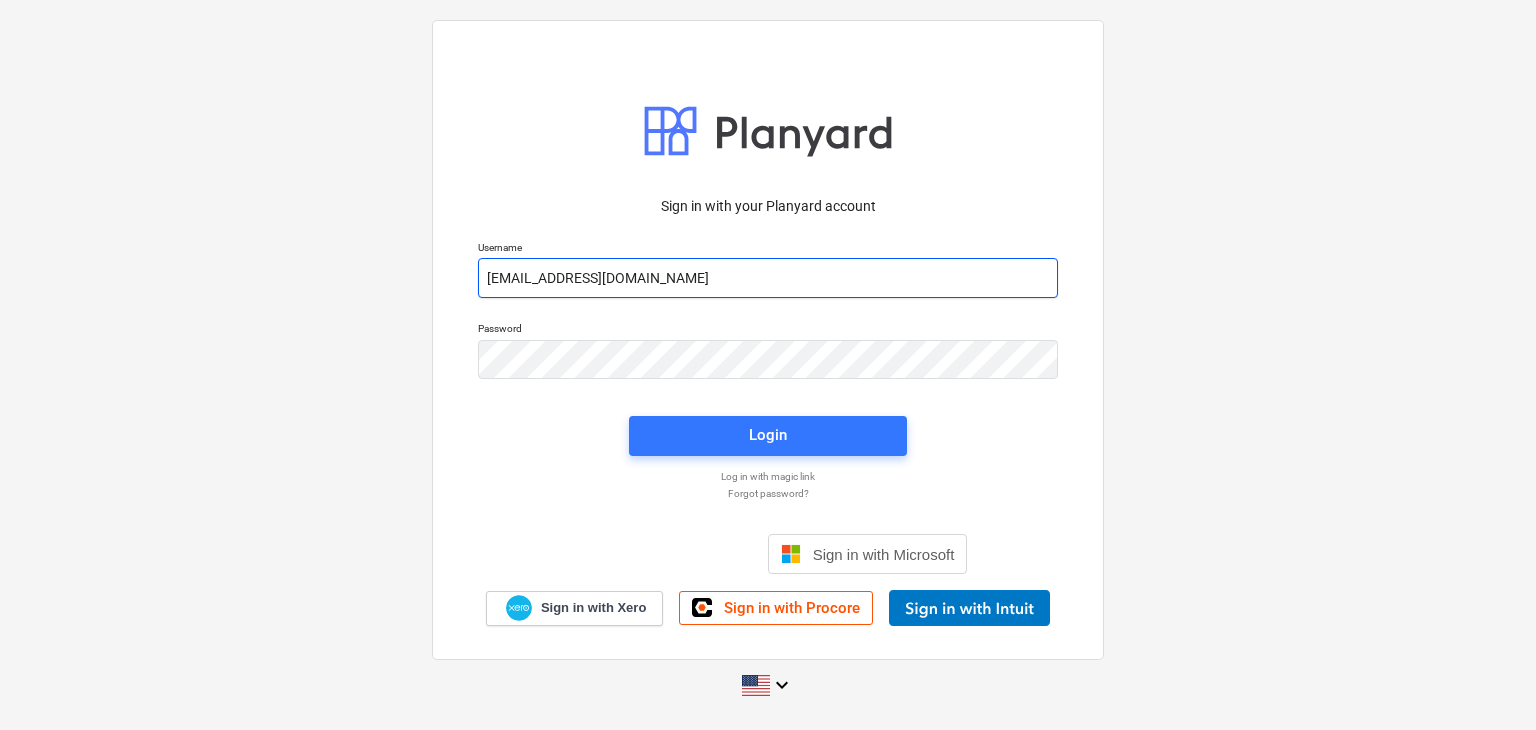 click on "[EMAIL_ADDRESS][DOMAIN_NAME]" at bounding box center (768, 278) 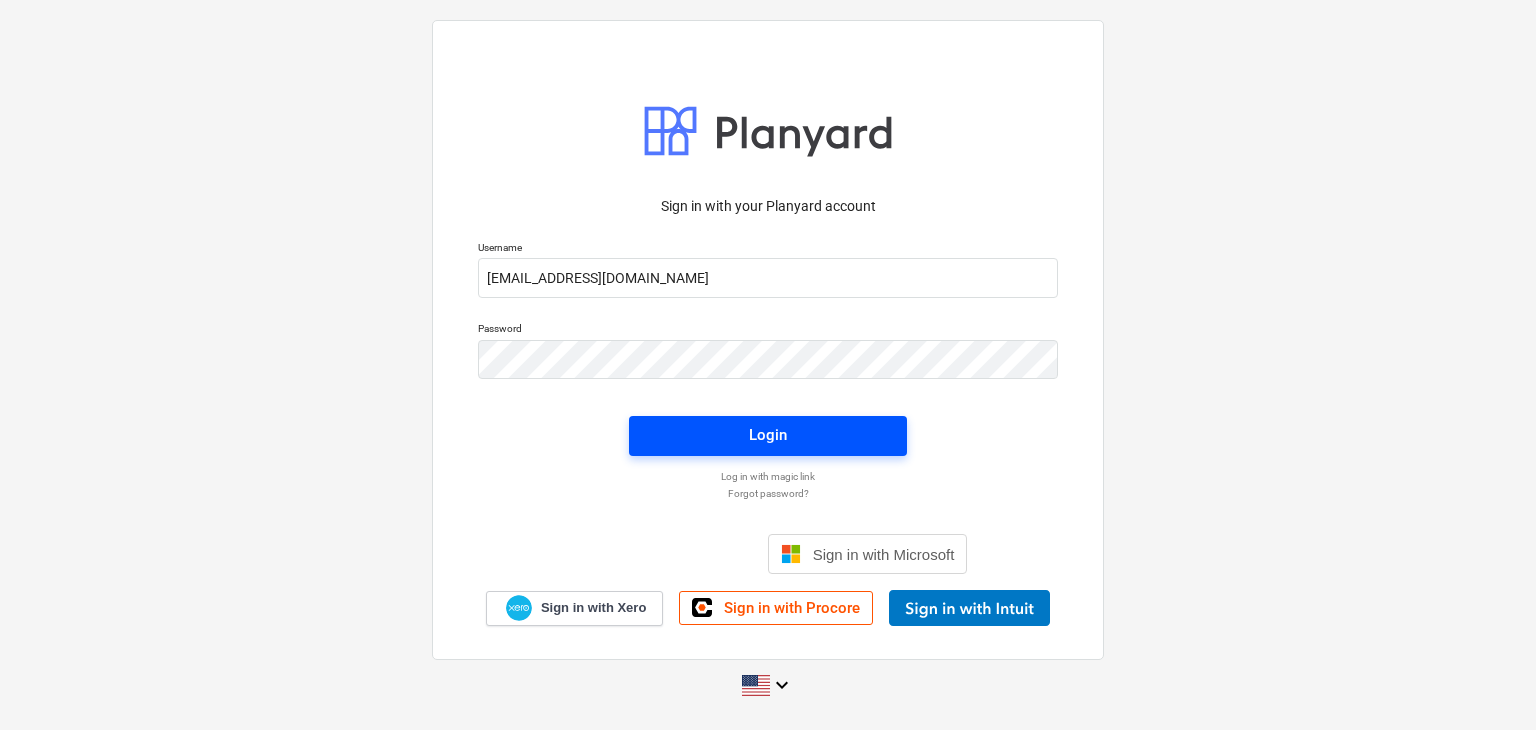 click on "Login" at bounding box center (768, 435) 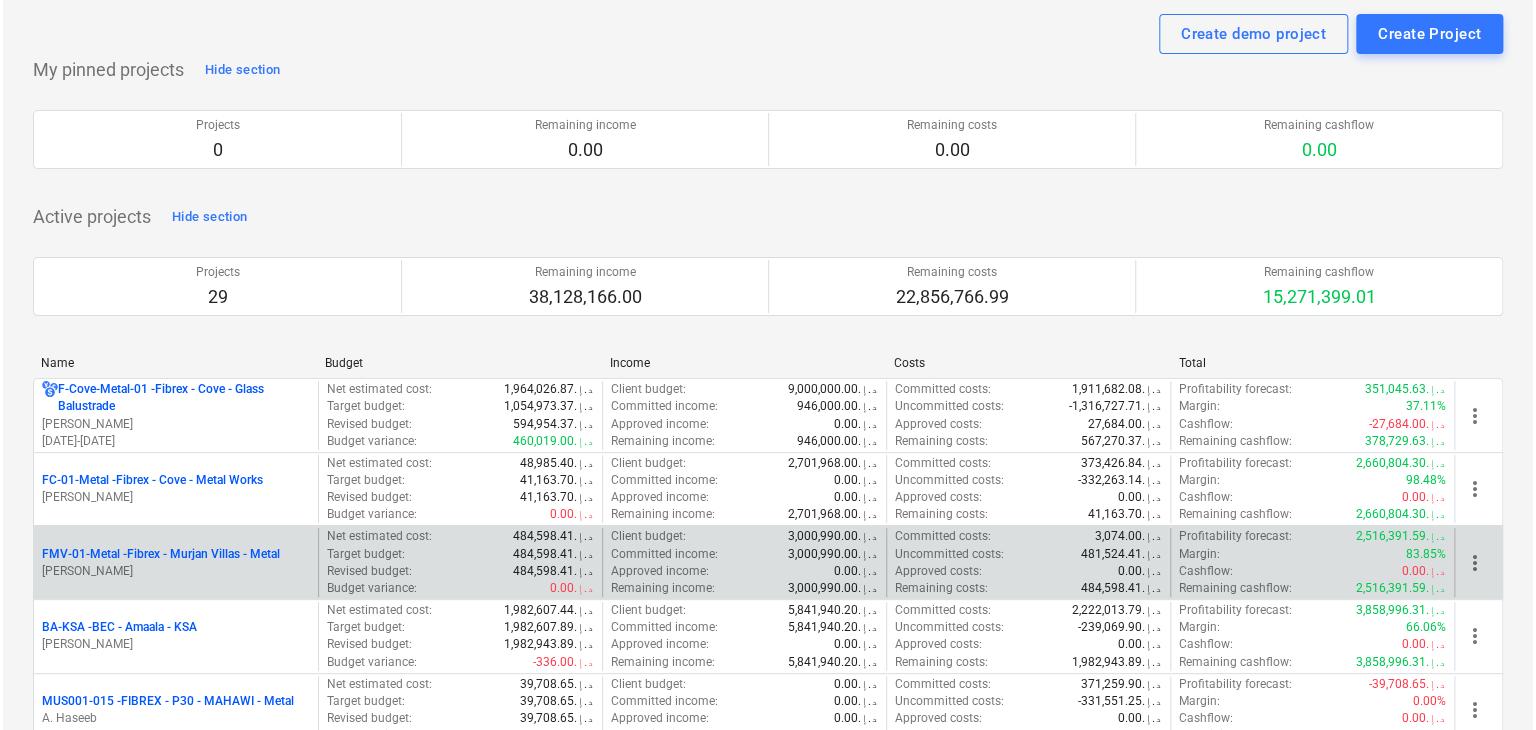 scroll, scrollTop: 0, scrollLeft: 0, axis: both 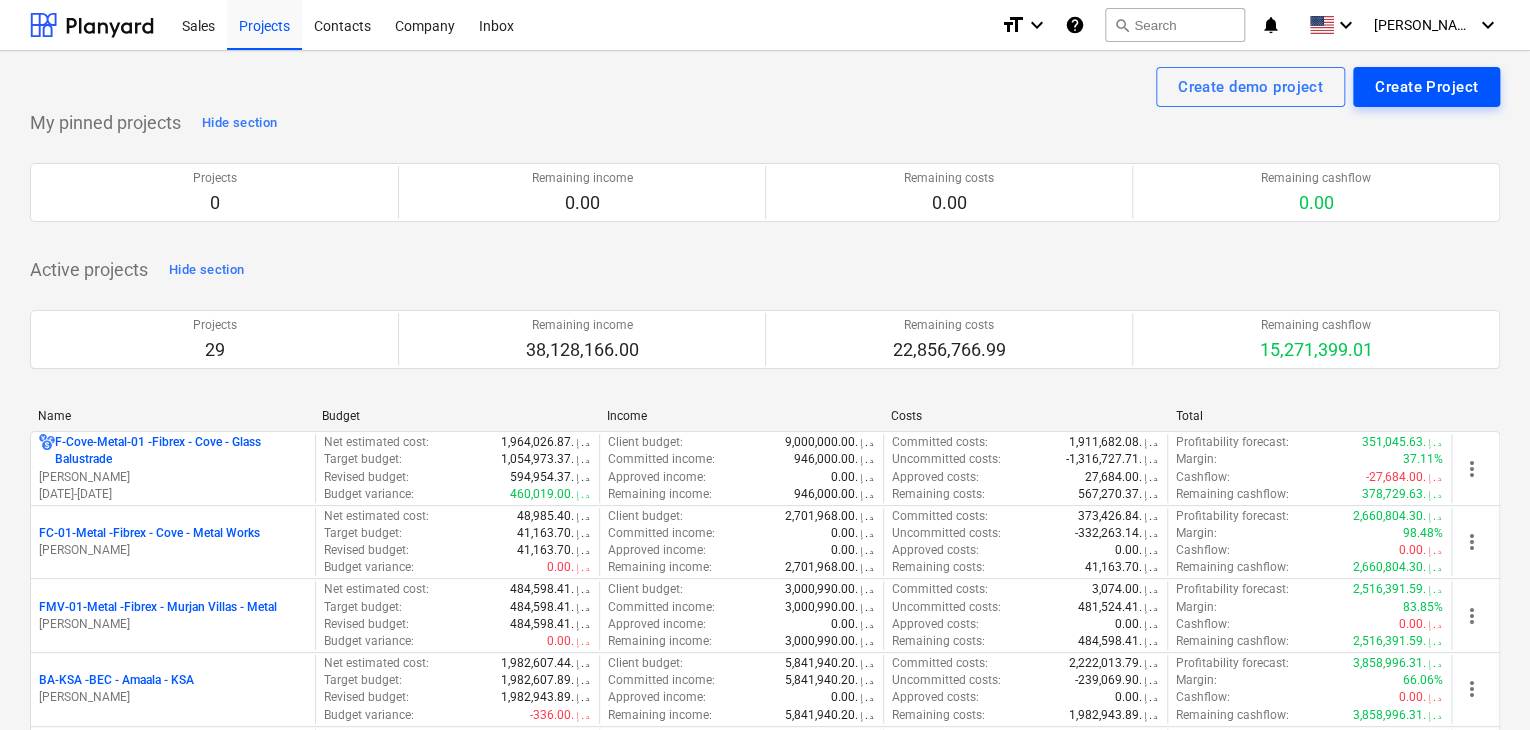 click on "Create Project" at bounding box center (1426, 87) 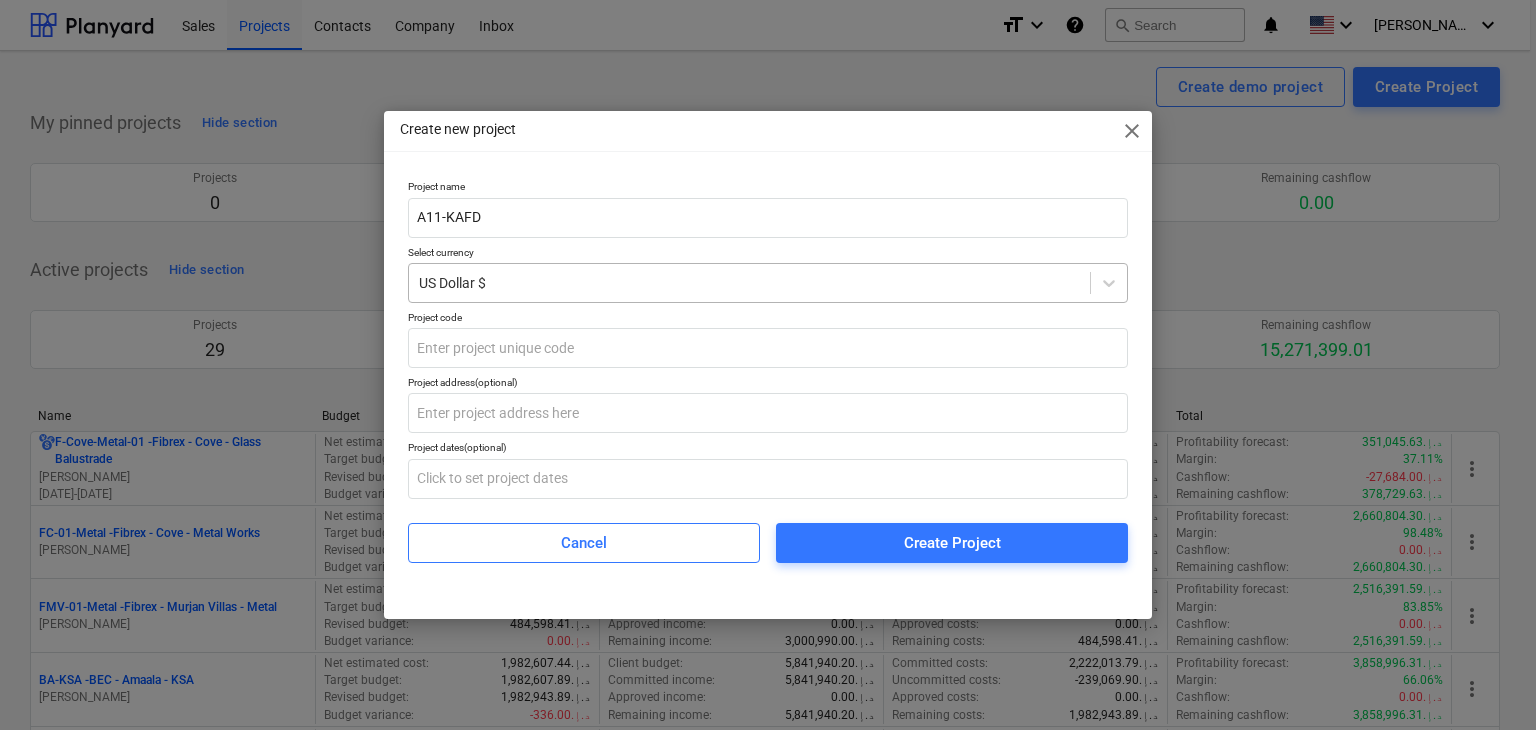 type on "A11-KAFD" 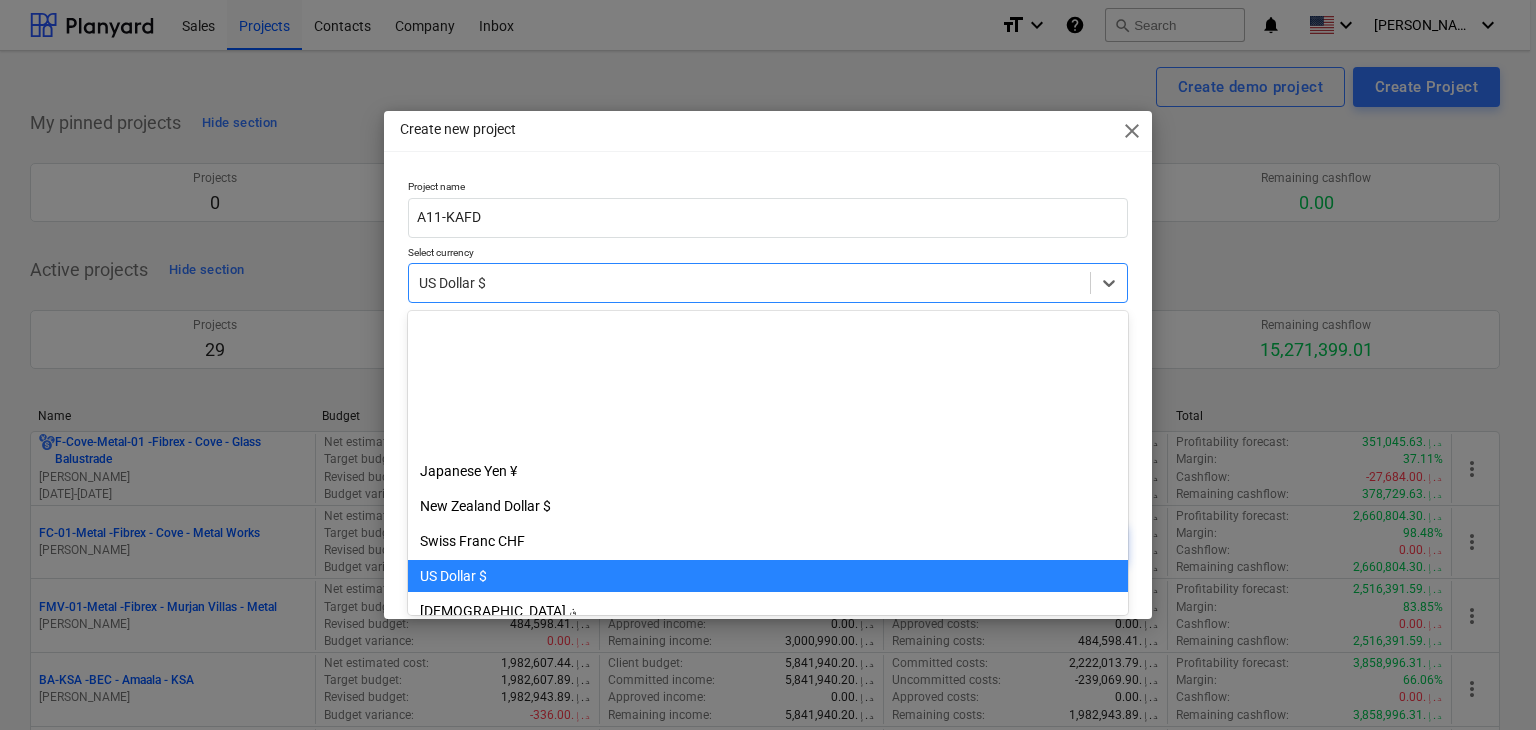 scroll, scrollTop: 244, scrollLeft: 0, axis: vertical 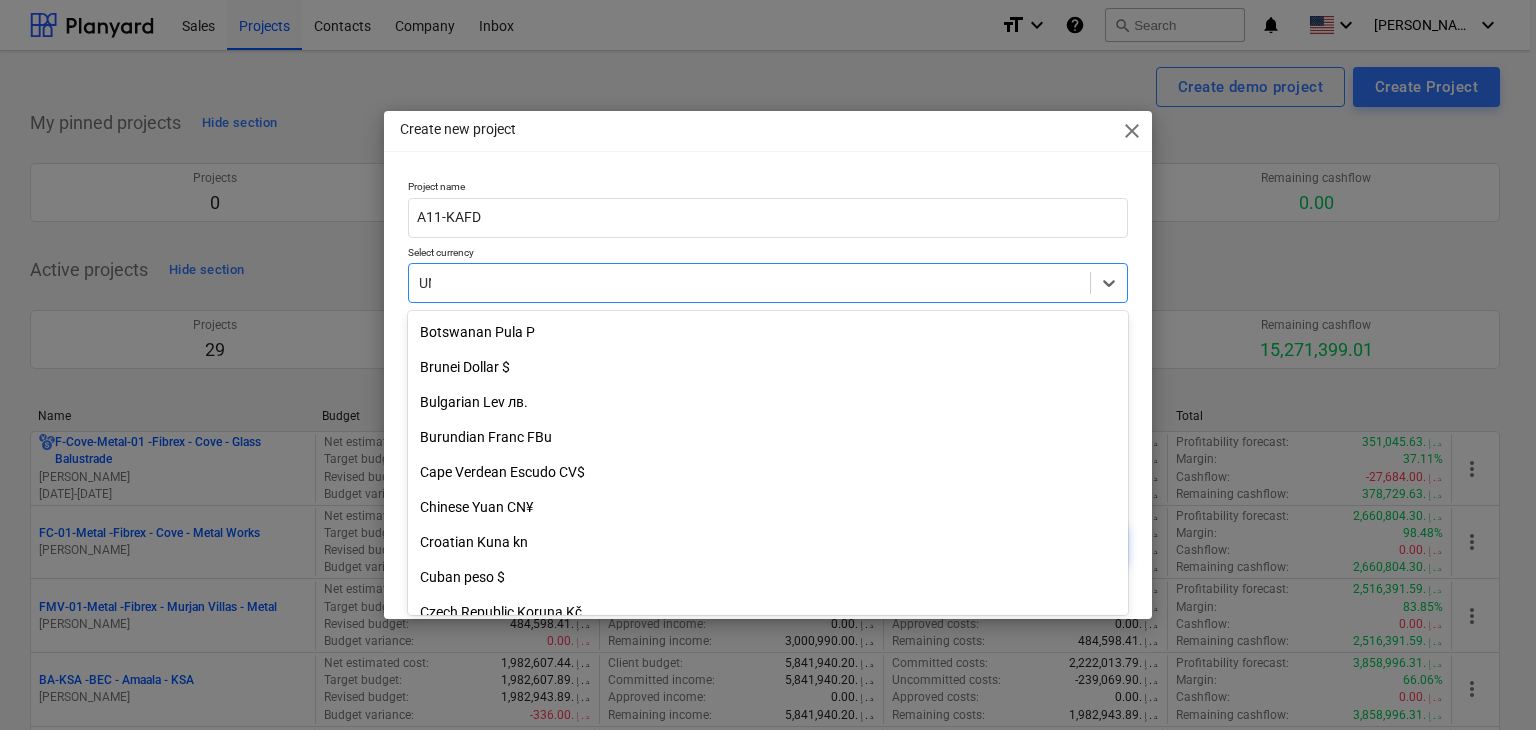 type on "UNI" 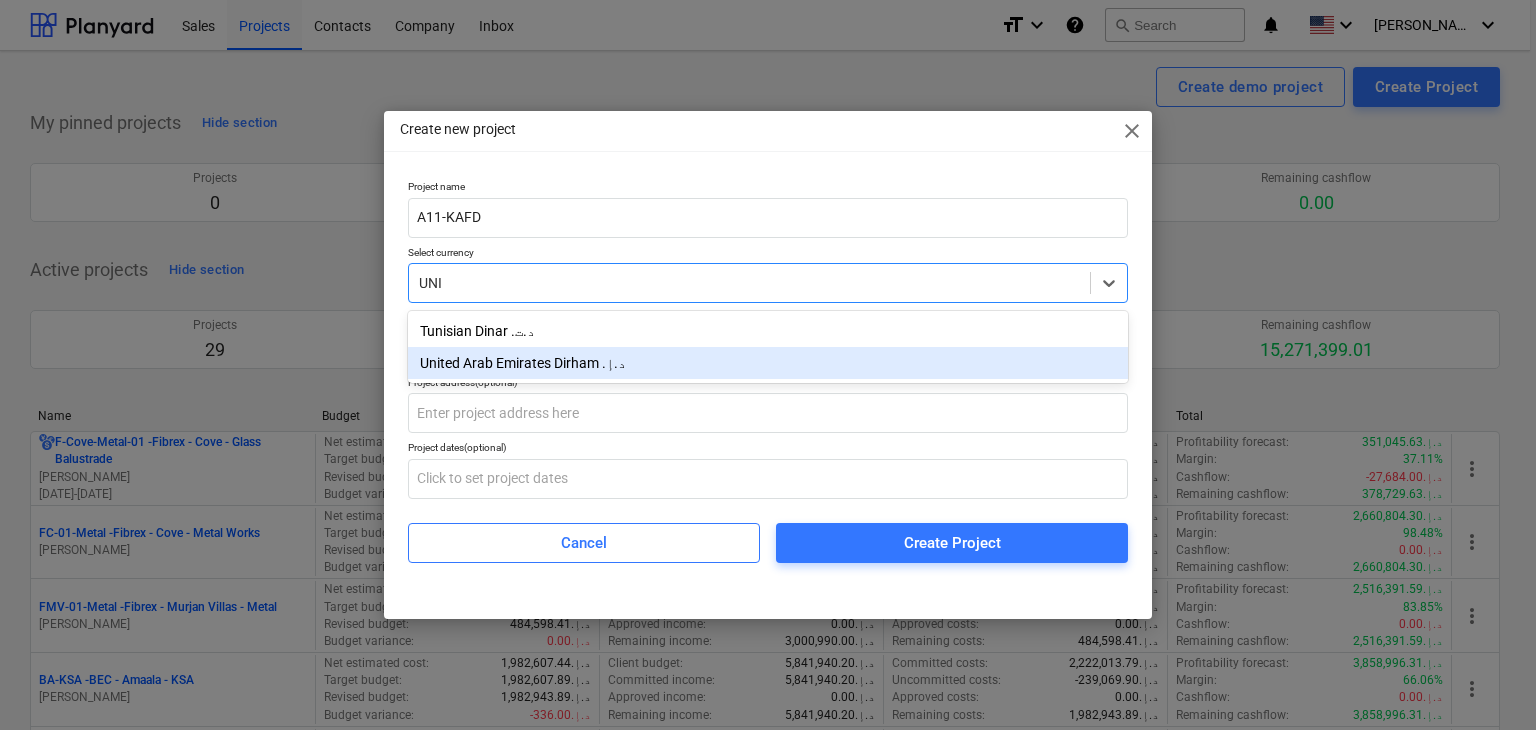 click on "United Arab Emirates Dirham د.إ.‏" at bounding box center [768, 363] 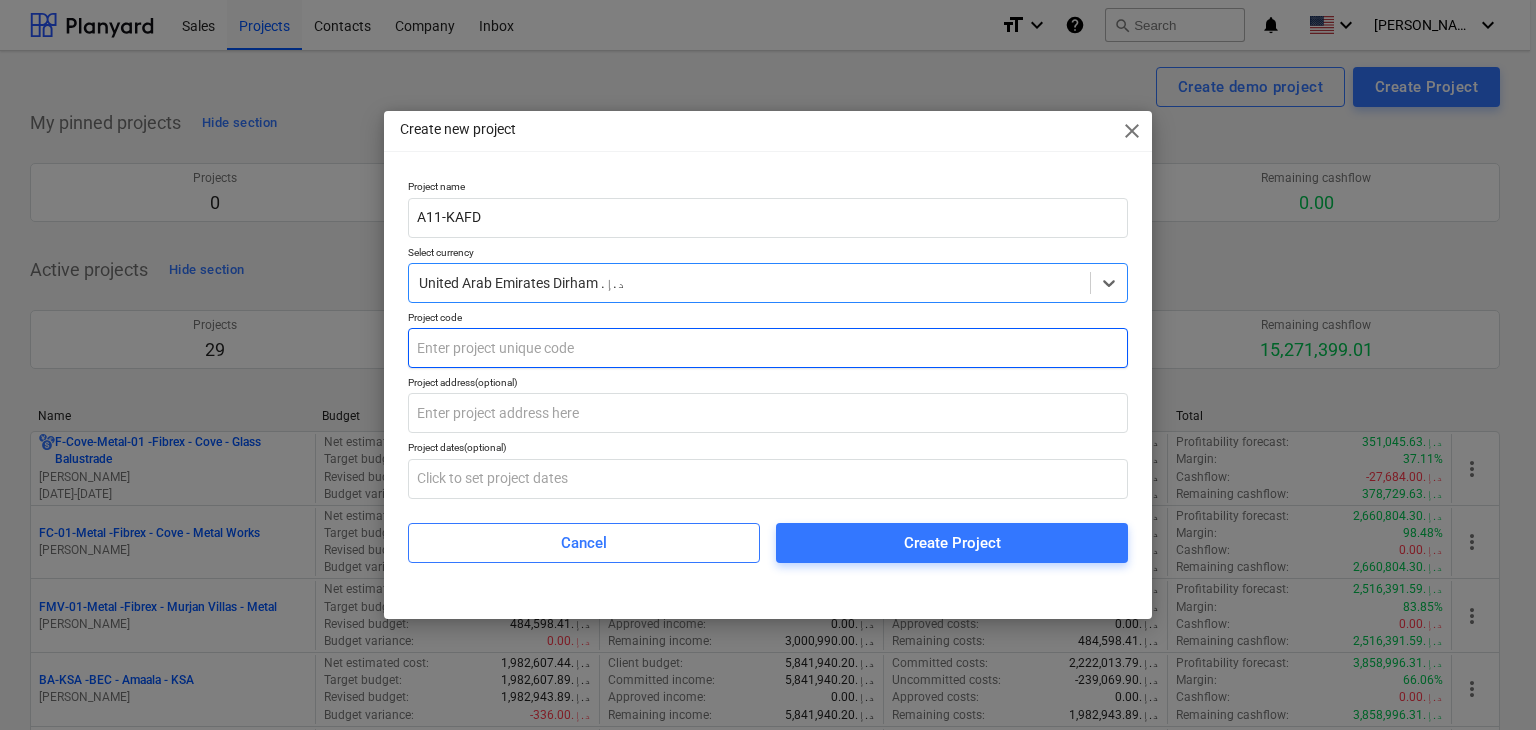 click at bounding box center (768, 348) 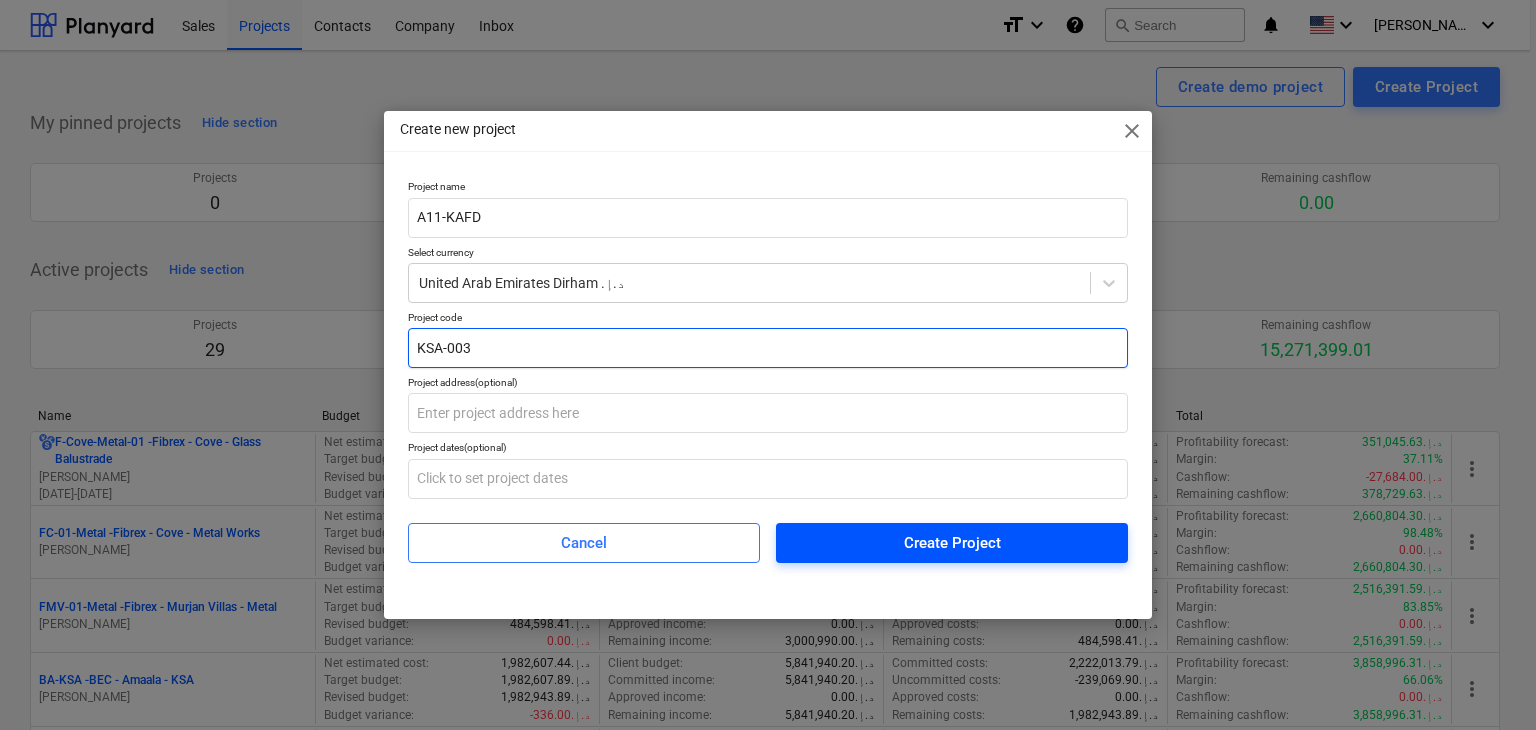 type on "KSA-003" 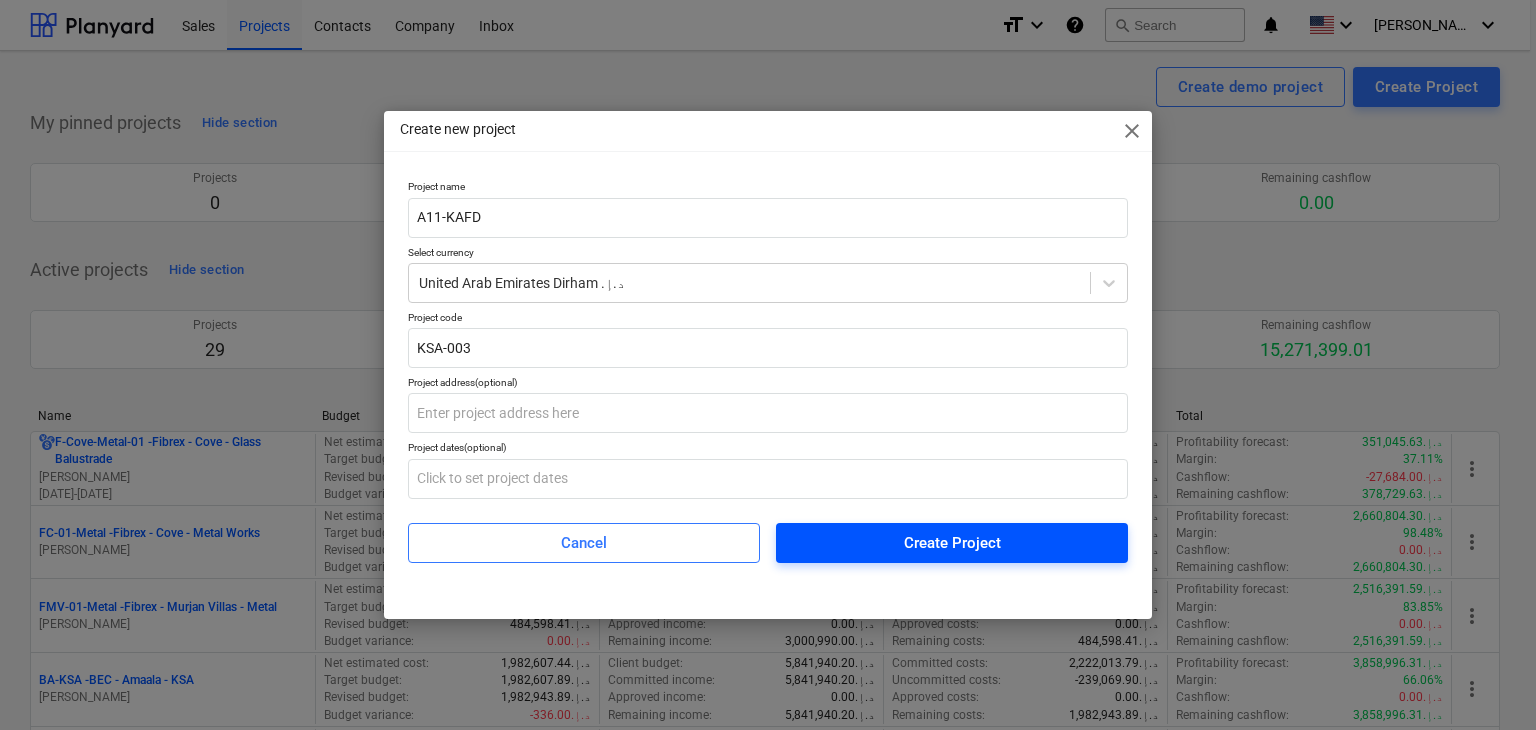 click on "Create Project" at bounding box center [952, 543] 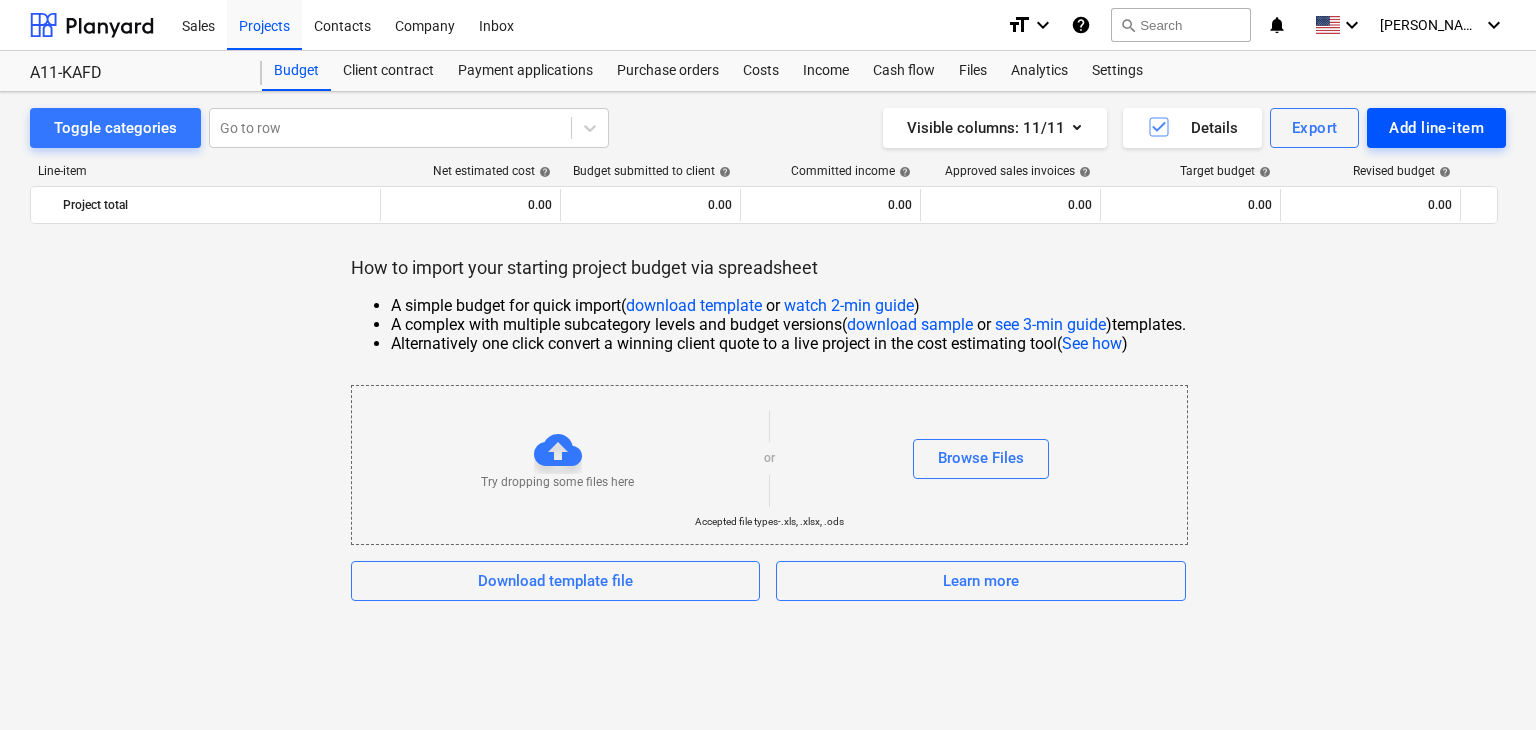 click on "Add line-item" at bounding box center [1436, 128] 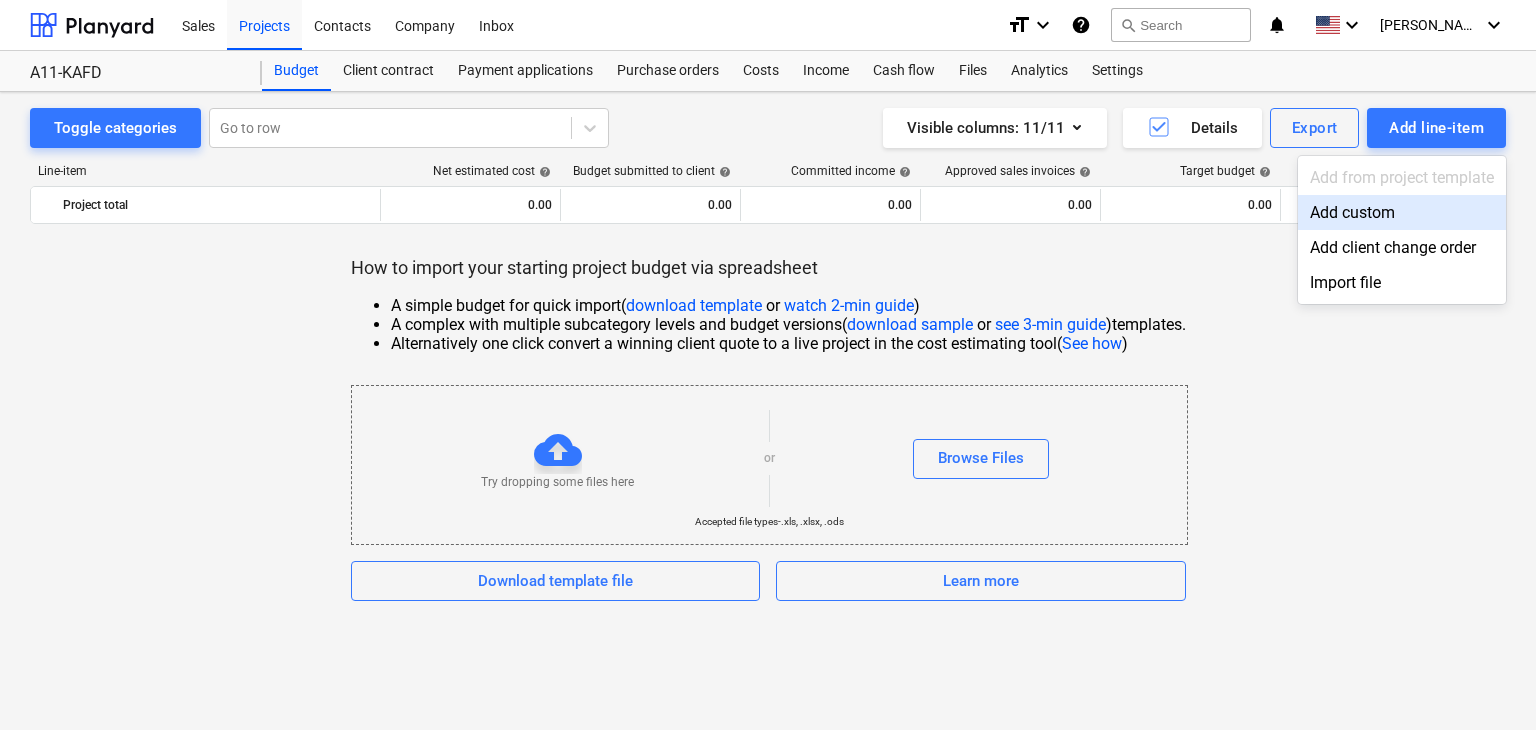 click on "Add custom" at bounding box center (1402, 212) 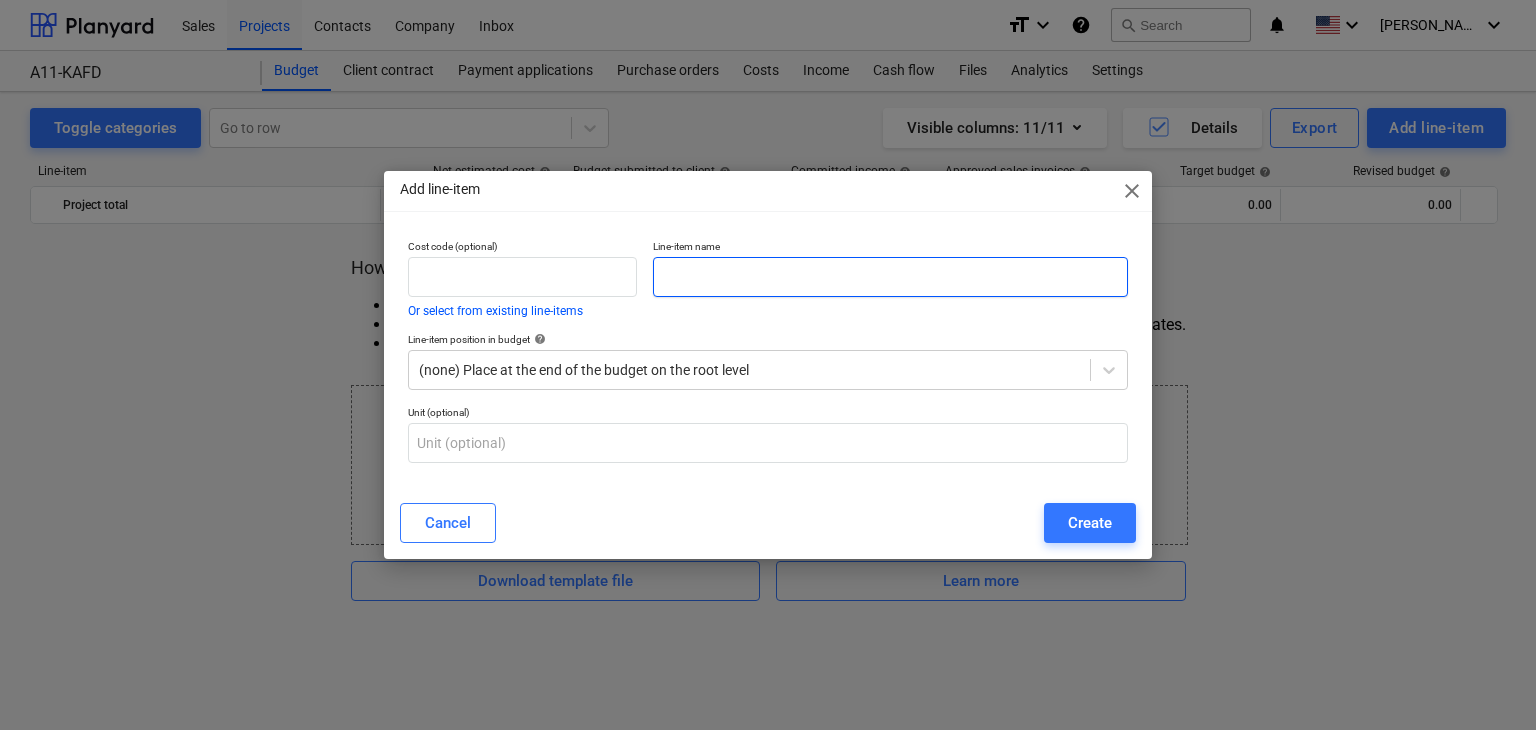 click at bounding box center (890, 277) 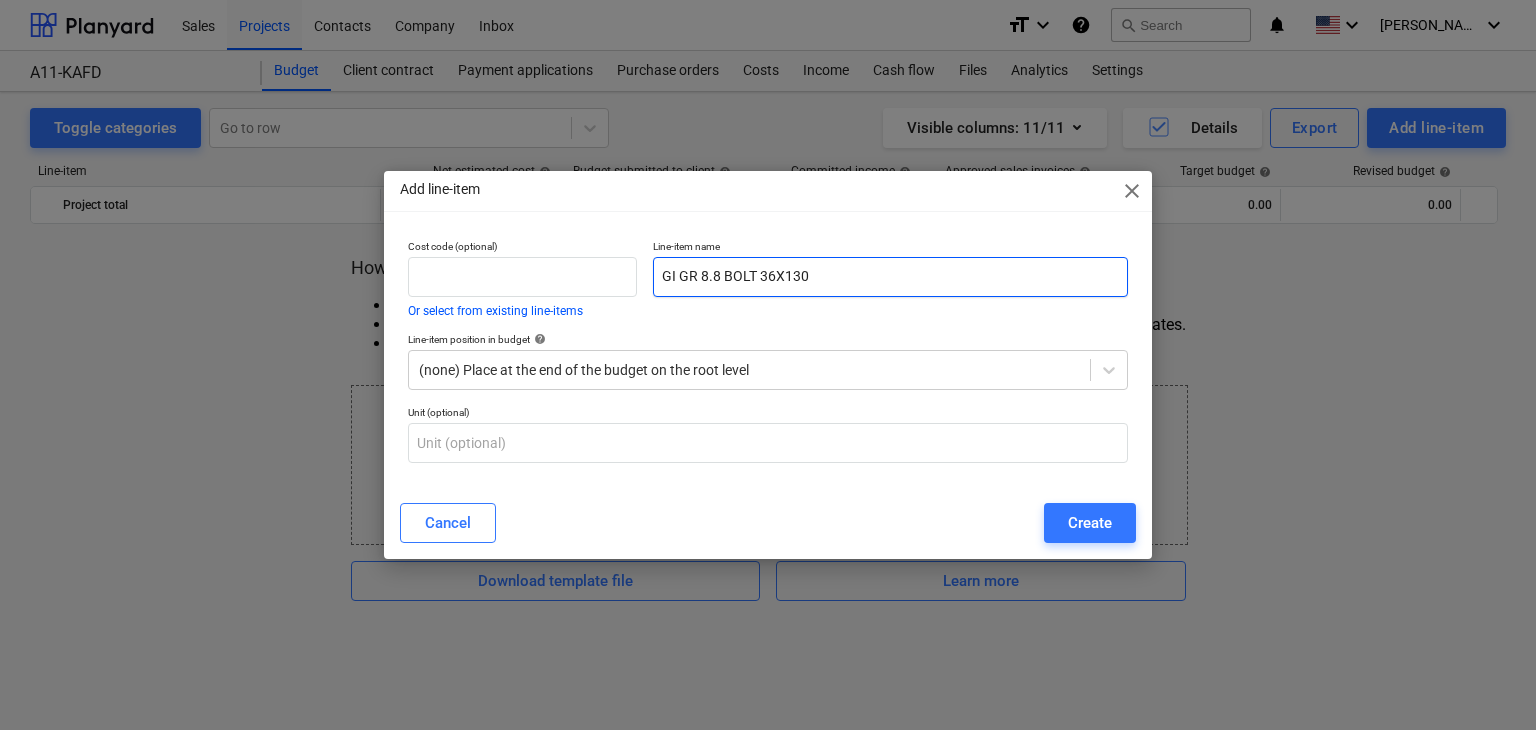 type on "GI GR 8.8 BOLT 36X130" 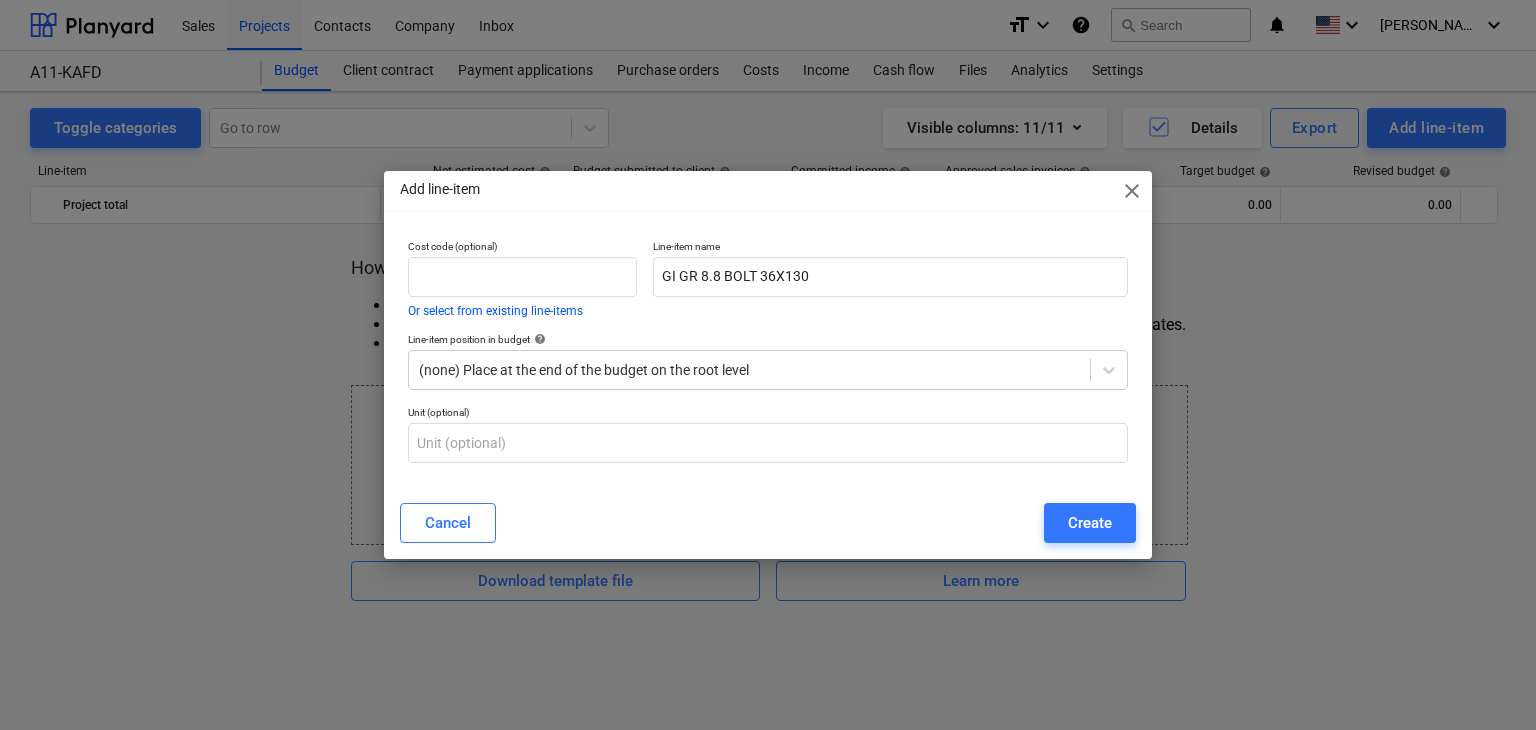 click on "Create" at bounding box center [1090, 523] 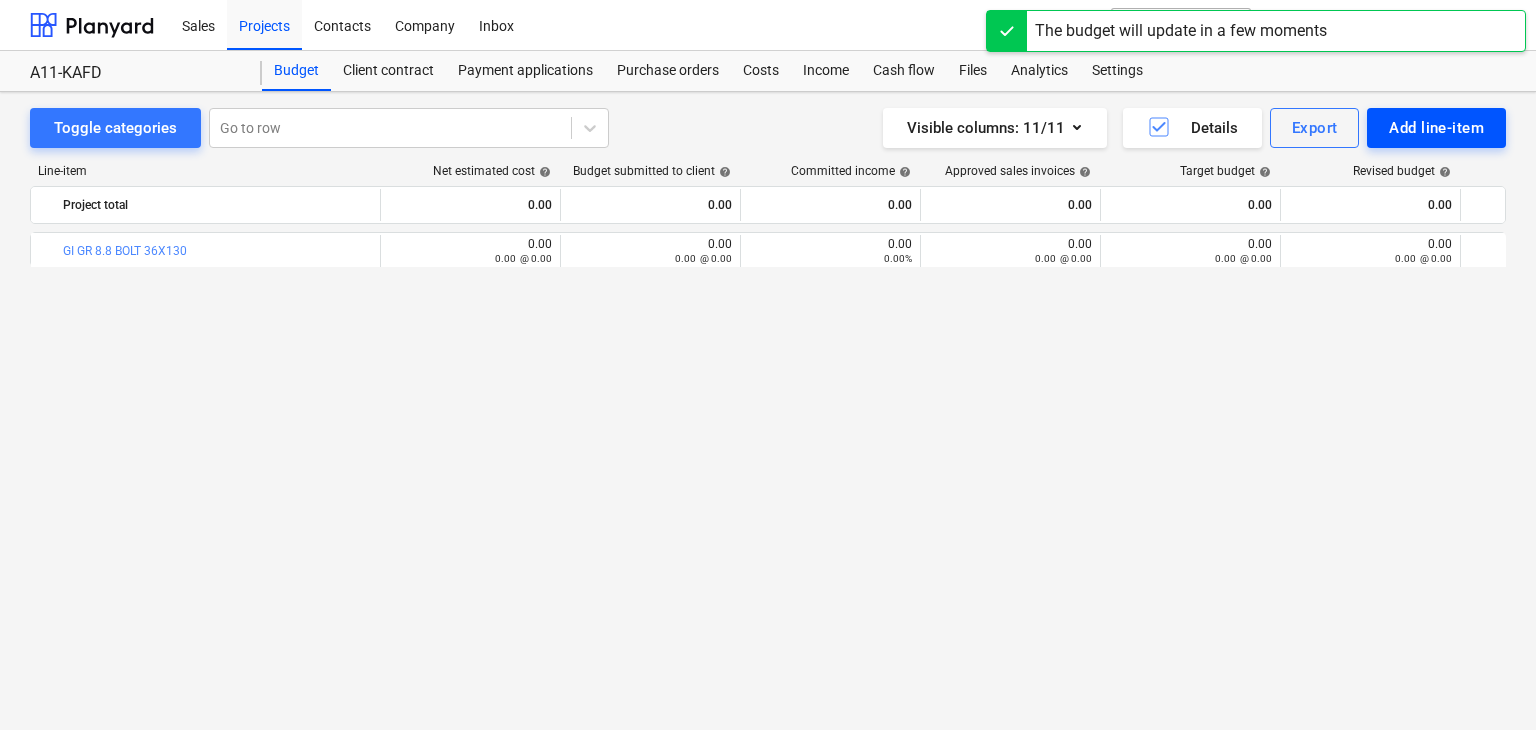 click on "Add line-item" at bounding box center (1436, 128) 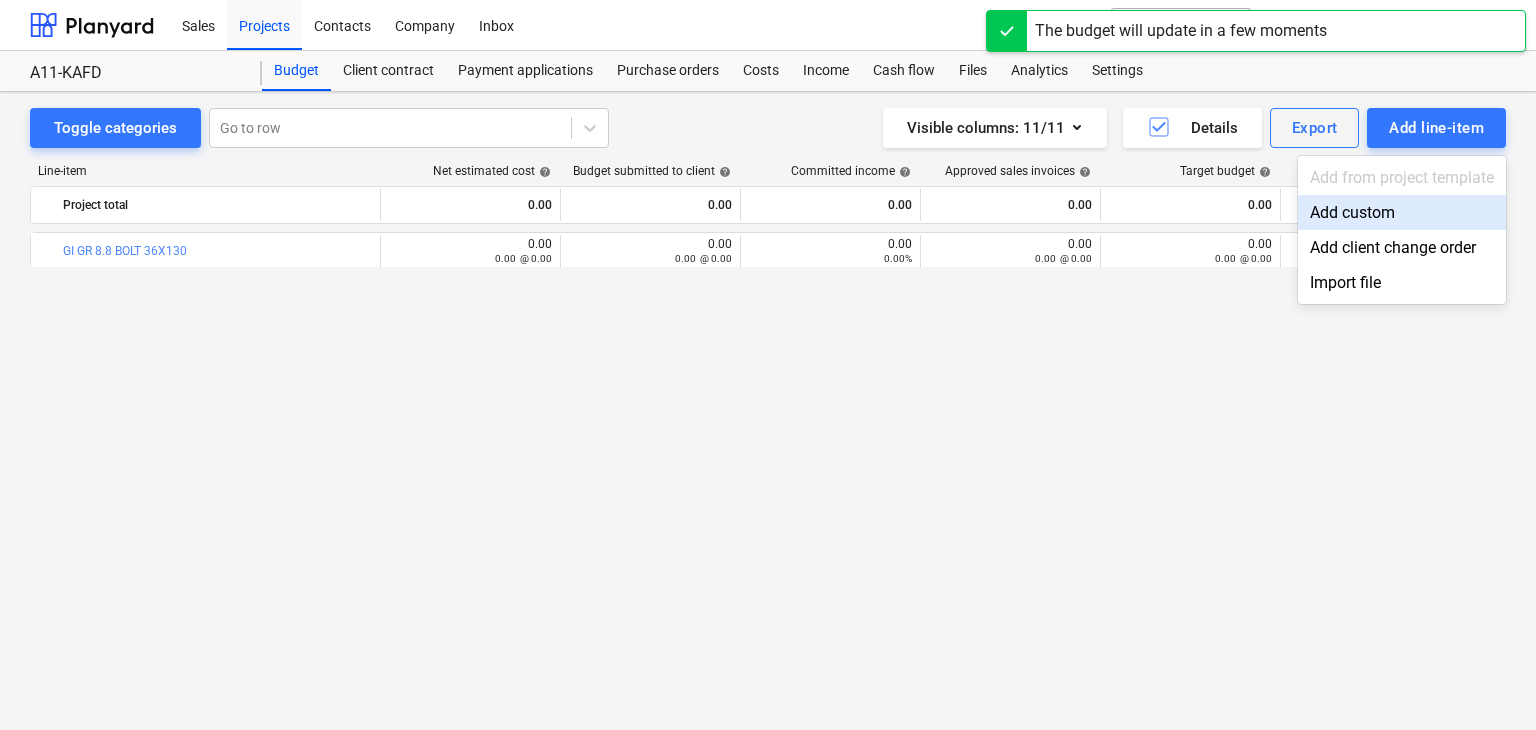 click on "Add custom" at bounding box center [1402, 212] 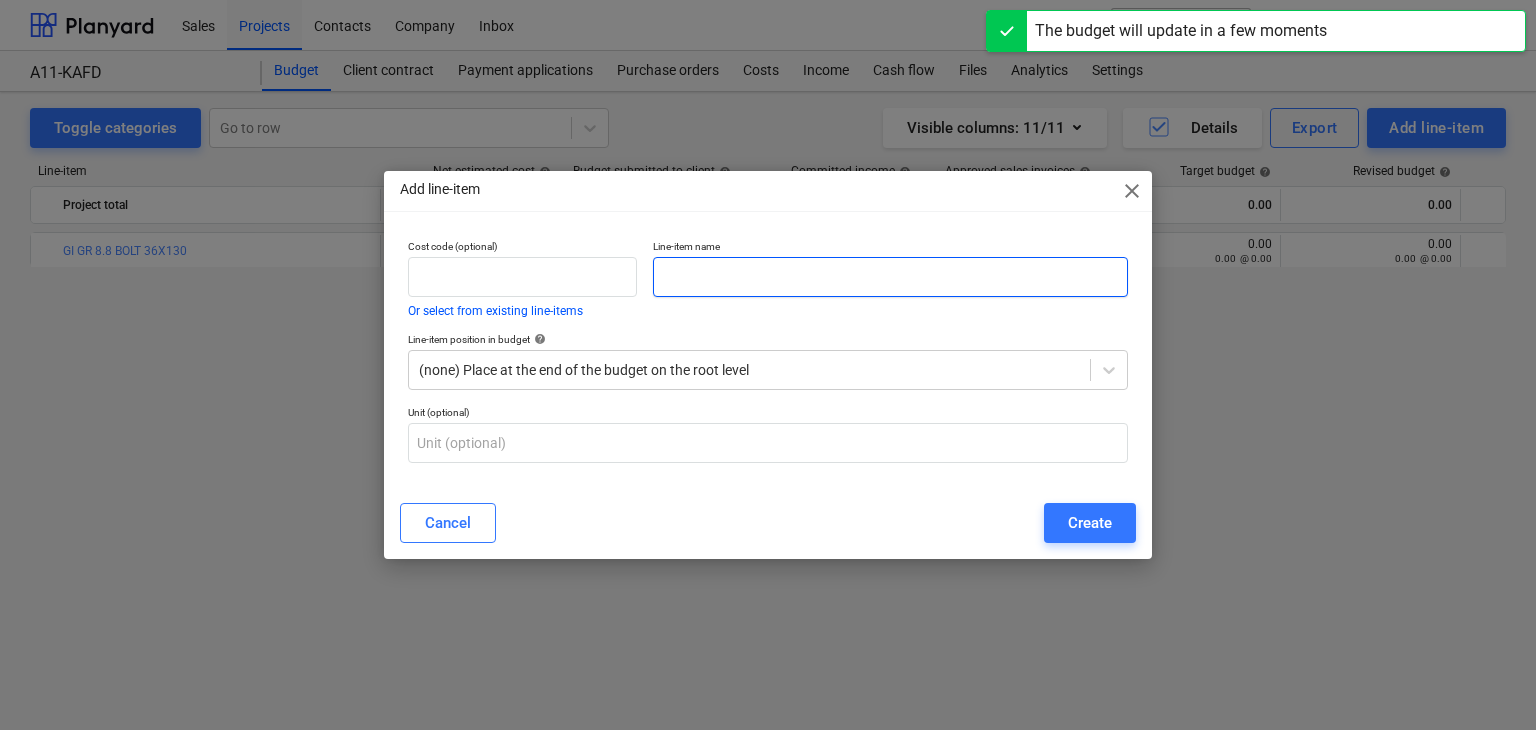 click at bounding box center (890, 277) 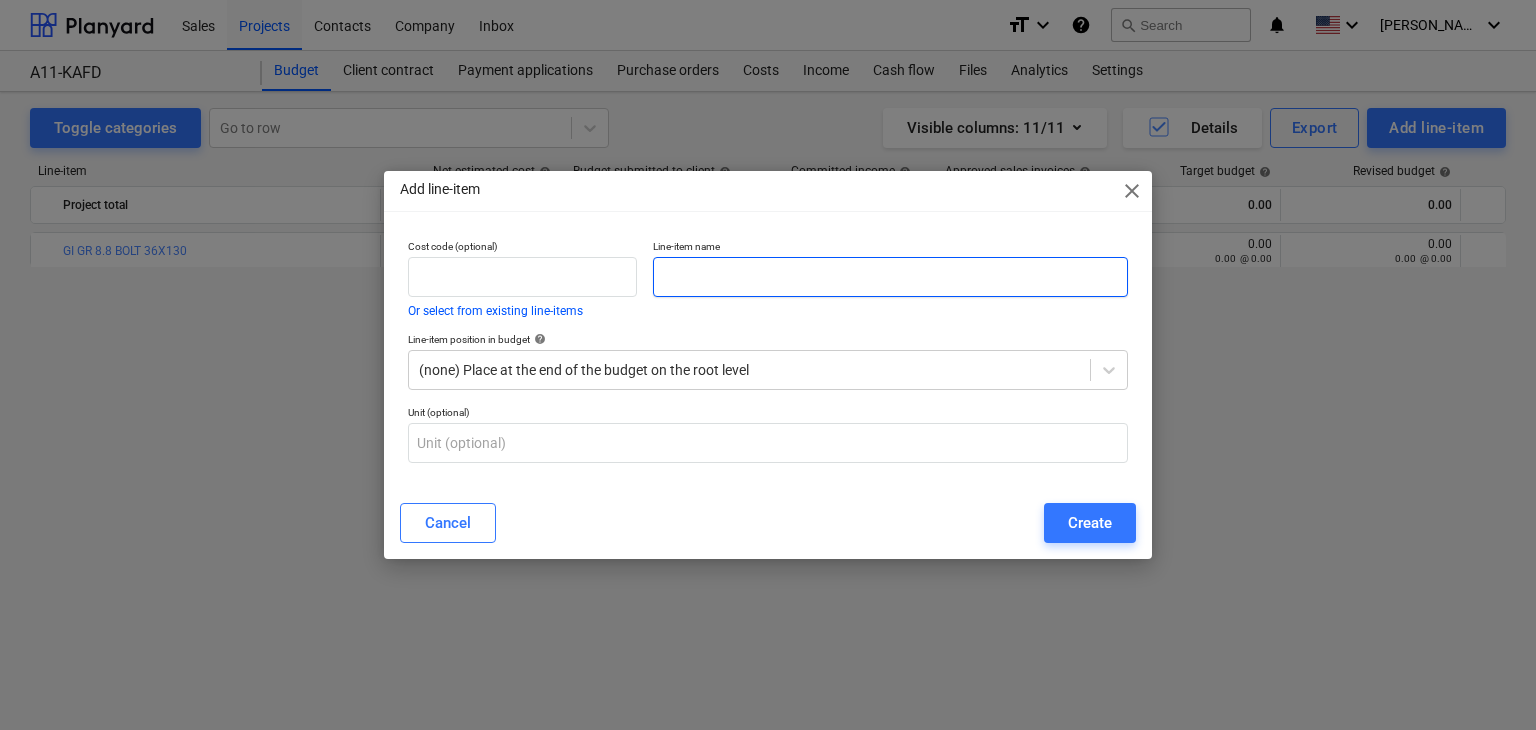 paste on "GI GR 8.8 BOLT 36X110" 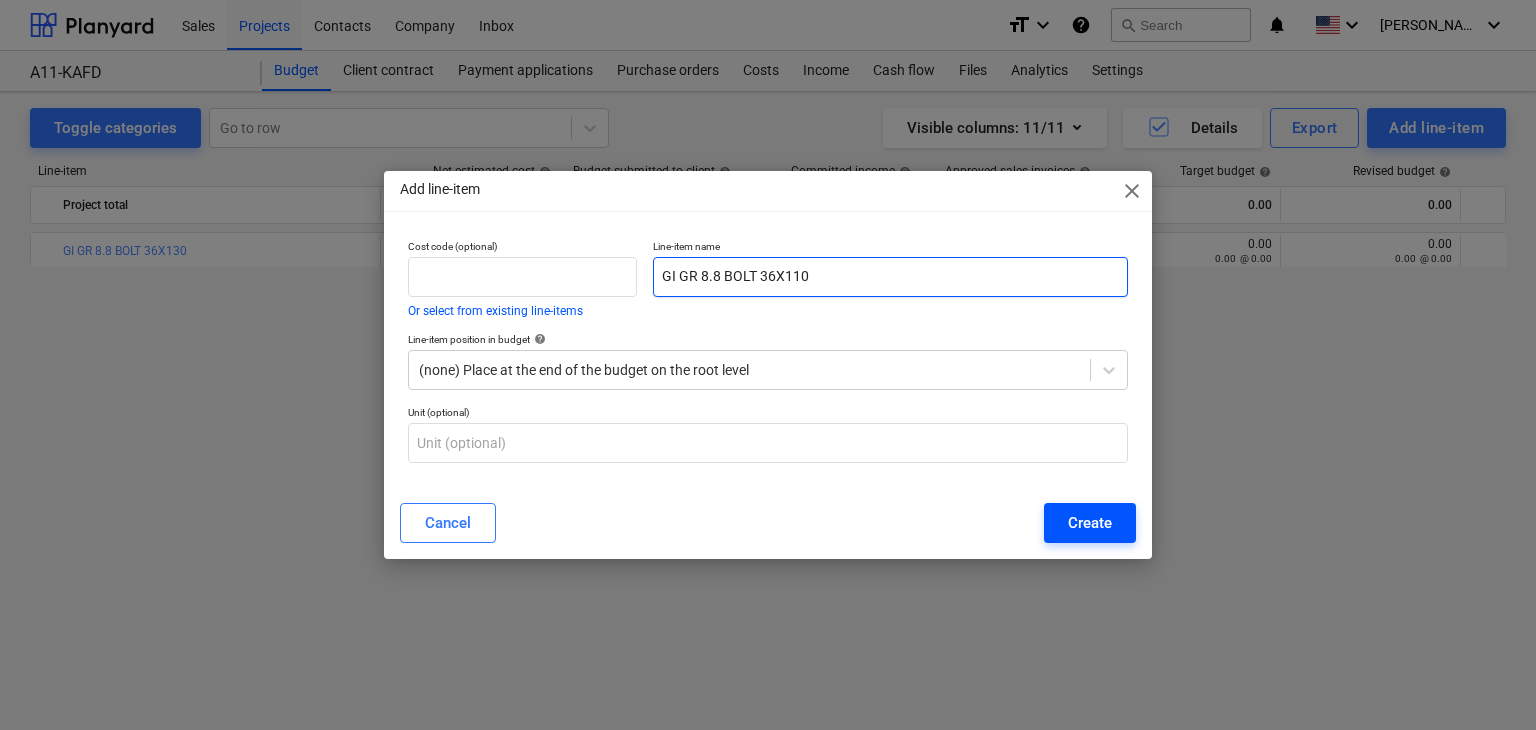type on "GI GR 8.8 BOLT 36X110" 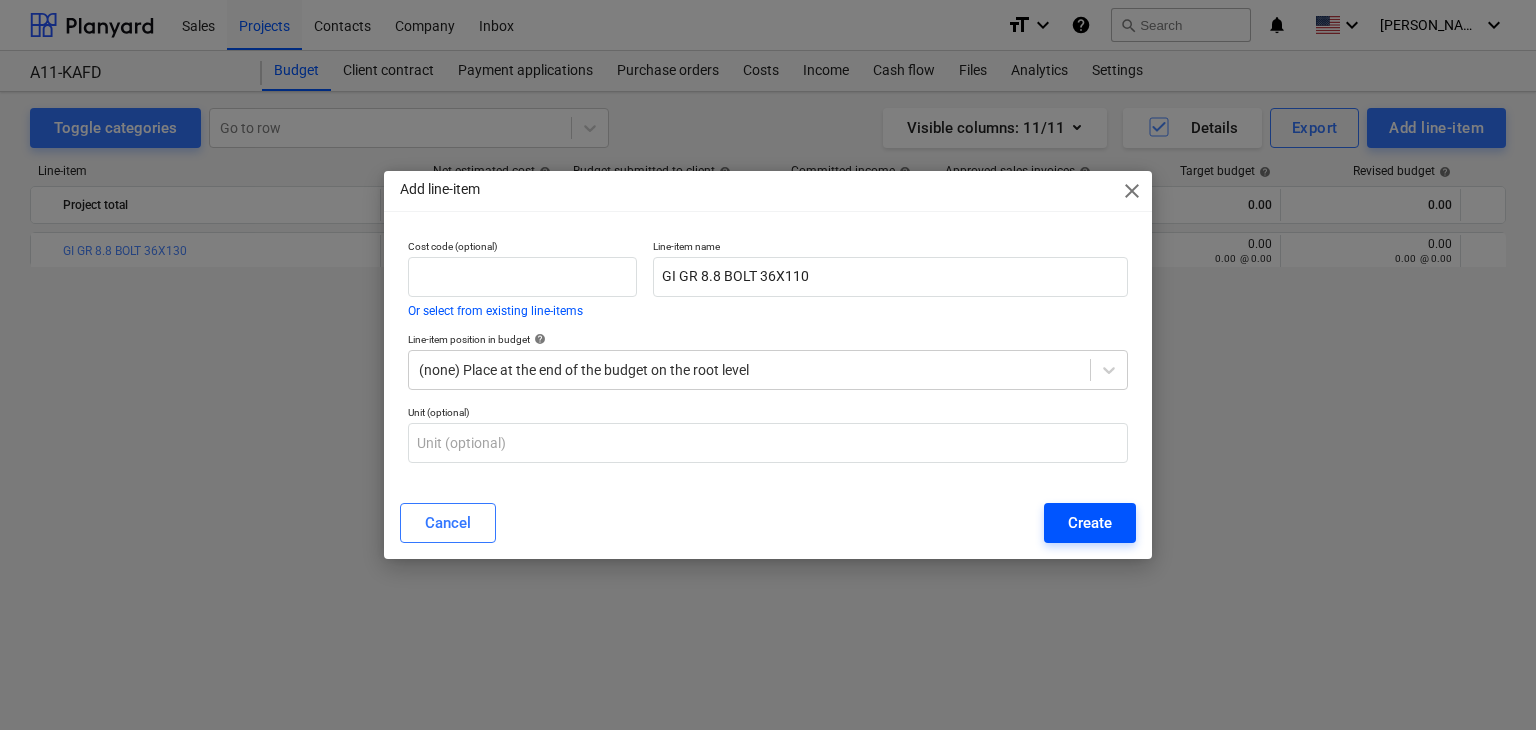 click on "Create" at bounding box center (1090, 523) 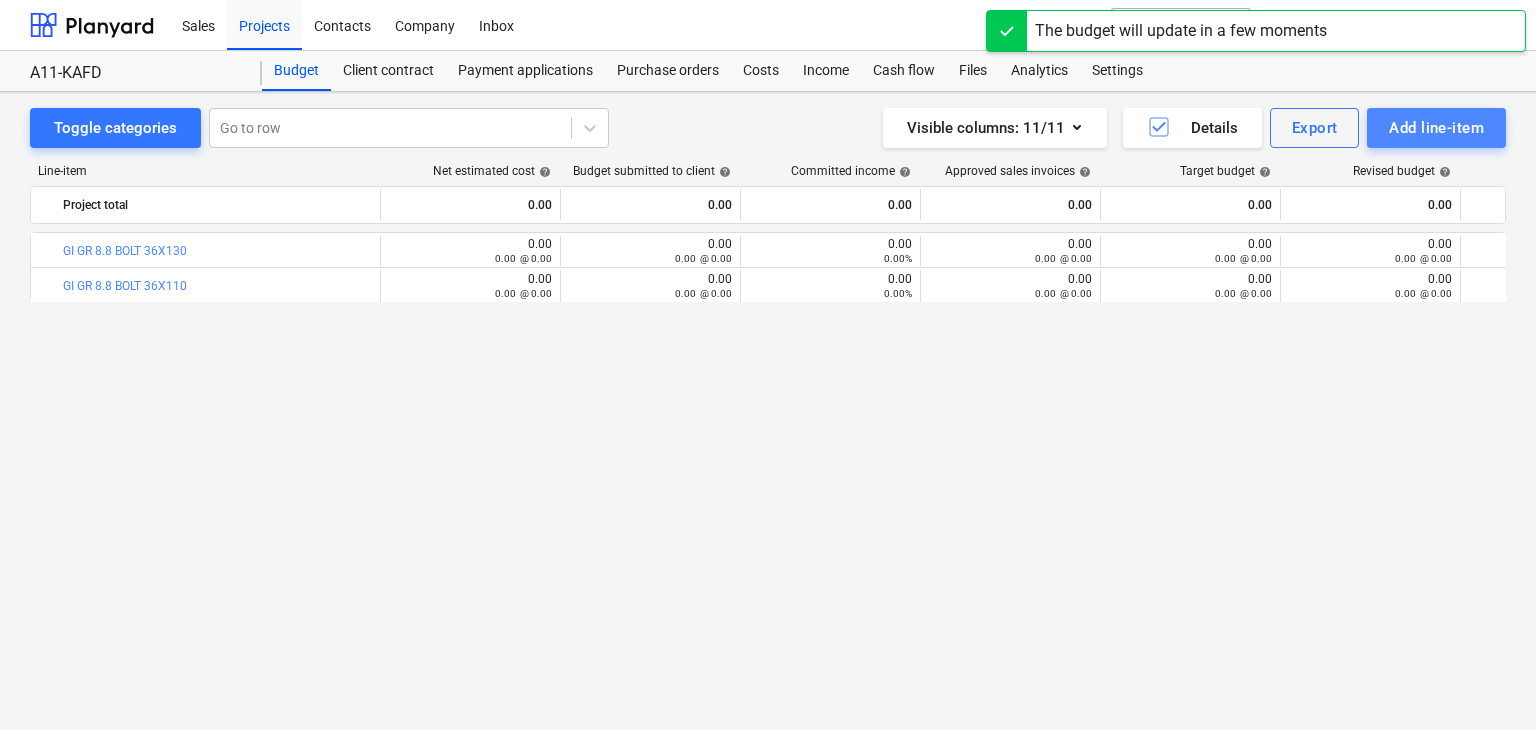 click on "Add line-item" at bounding box center [1436, 128] 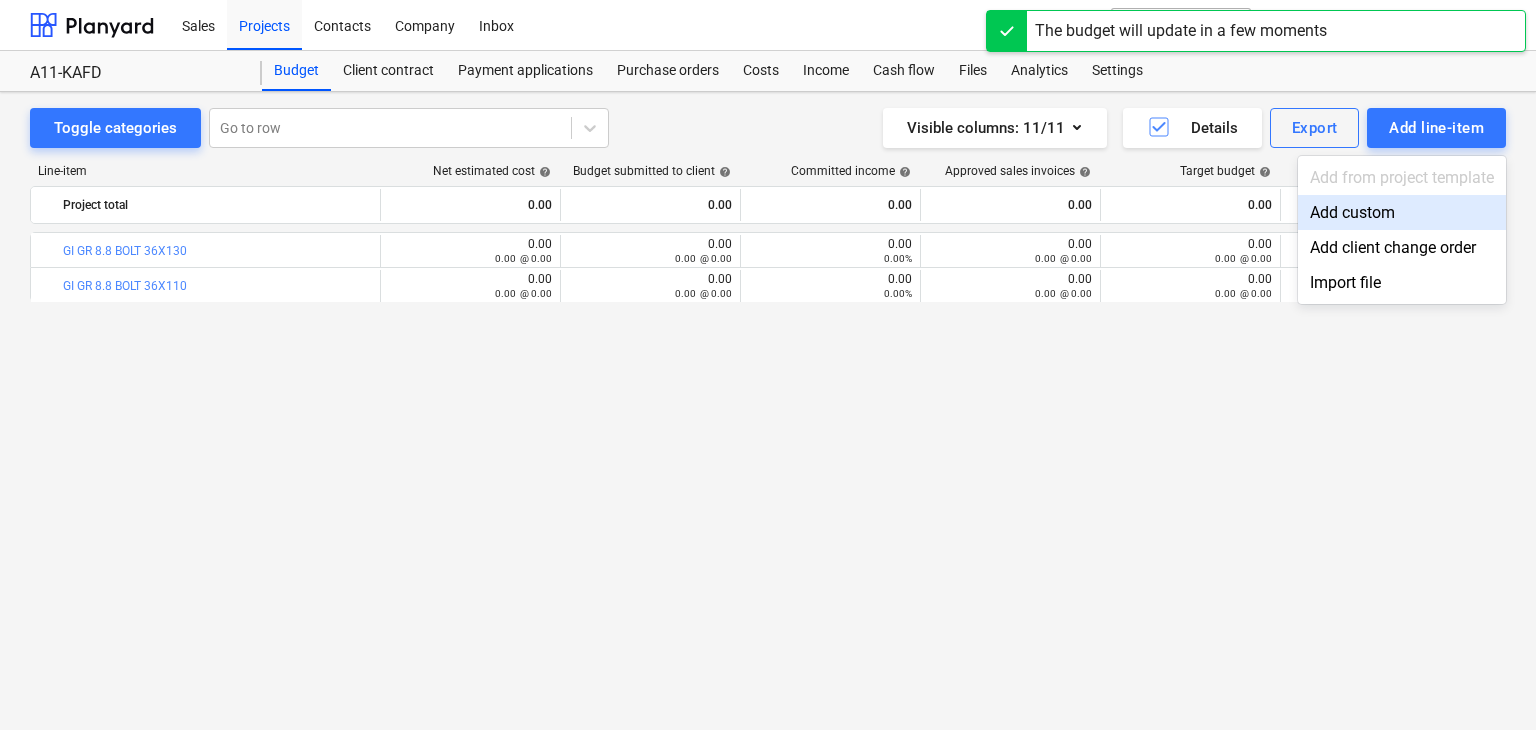 click on "Add custom" at bounding box center [1402, 212] 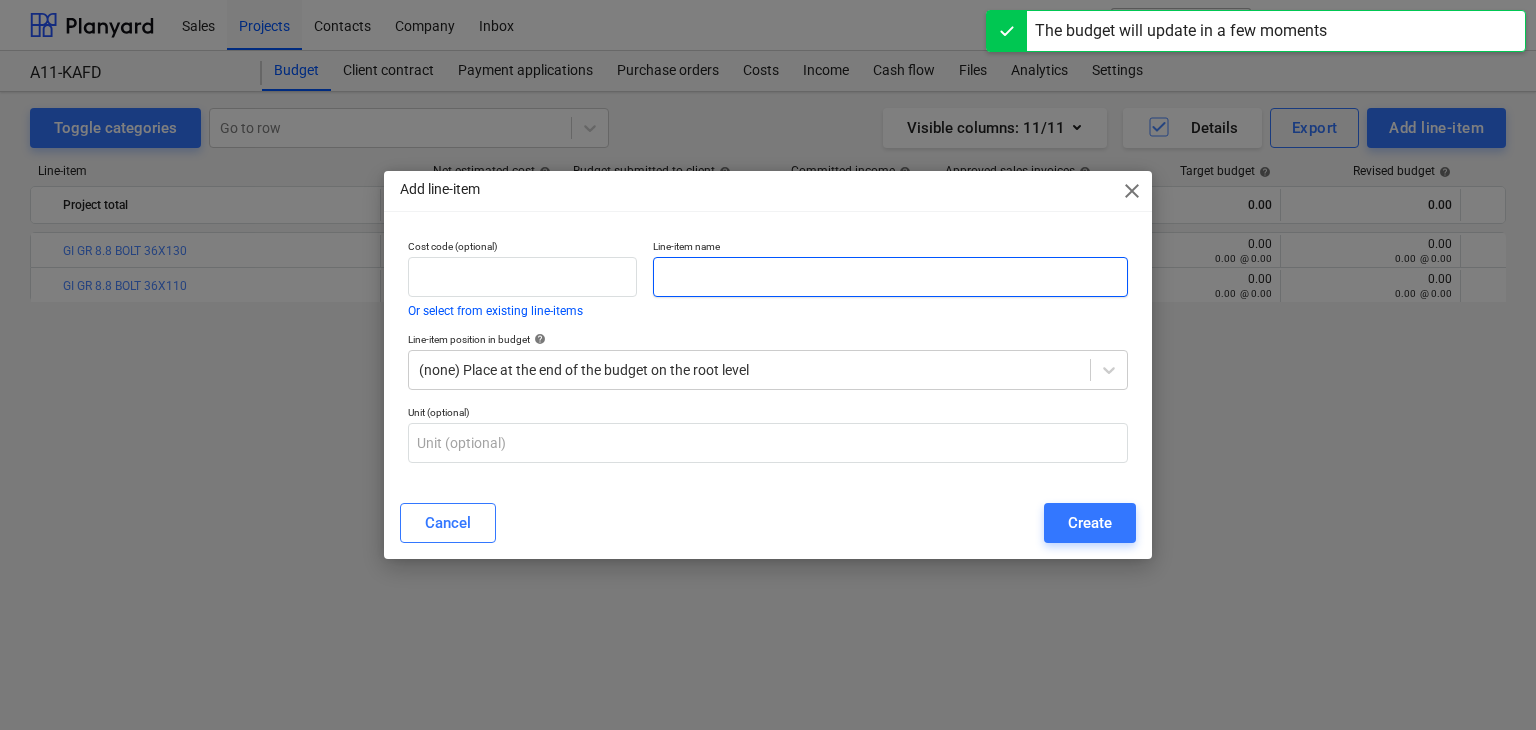 click at bounding box center [890, 277] 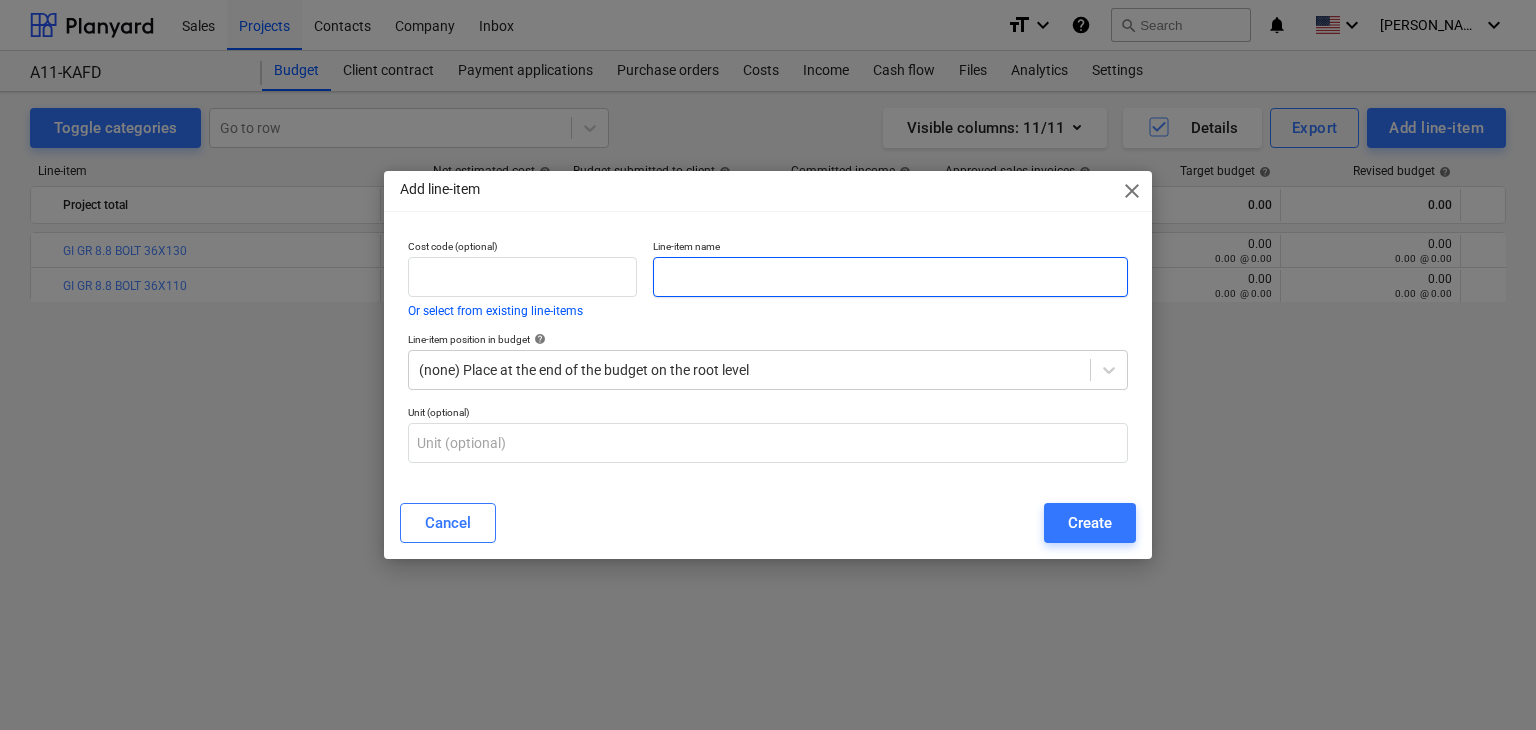 paste on "GI GR 8.8 BOLT 36X100" 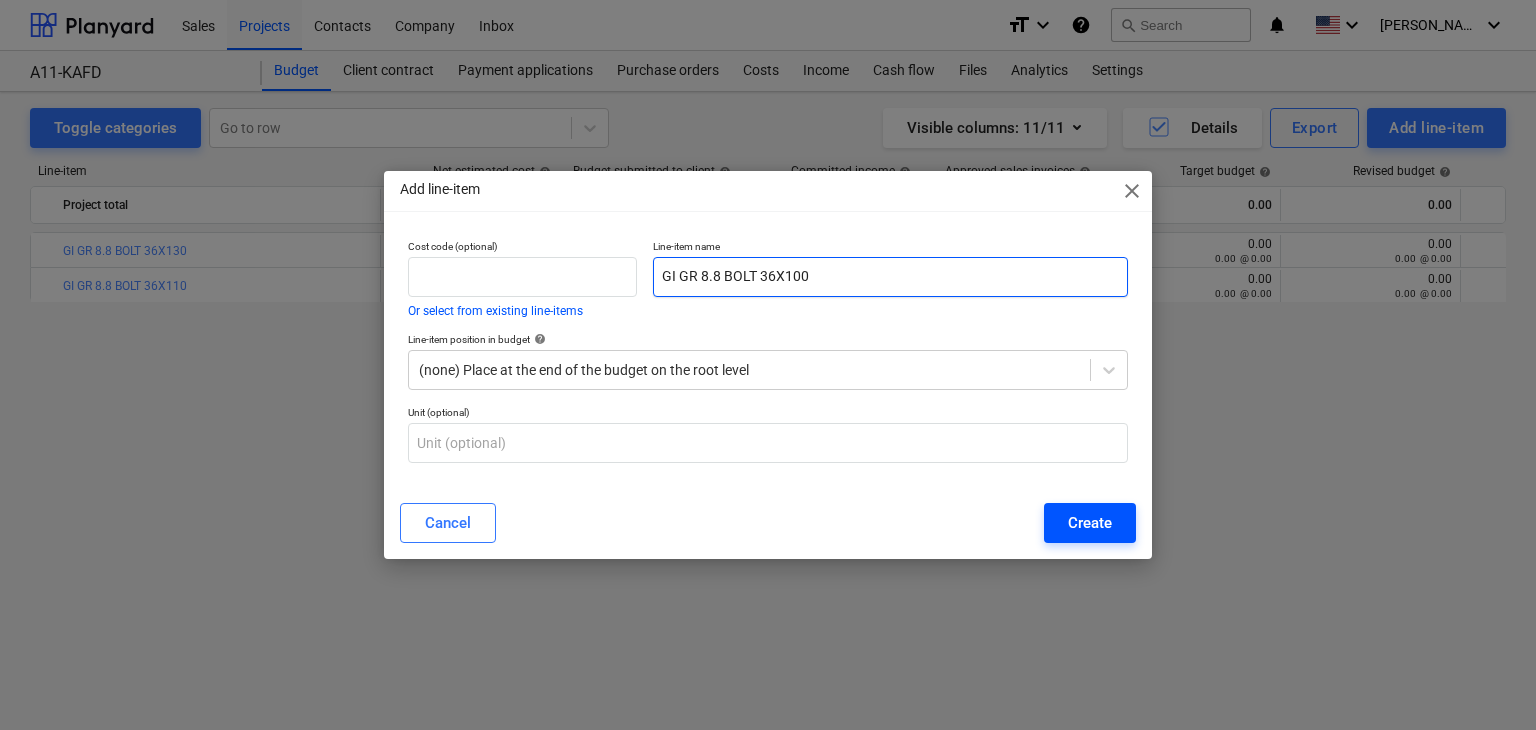 type on "GI GR 8.8 BOLT 36X100" 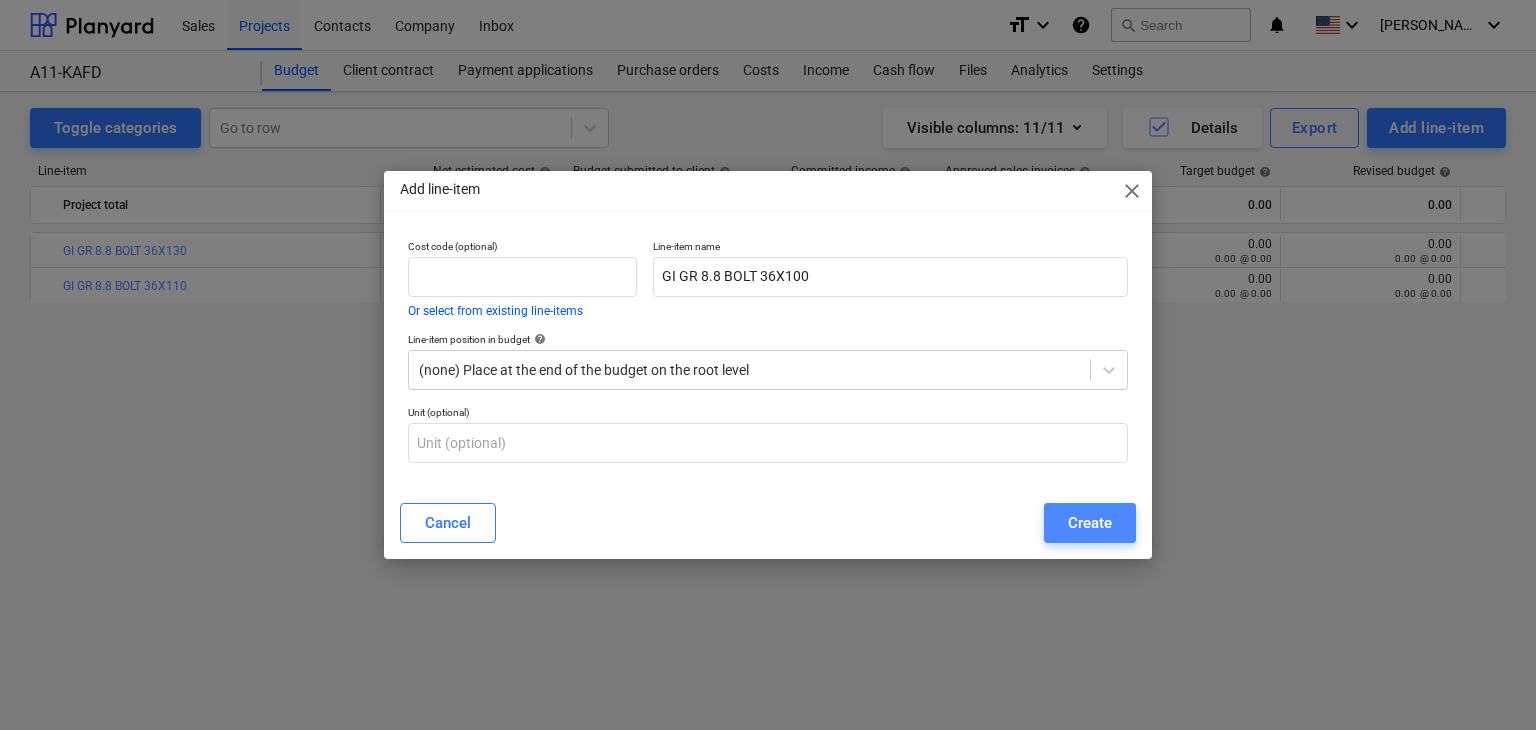 click on "Create" at bounding box center (1090, 523) 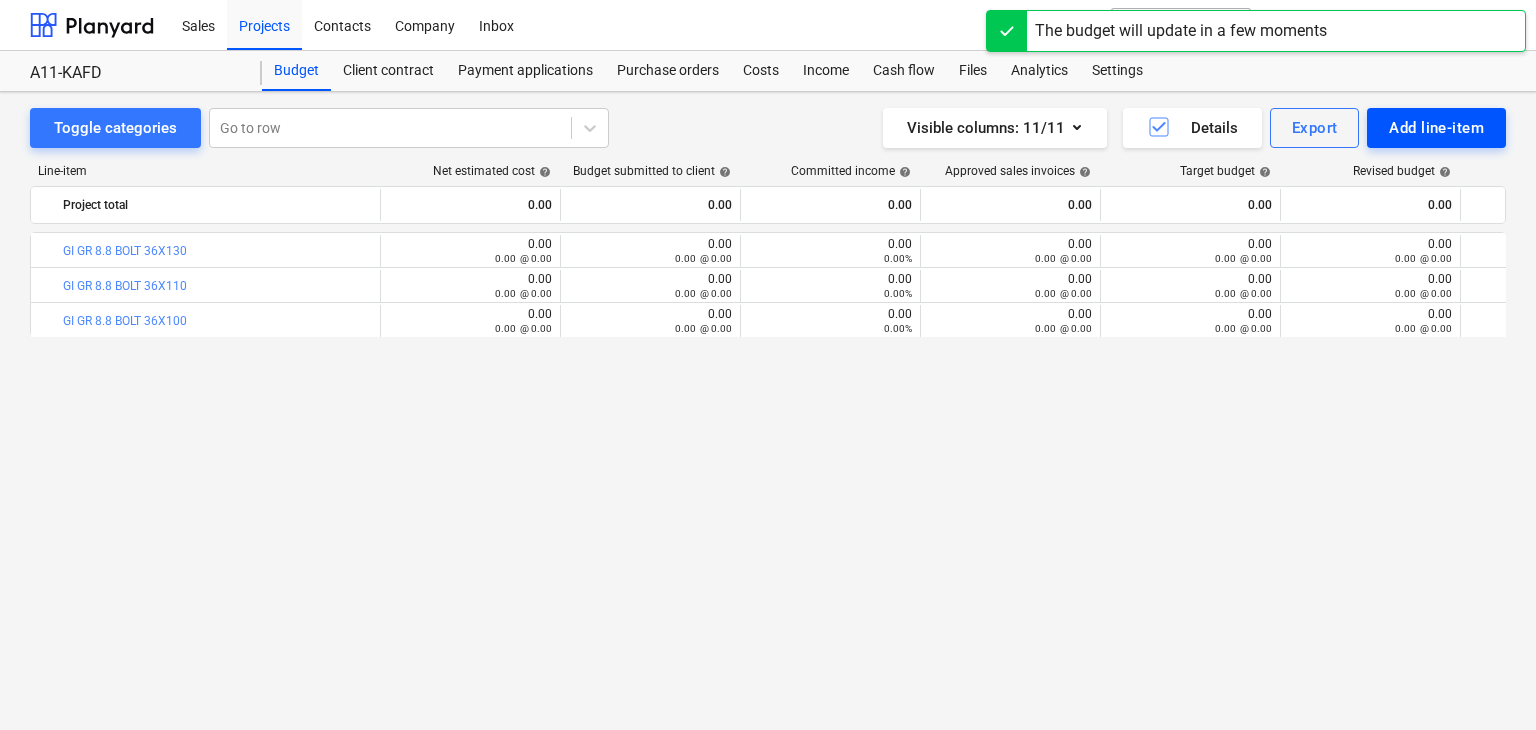 click on "Add line-item" at bounding box center (1436, 128) 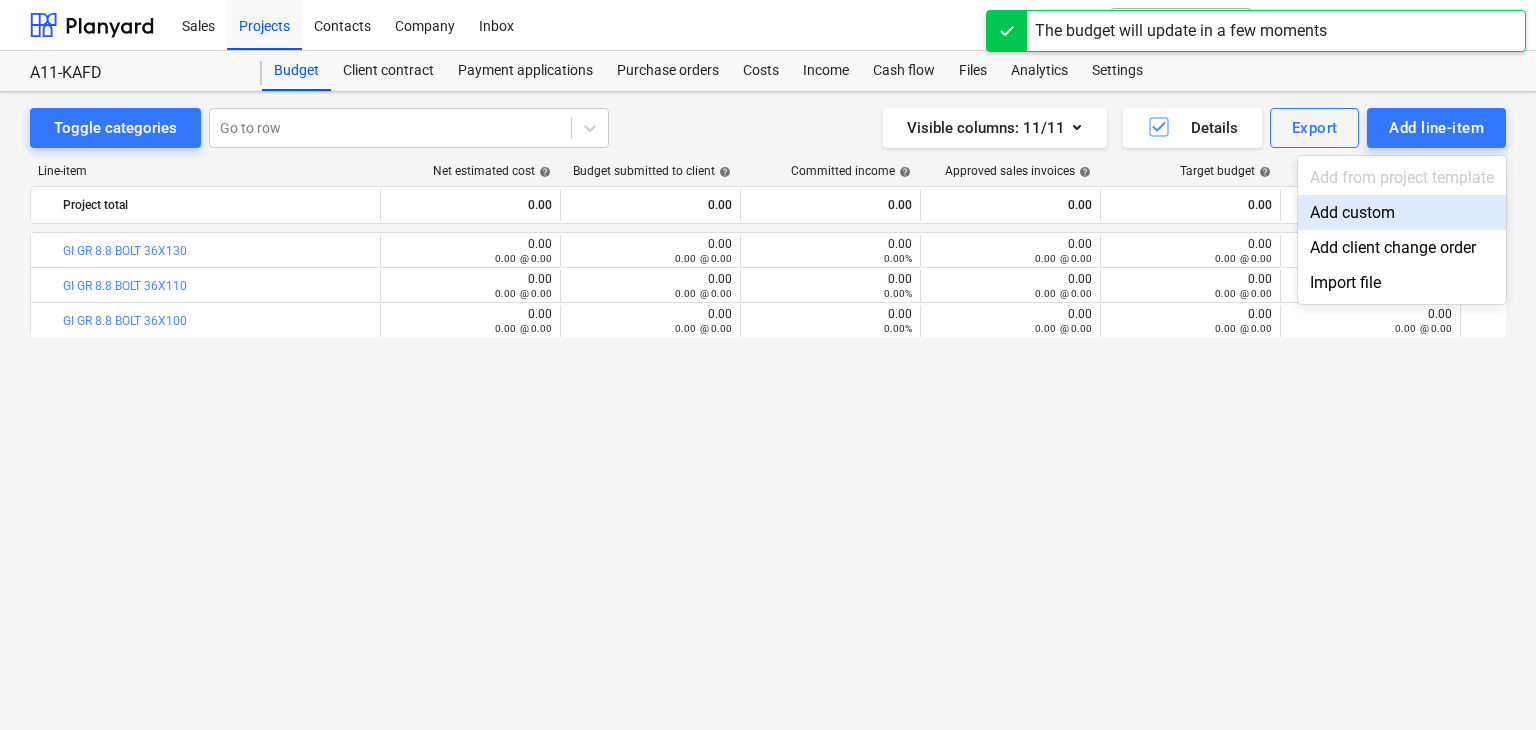 click on "Add custom" at bounding box center (1402, 212) 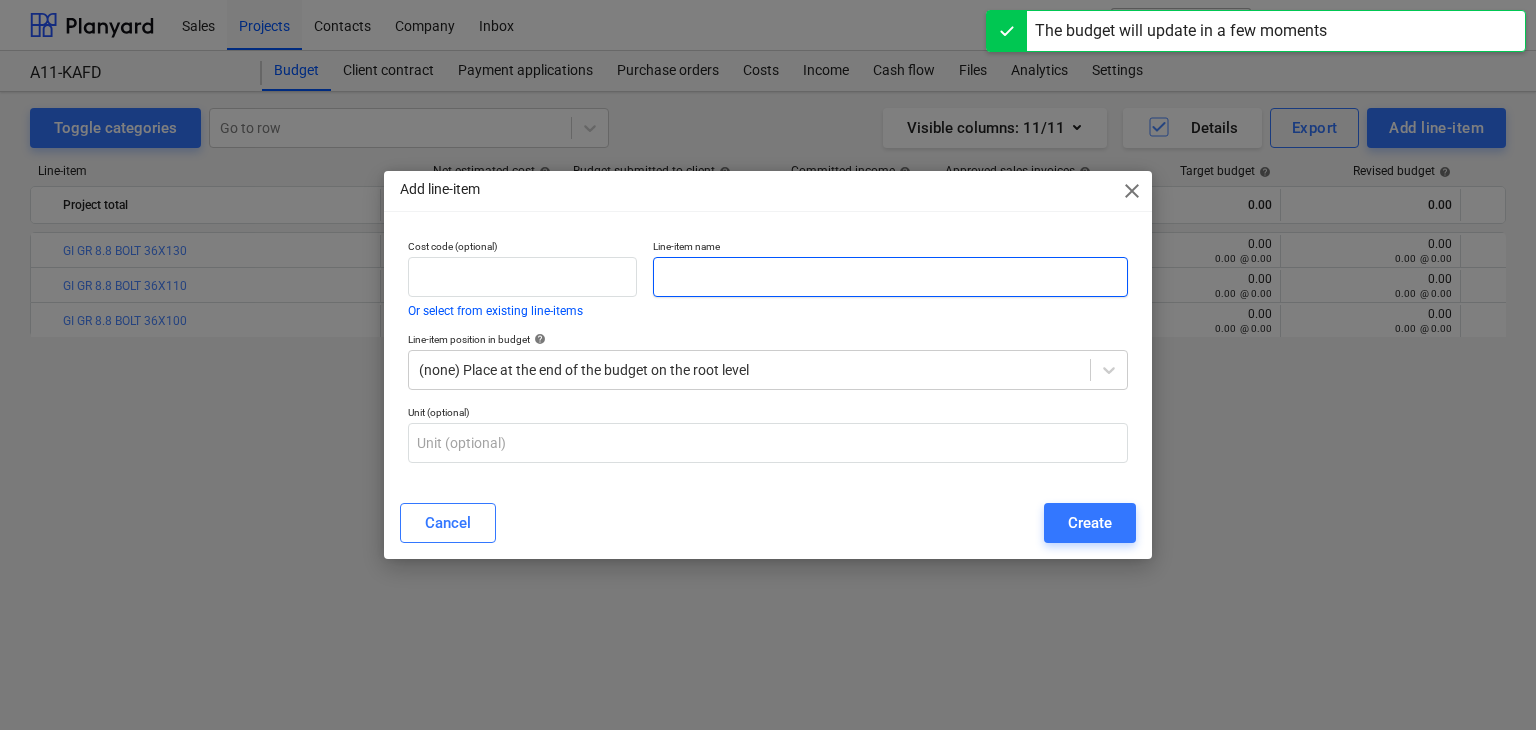 click at bounding box center (890, 277) 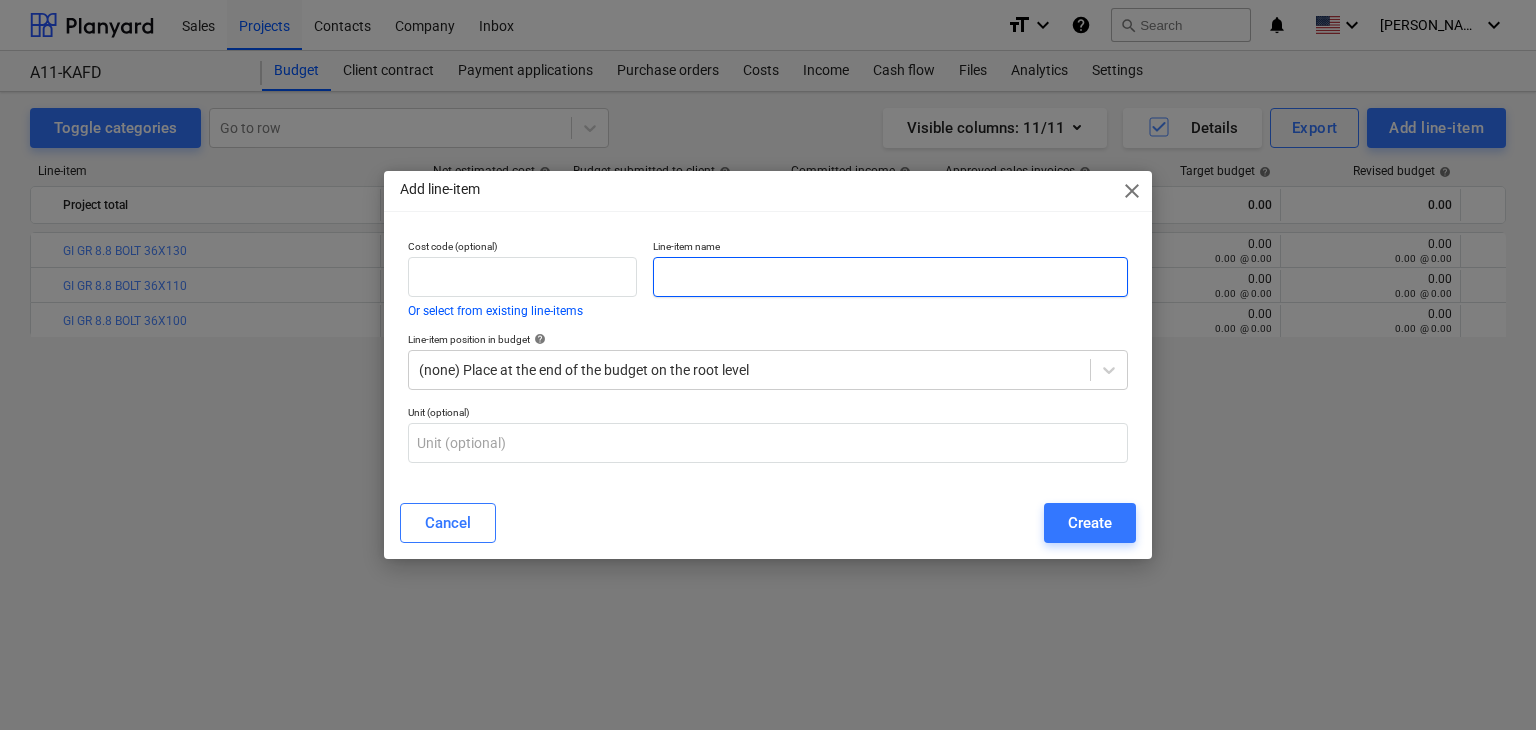 paste on "GI GR 8.8 BOLT 30X100" 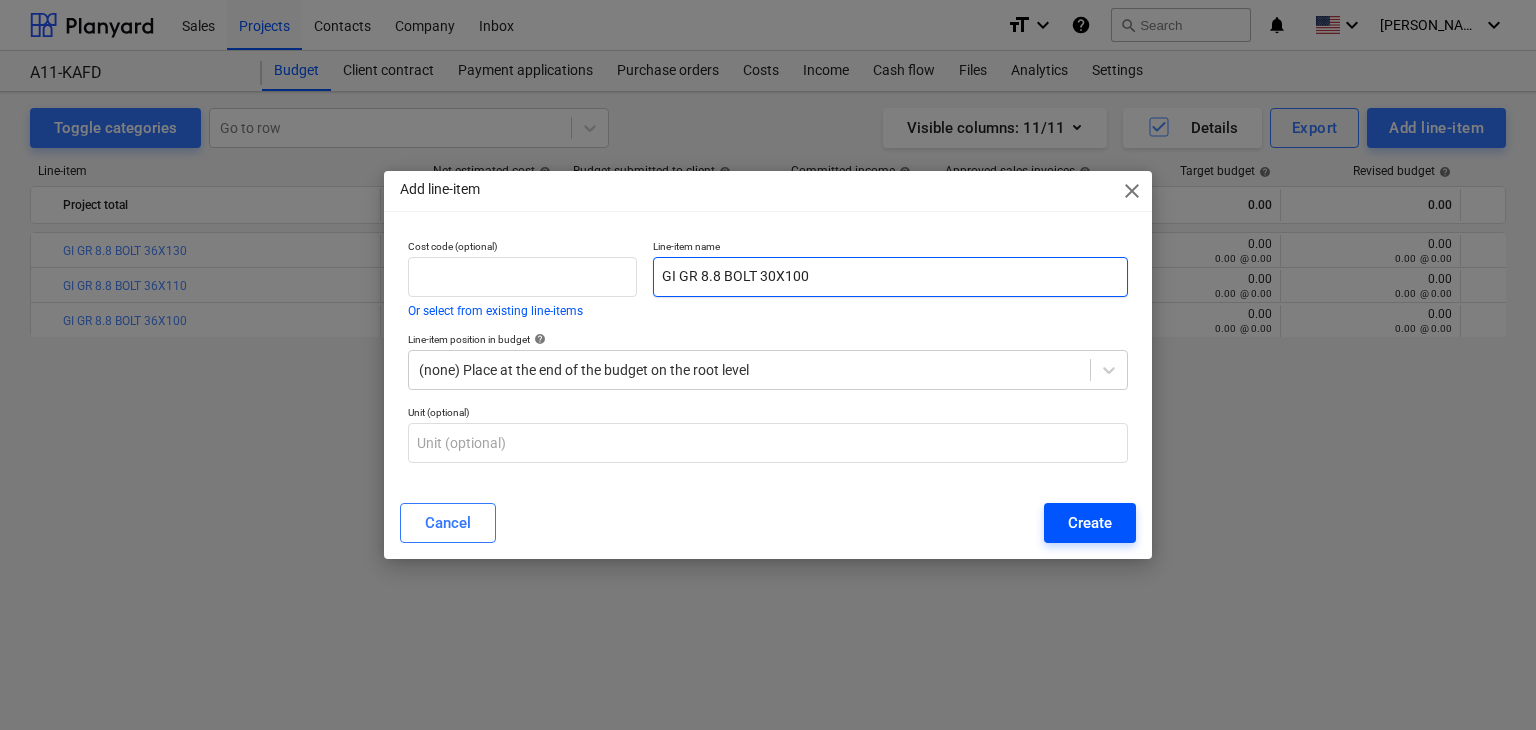 type on "GI GR 8.8 BOLT 30X100" 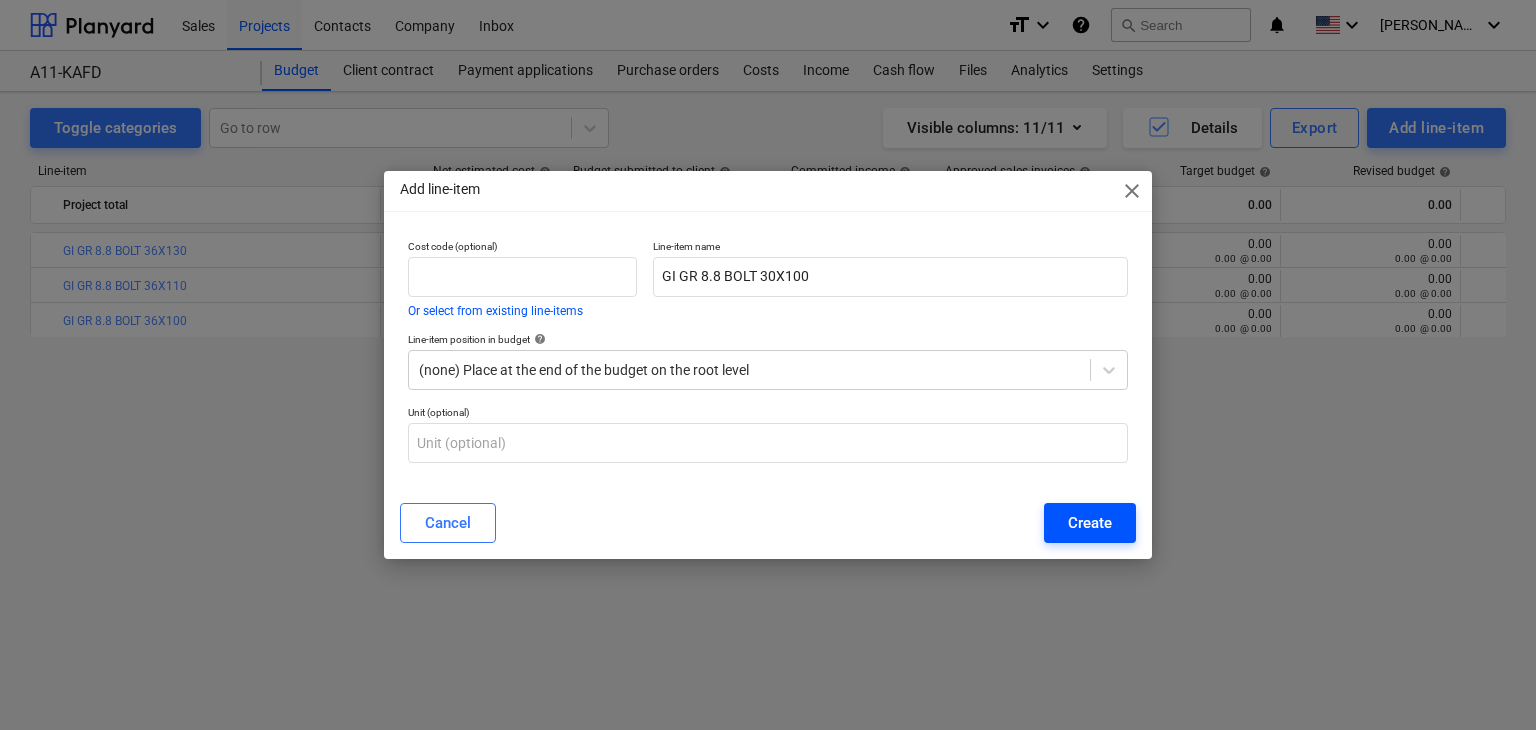 click on "Create" at bounding box center (1090, 523) 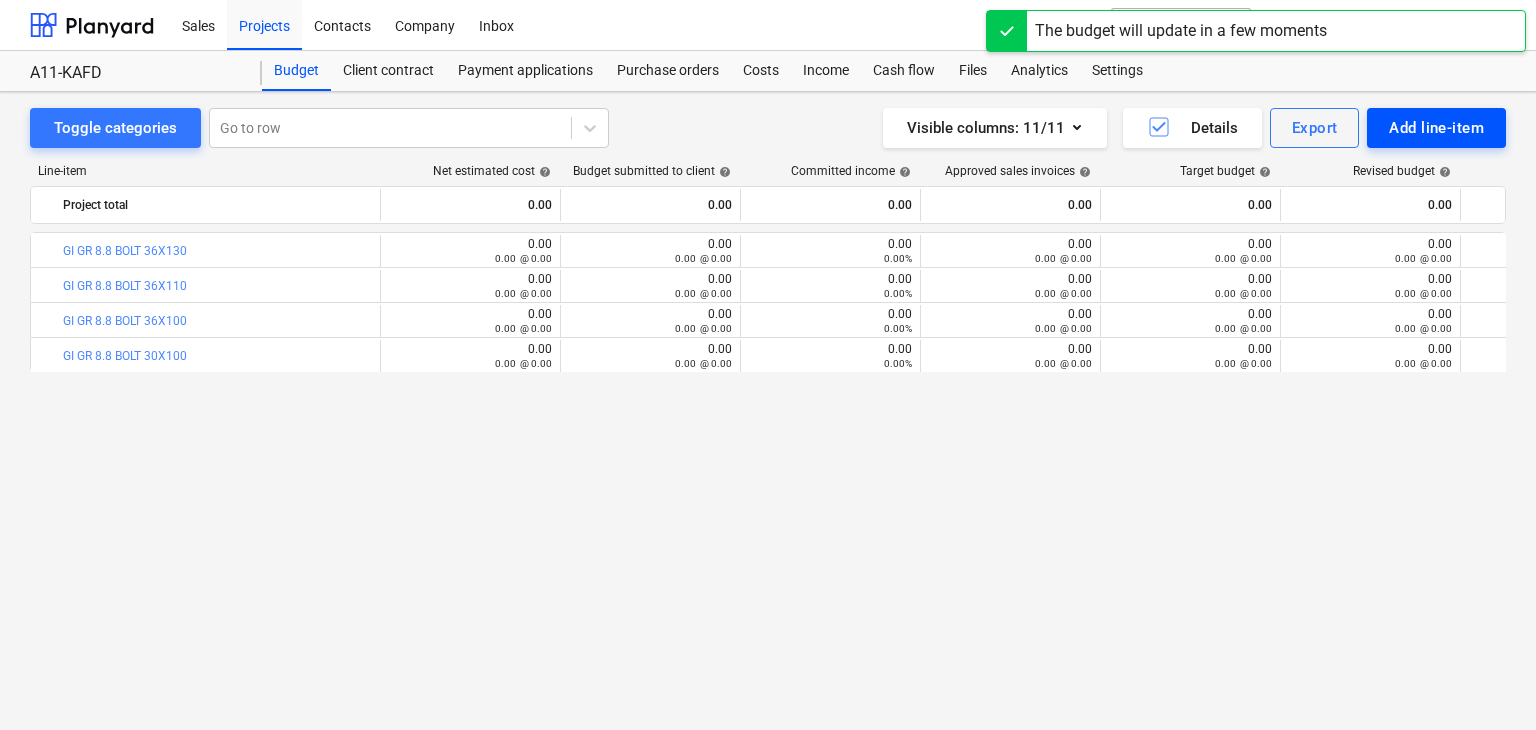 click on "Add line-item" at bounding box center (1436, 128) 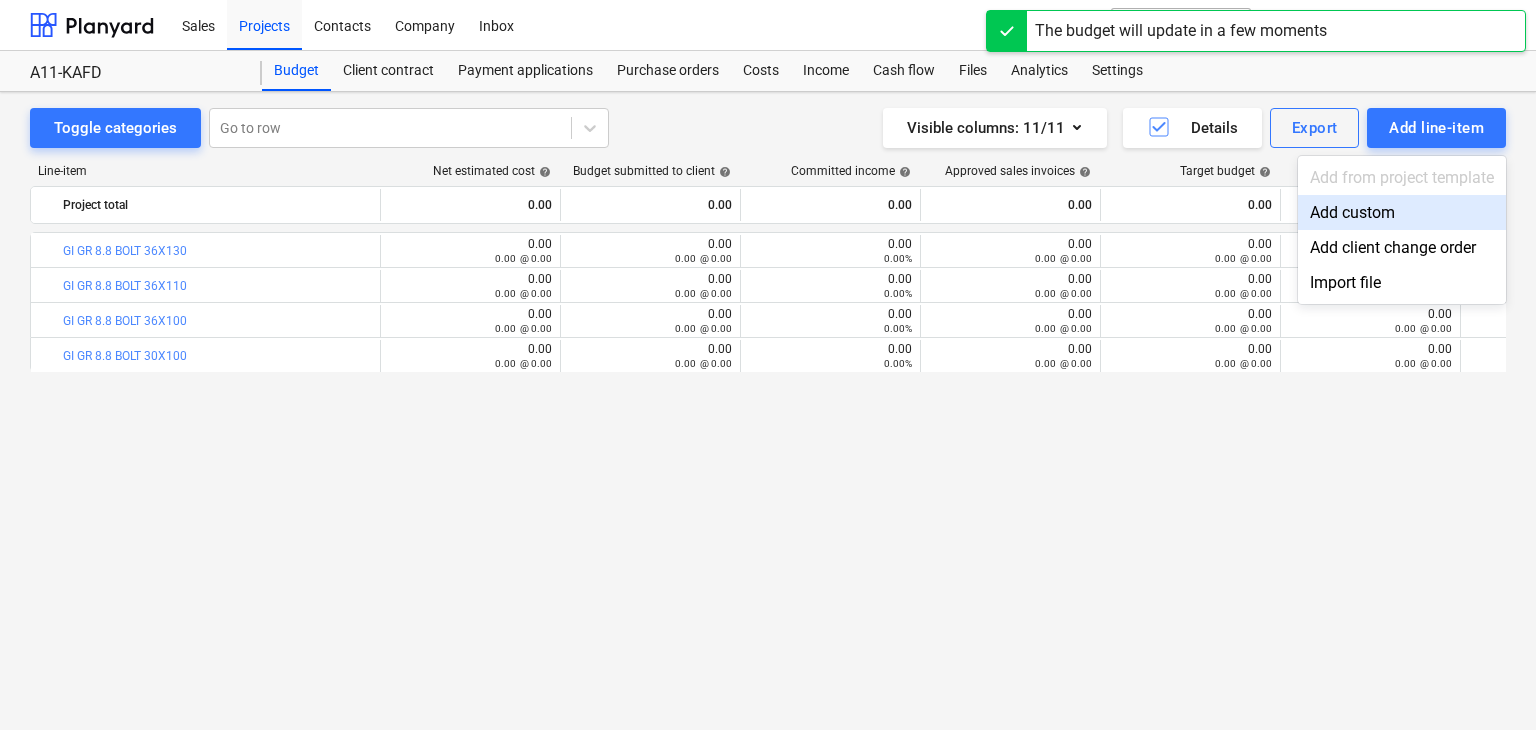 click on "Add custom" at bounding box center [1402, 212] 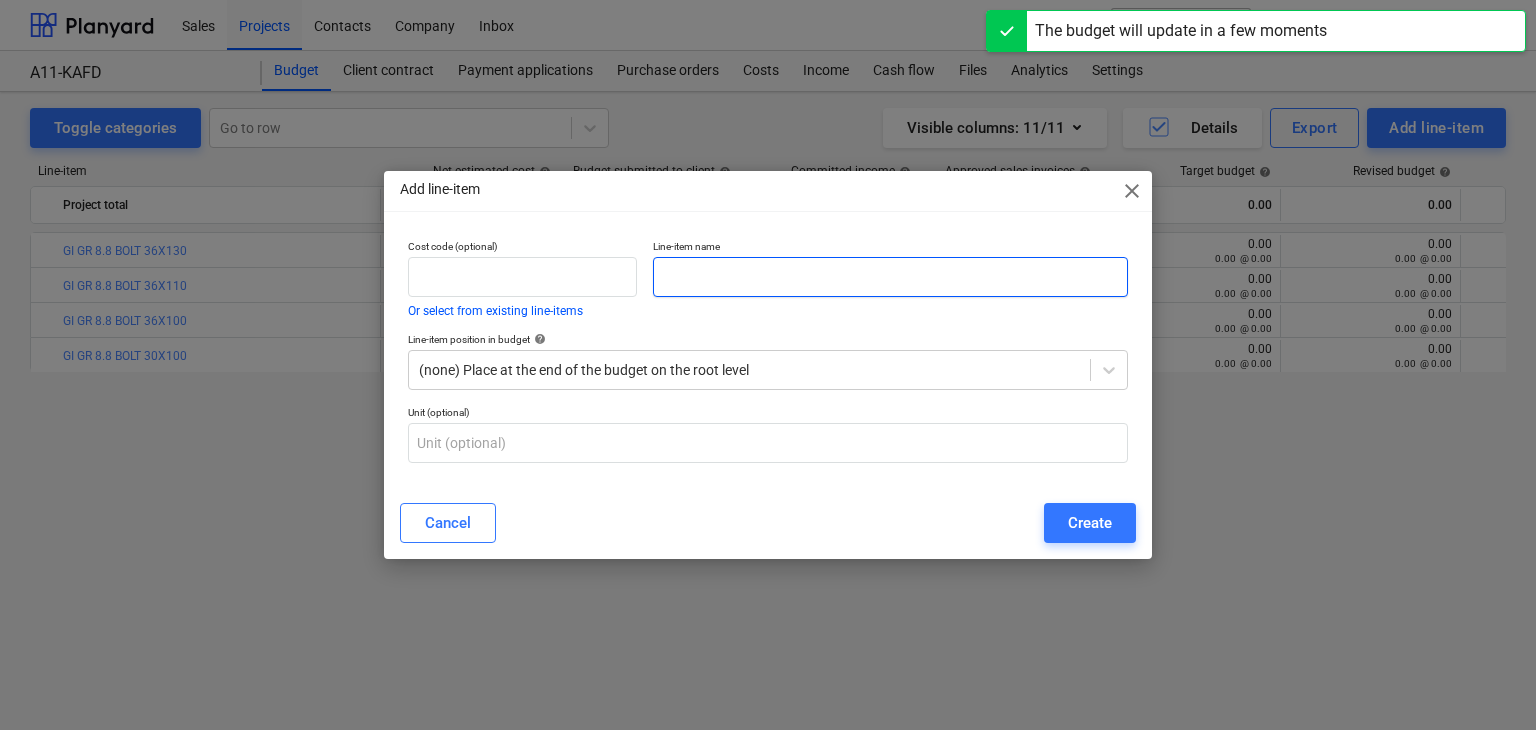 click at bounding box center (890, 277) 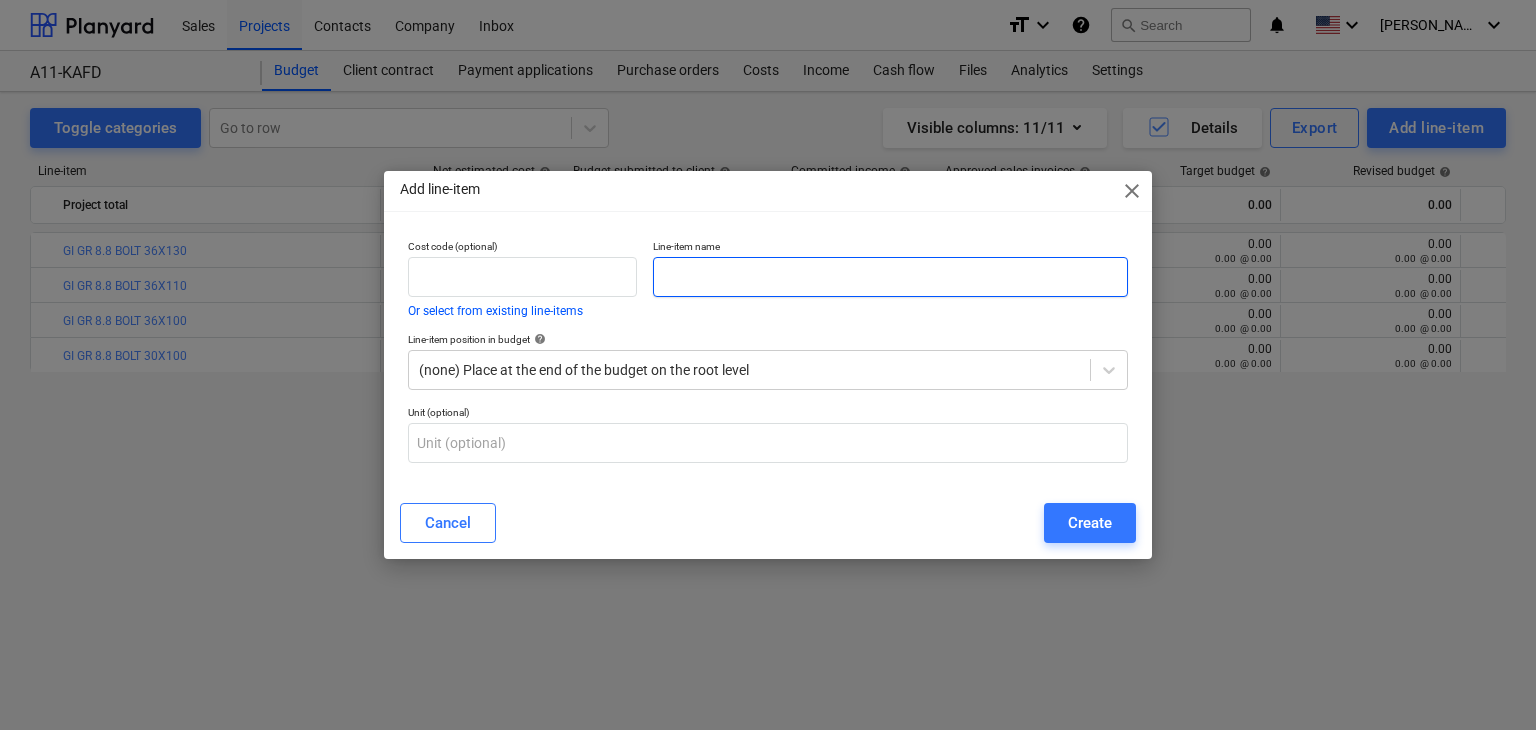 paste on "GI GR 8.8 BOLT 30X90" 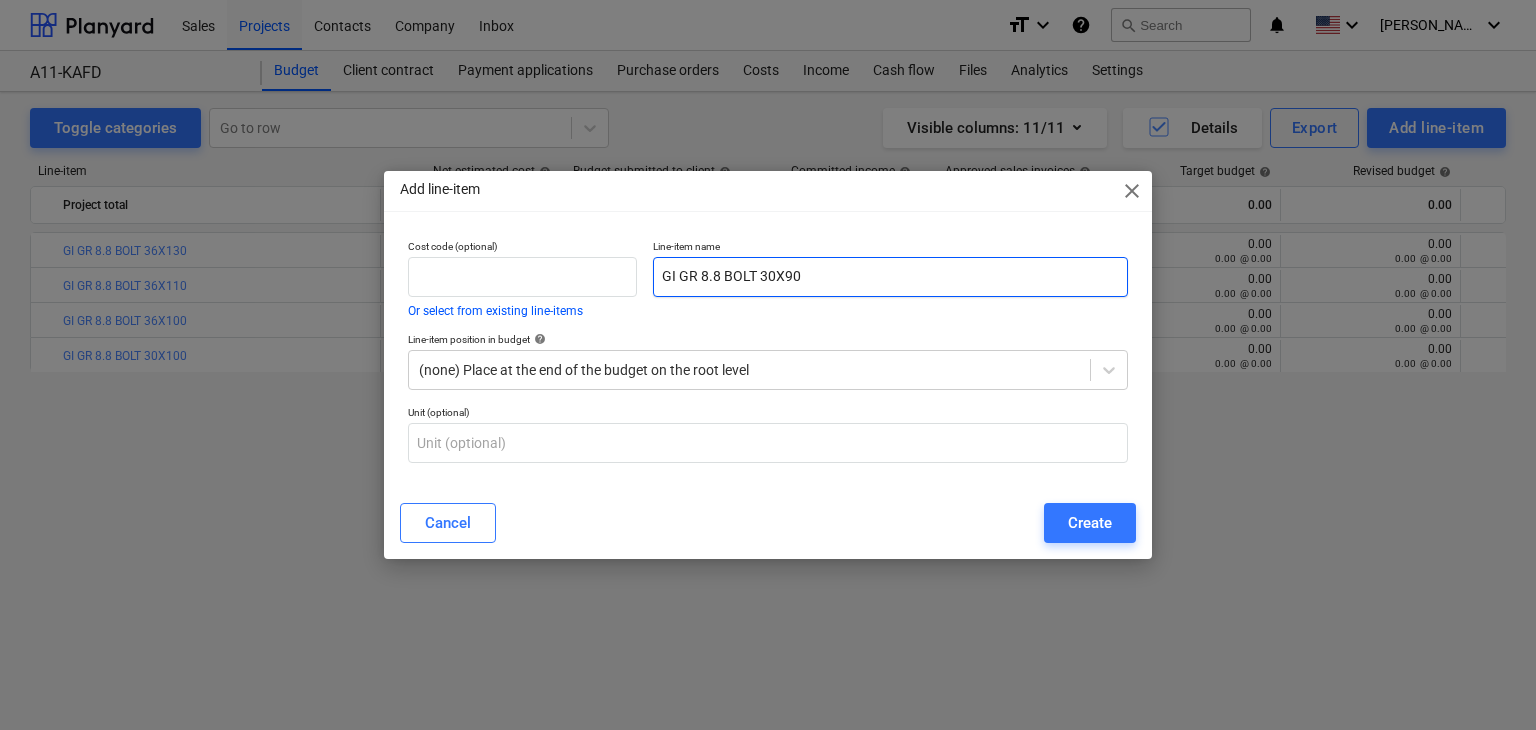 type on "GI GR 8.8 BOLT 30X90" 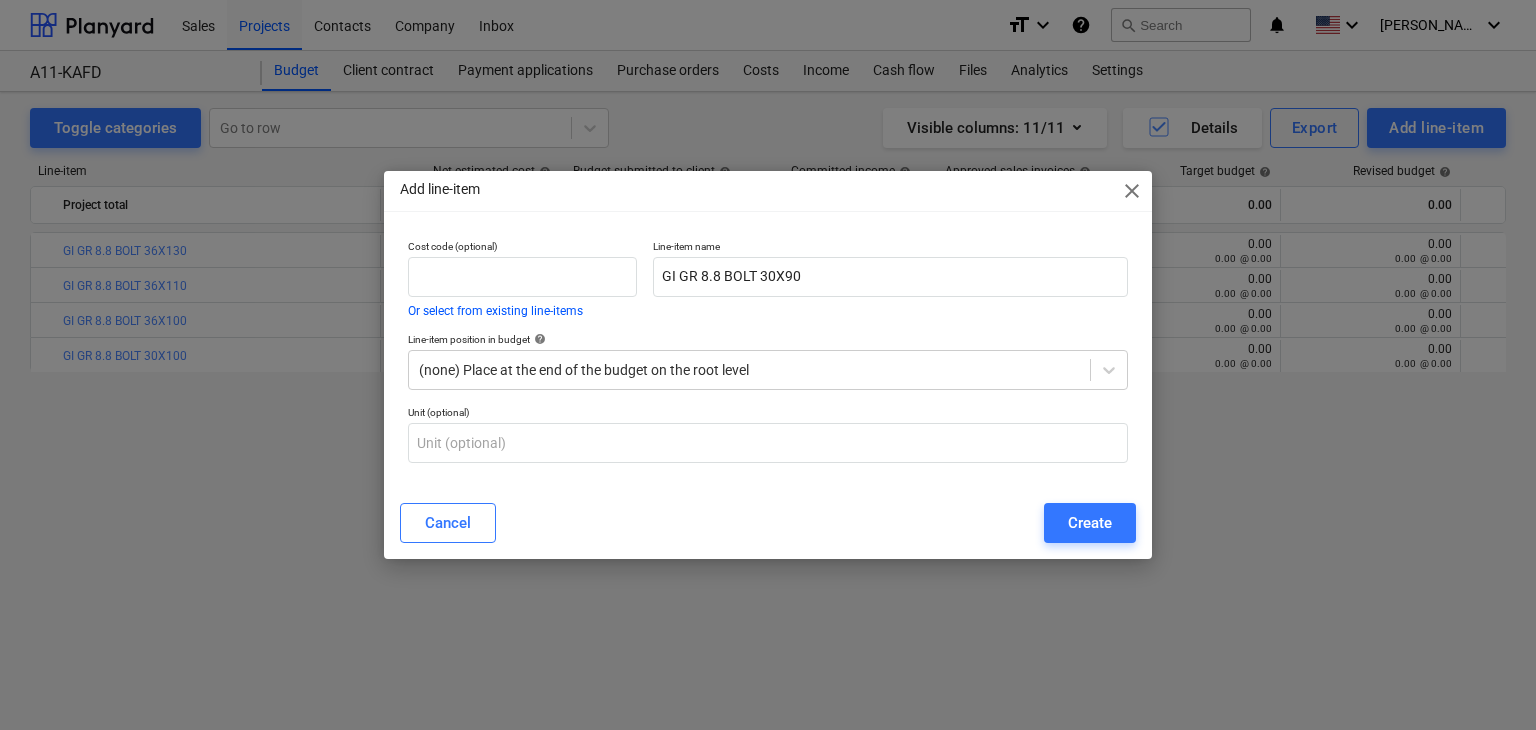 click on "Create" at bounding box center (1090, 523) 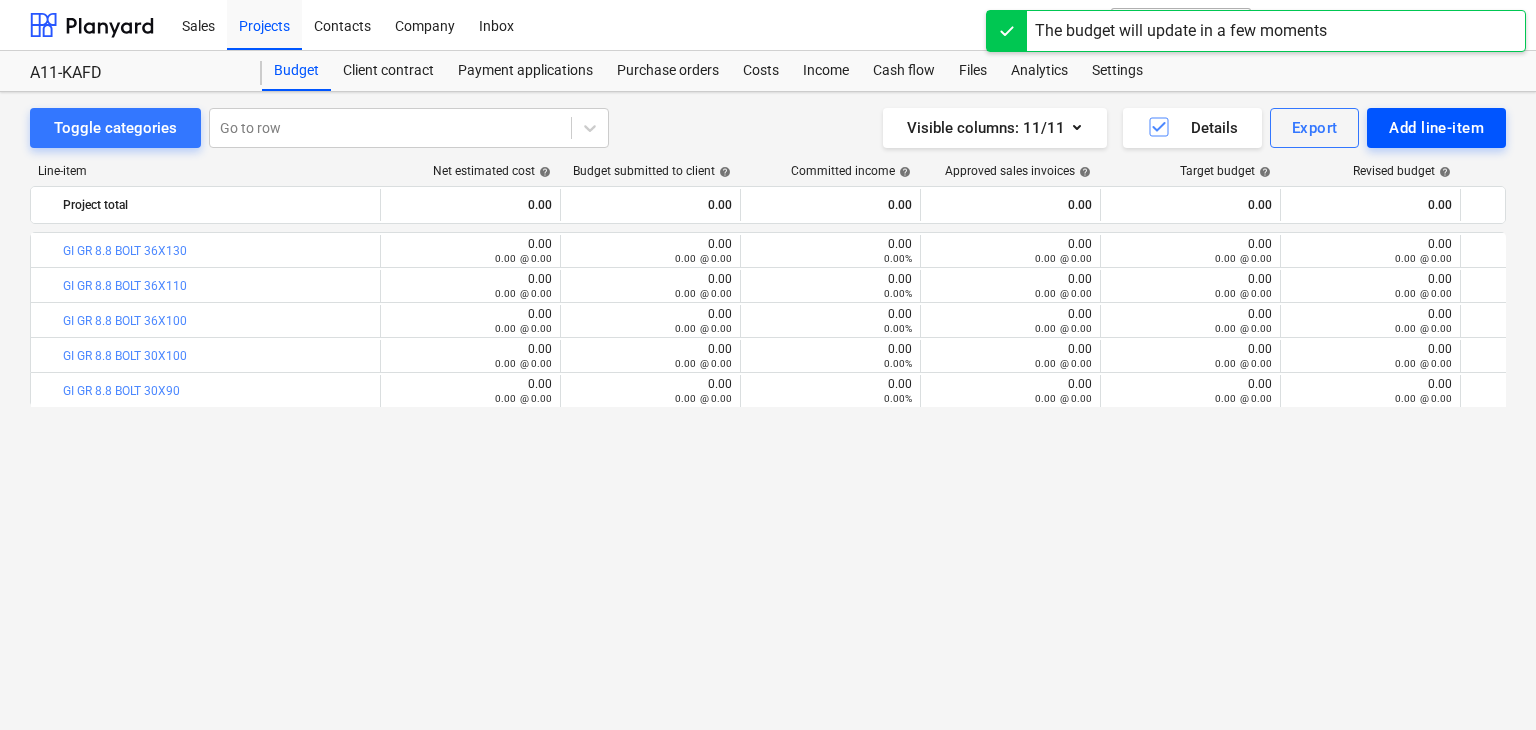 click on "Add line-item" at bounding box center (1436, 128) 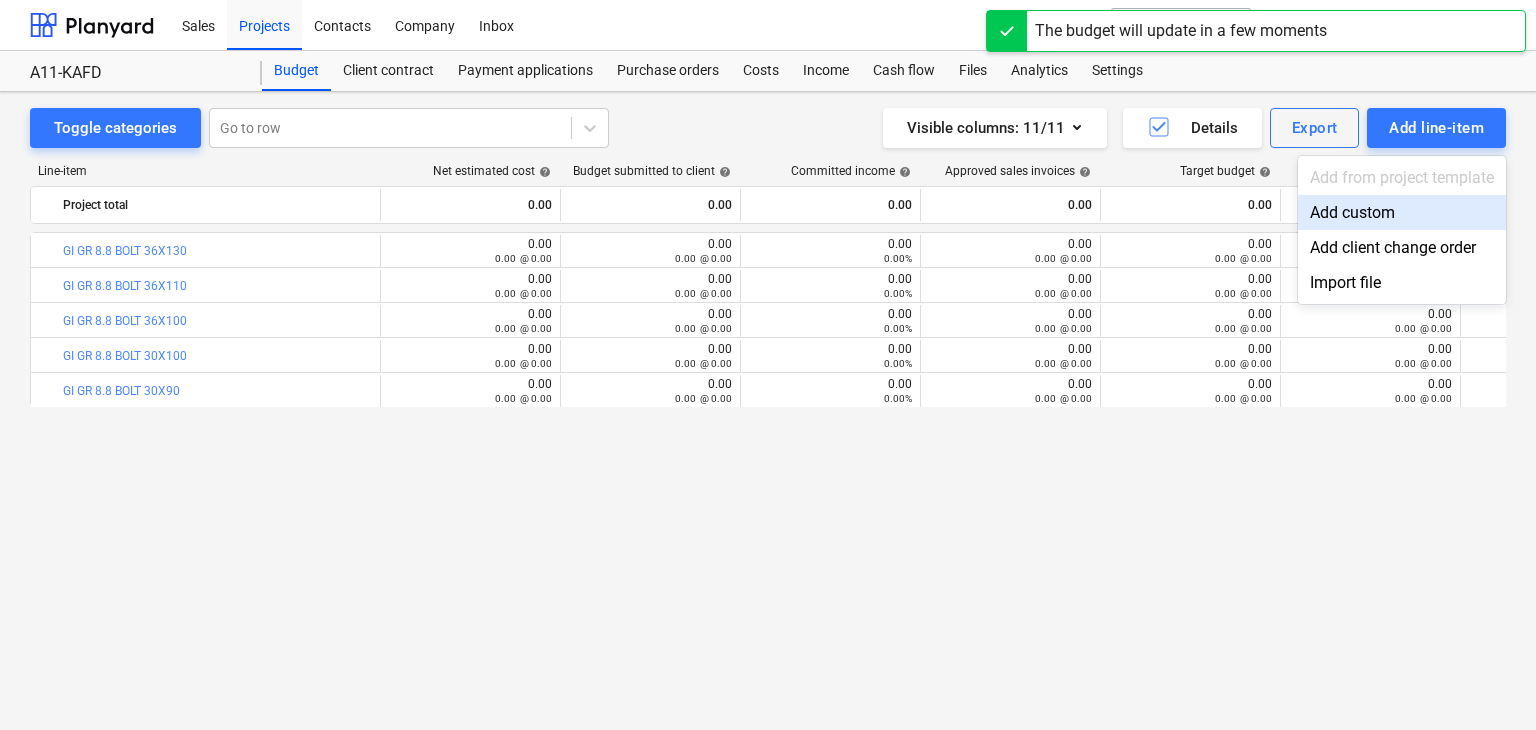 click on "Add custom" at bounding box center (1402, 212) 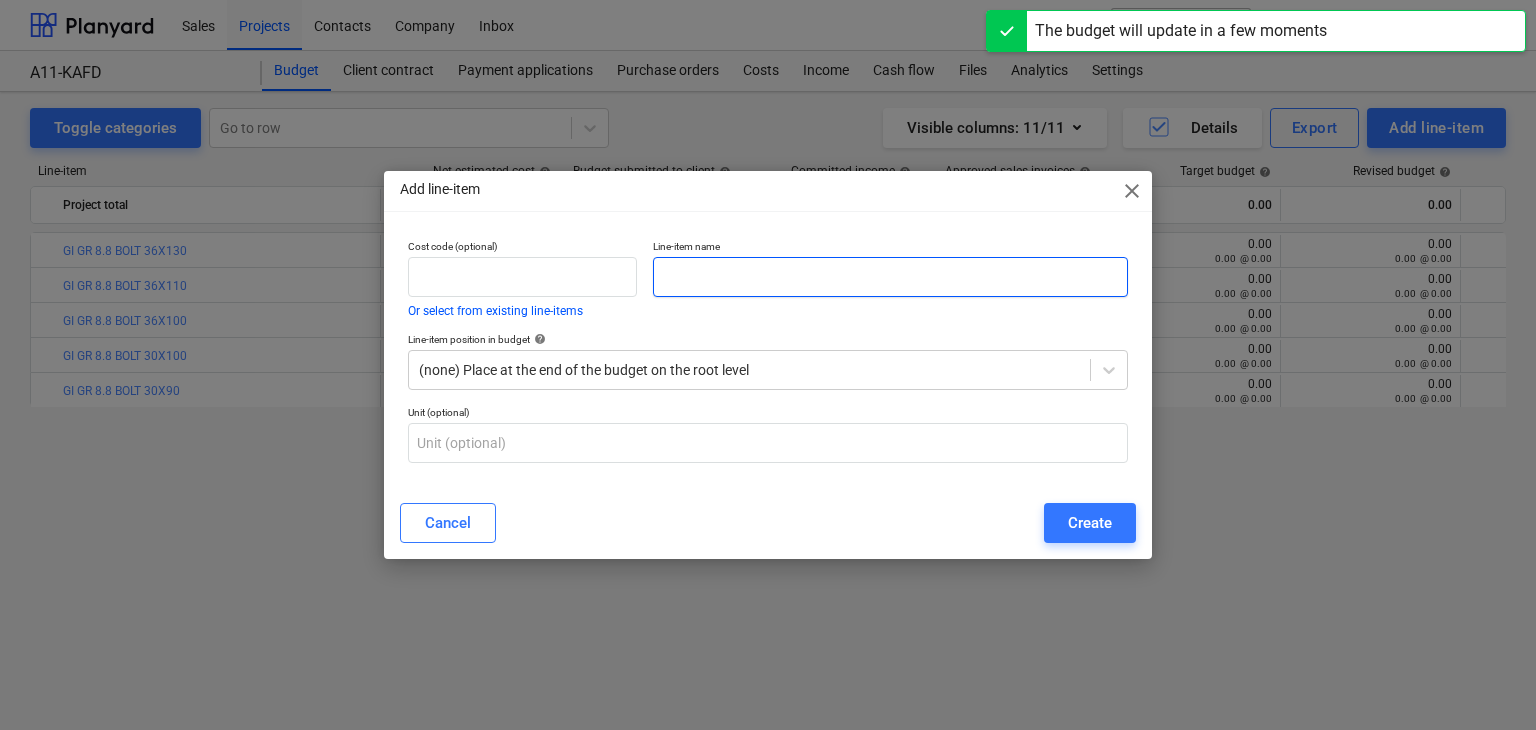 click at bounding box center (890, 277) 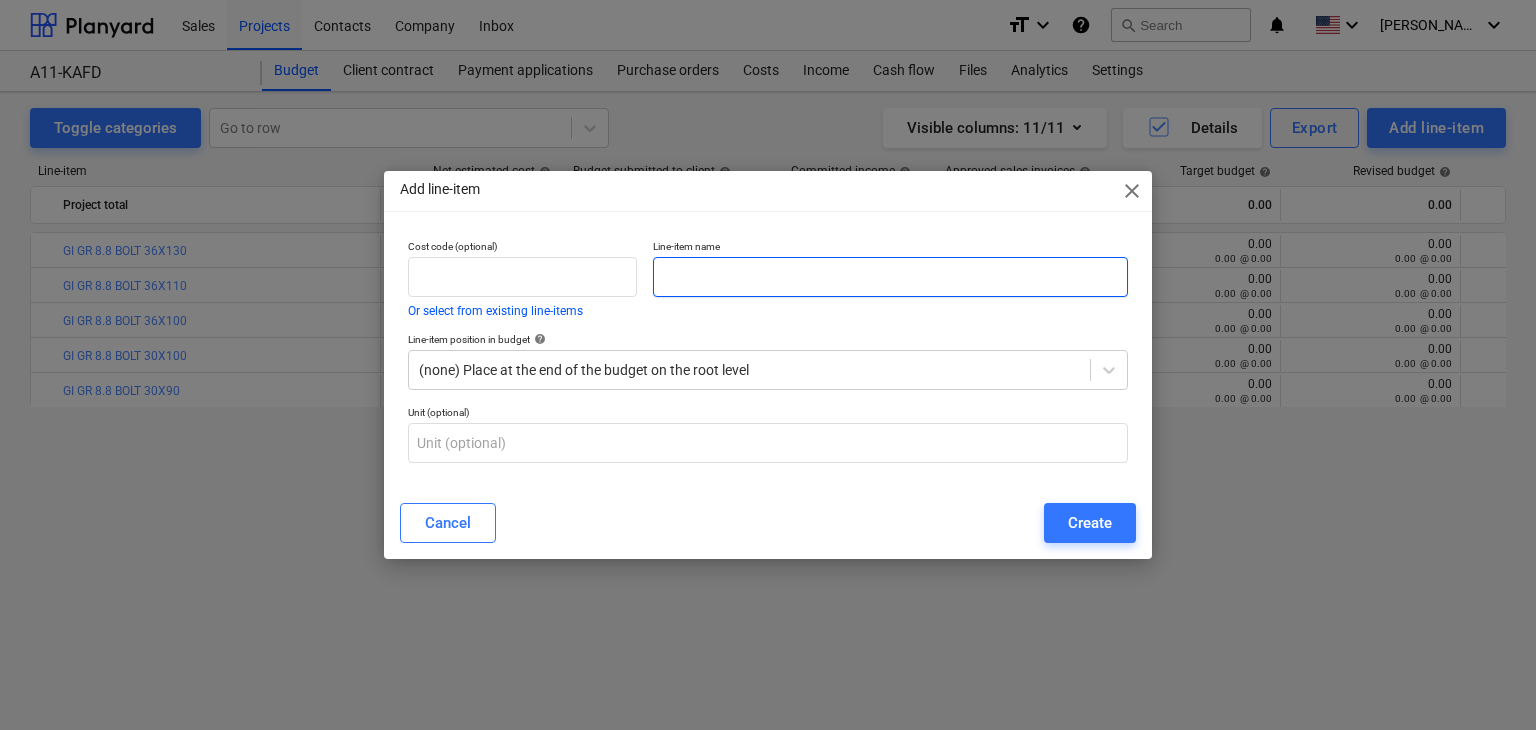 paste on "GI GR 8.8 BOLT 24X70" 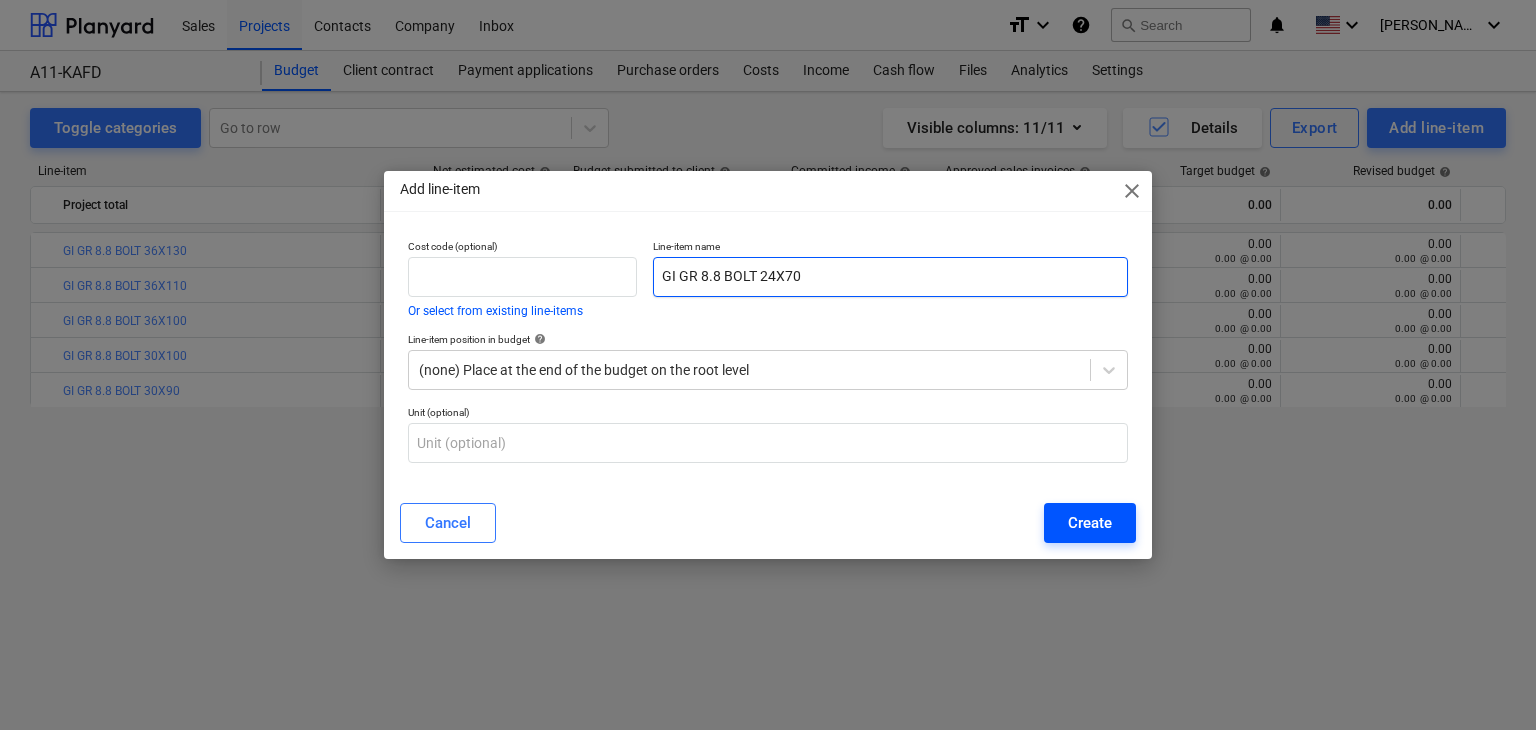type on "GI GR 8.8 BOLT 24X70" 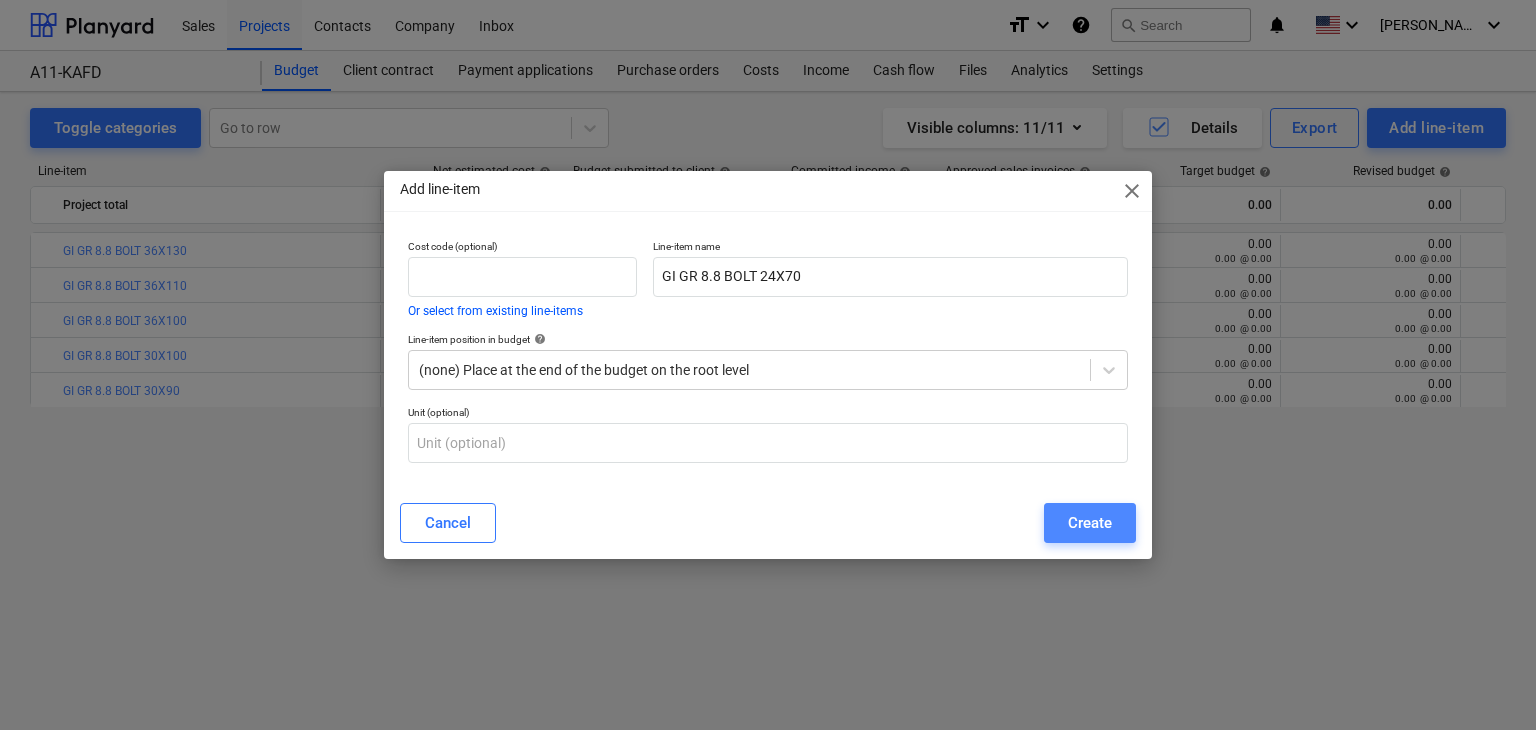 click on "Create" at bounding box center (1090, 523) 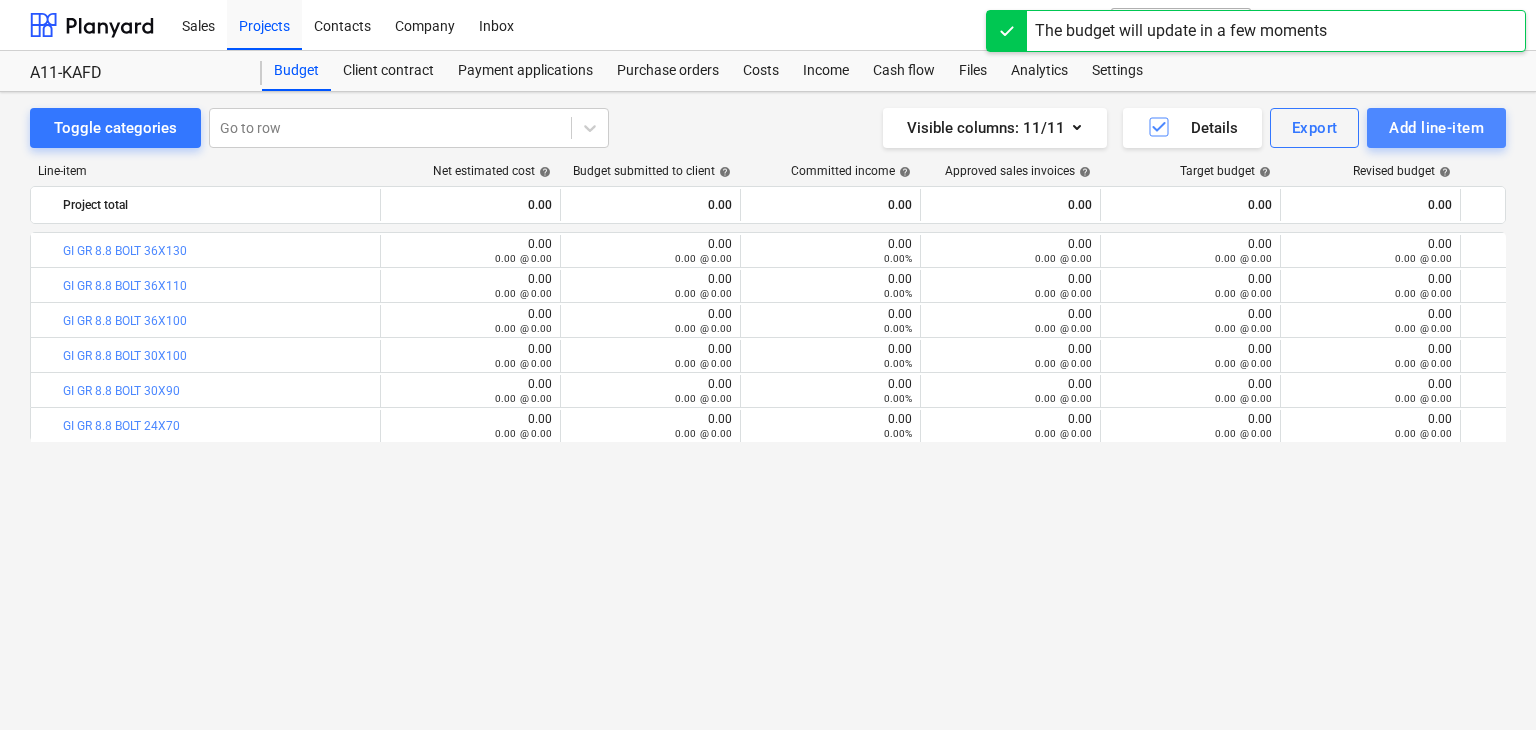 click on "Add line-item" at bounding box center [1436, 128] 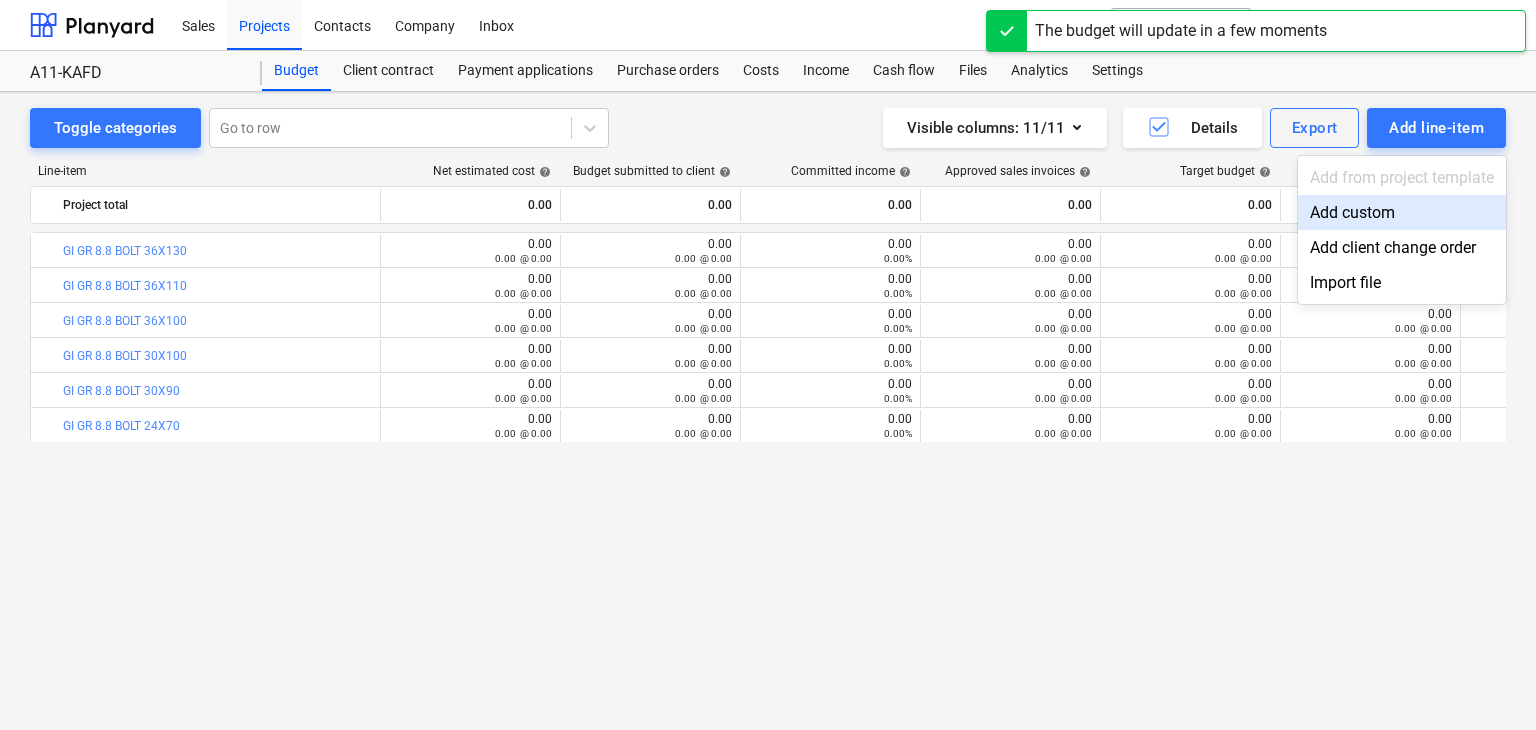 click on "Add custom" at bounding box center (1402, 212) 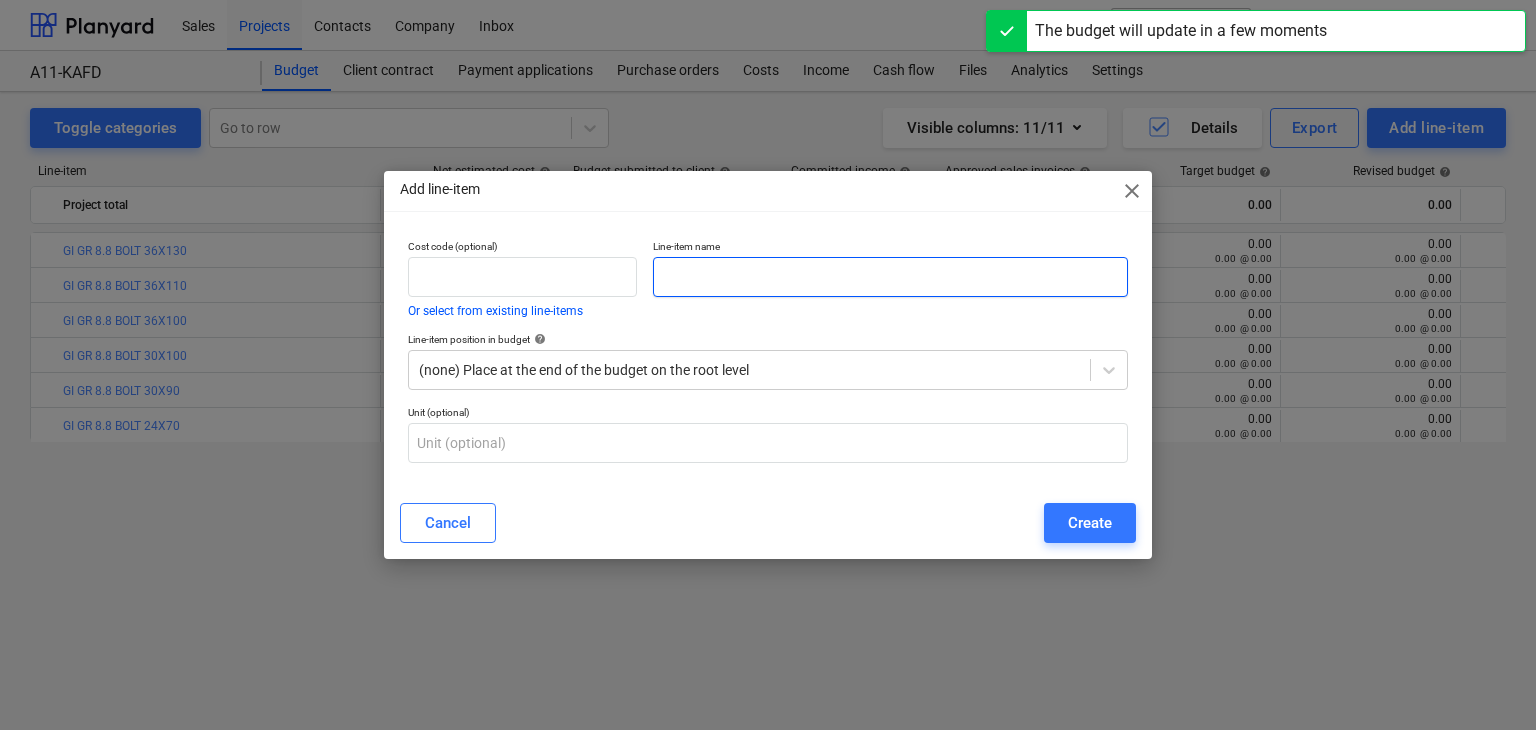 drag, startPoint x: 784, startPoint y: 301, endPoint x: 780, endPoint y: 286, distance: 15.524175 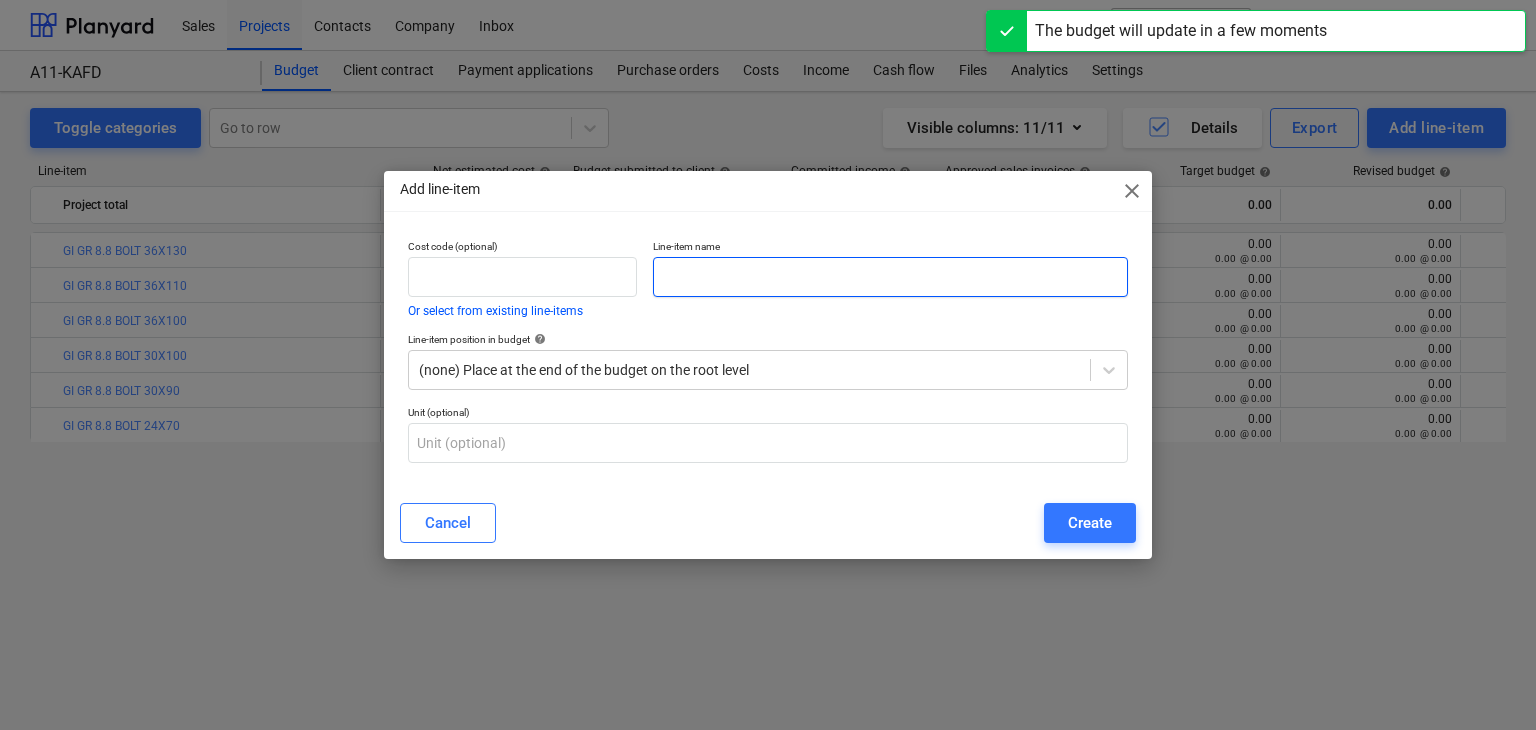 click on "Line-item name" at bounding box center (890, 278) 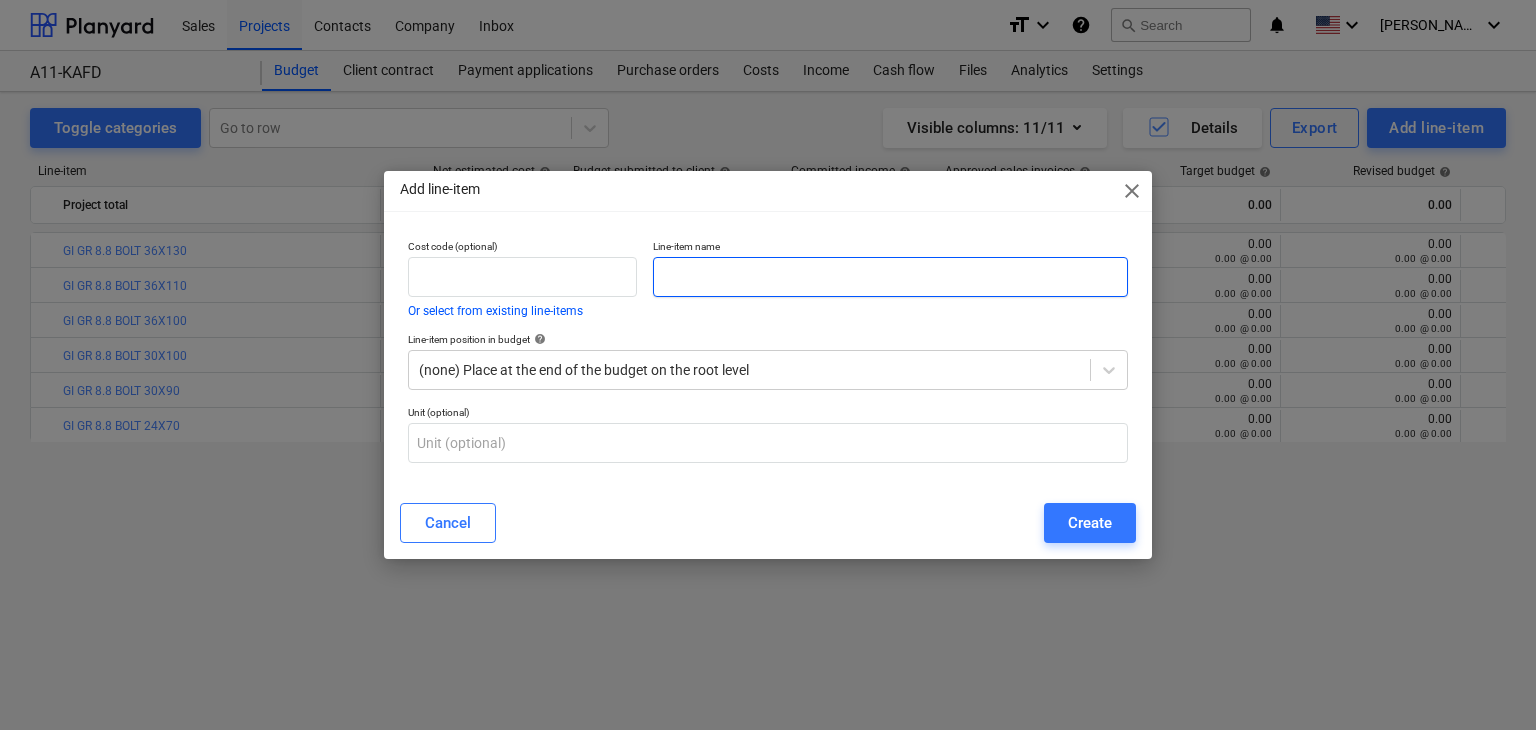 paste on "GI GR 8.8 BOLT 24X65" 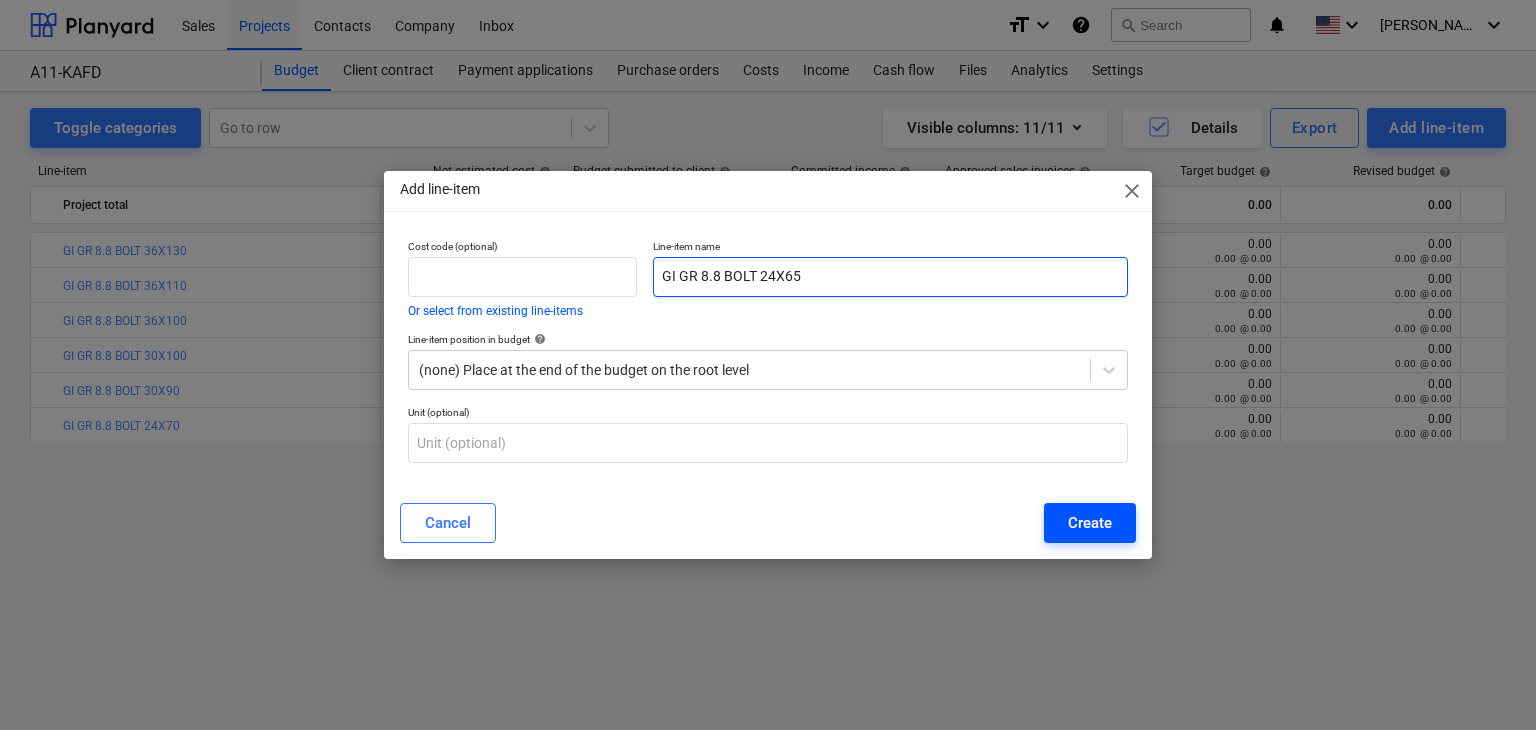 type on "GI GR 8.8 BOLT 24X65" 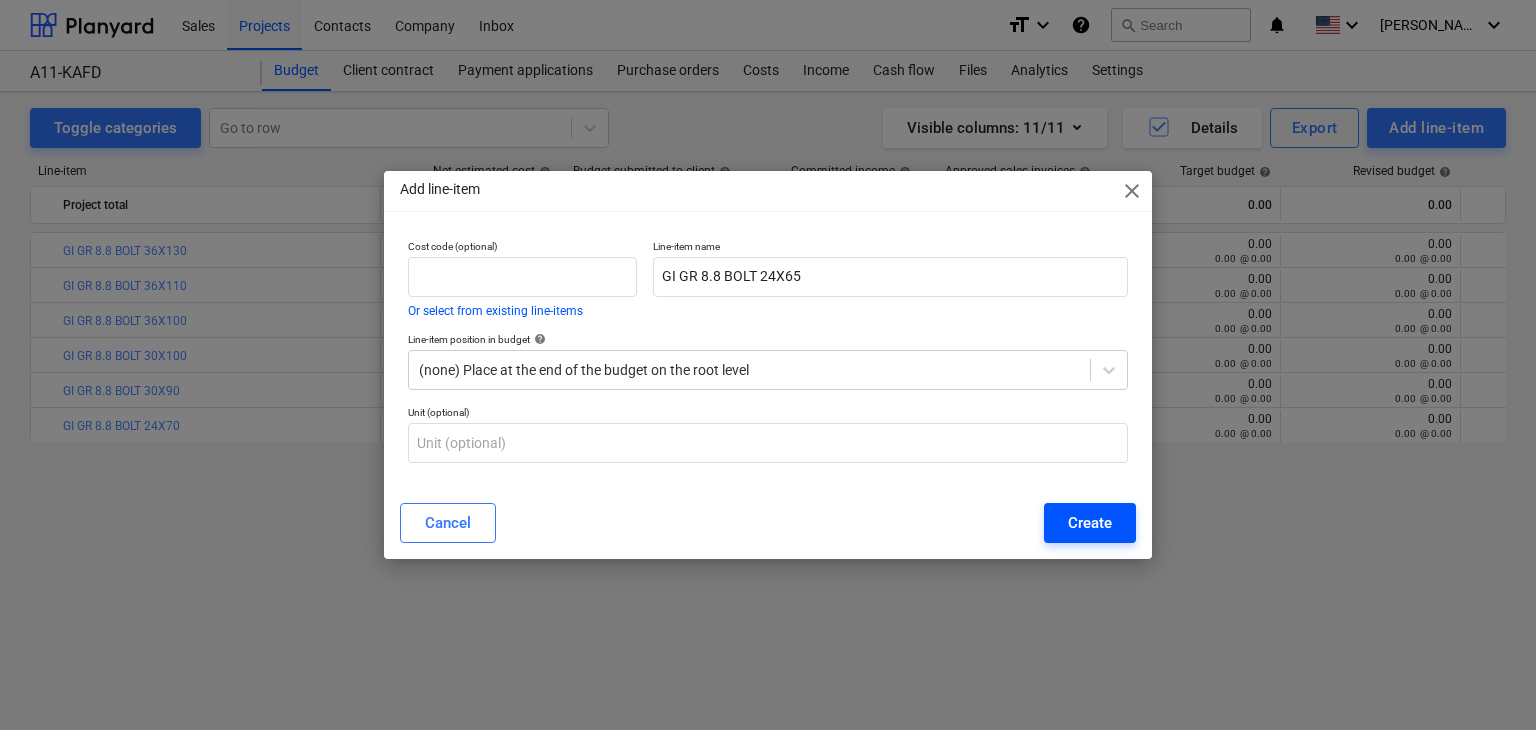 click on "Create" at bounding box center (1090, 523) 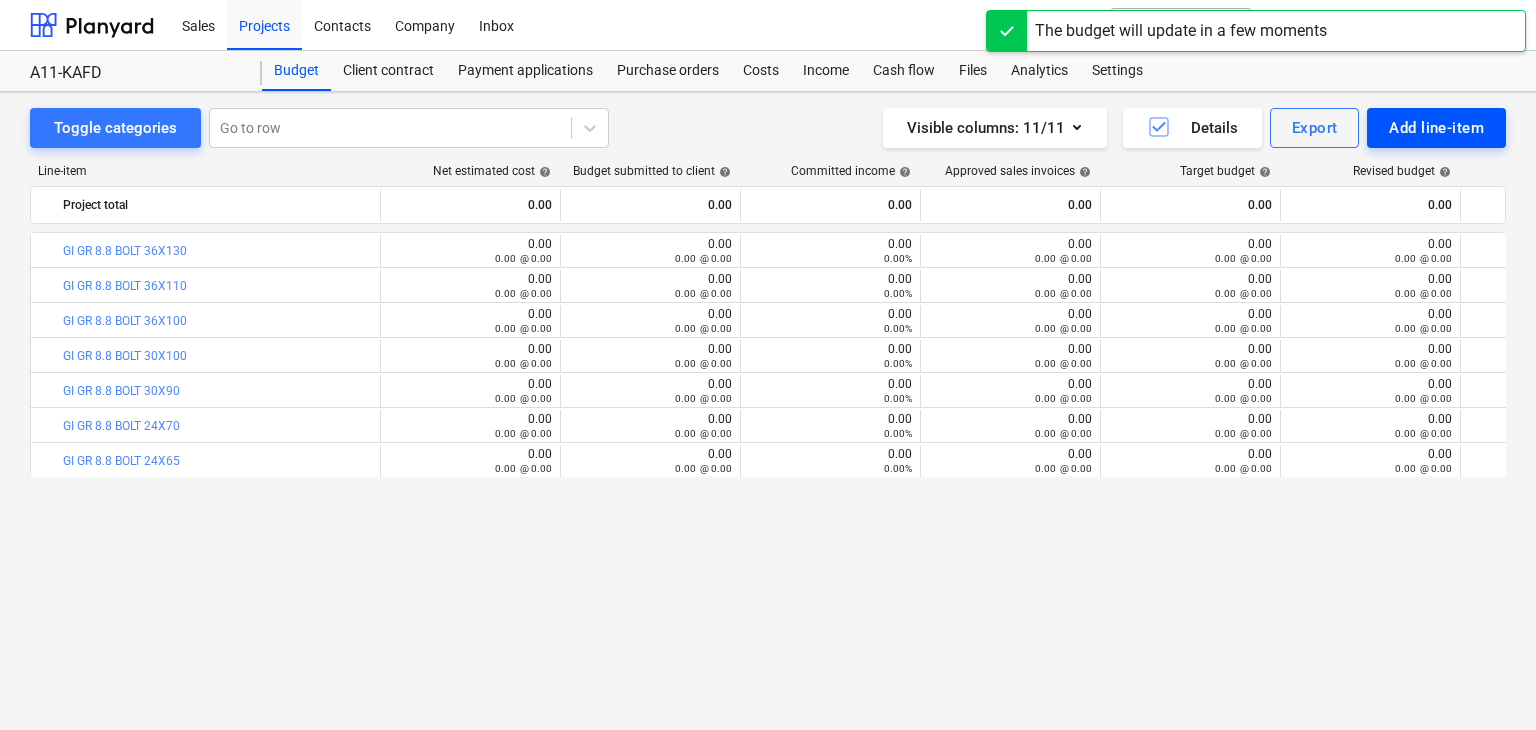 click on "Add line-item" at bounding box center (1436, 128) 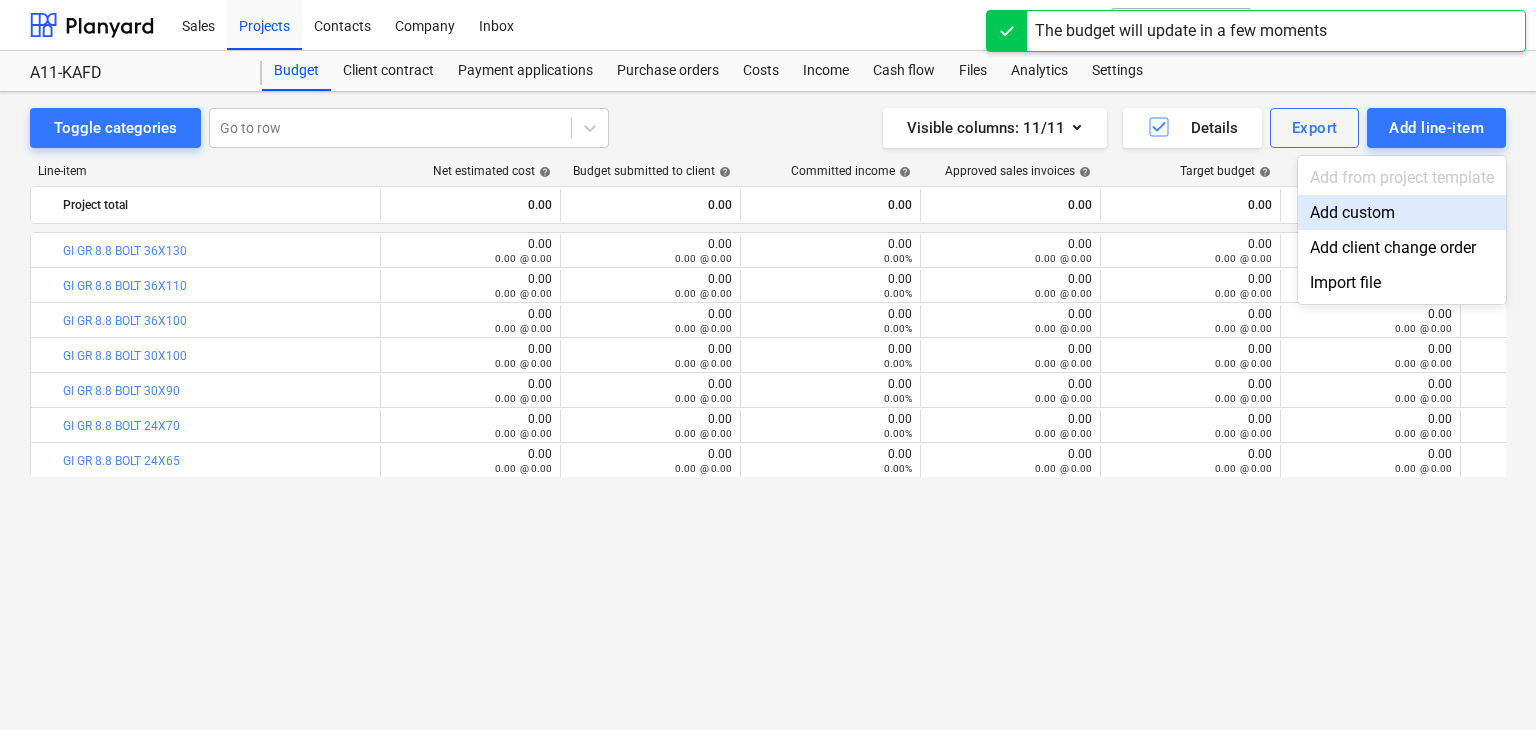 click on "Add custom" at bounding box center (1402, 212) 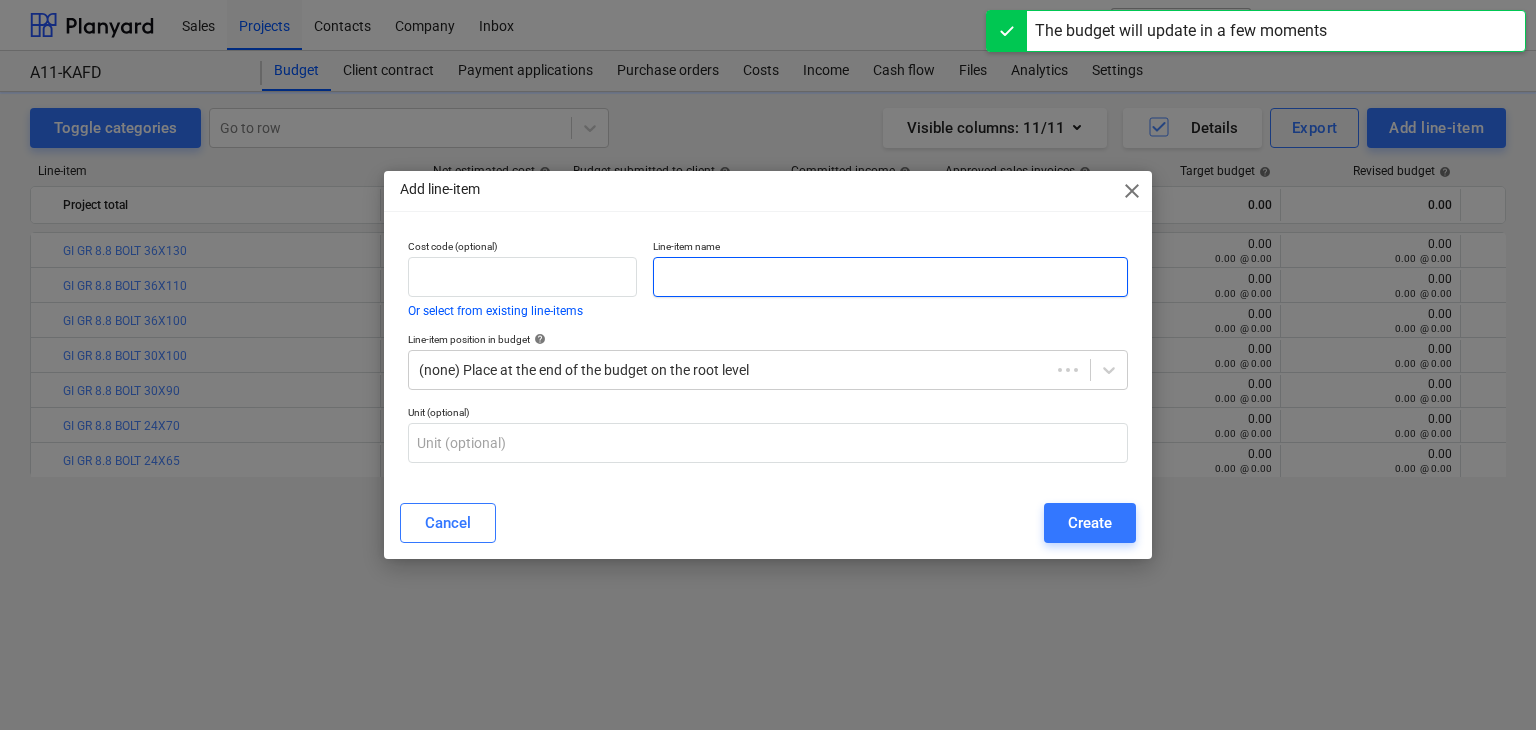 click at bounding box center [890, 277] 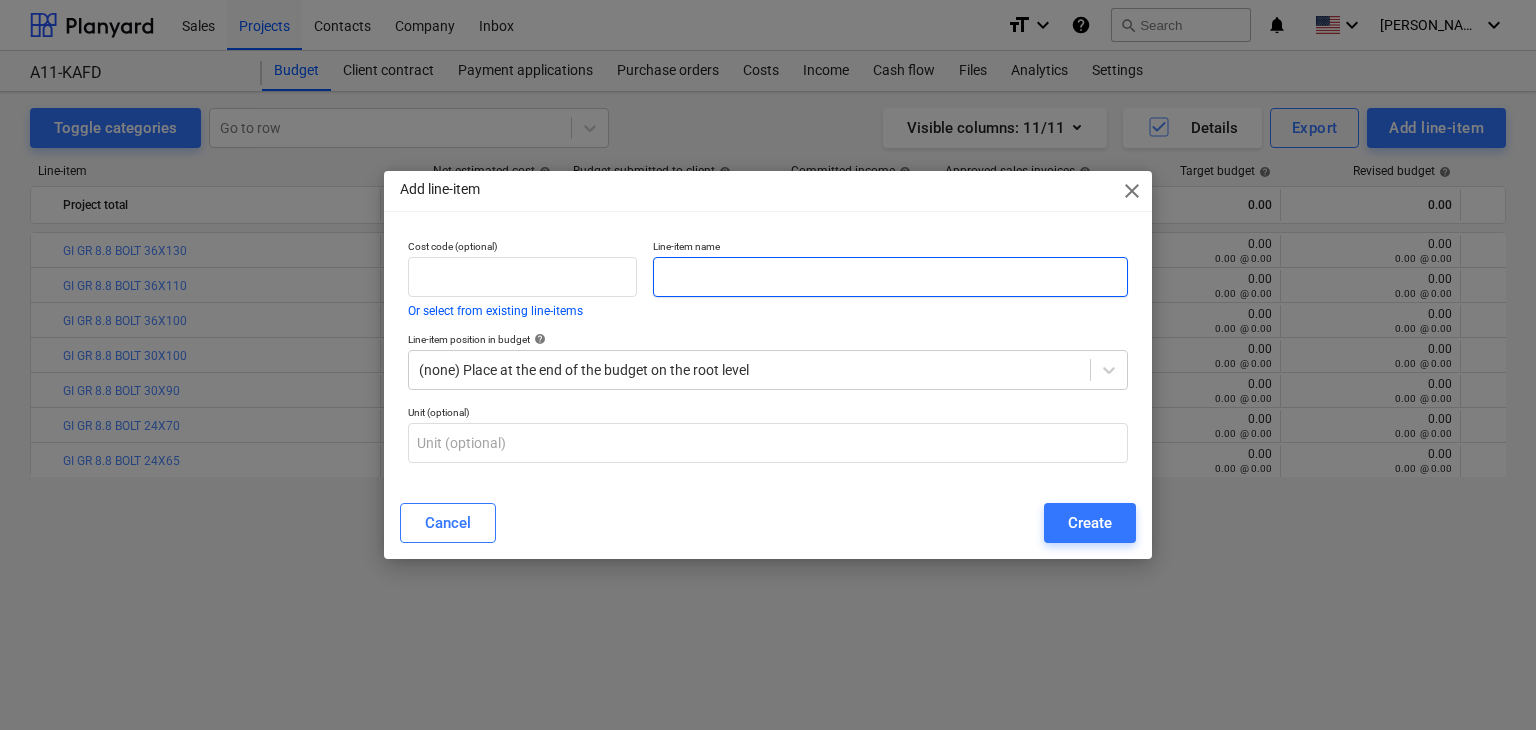 paste on "GI GR 8.8 BOLT 22X65" 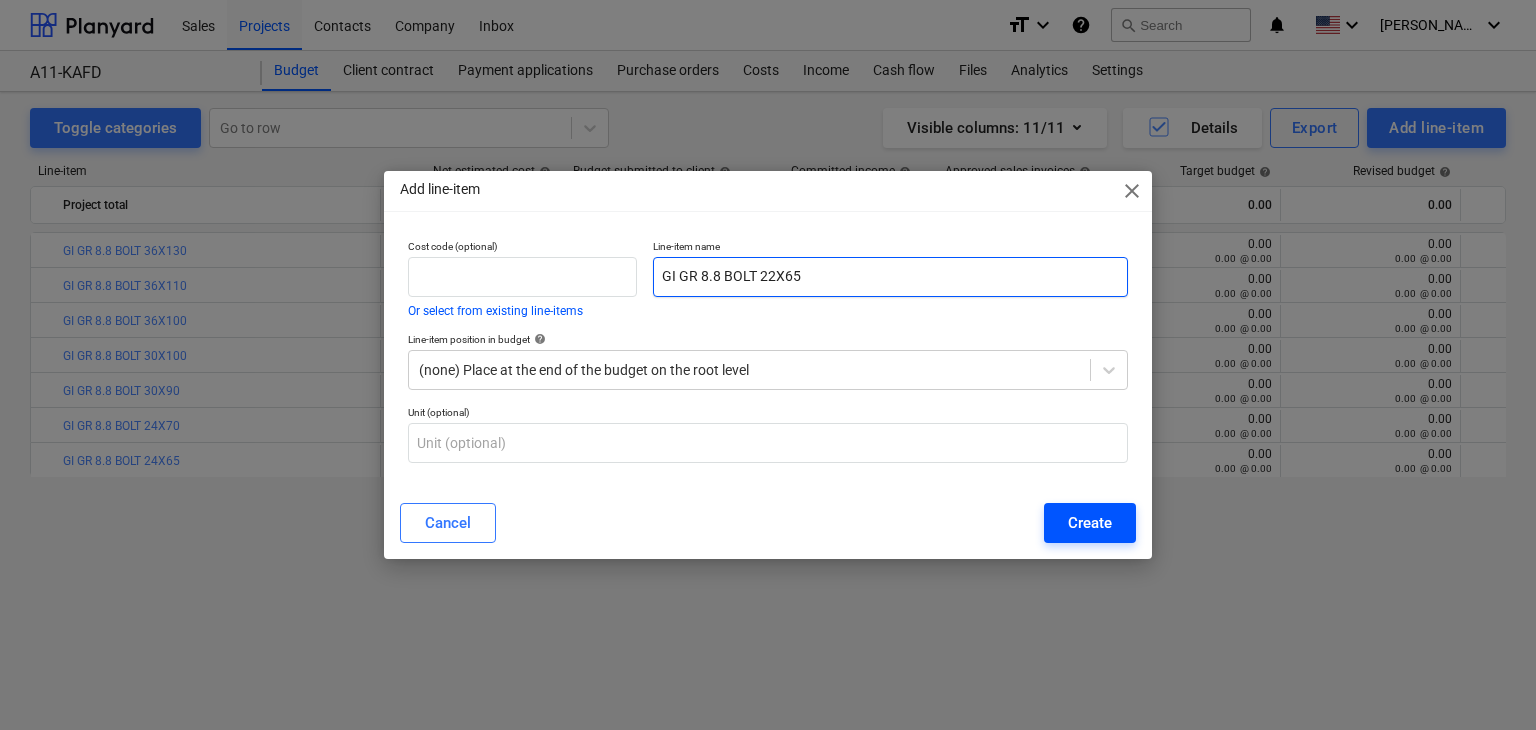 type on "GI GR 8.8 BOLT 22X65" 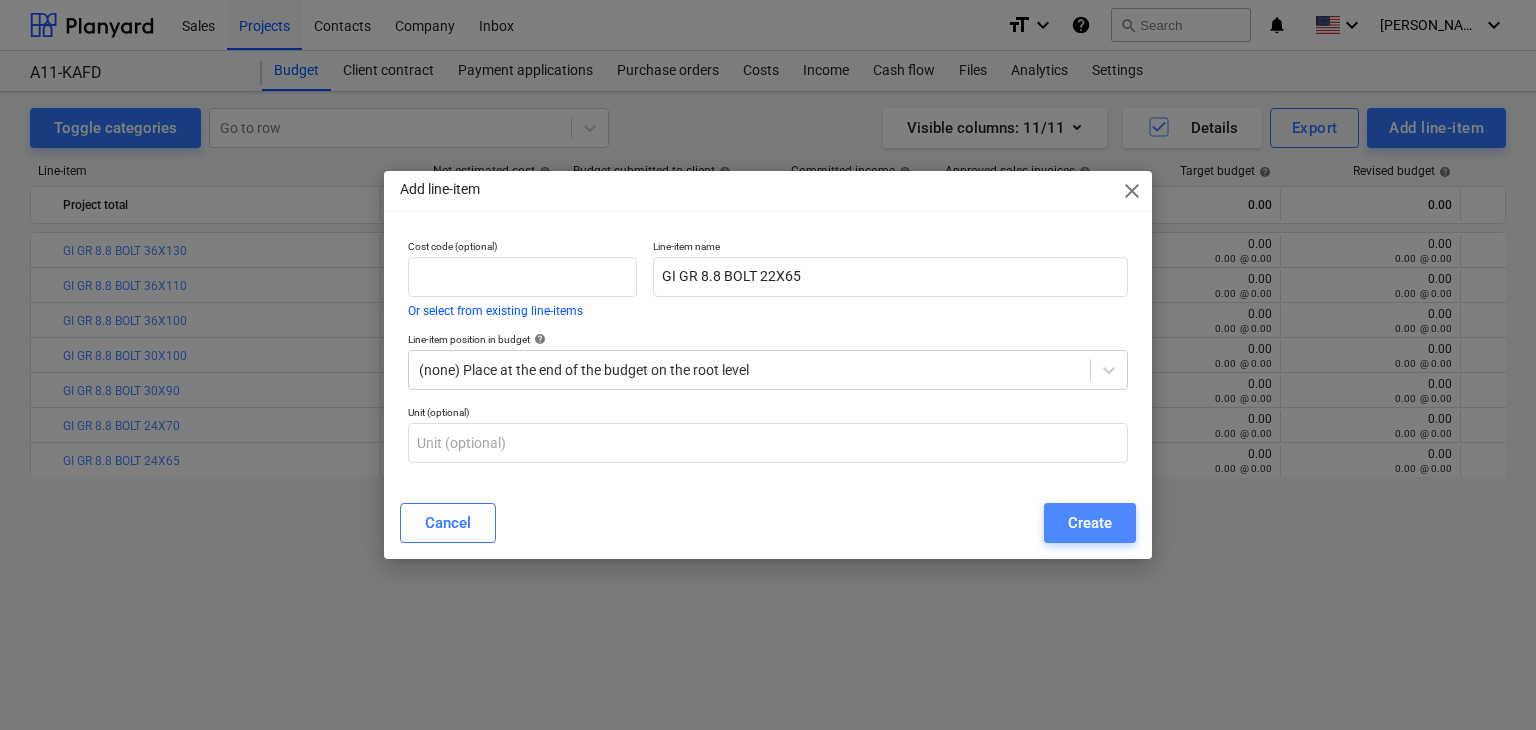 click on "Create" at bounding box center [1090, 523] 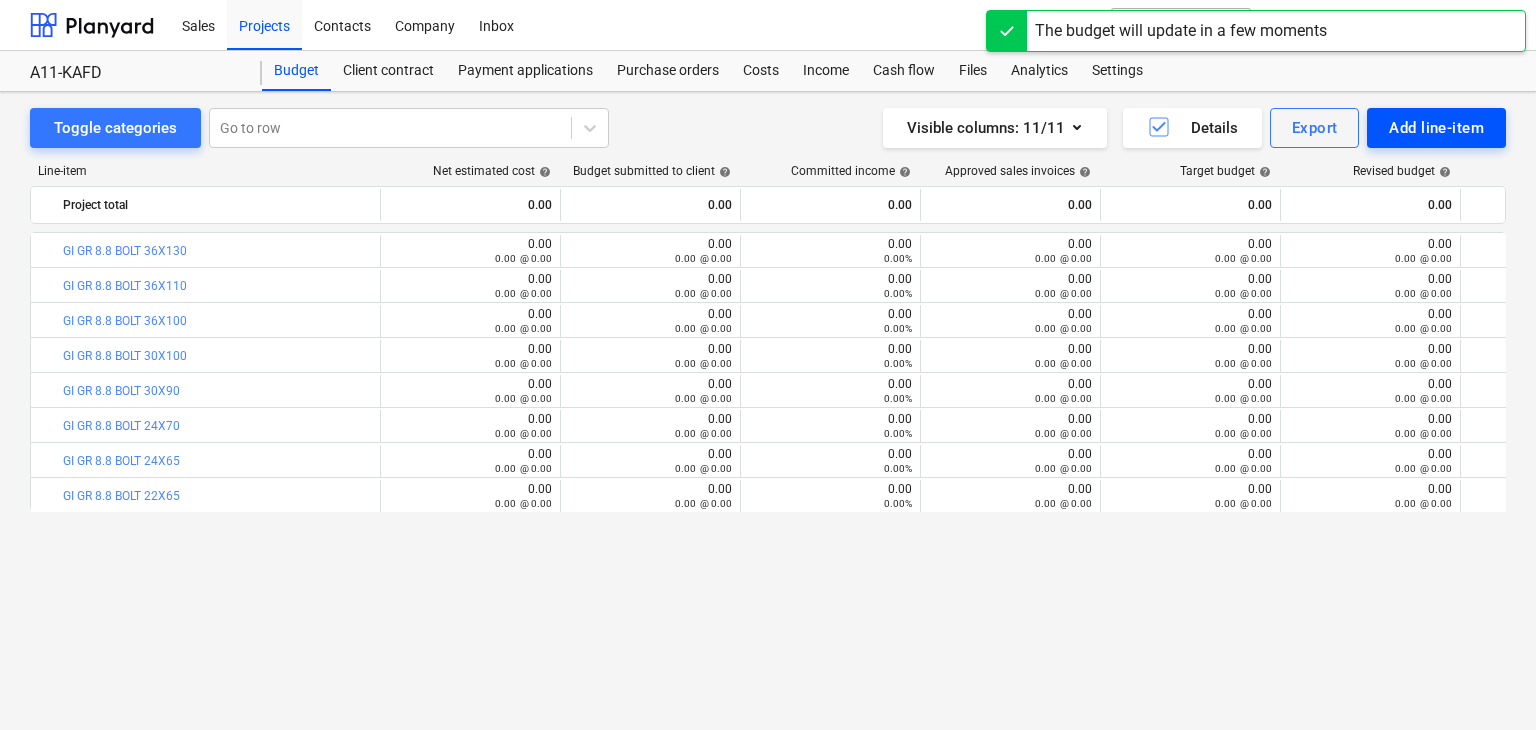 click on "Add line-item" at bounding box center [1436, 128] 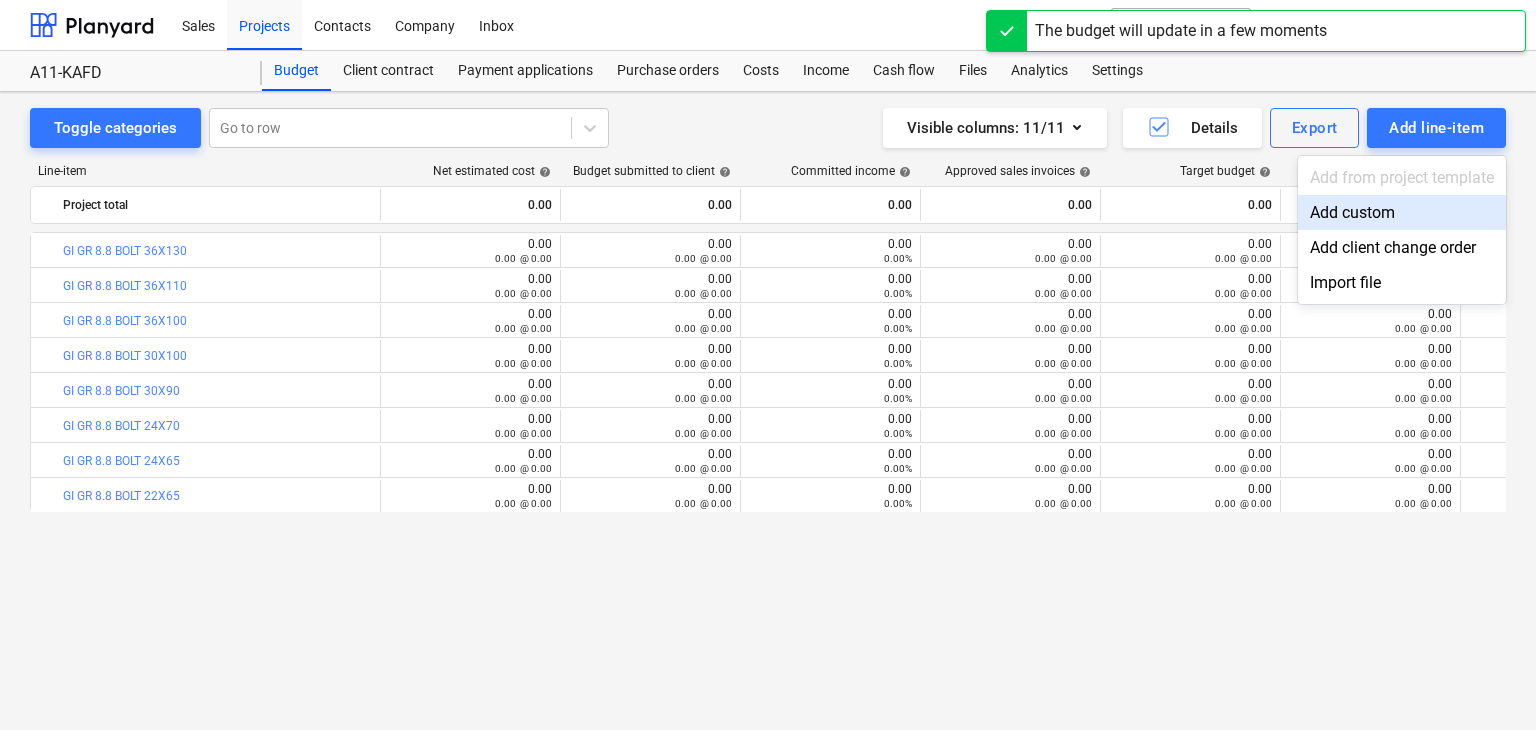 click on "Add custom" at bounding box center [1402, 212] 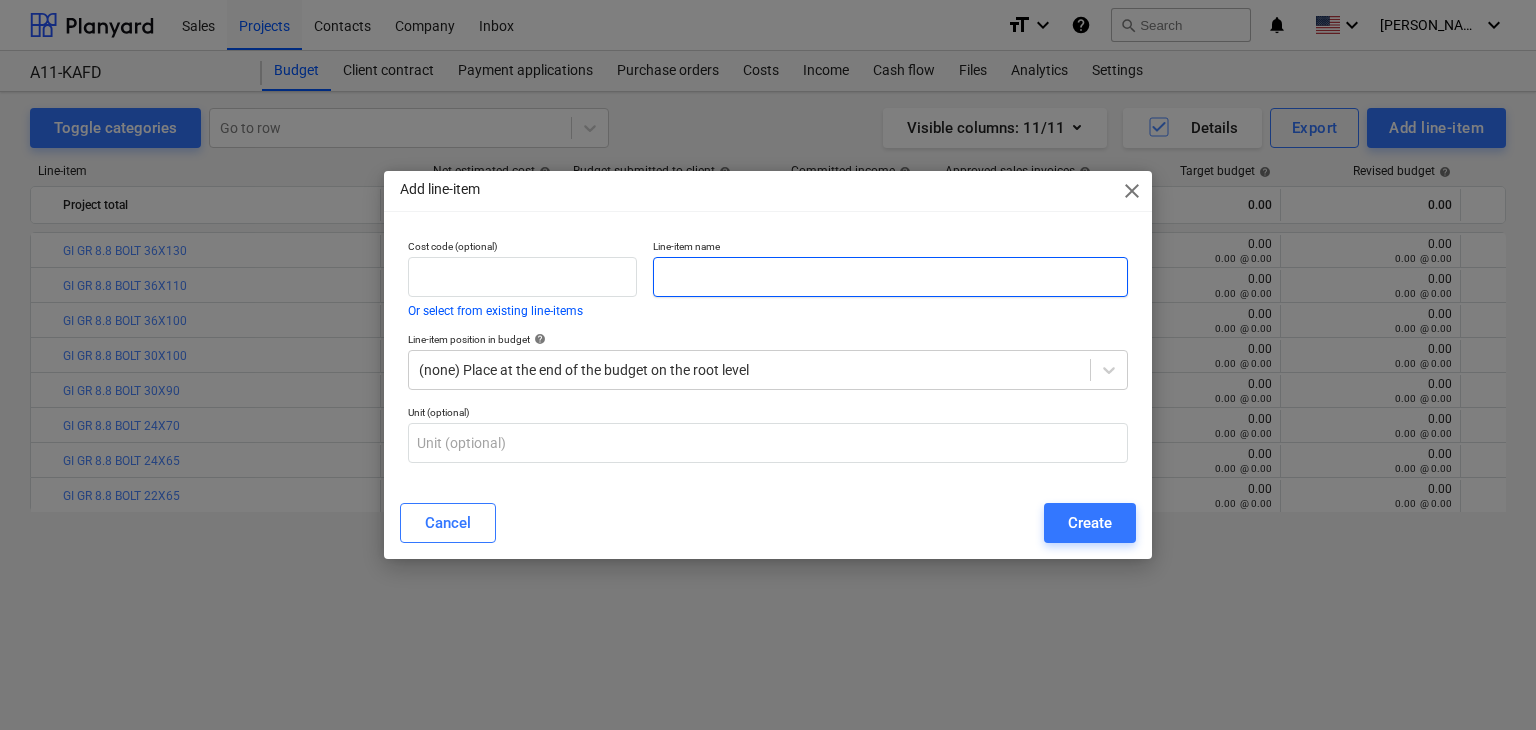 click at bounding box center [890, 277] 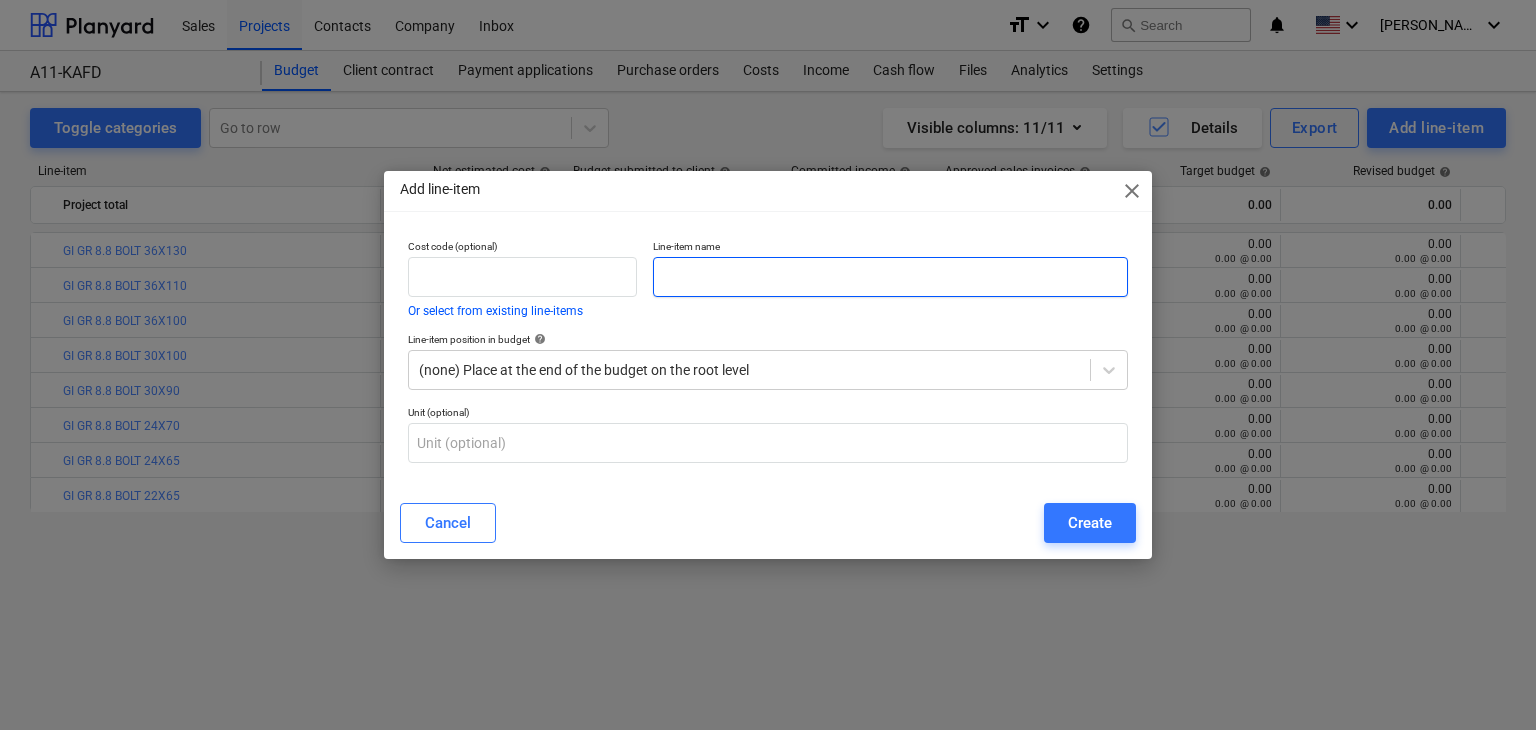paste on "GI GR 8.8 BOLT 22X60" 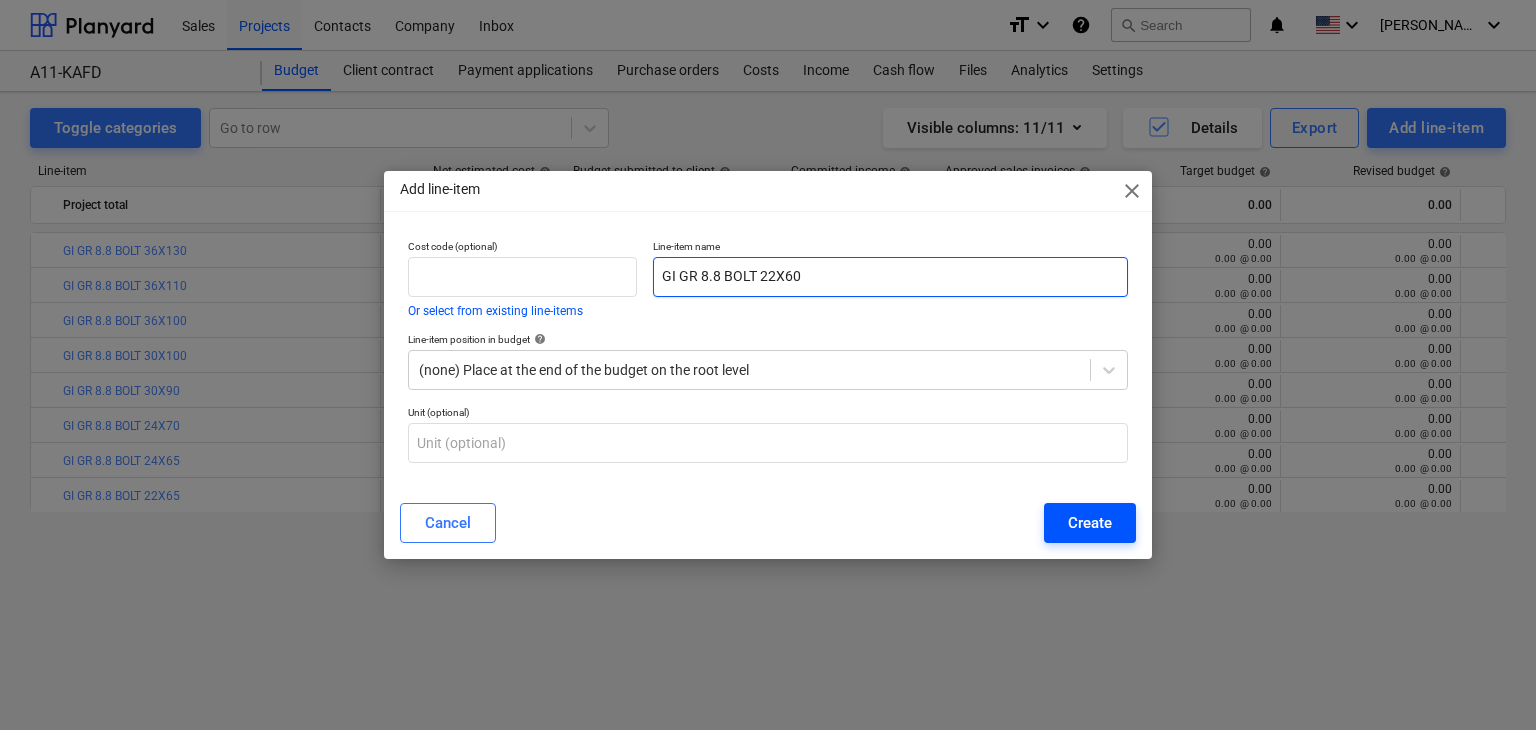 type on "GI GR 8.8 BOLT 22X60" 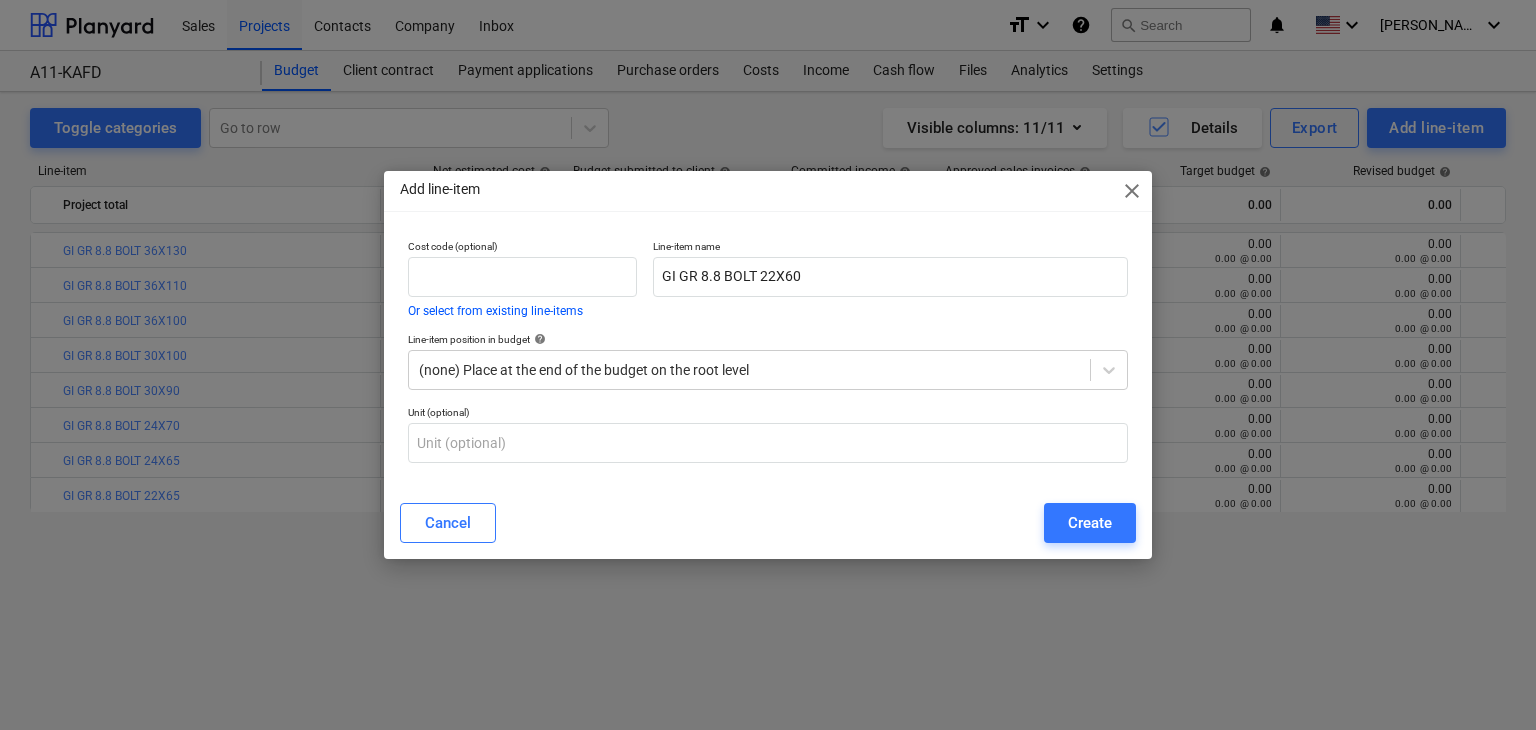 drag, startPoint x: 1067, startPoint y: 514, endPoint x: 1067, endPoint y: 488, distance: 26 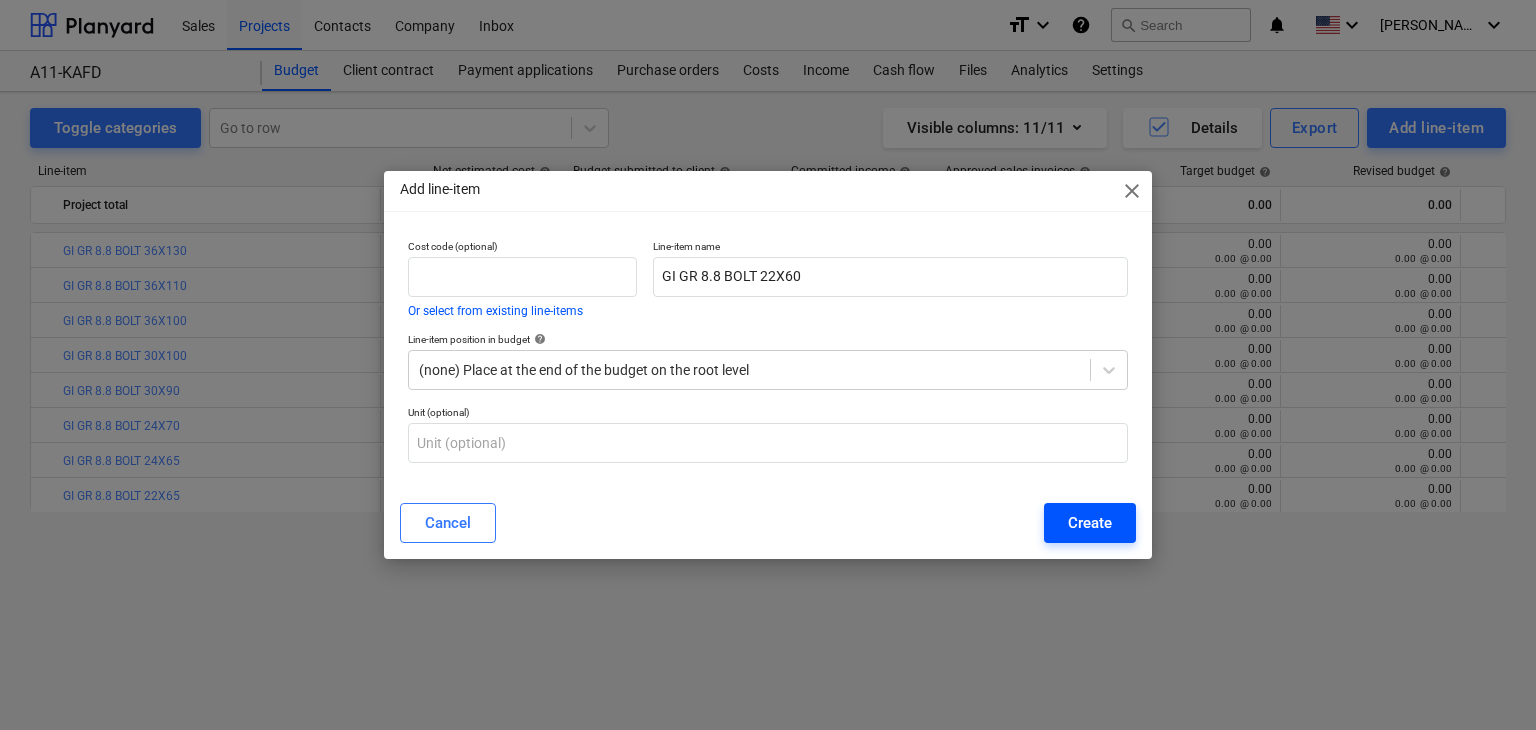 click on "Create" at bounding box center [1090, 523] 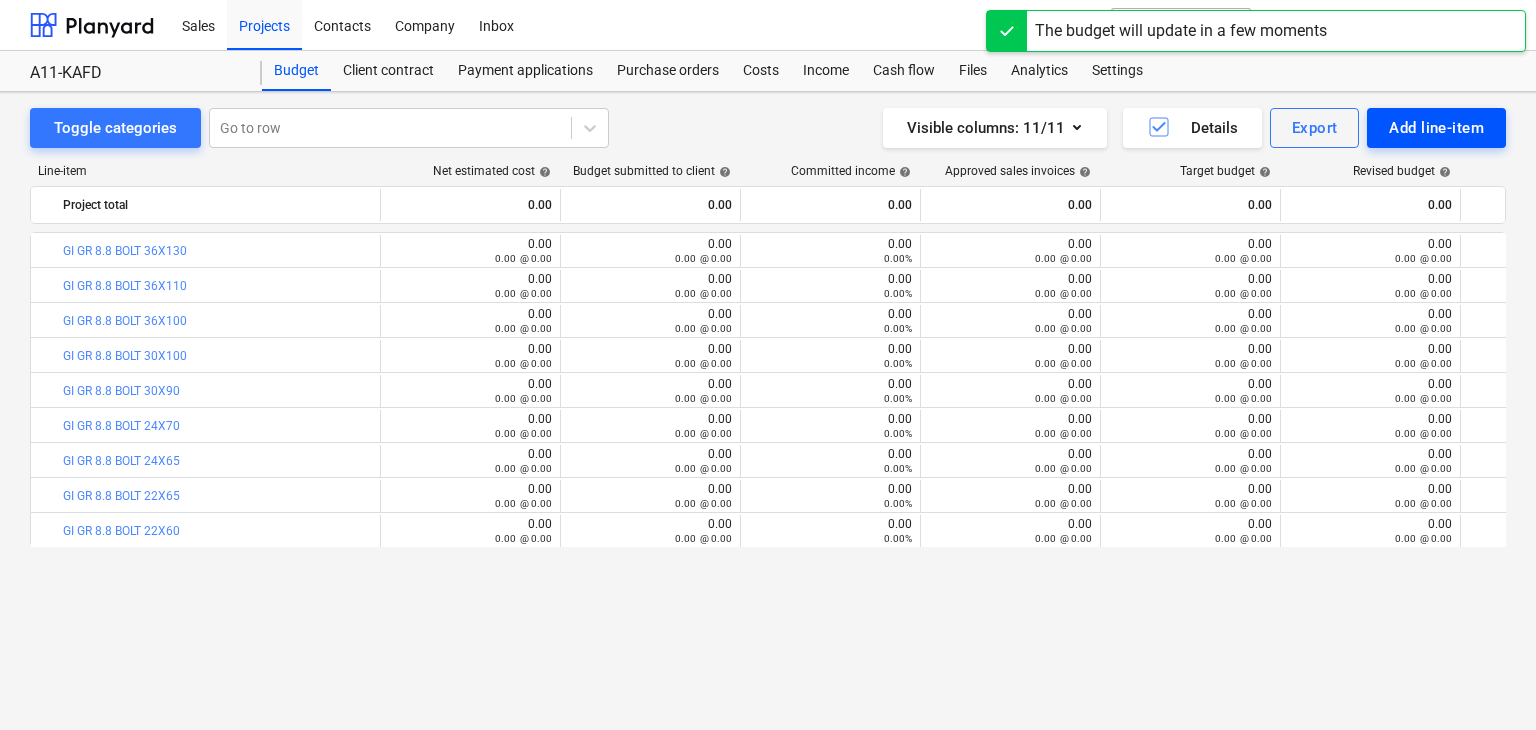 click on "Add line-item" at bounding box center (1436, 128) 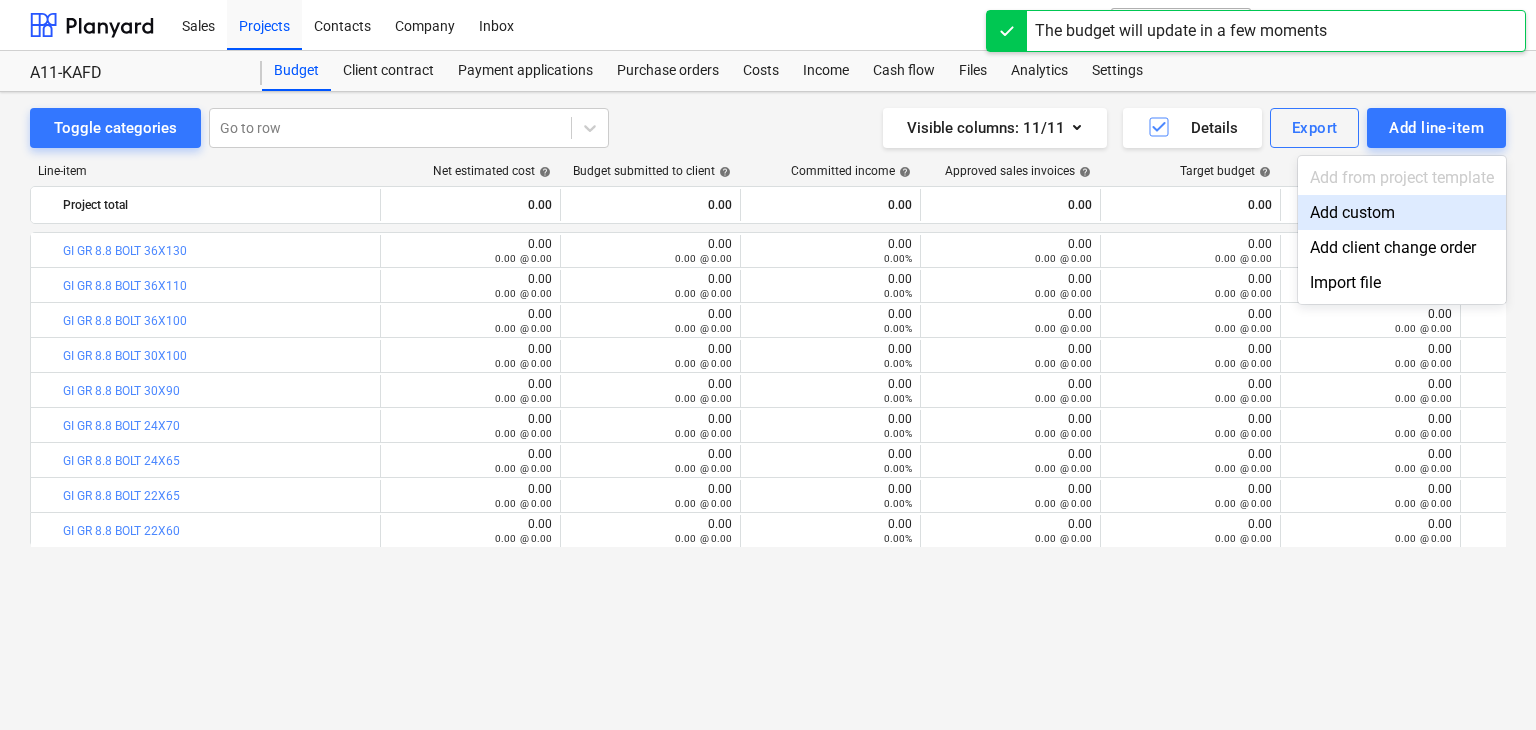 click on "Add custom" at bounding box center [1402, 212] 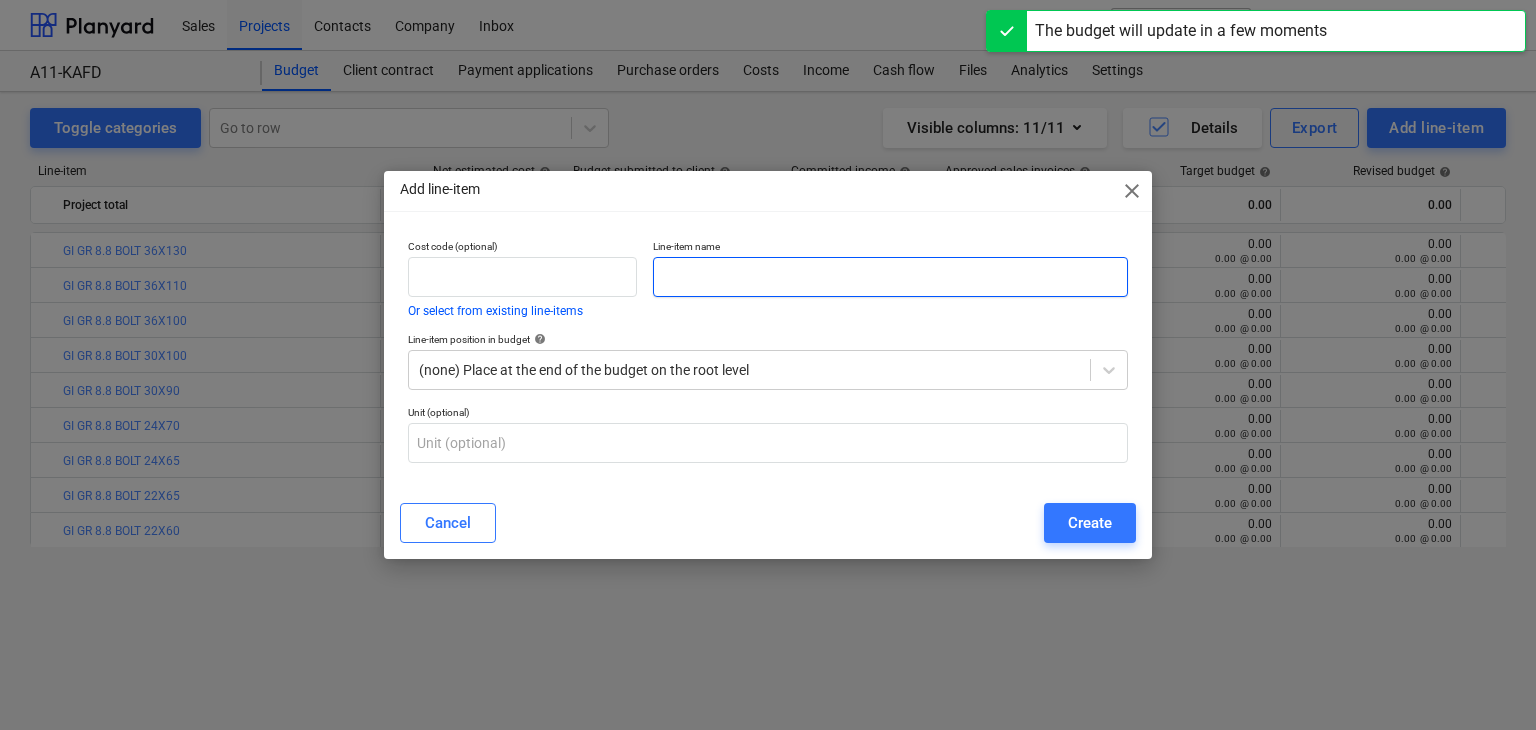 click at bounding box center (890, 277) 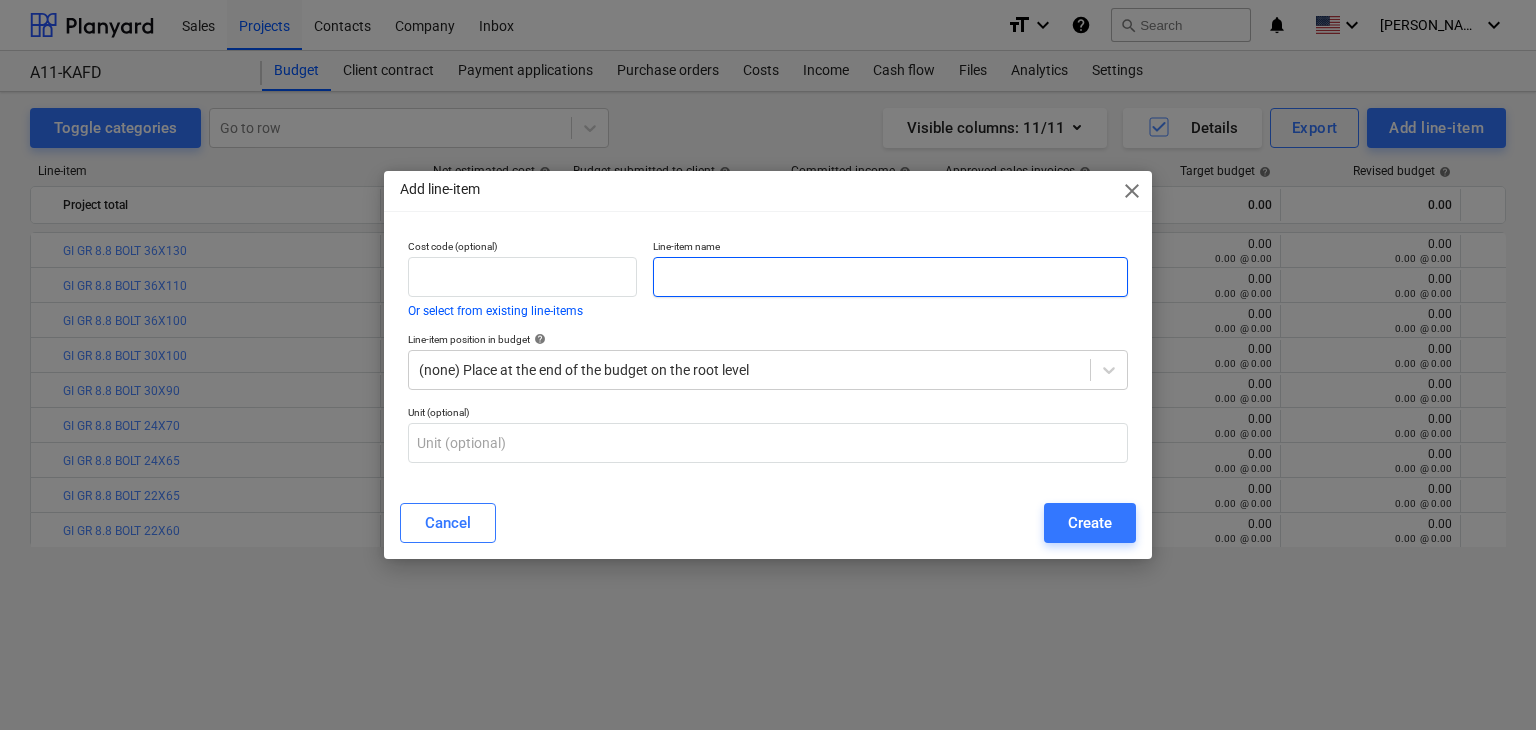 paste on "GI GR 8.8 BOLT 22X70" 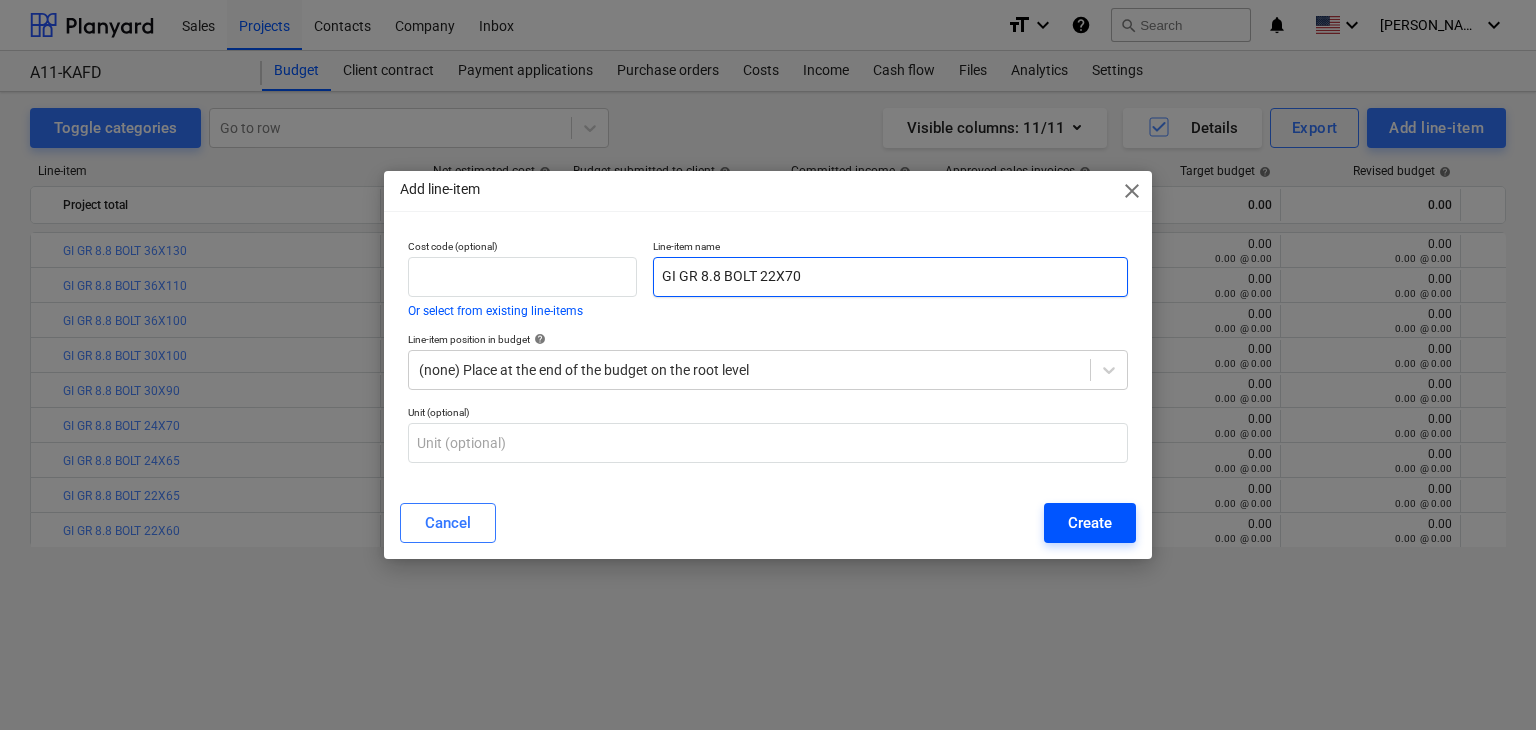 type on "GI GR 8.8 BOLT 22X70" 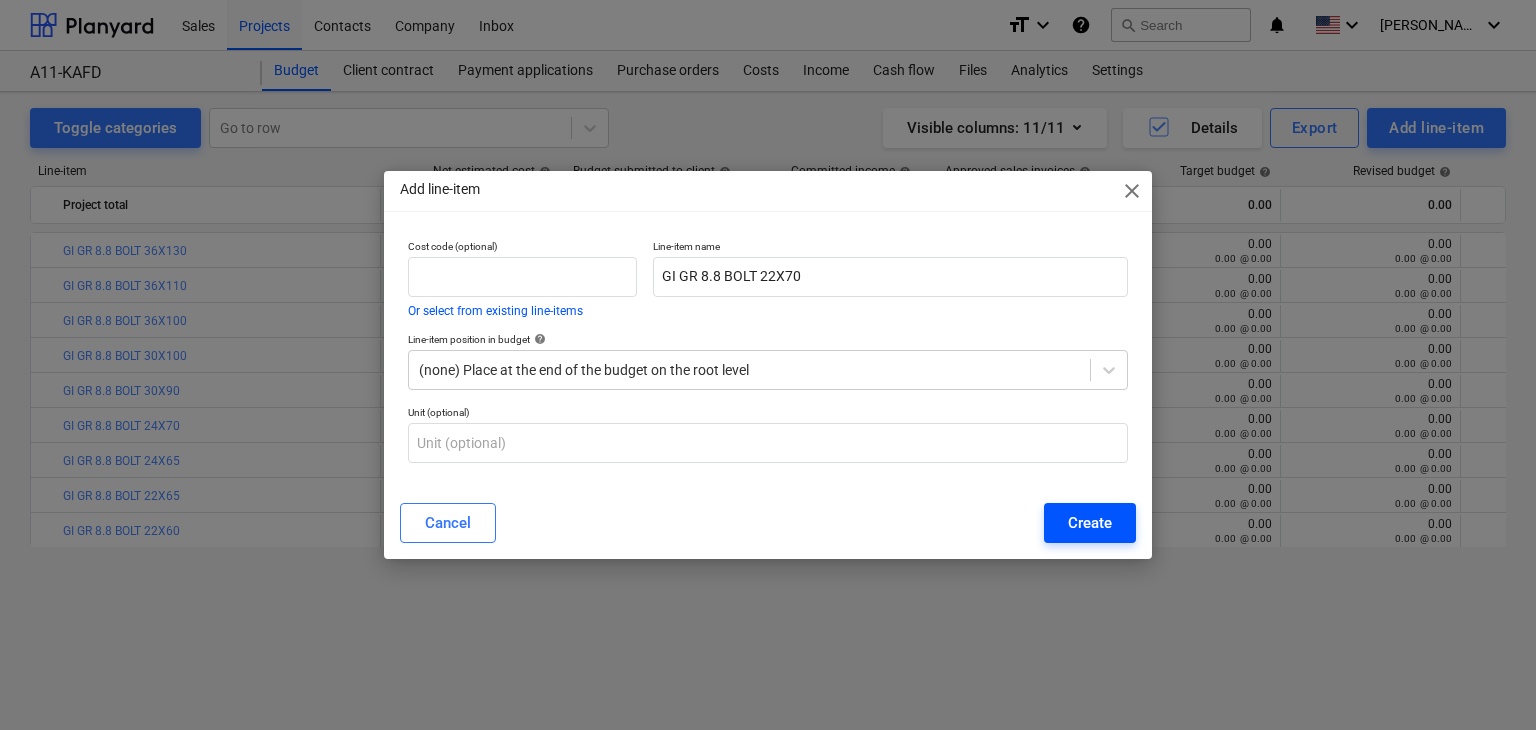 click on "Create" at bounding box center (1090, 523) 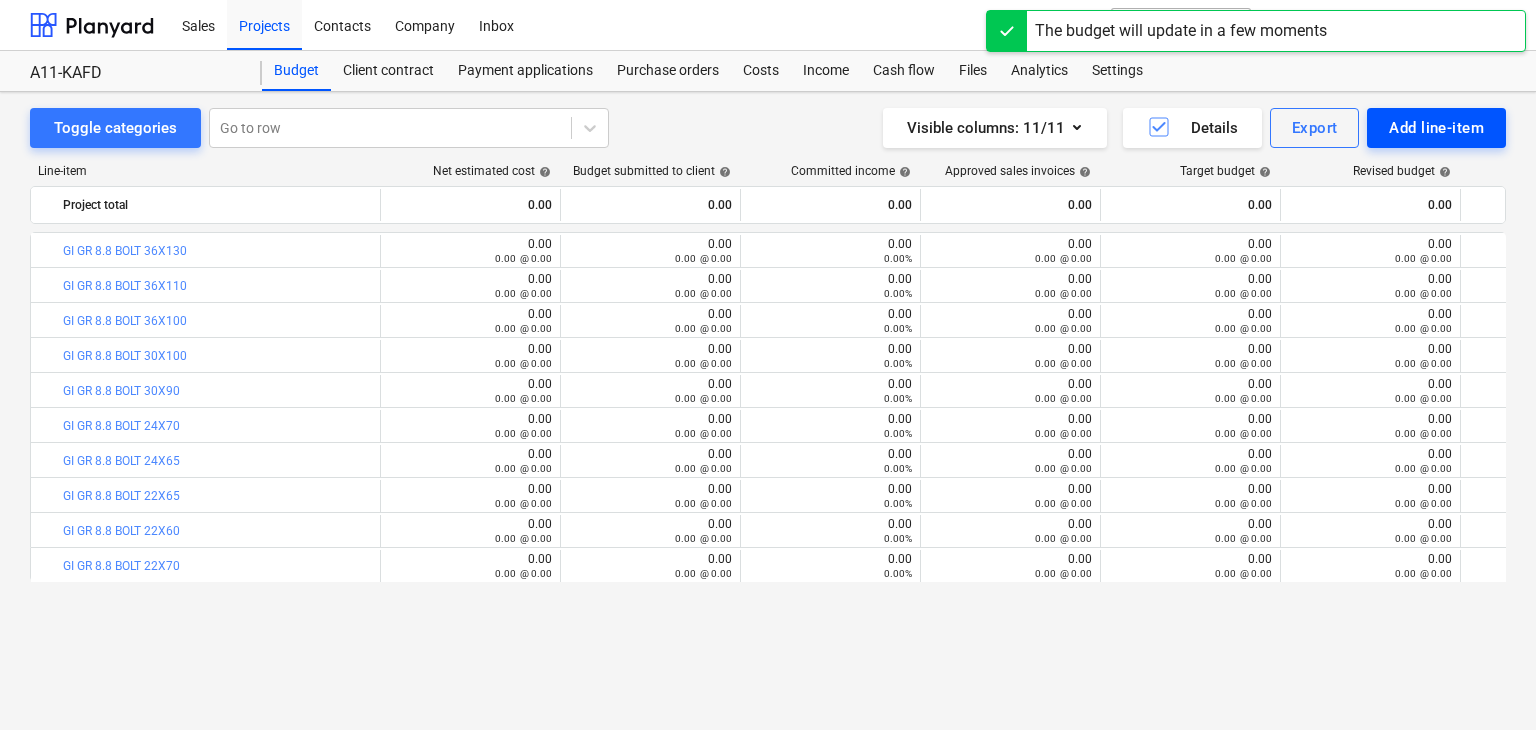 click on "Add line-item" at bounding box center [1436, 128] 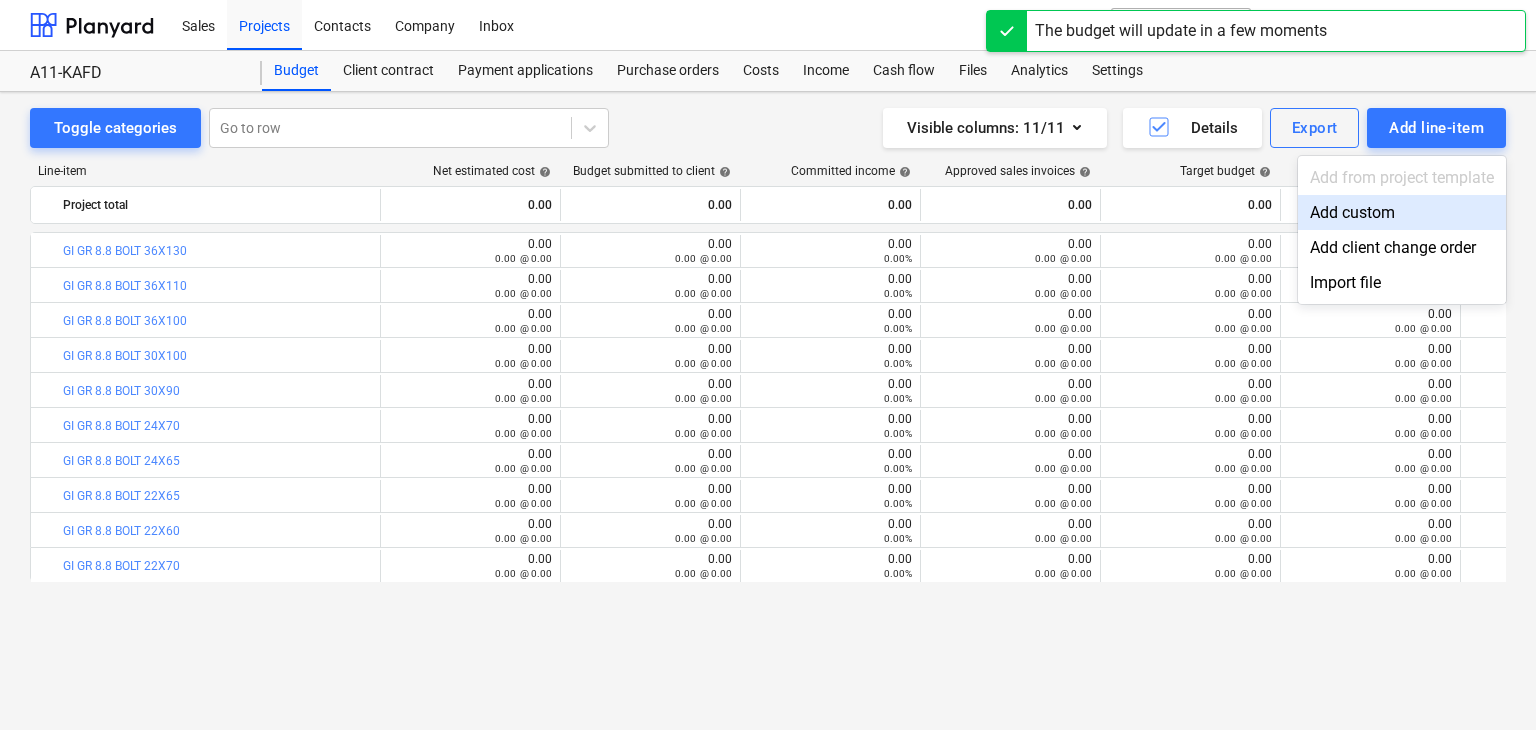 click on "Add custom" at bounding box center (1402, 212) 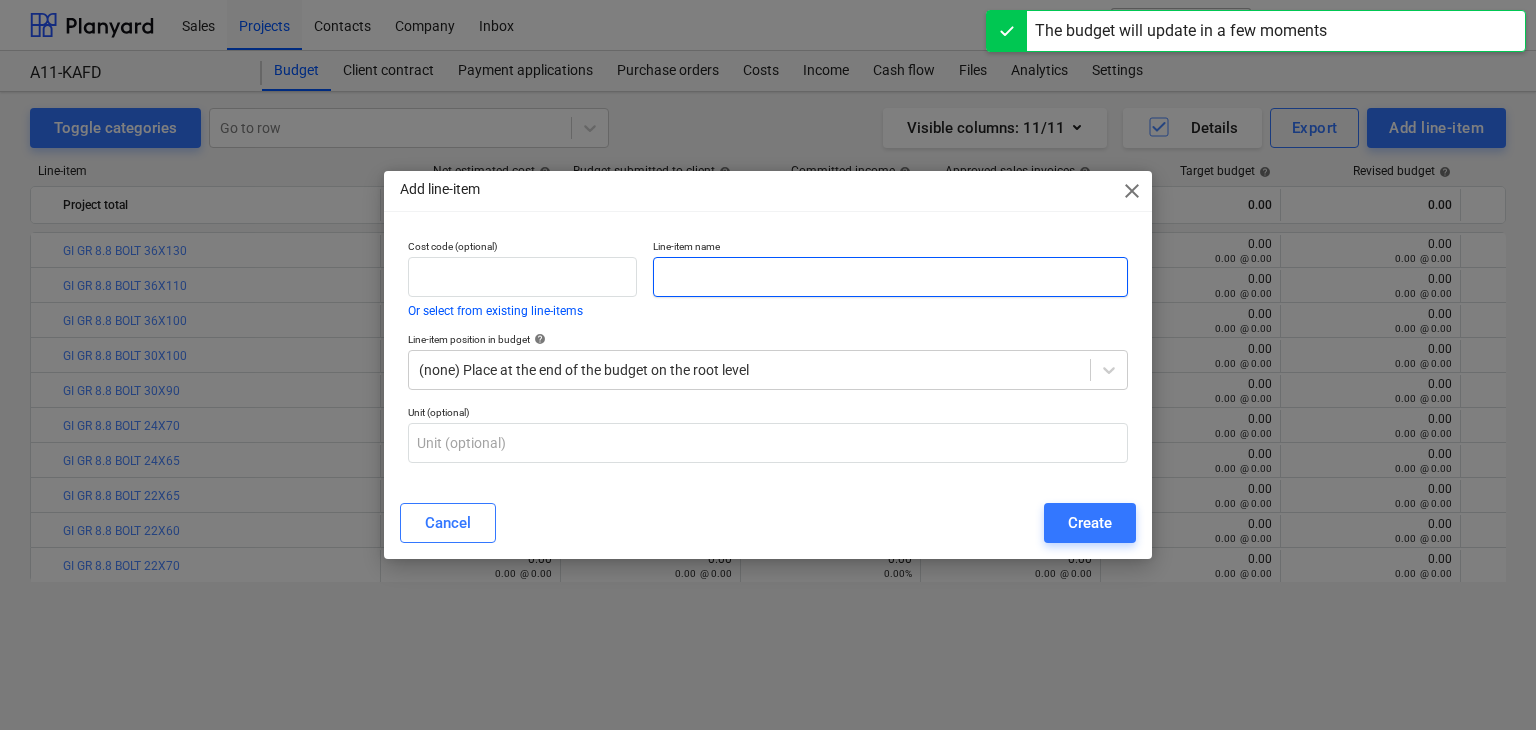 click at bounding box center (890, 277) 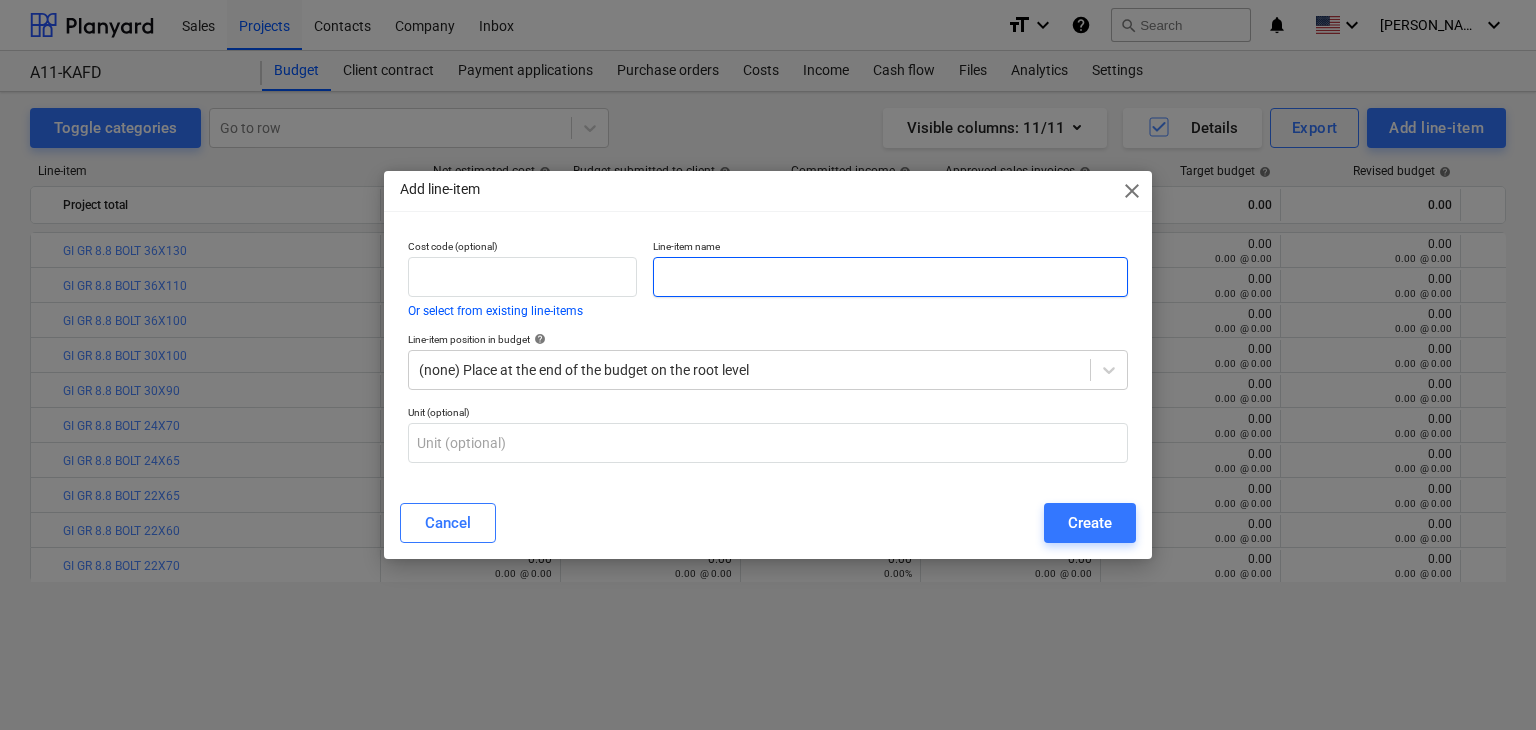 paste on "GI GR 8.8 BOLT 20X60" 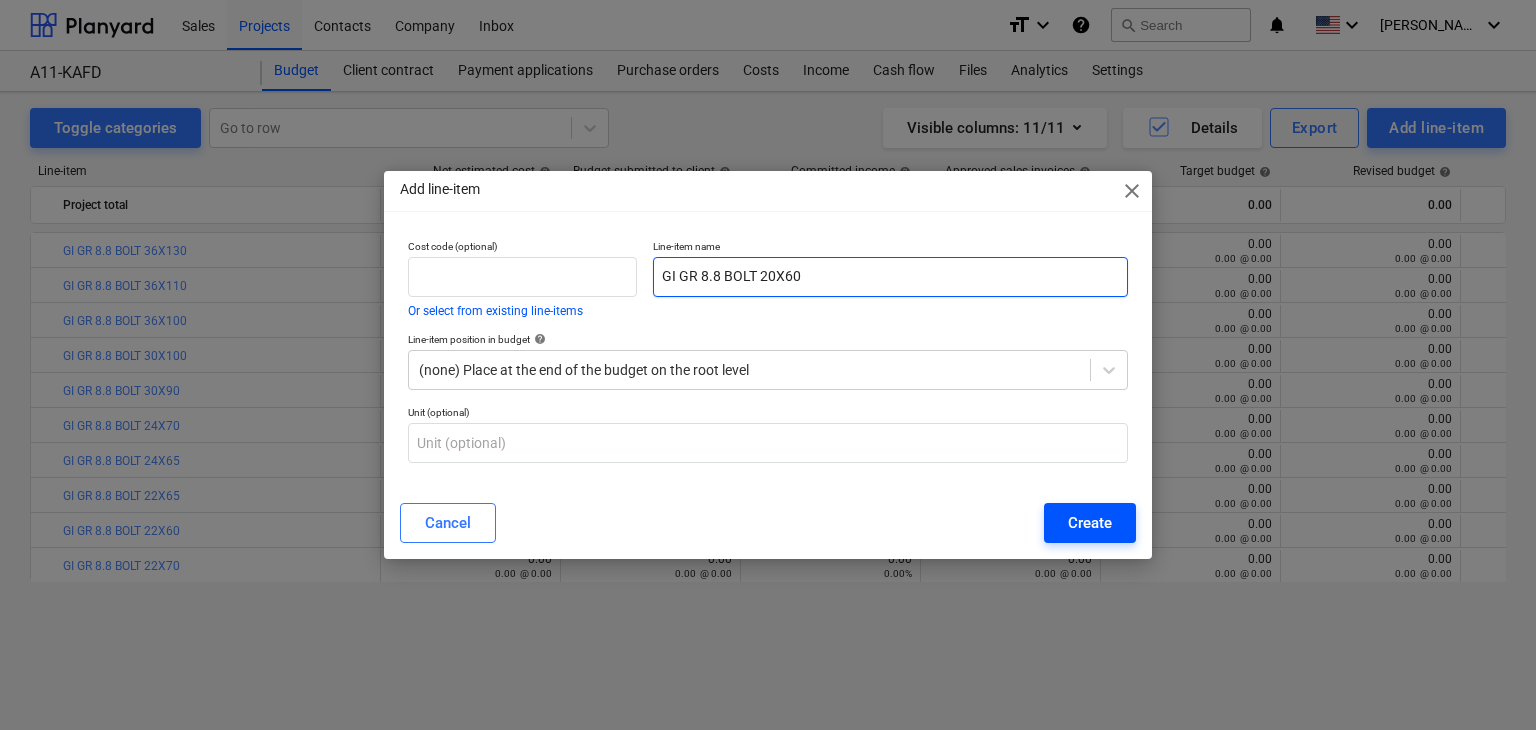 type on "GI GR 8.8 BOLT 20X60" 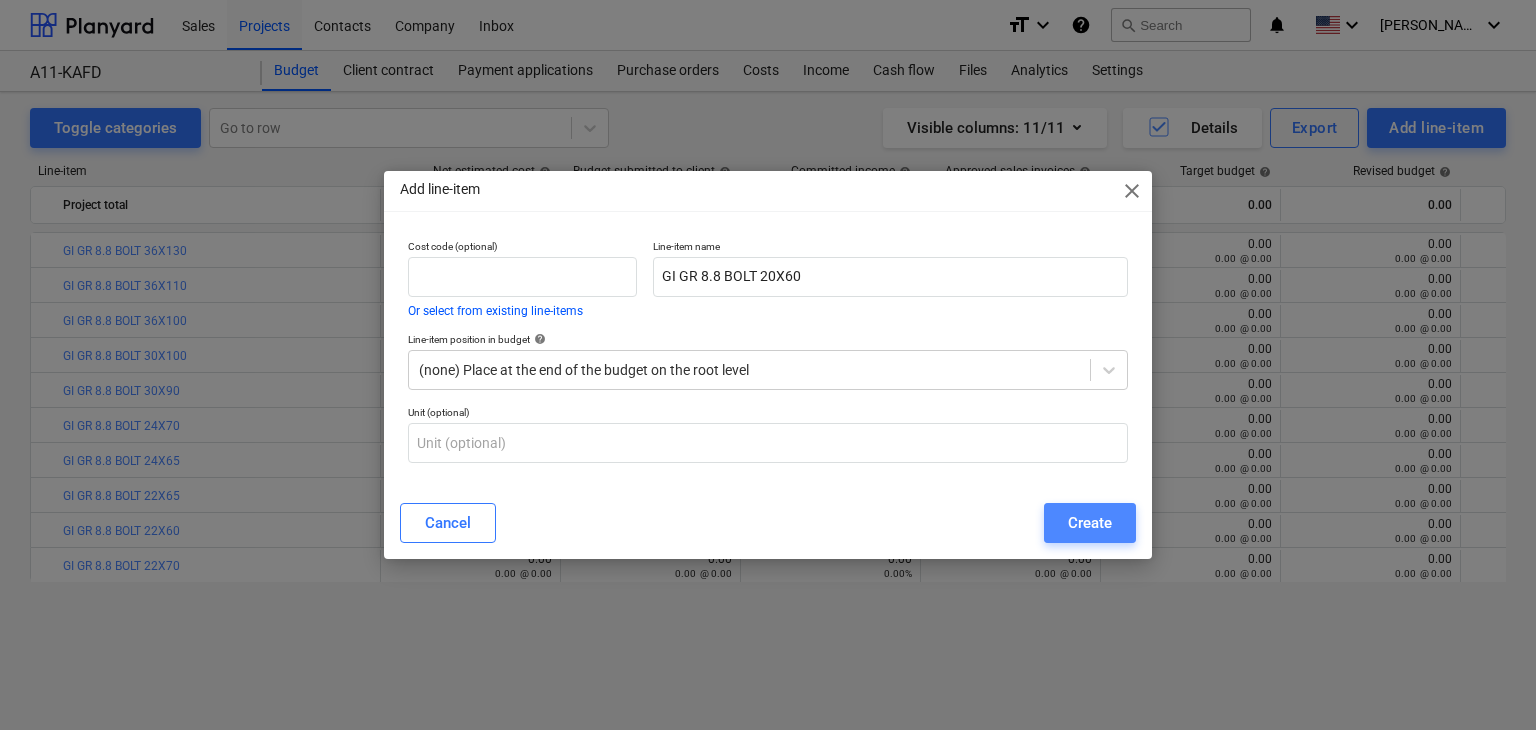click on "Create" at bounding box center (1090, 523) 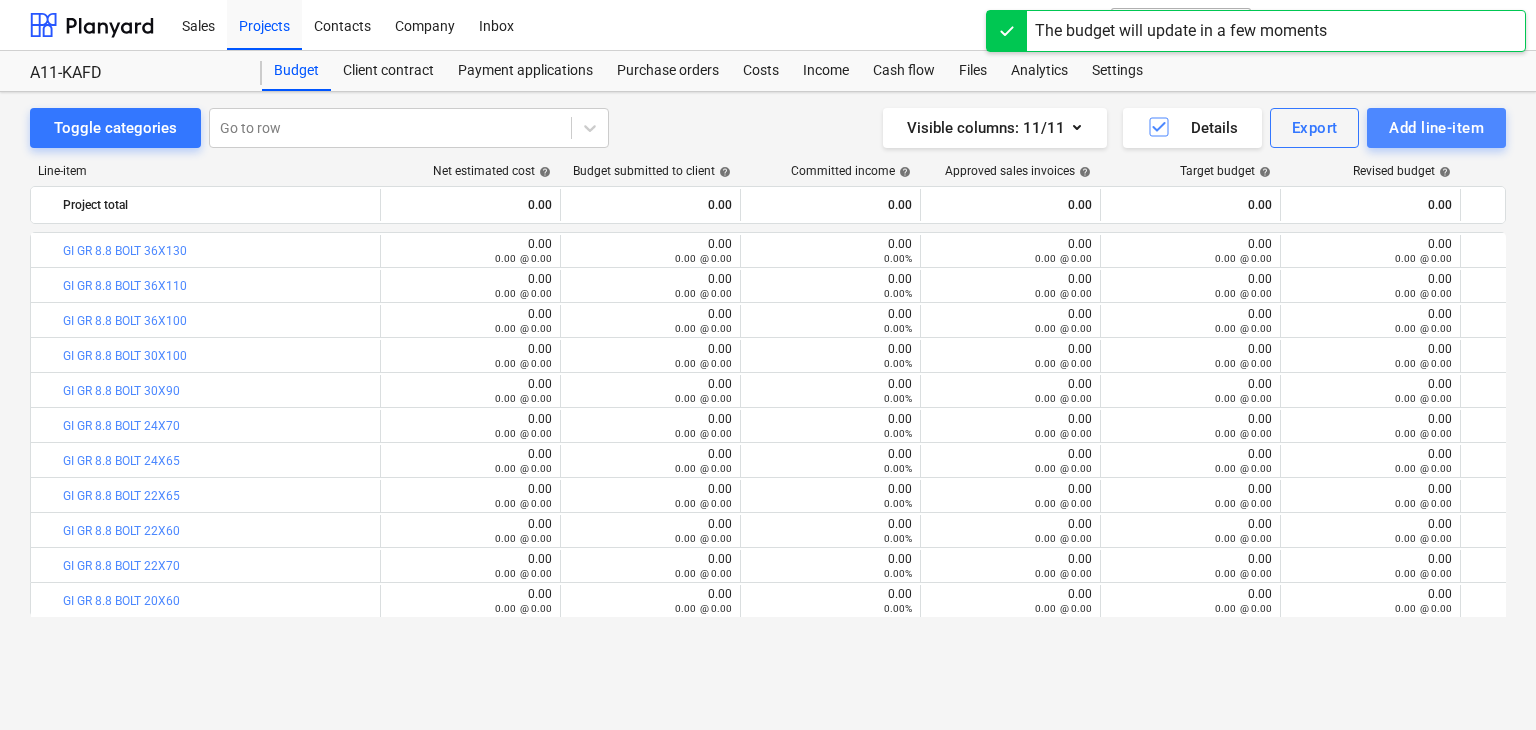 click on "Add line-item" at bounding box center [1436, 128] 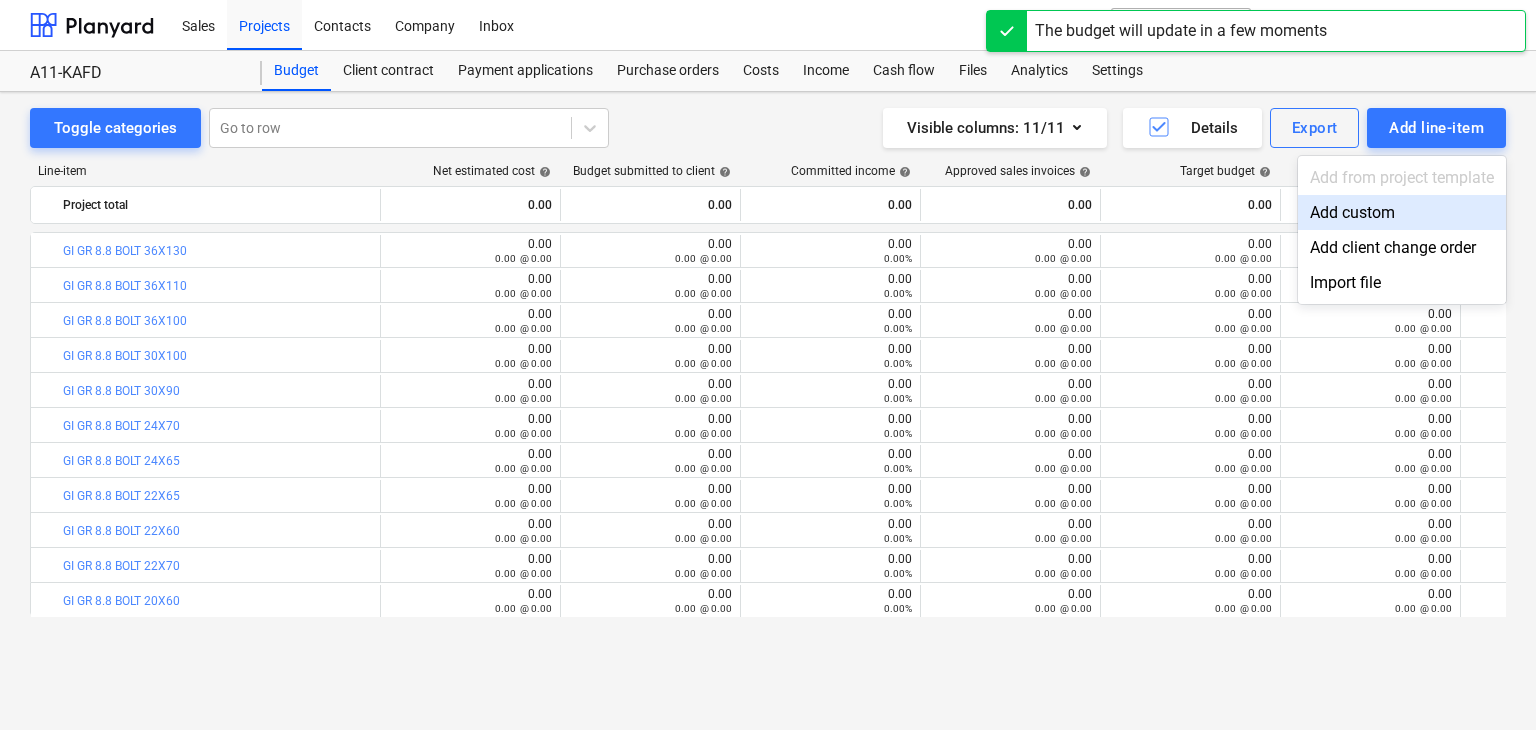 click on "Add custom" at bounding box center [1402, 212] 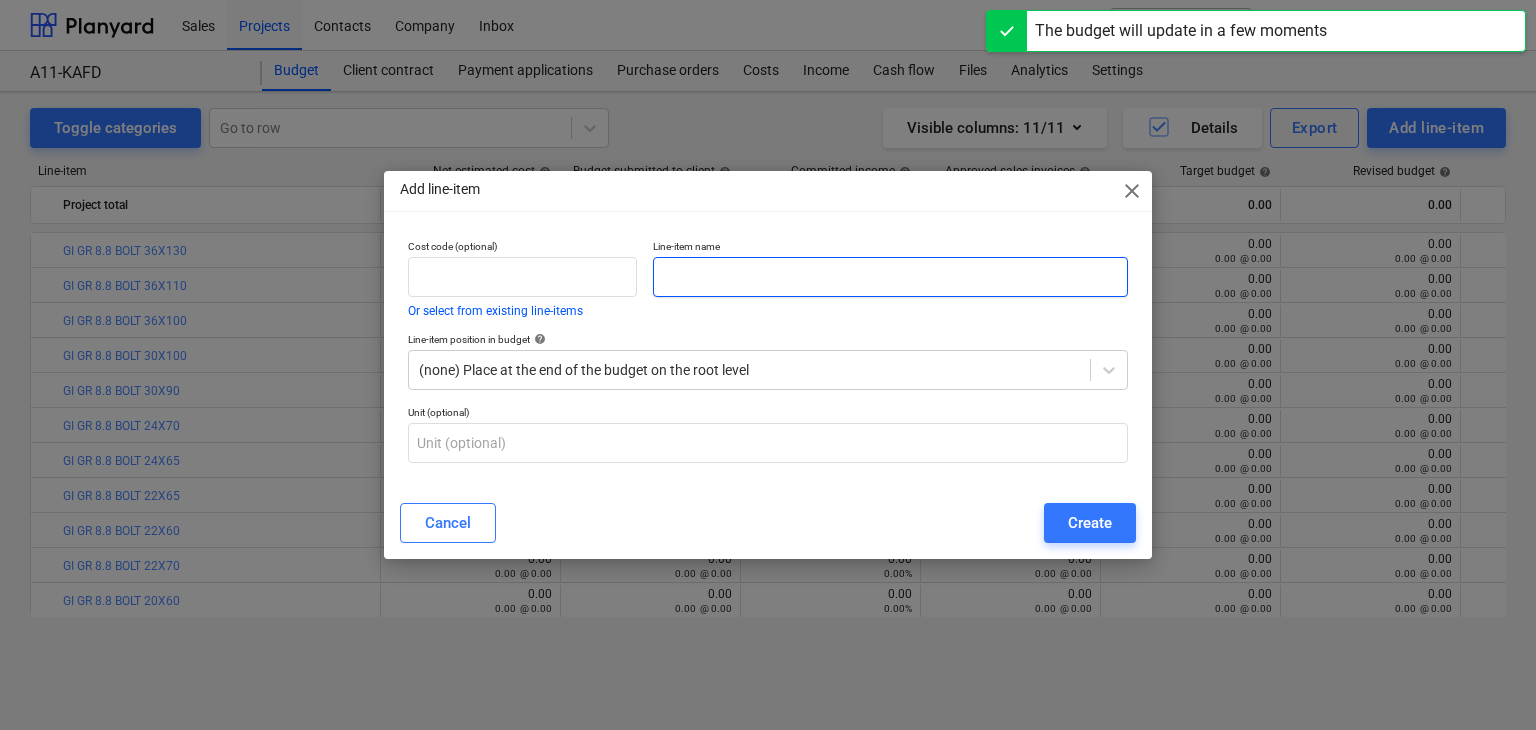 click at bounding box center [890, 277] 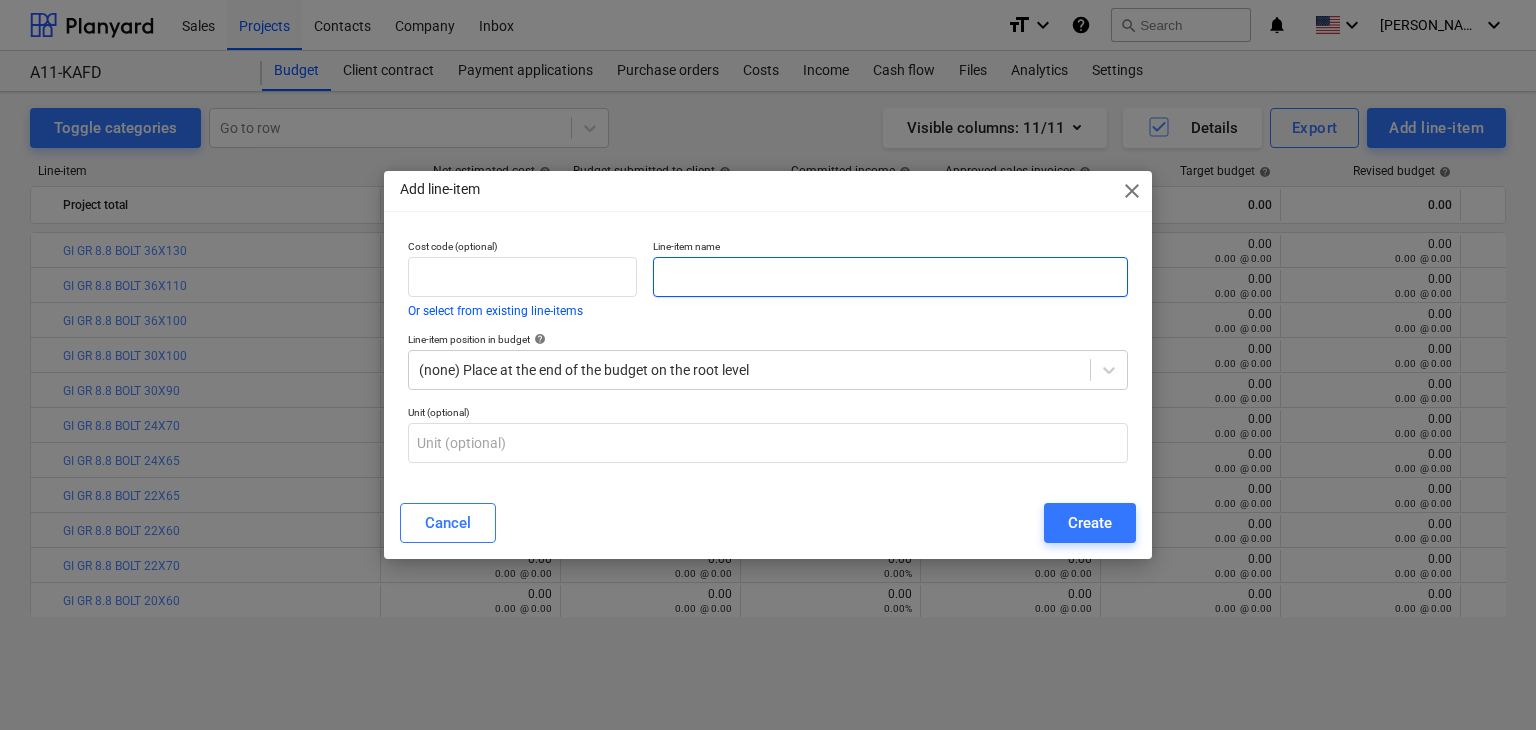 paste on "GI GR 8.8 BOLT 20X55" 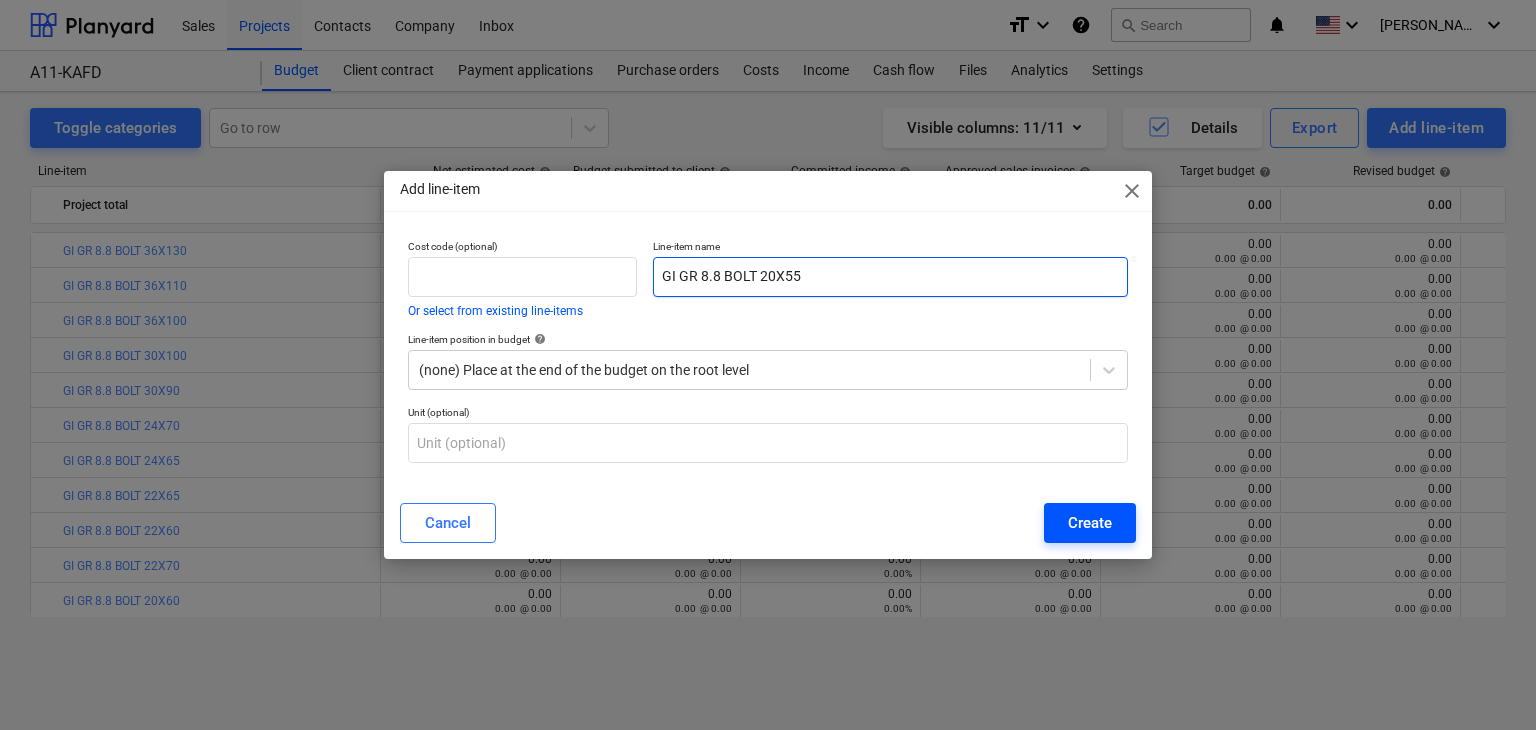 type on "GI GR 8.8 BOLT 20X55" 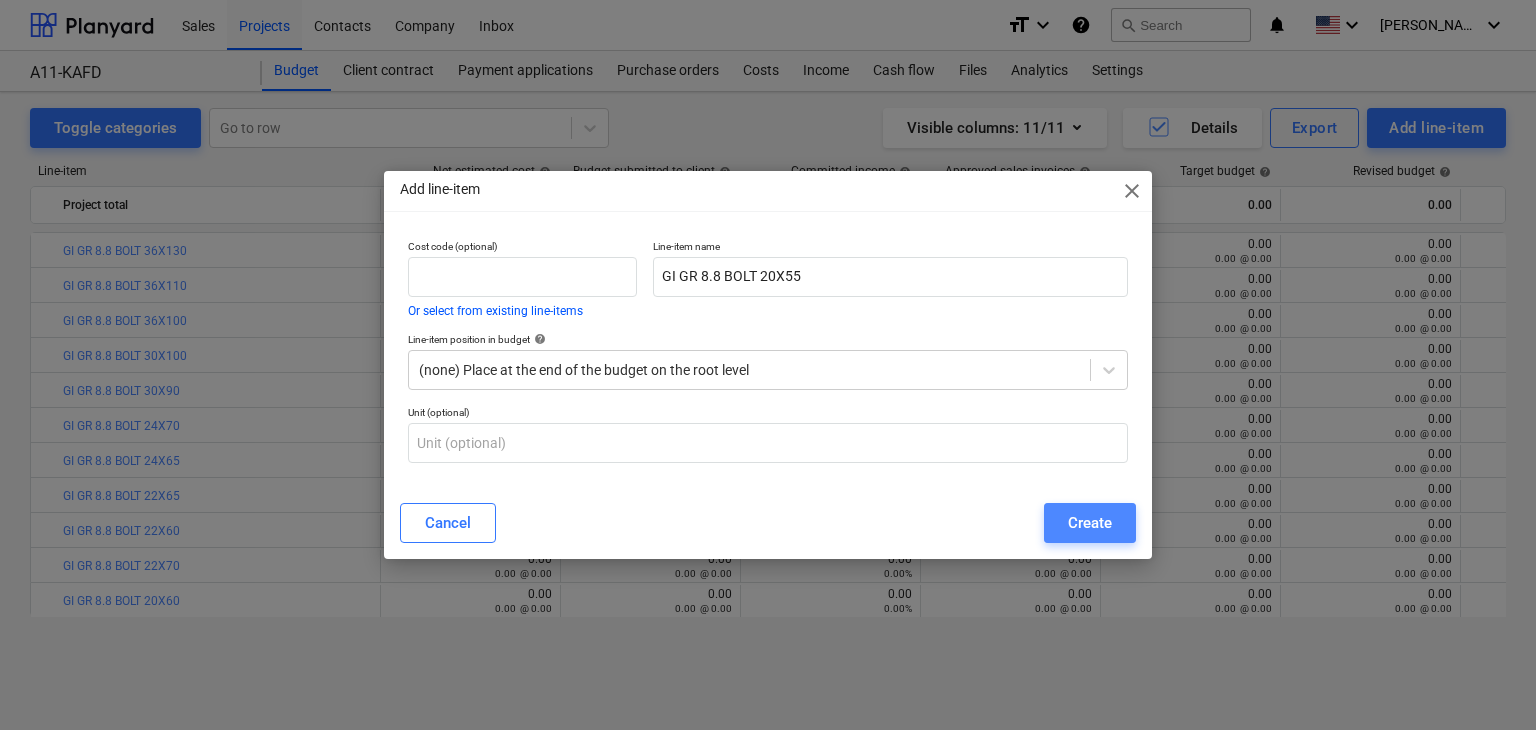 click on "Create" at bounding box center (1090, 523) 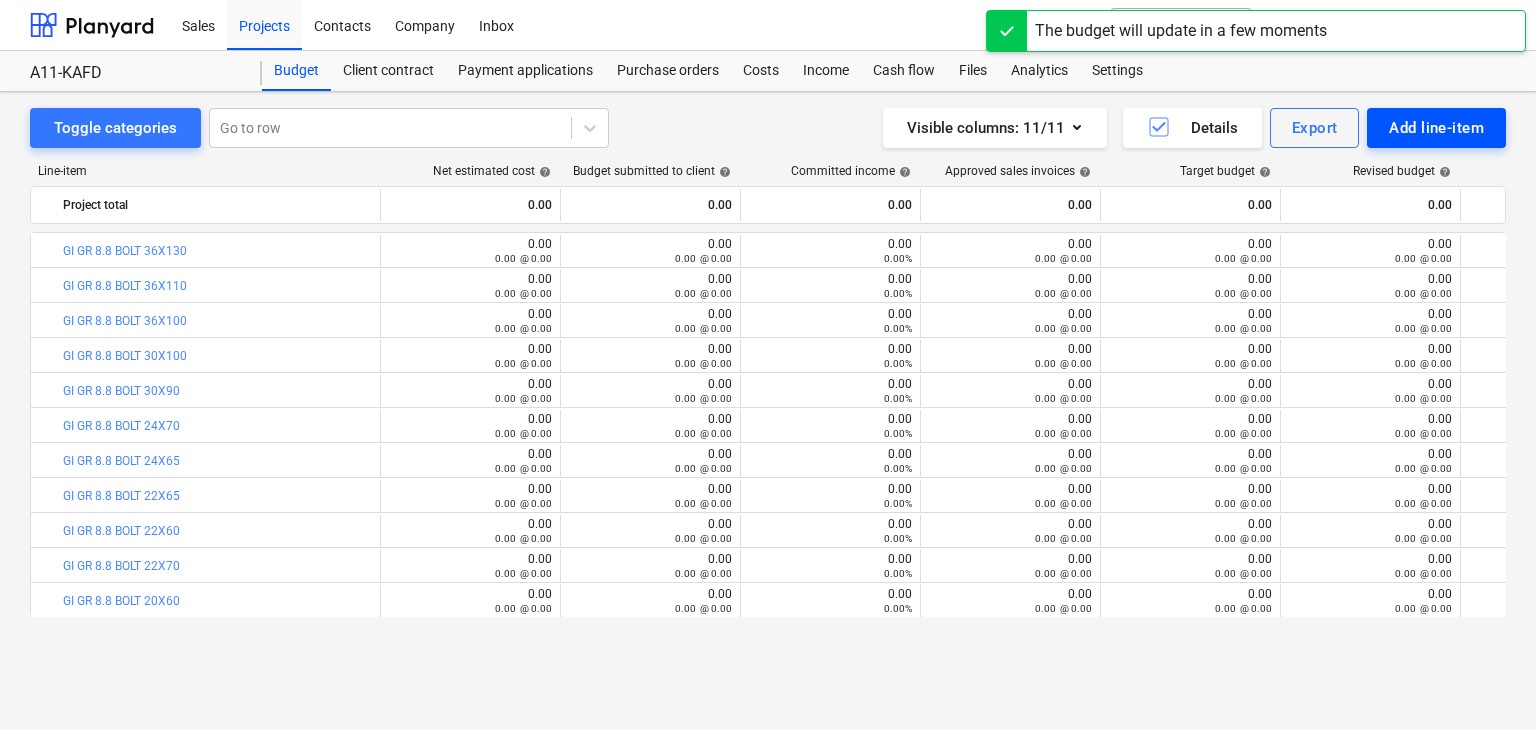 click on "Add line-item" at bounding box center (1436, 128) 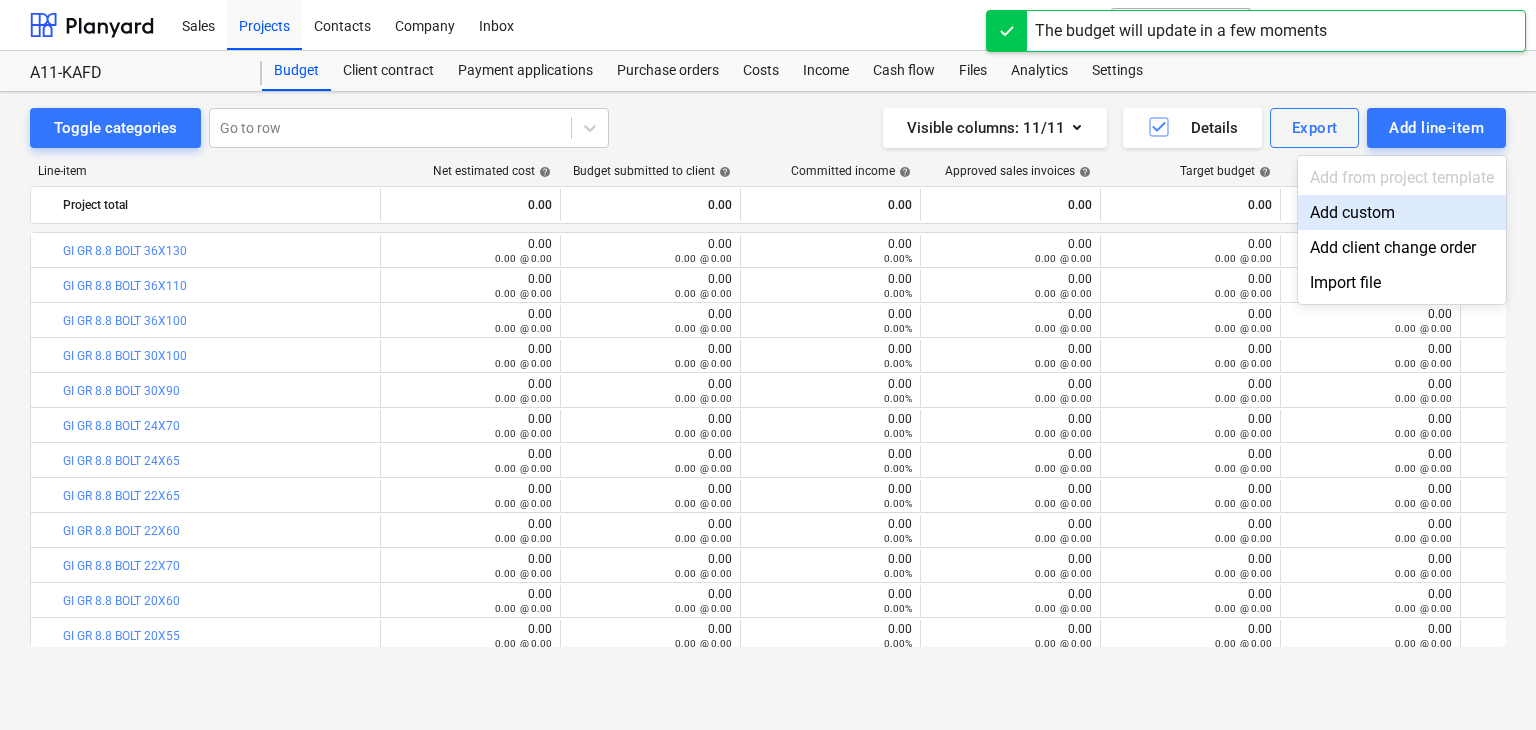 click on "Add custom" at bounding box center (1402, 212) 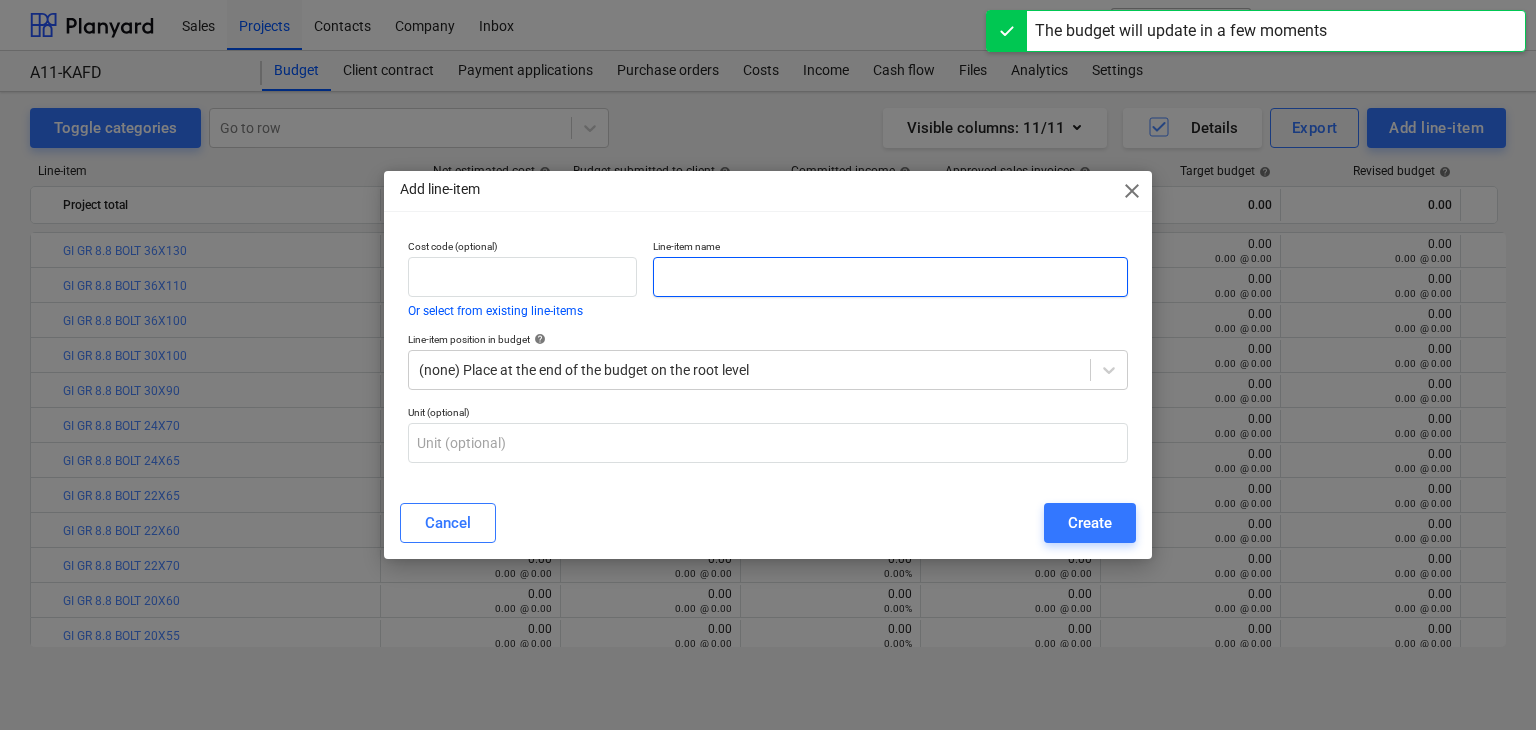 click at bounding box center [890, 277] 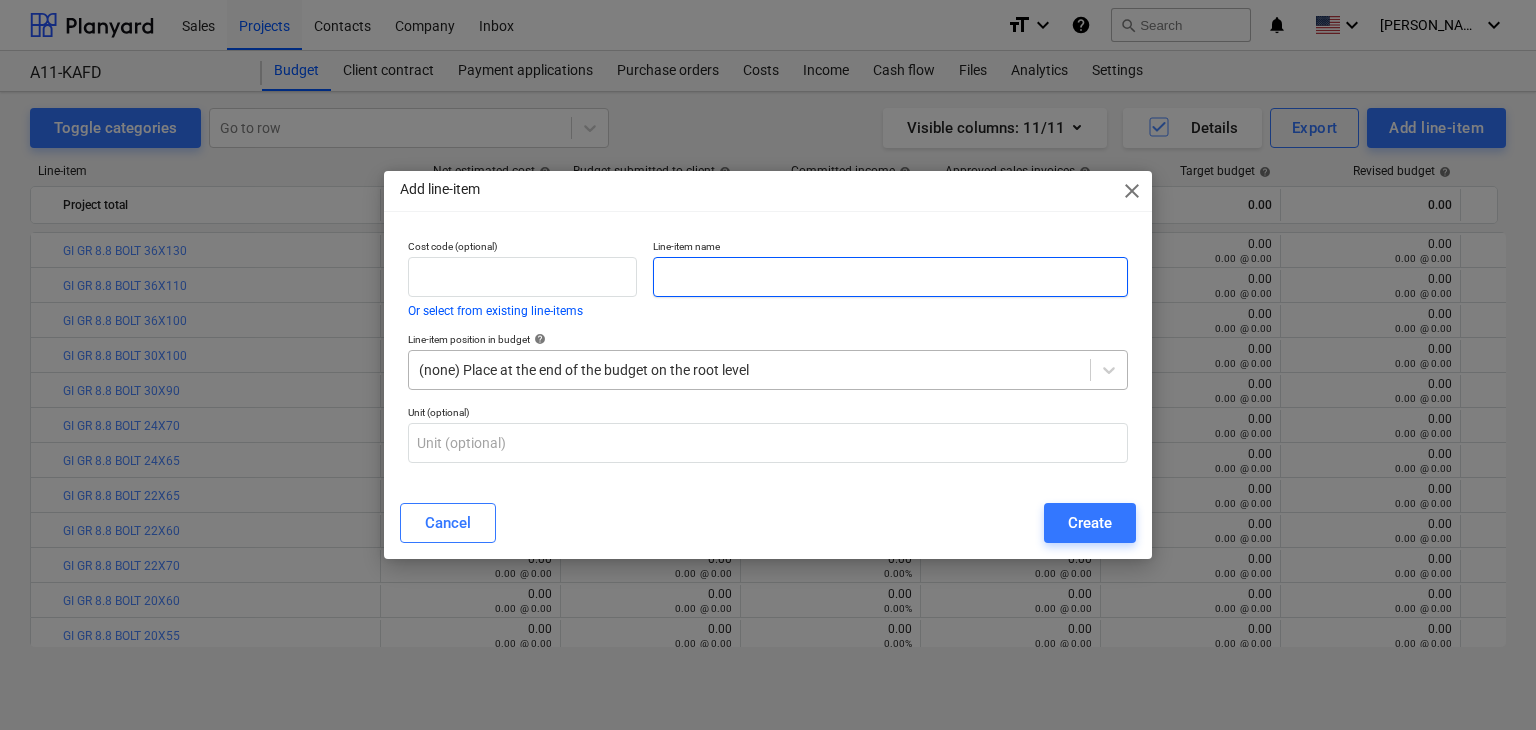 paste on "GI GR 8.8 BOLT 16X55" 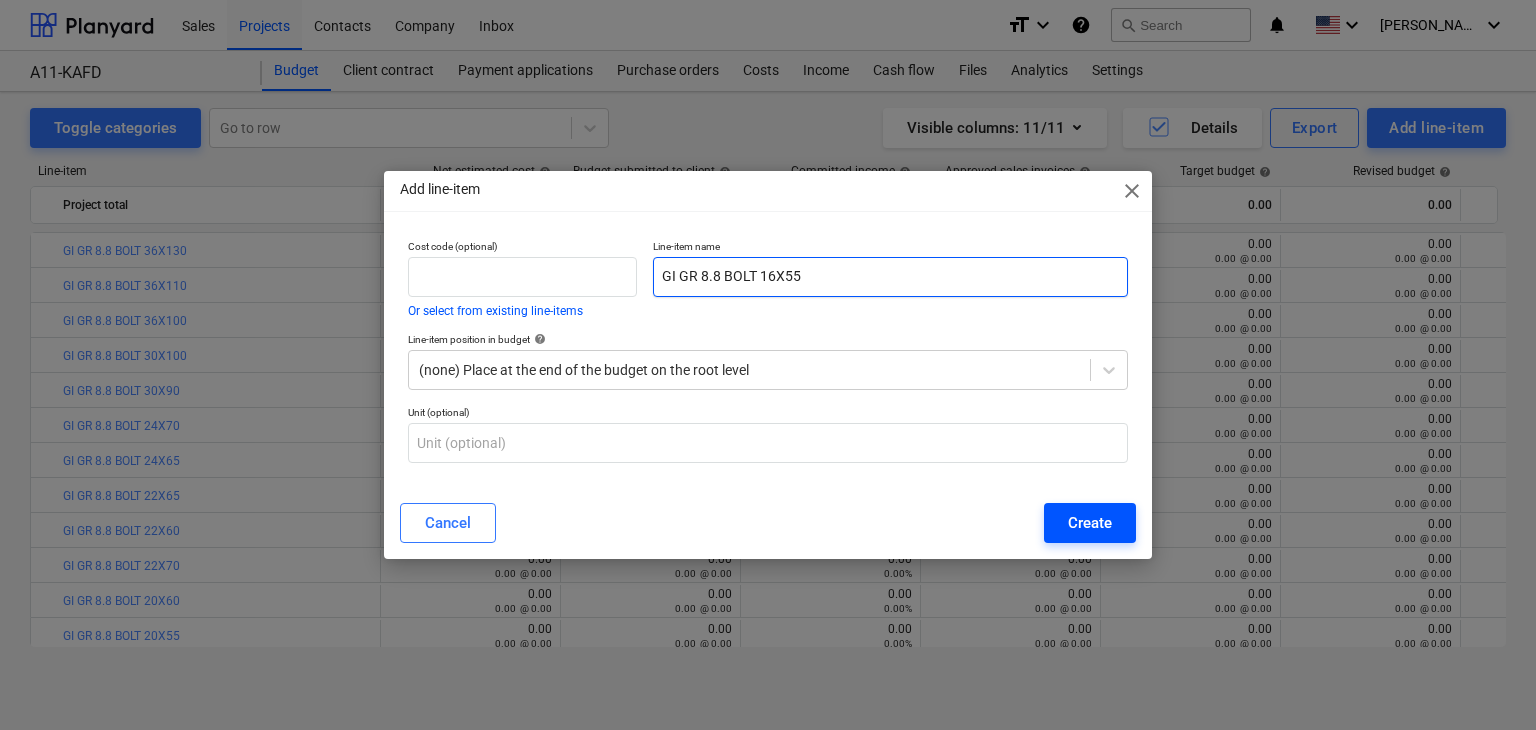 type on "GI GR 8.8 BOLT 16X55" 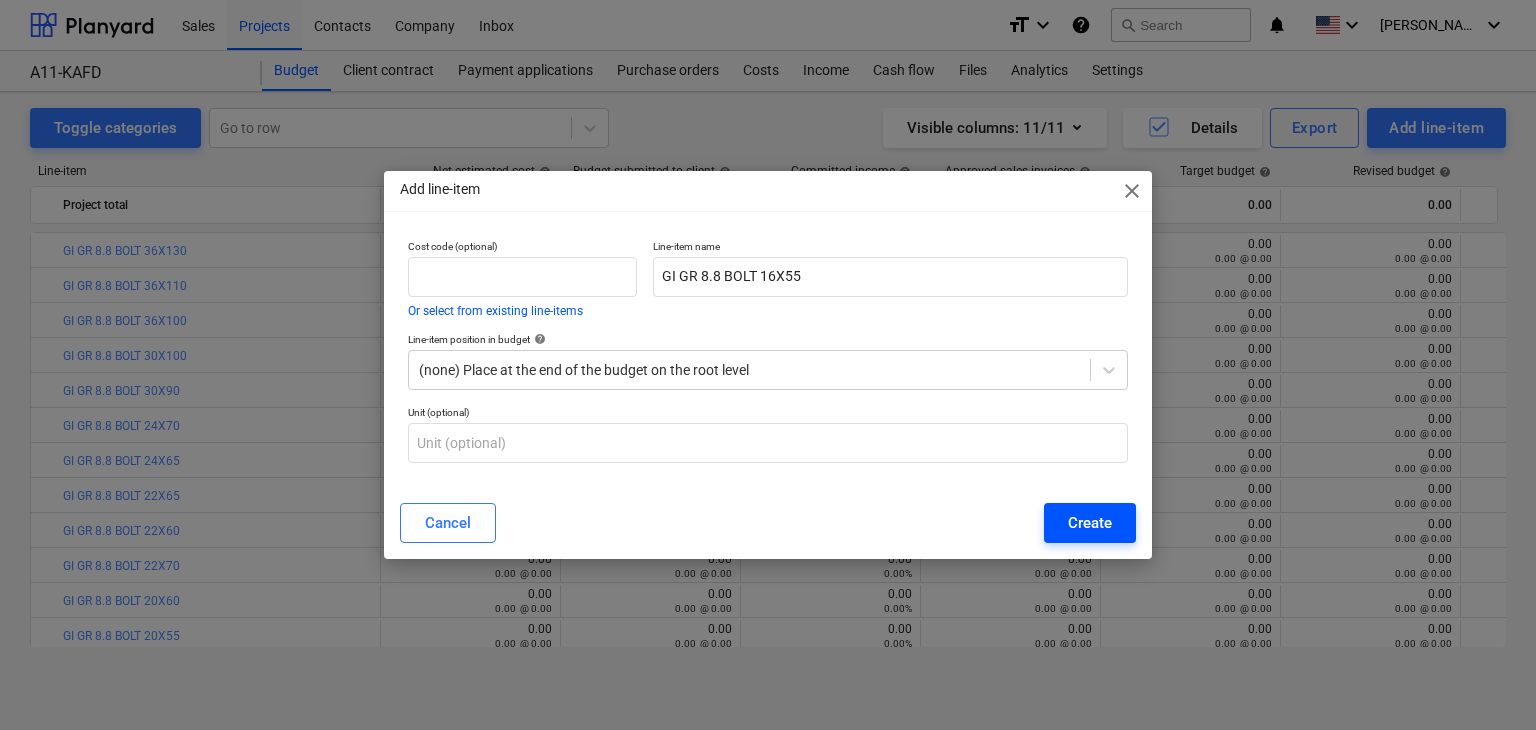 click on "Create" at bounding box center (1090, 523) 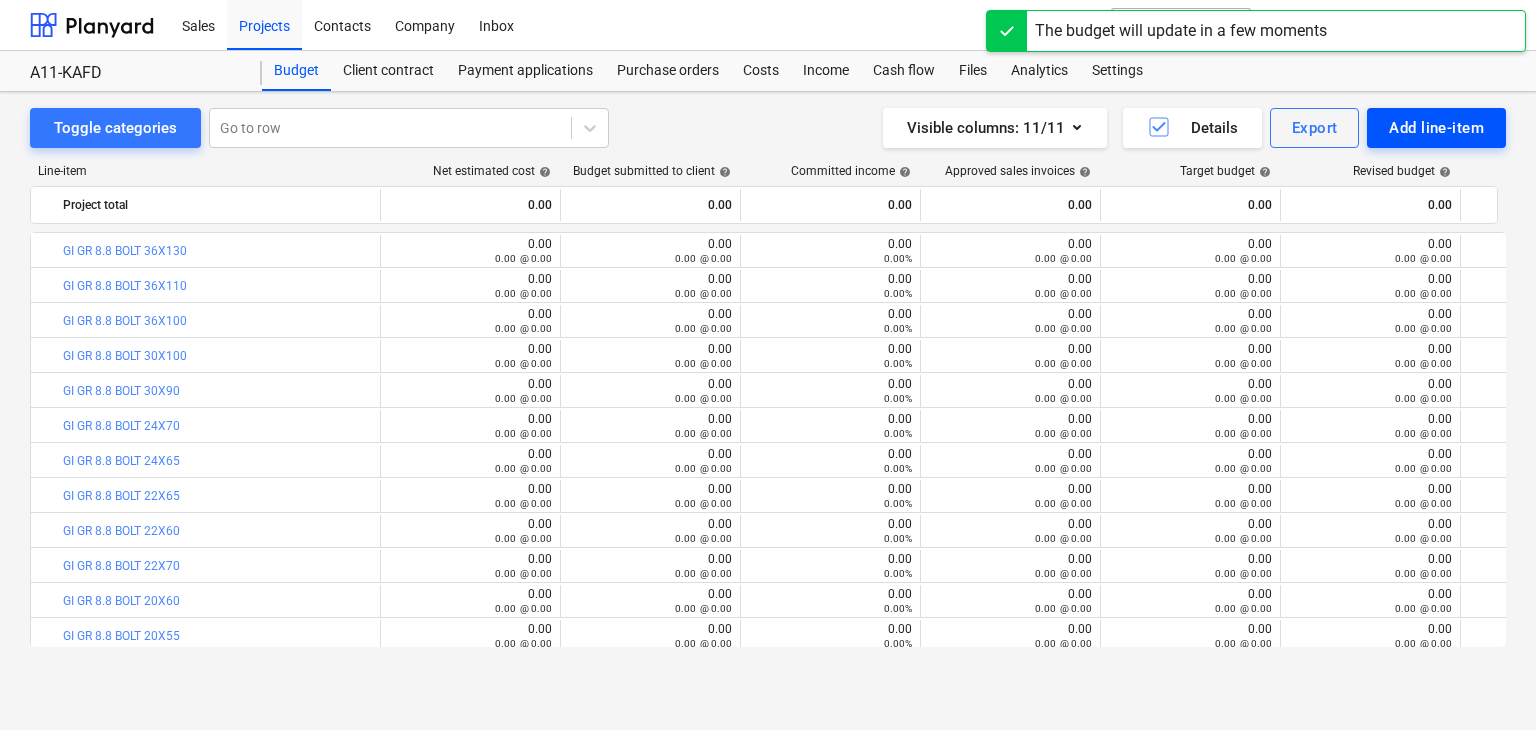 click on "Add line-item" at bounding box center [1436, 128] 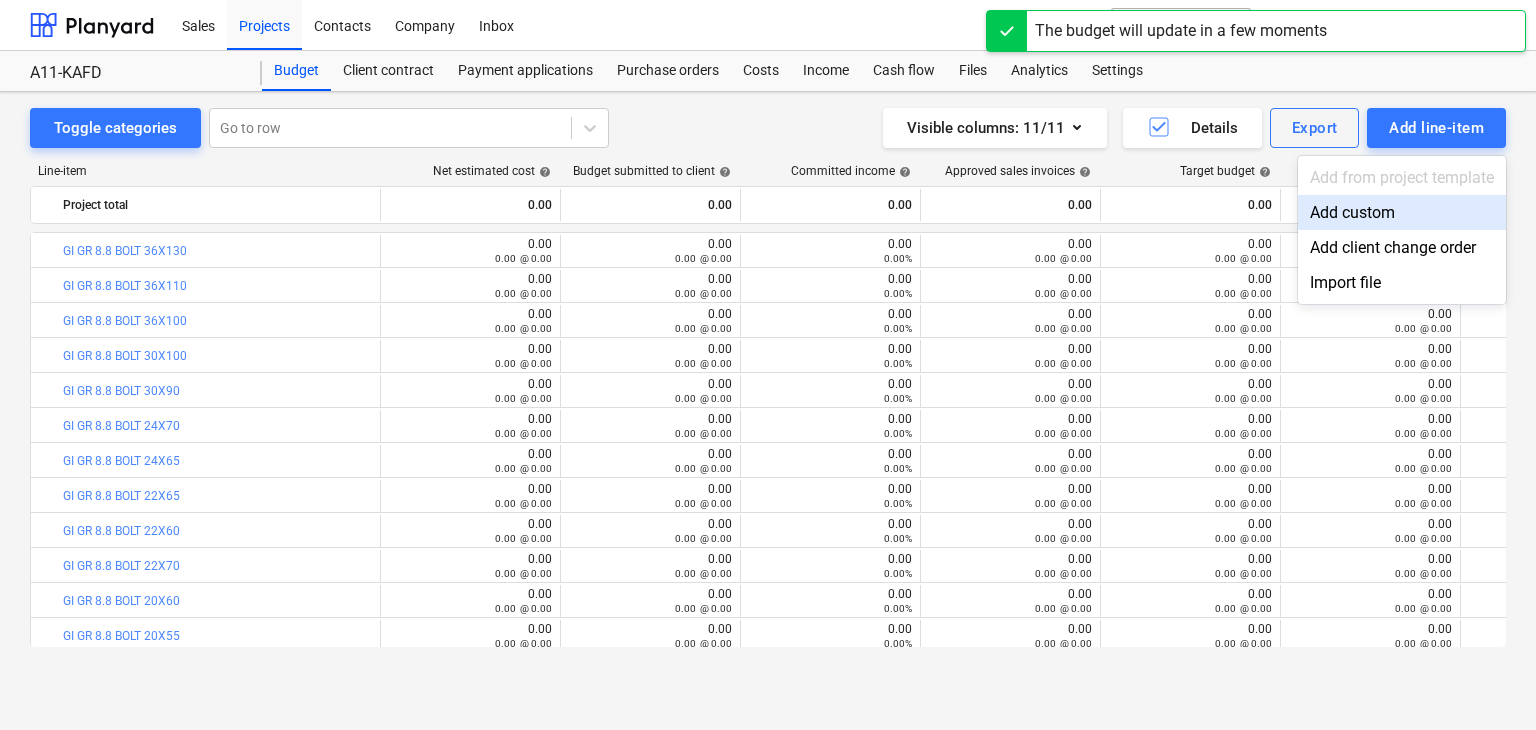 click on "Add custom" at bounding box center (1402, 212) 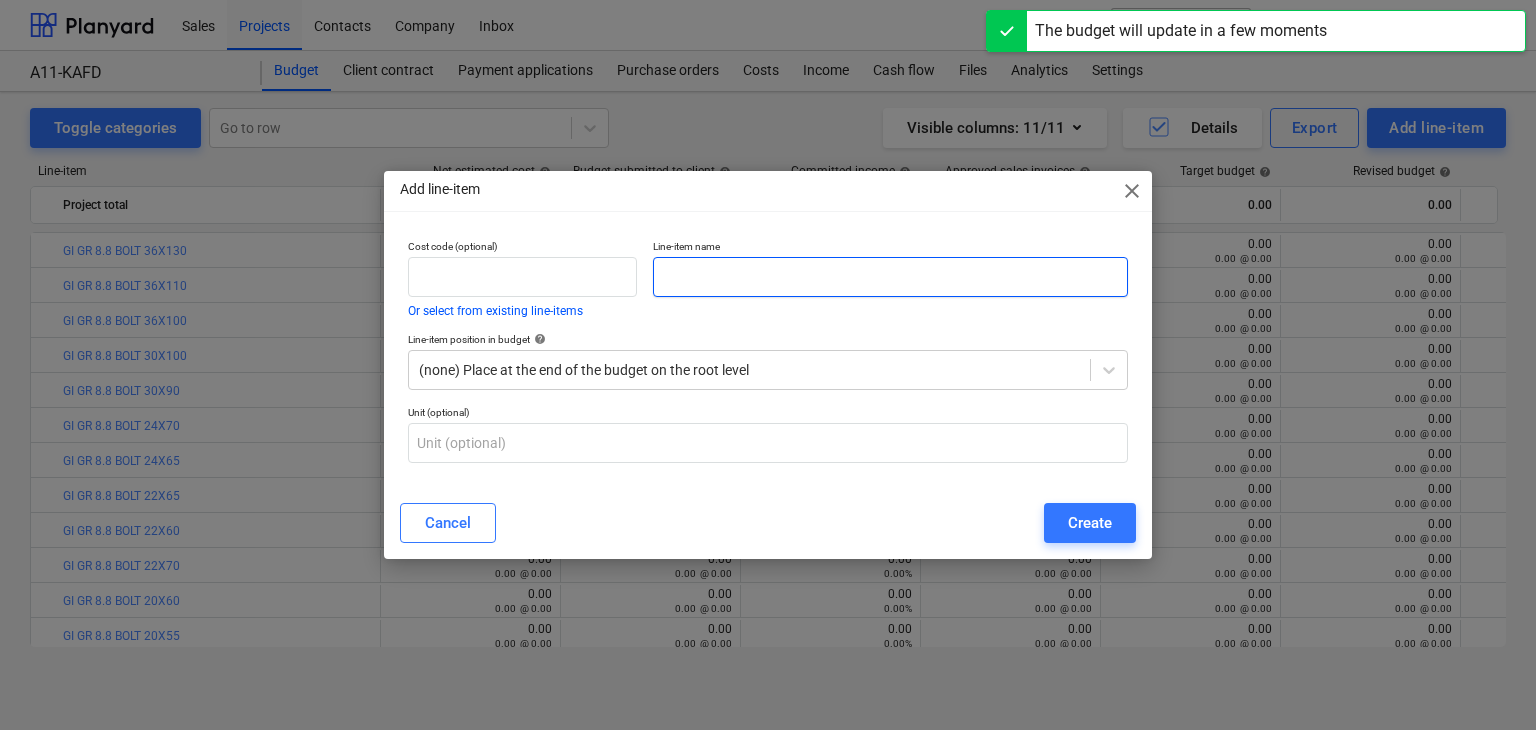click at bounding box center (890, 277) 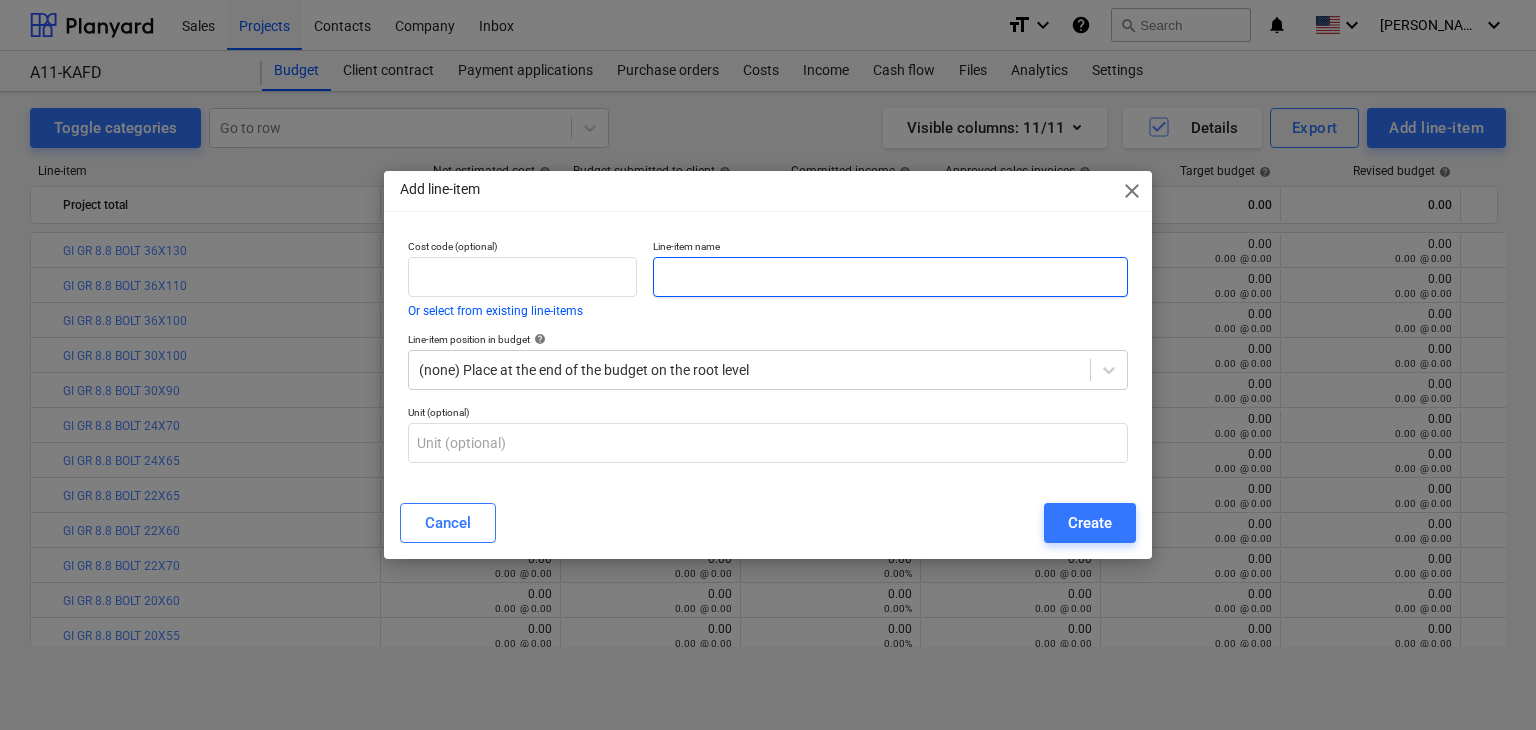 paste on "GI GR 8.8 BOLT 16X50" 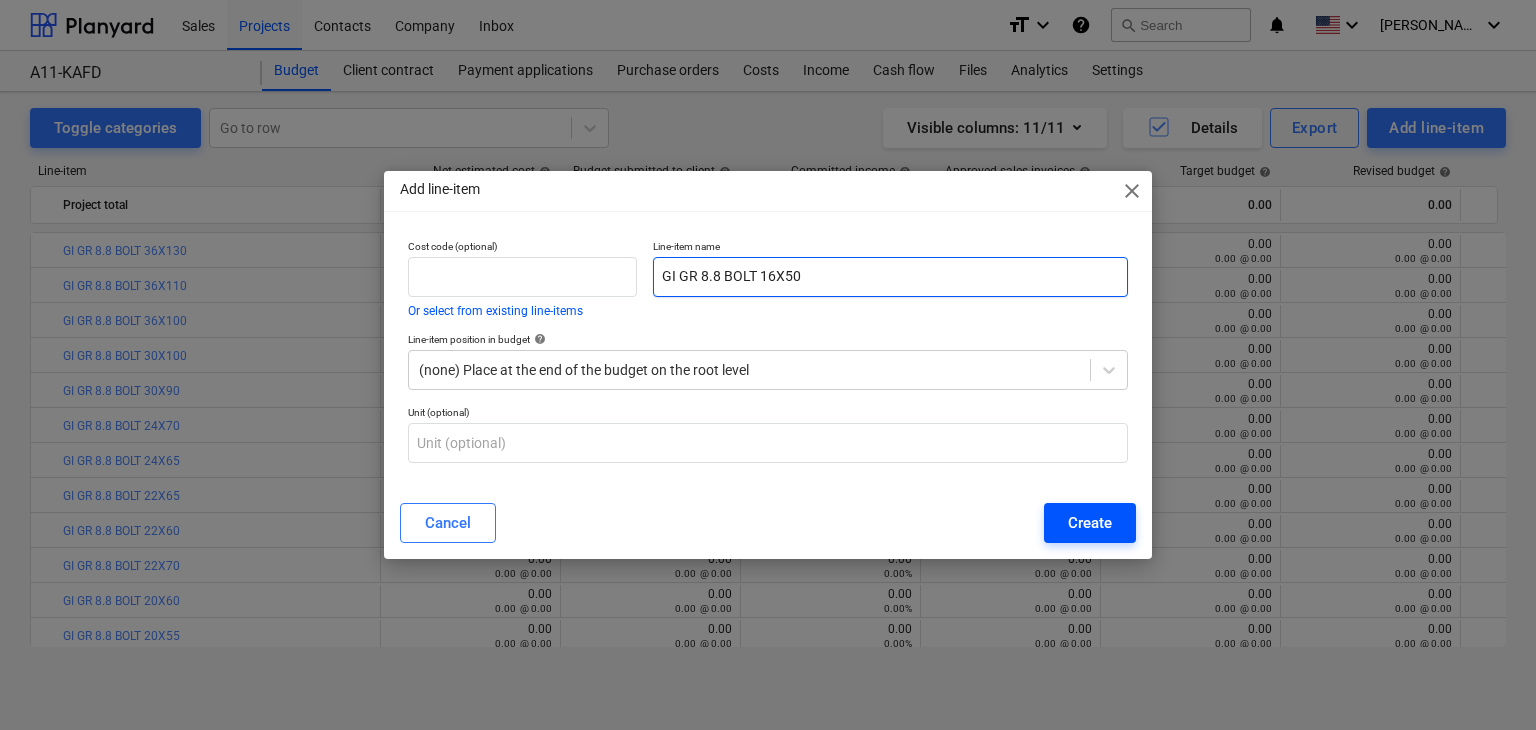 type on "GI GR 8.8 BOLT 16X50" 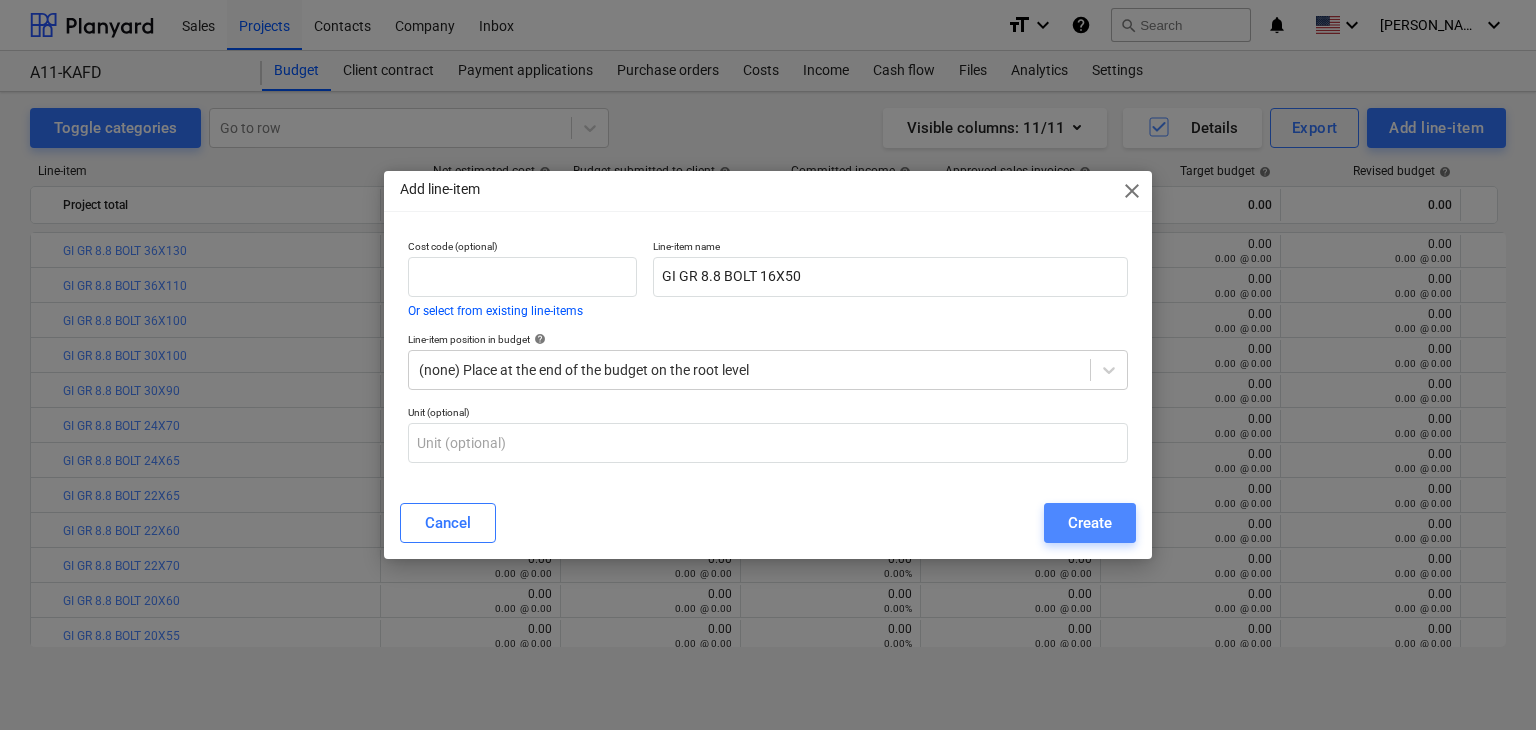 click on "Create" at bounding box center [1090, 523] 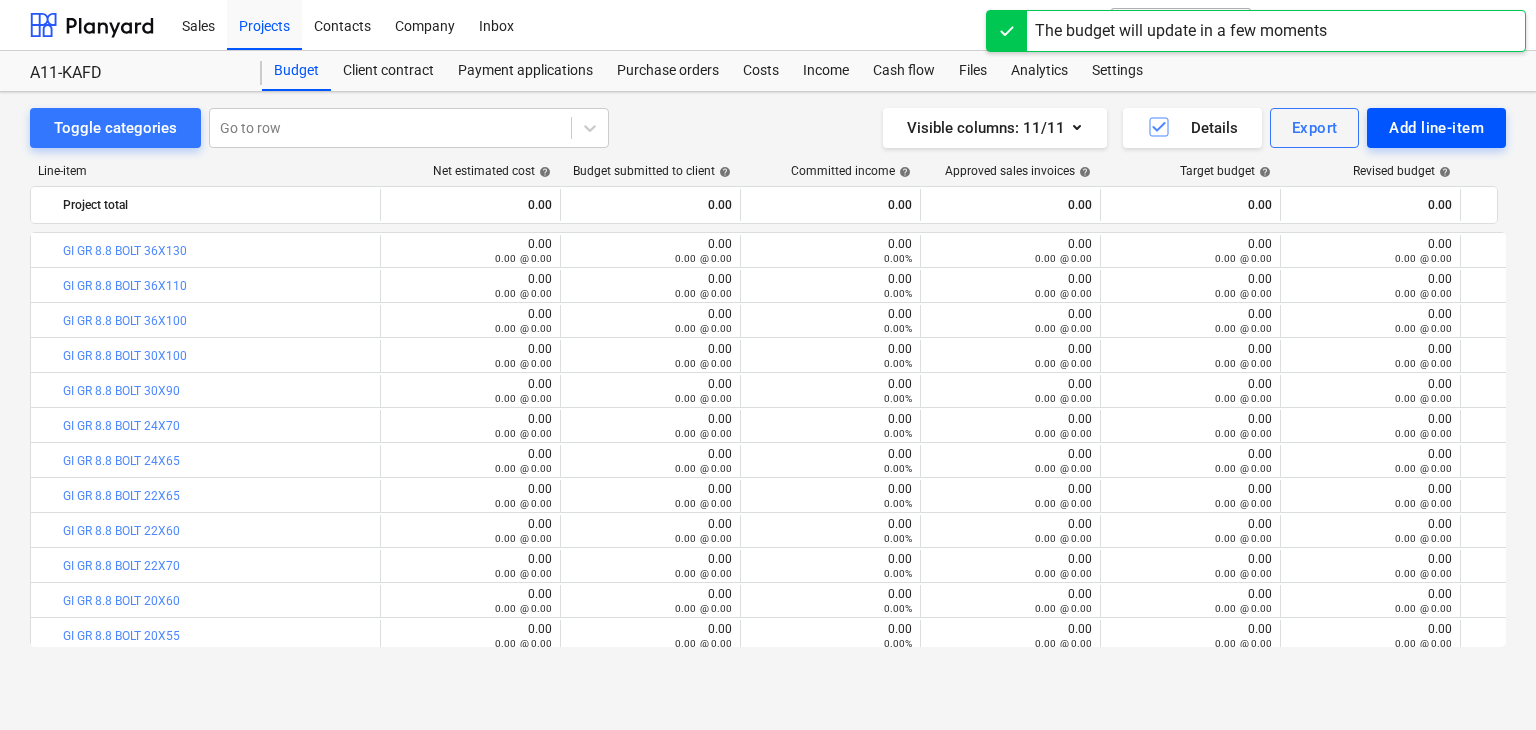 click on "Add line-item" at bounding box center (1436, 128) 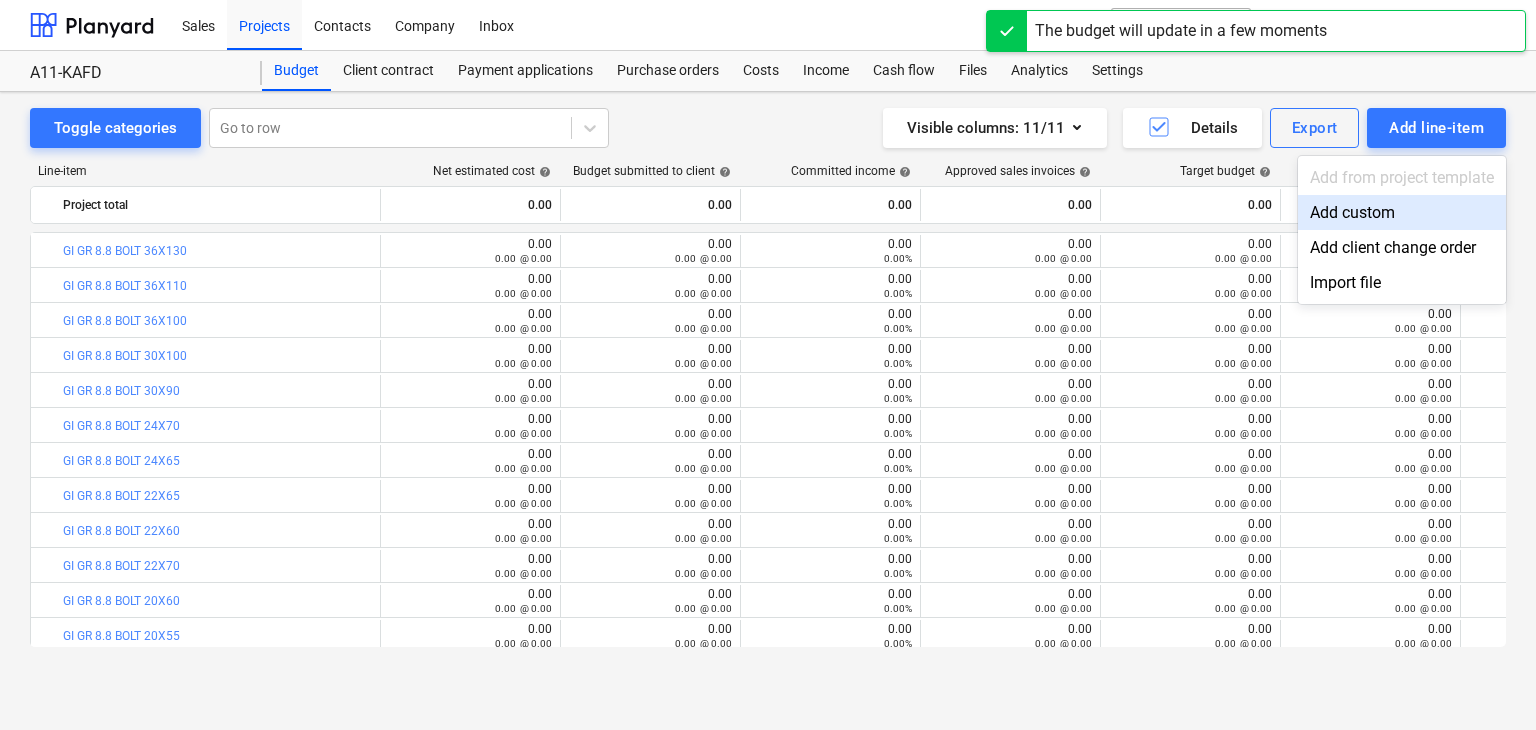 click on "Add custom" at bounding box center [1402, 212] 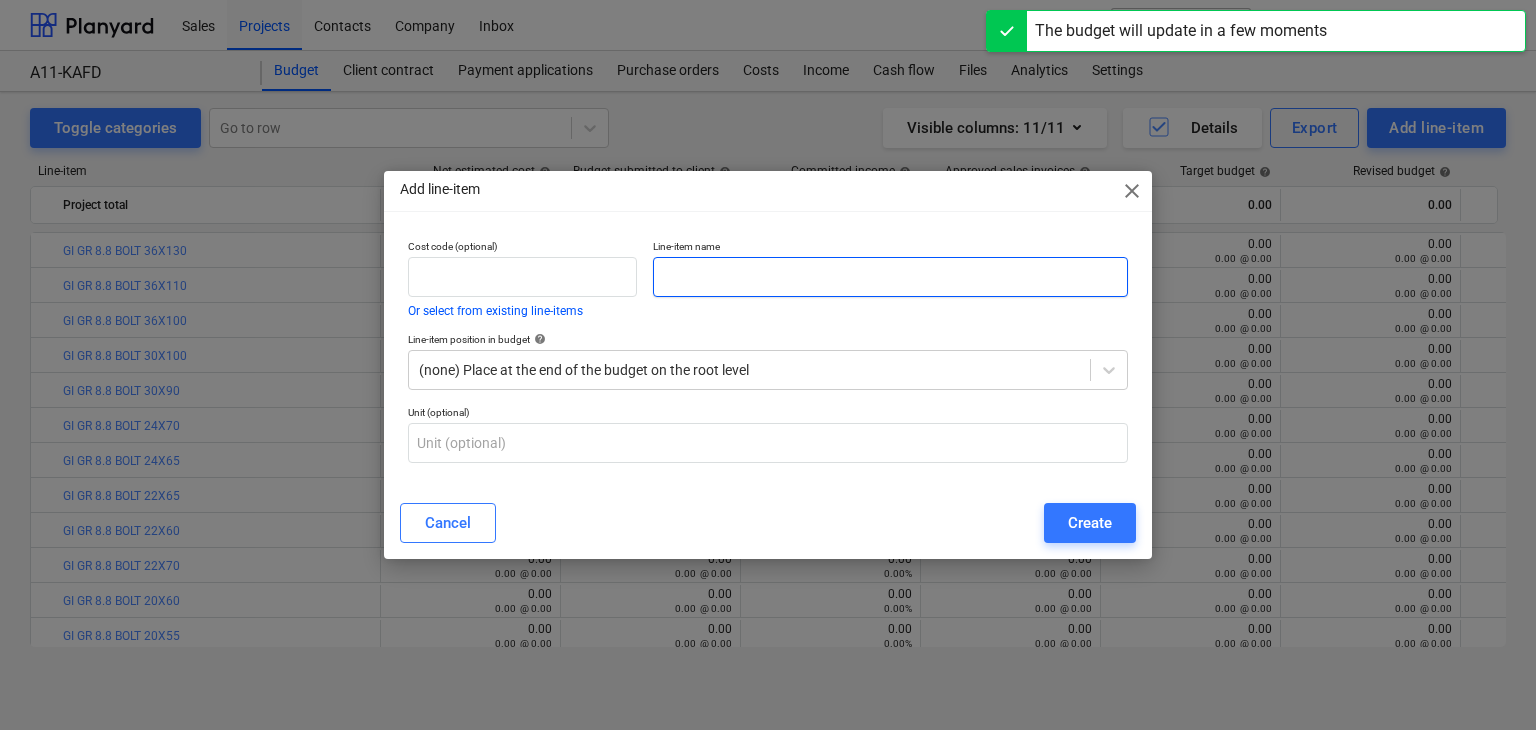 click at bounding box center (890, 277) 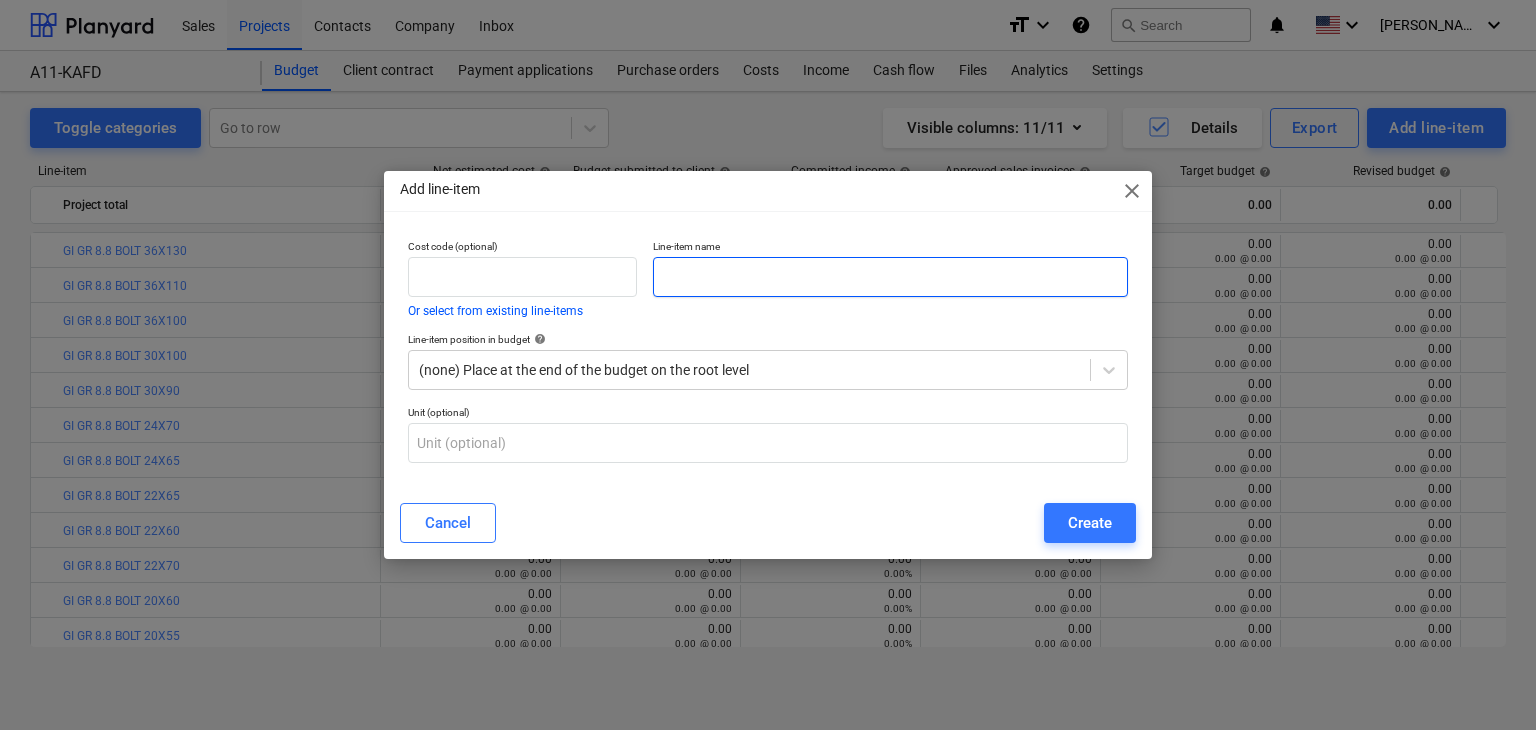 paste on "GI GR 8.8 BOLT 16X45" 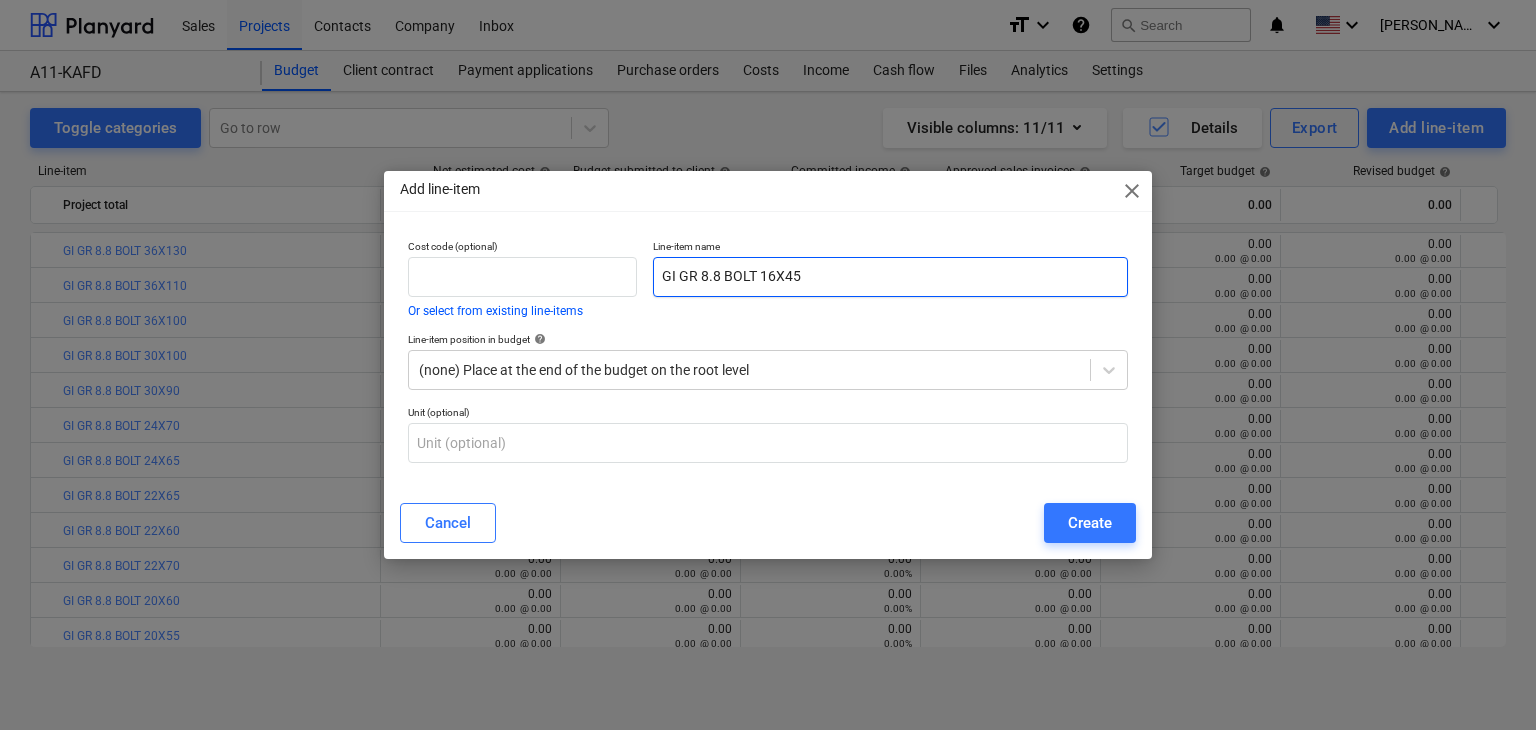 type on "GI GR 8.8 BOLT 16X45" 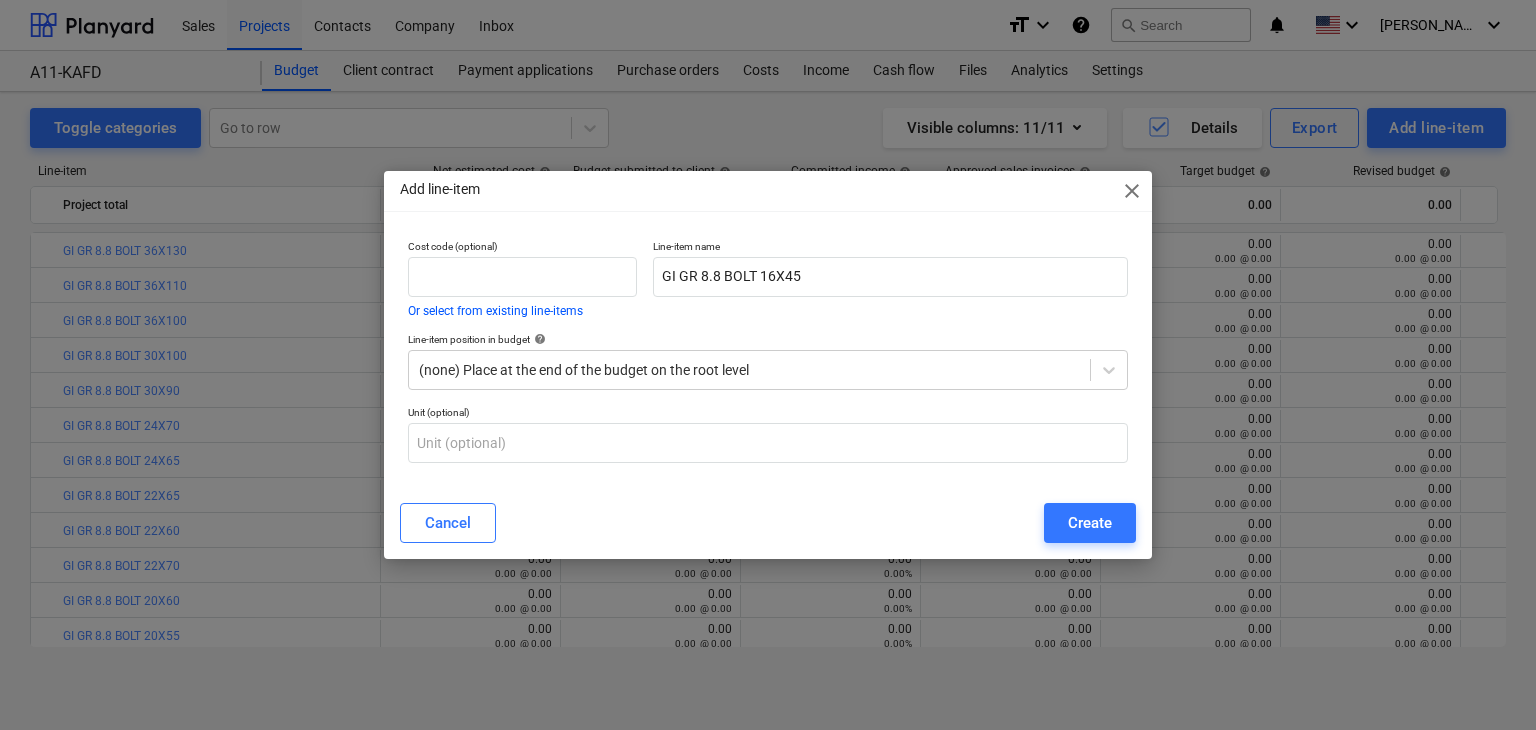 click on "Cancel Create" at bounding box center [768, 523] 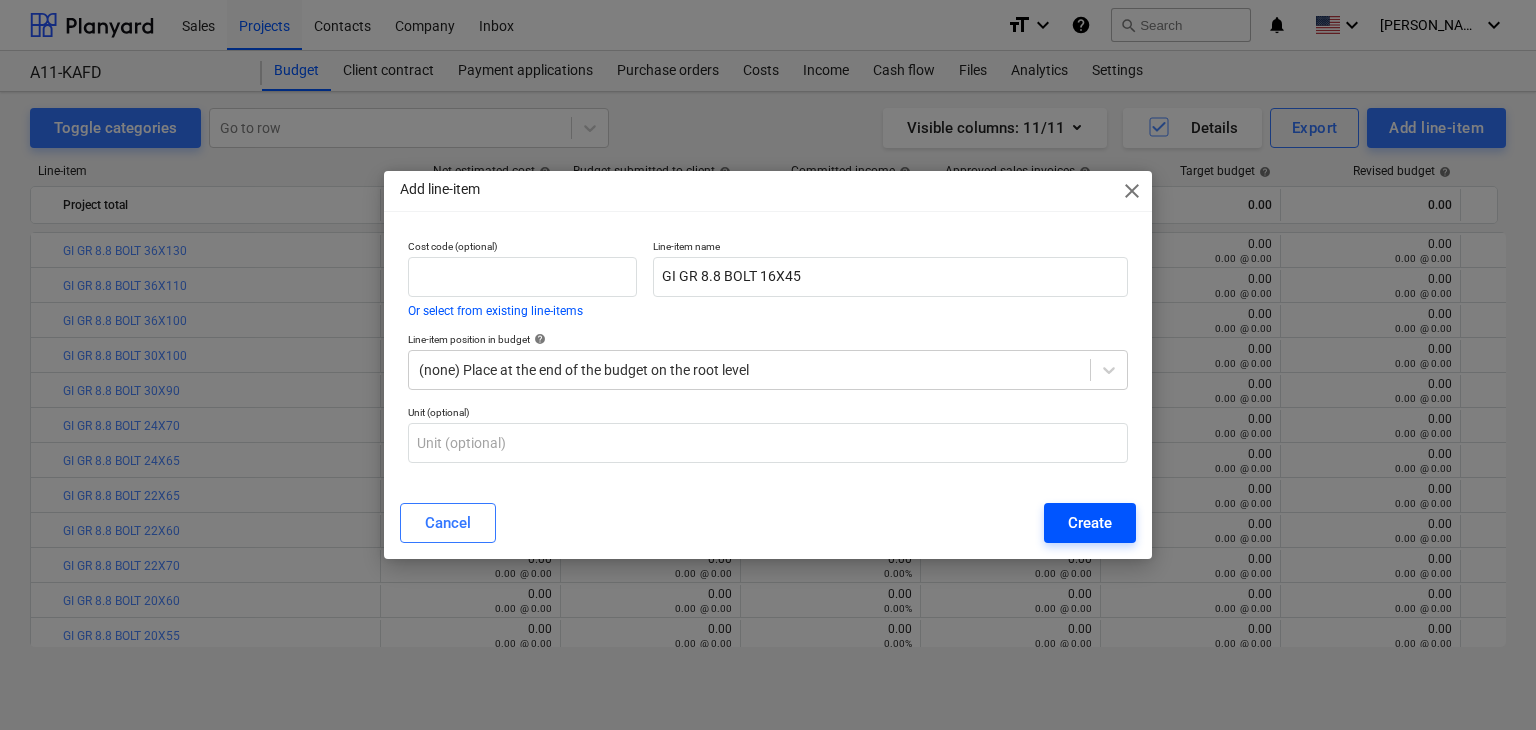 click on "Create" at bounding box center (1090, 523) 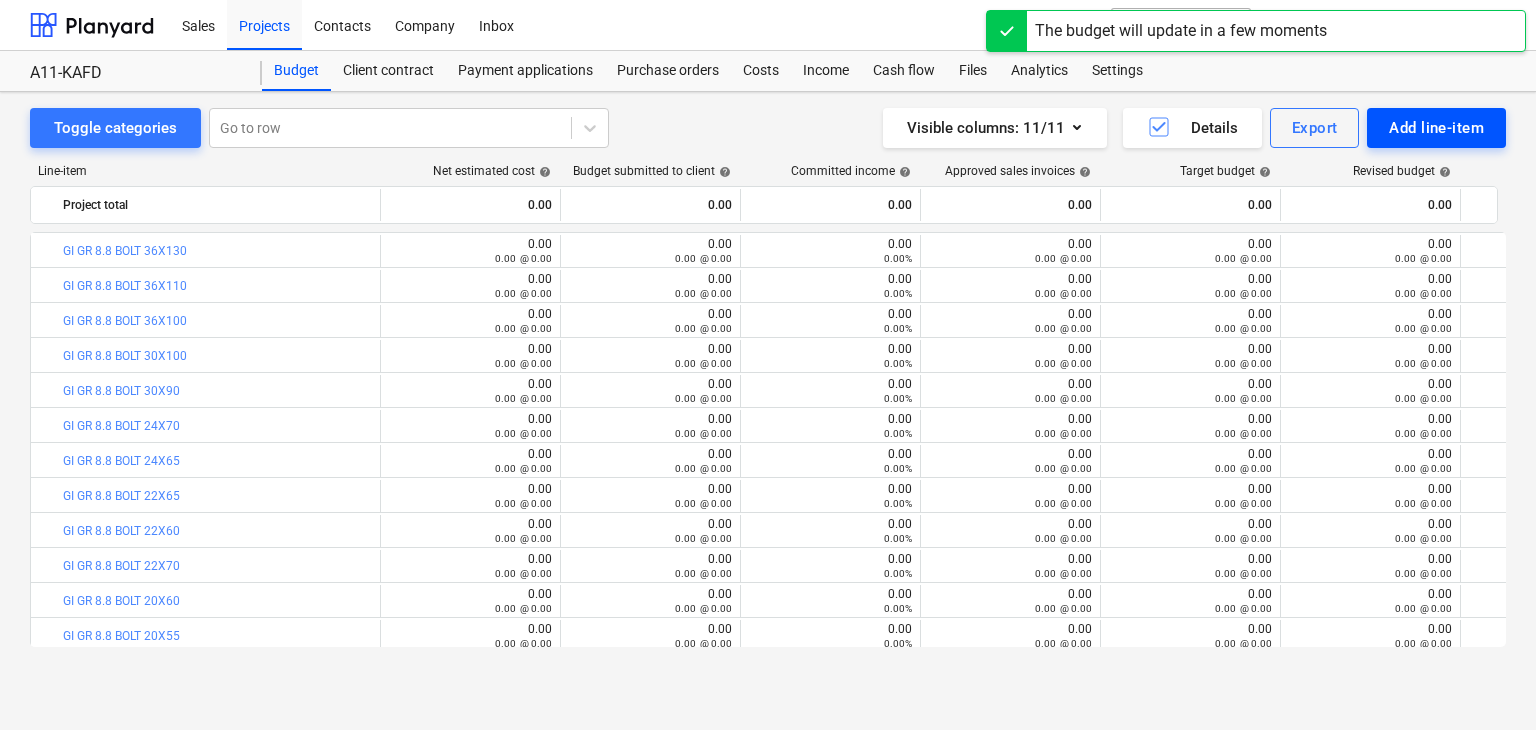 click on "Add line-item" at bounding box center (1436, 128) 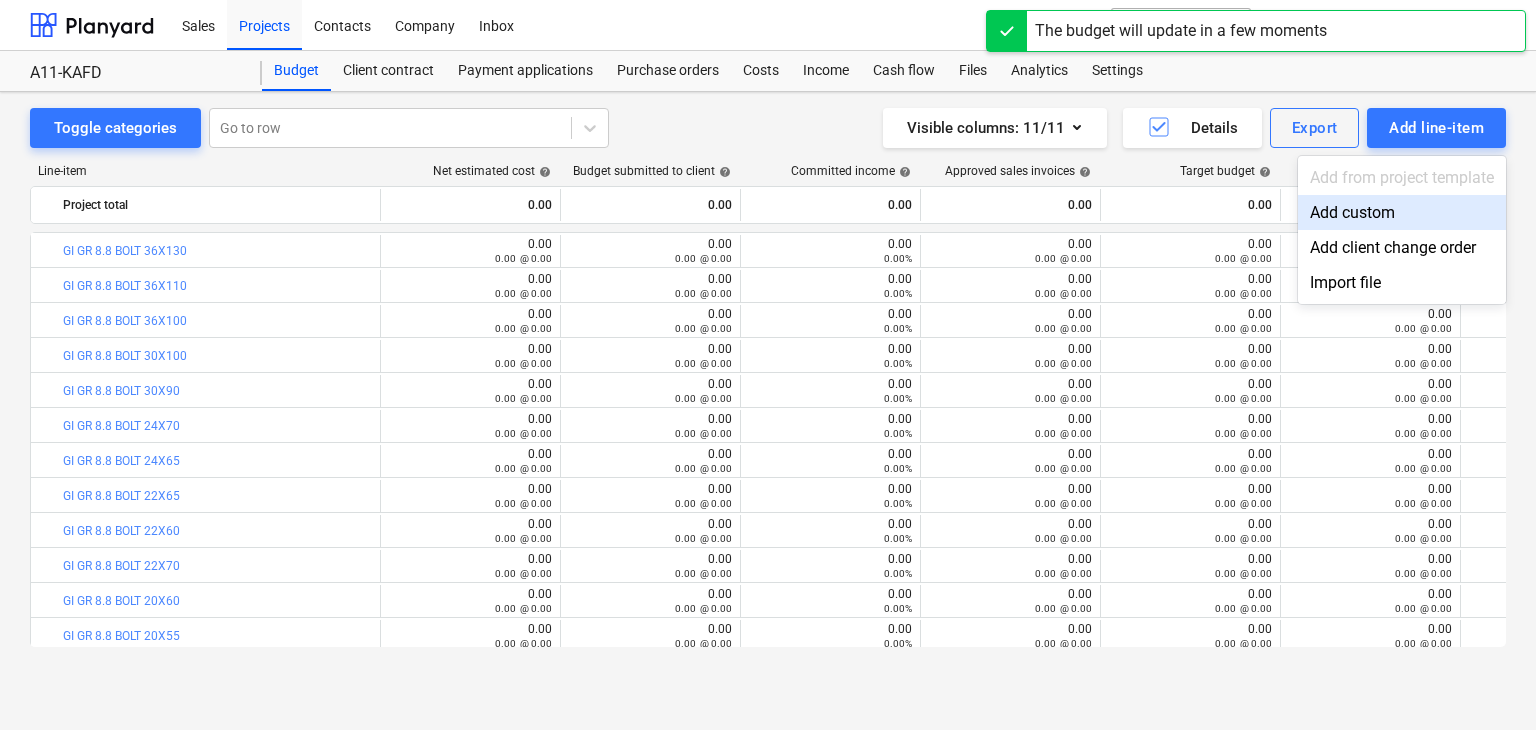 click on "Add custom" at bounding box center [1402, 212] 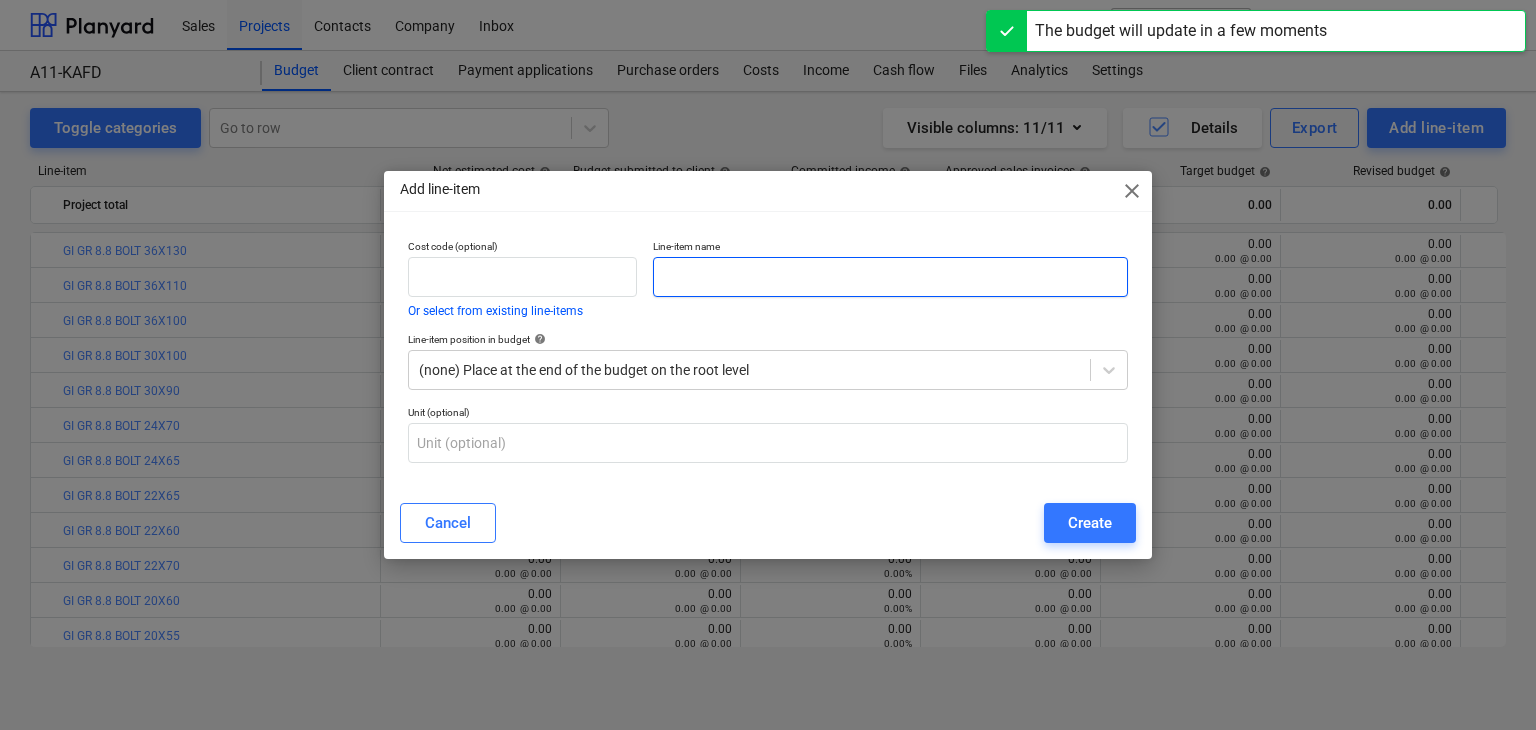 click at bounding box center (890, 277) 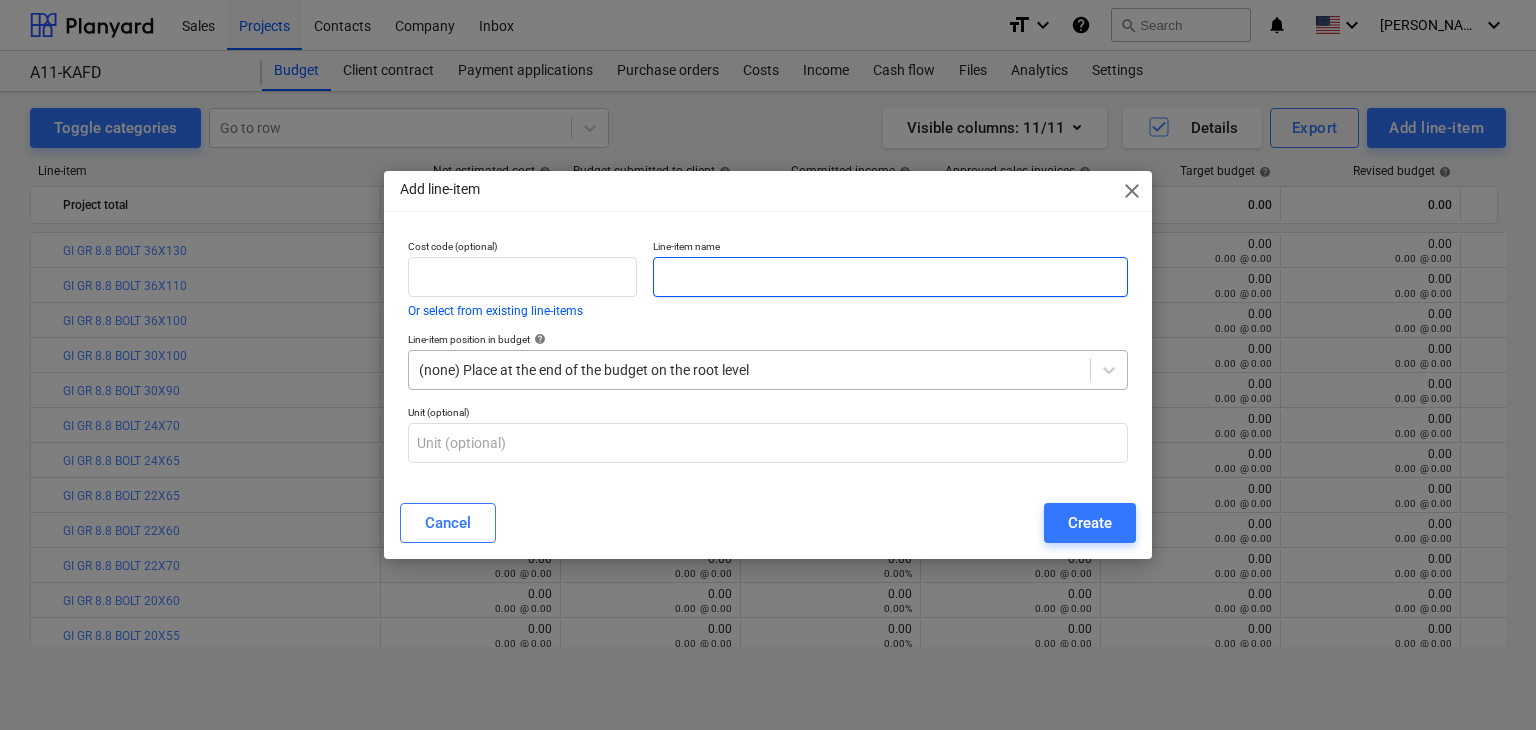 paste on "GI GR 8.8 BOLT 16X40" 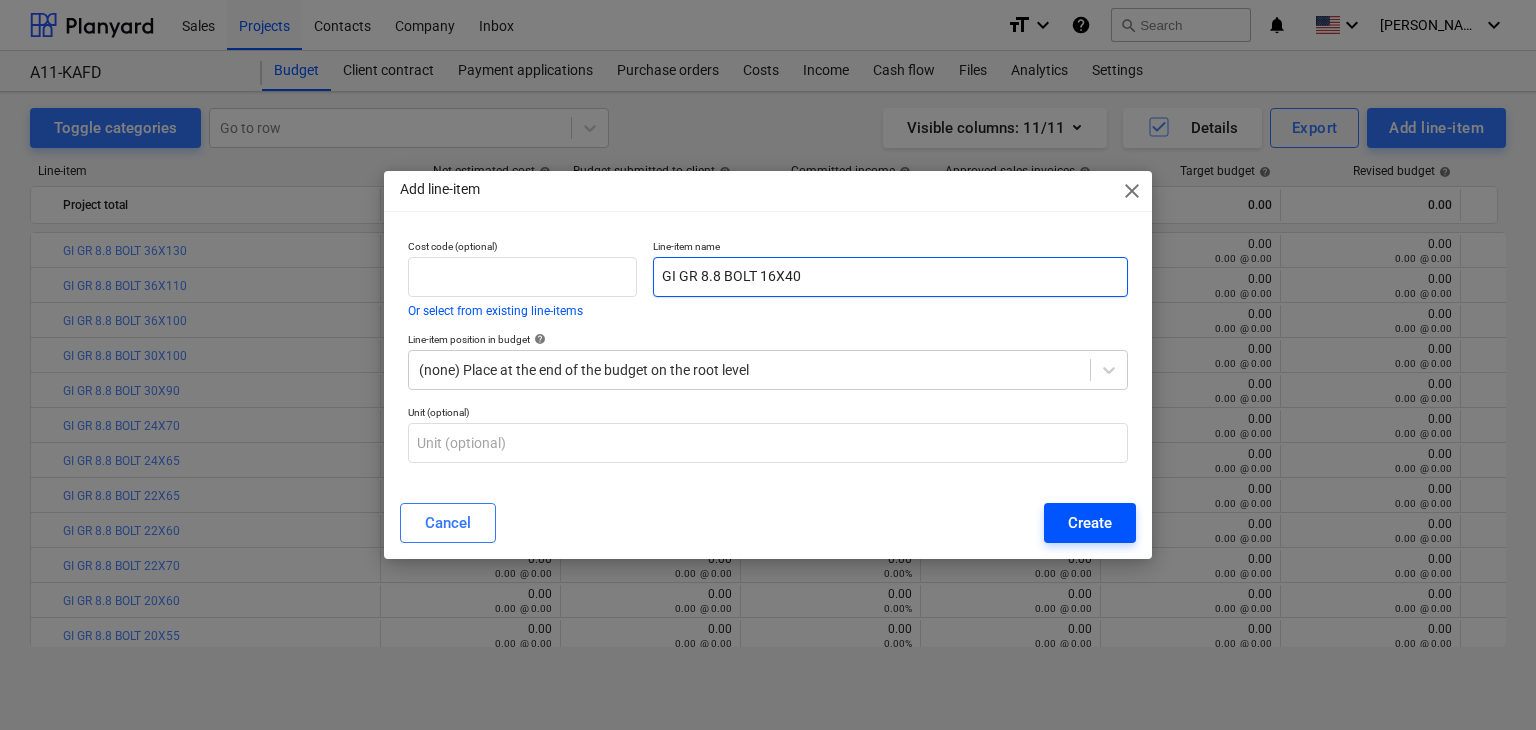 type on "GI GR 8.8 BOLT 16X40" 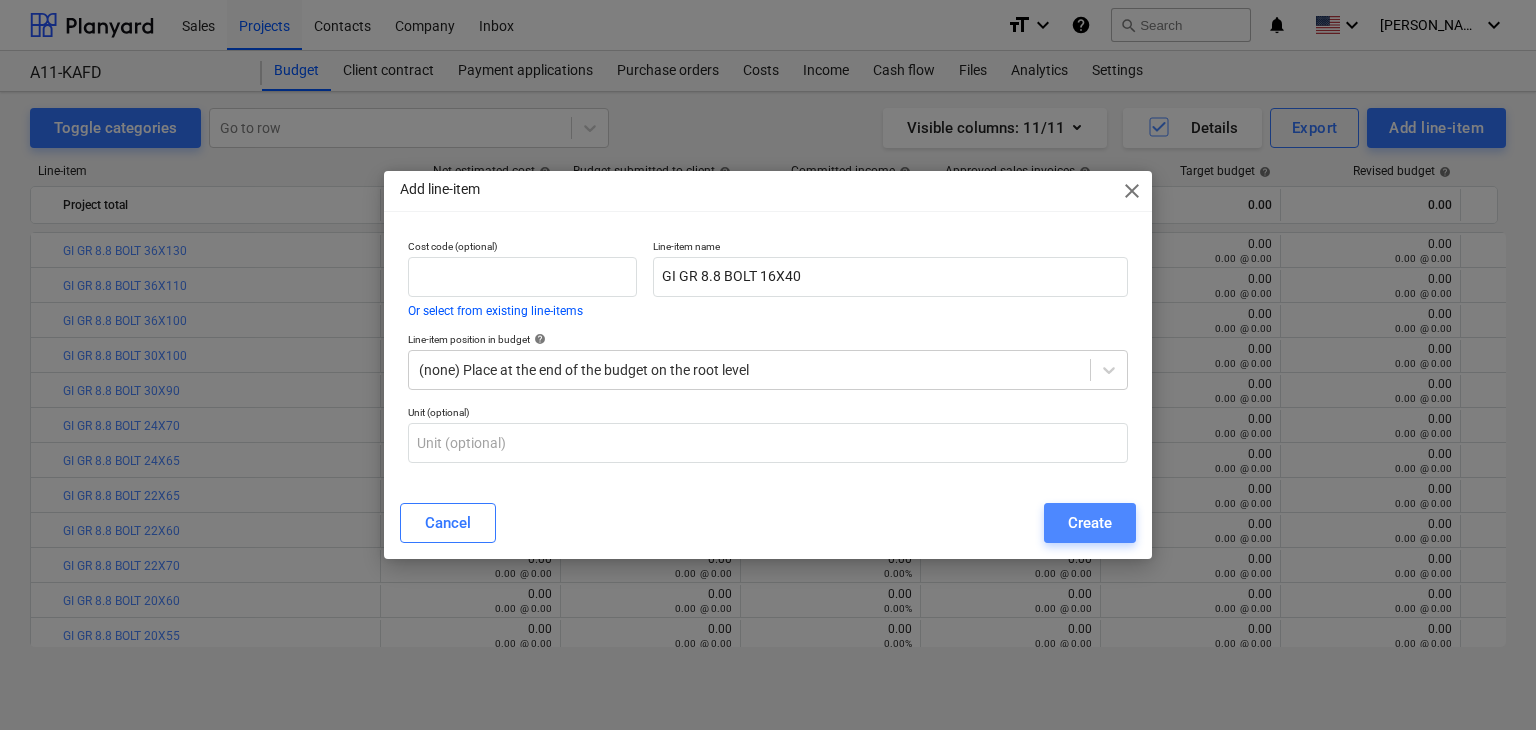 click on "Create" at bounding box center [1090, 523] 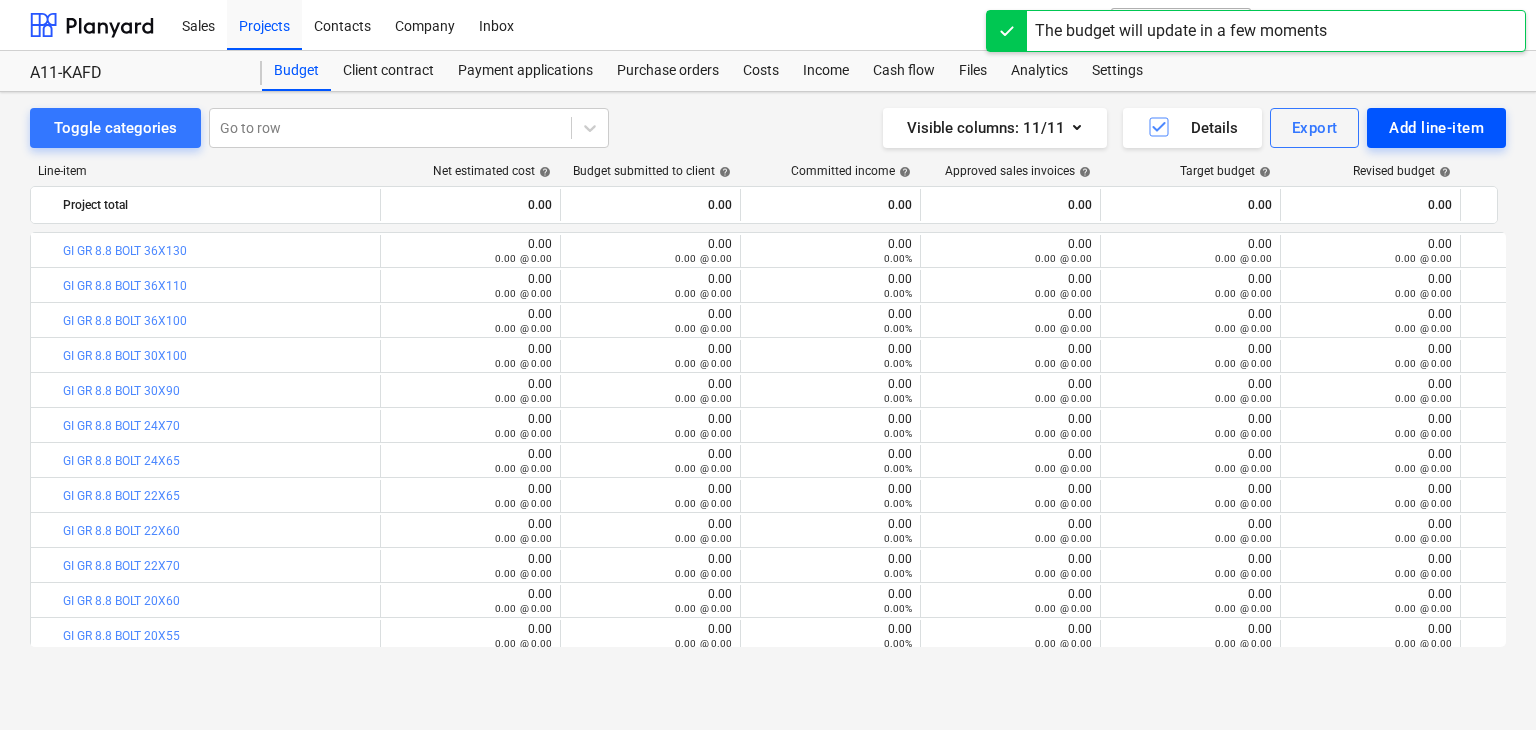 click on "Add line-item" at bounding box center [1436, 128] 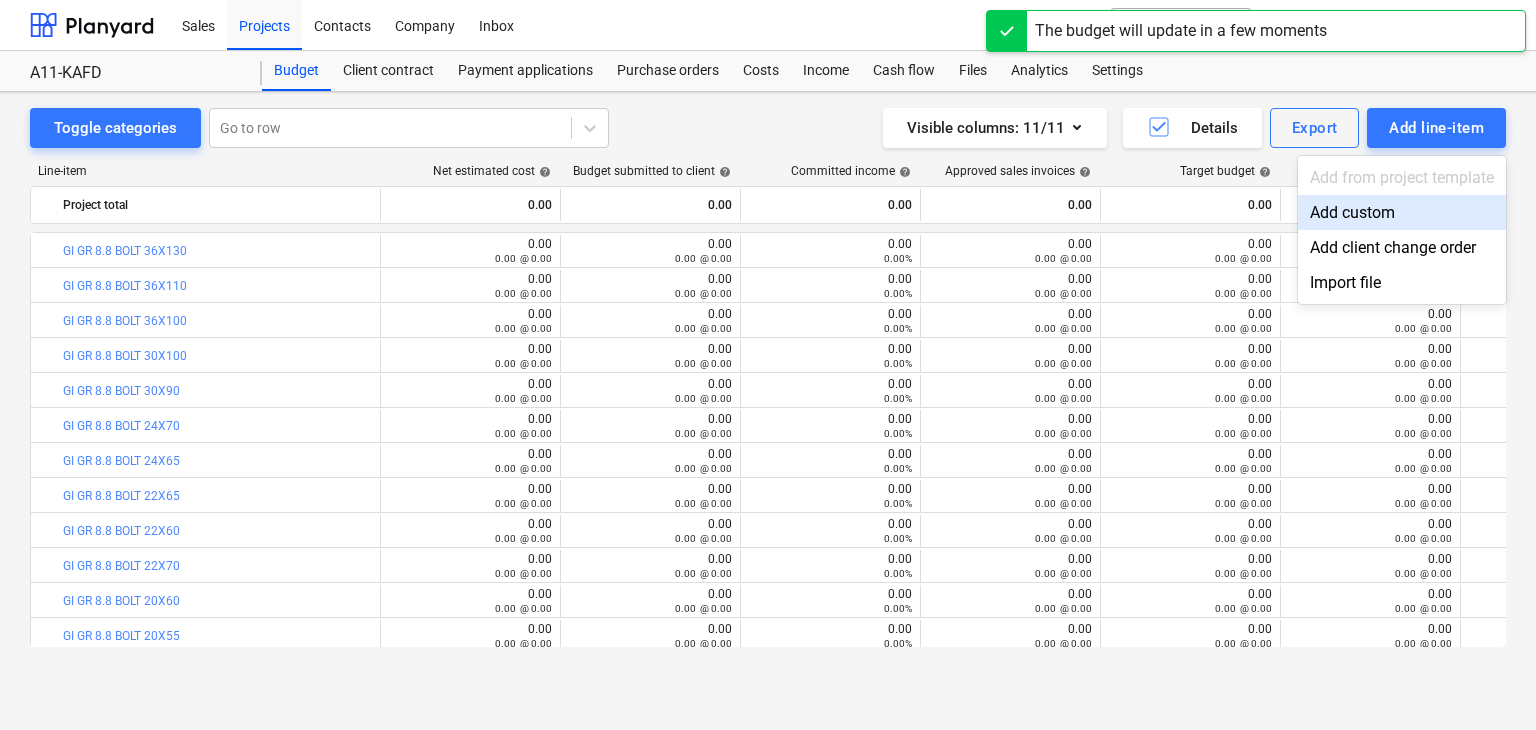 click on "Add custom" at bounding box center [1402, 212] 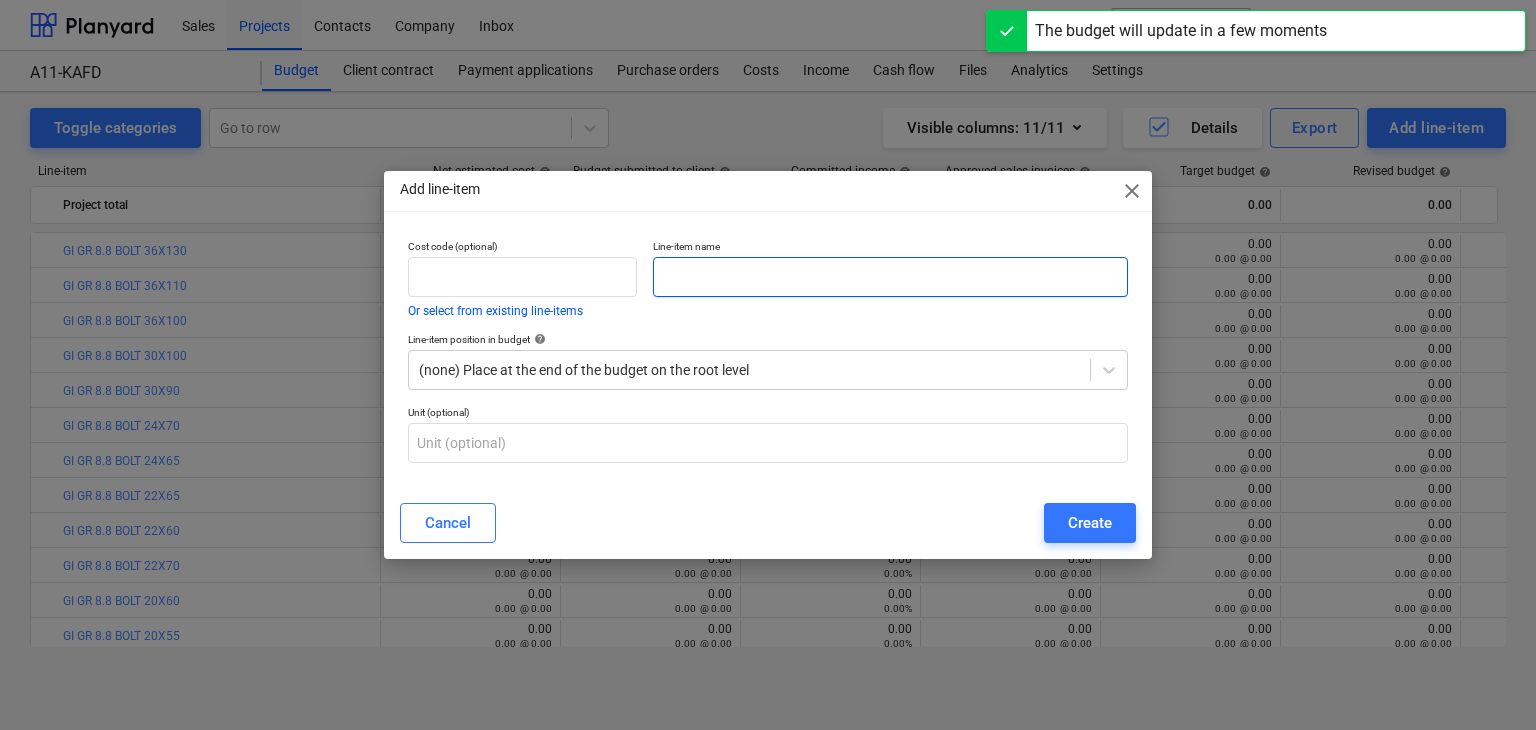 click at bounding box center (890, 277) 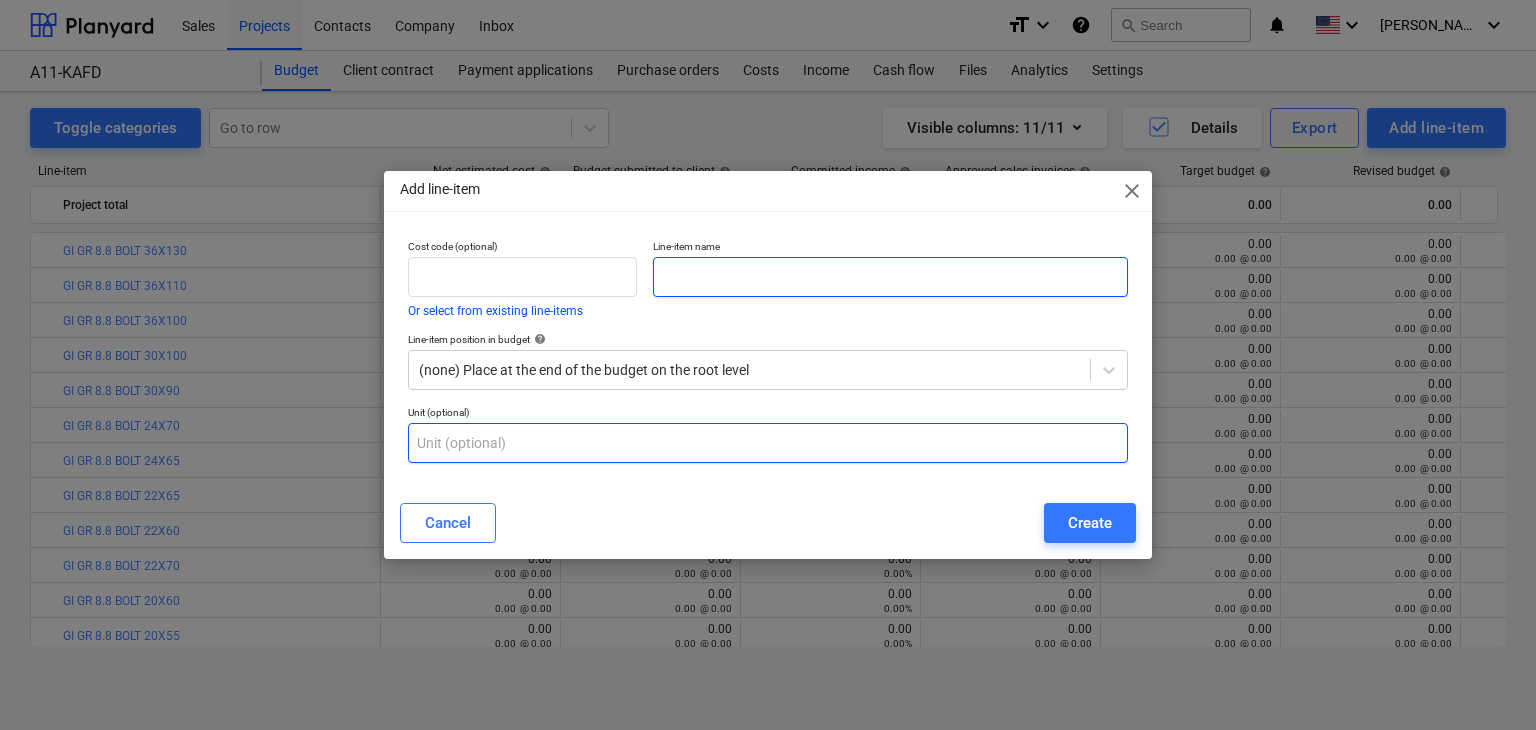 paste on "GI GR 8.8 BOLT 16X35" 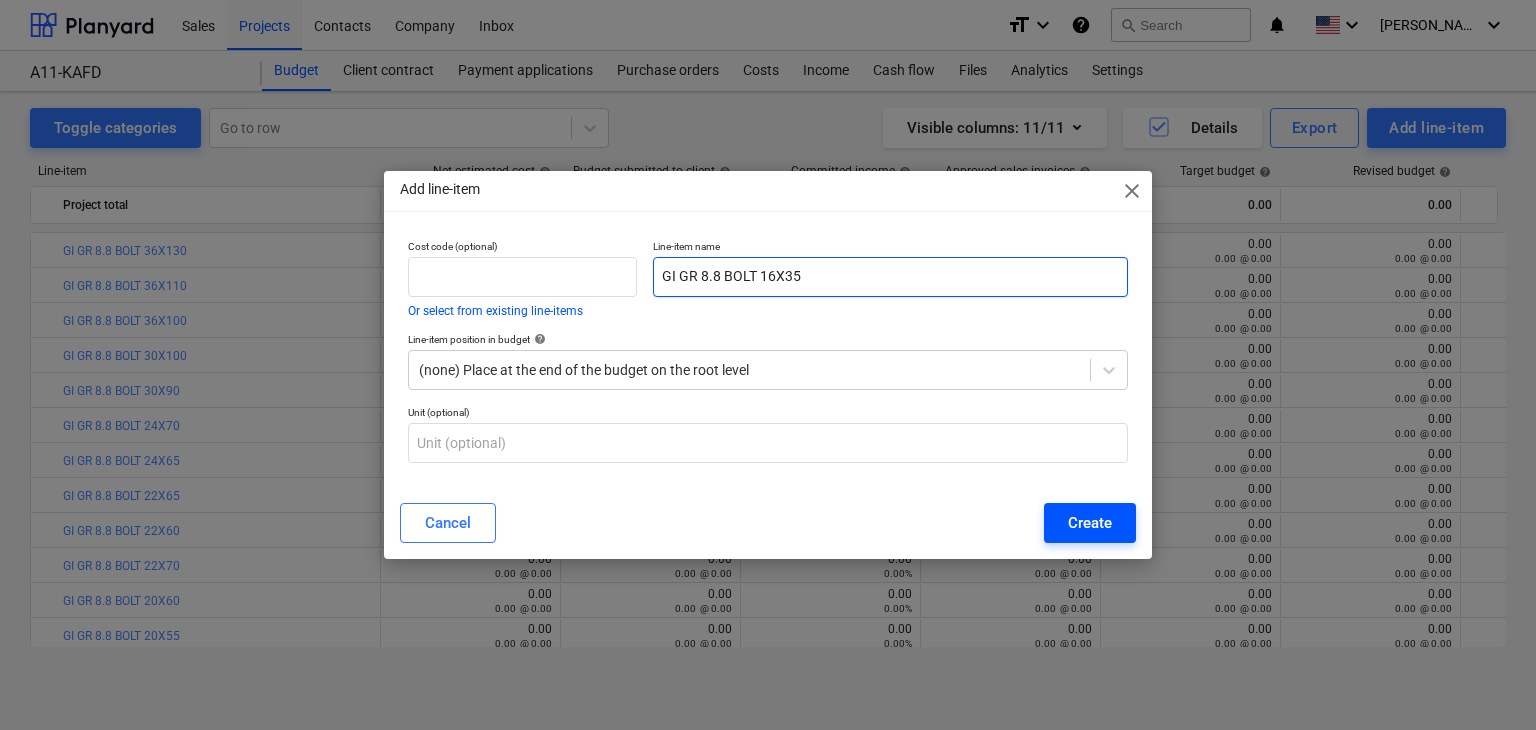 type on "GI GR 8.8 BOLT 16X35" 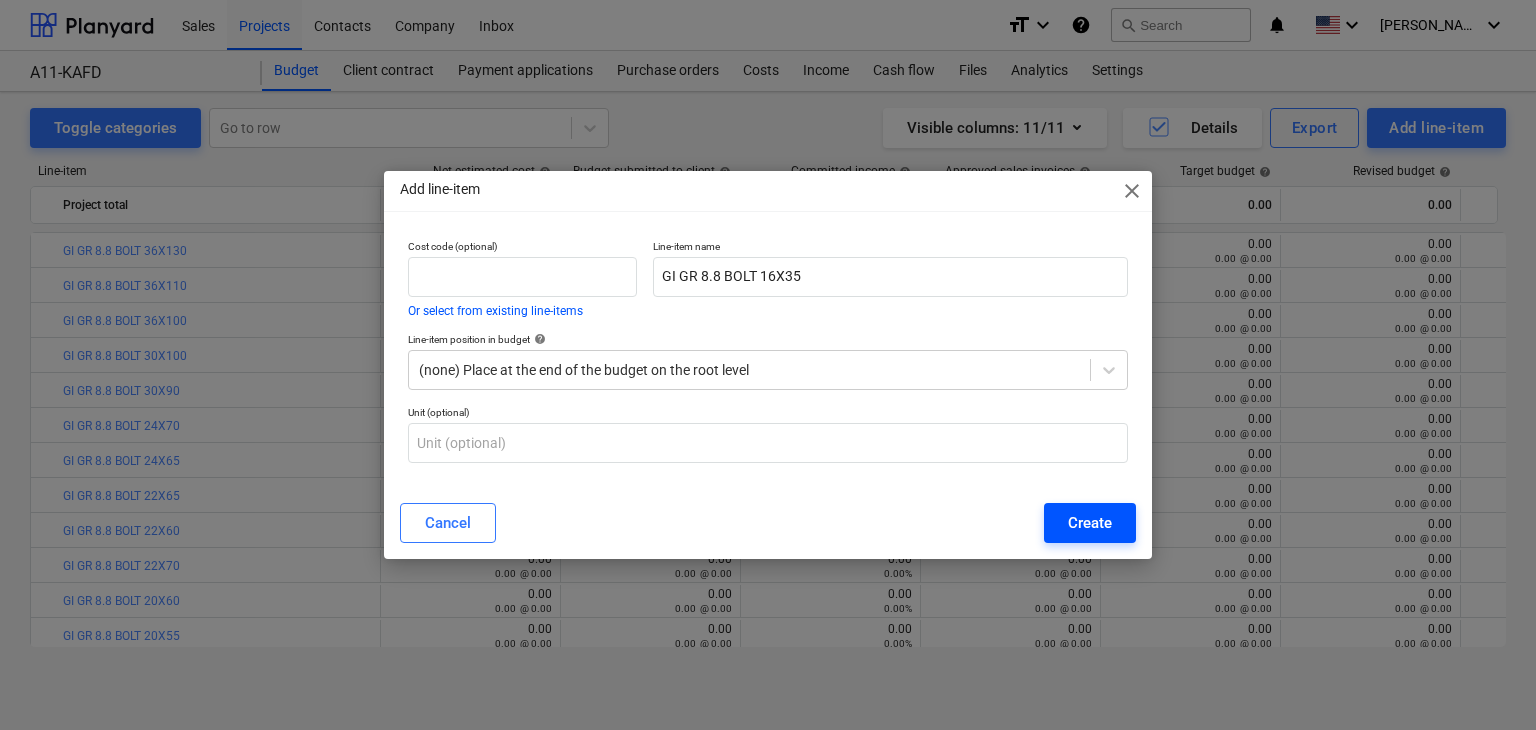 click on "Create" at bounding box center [1090, 523] 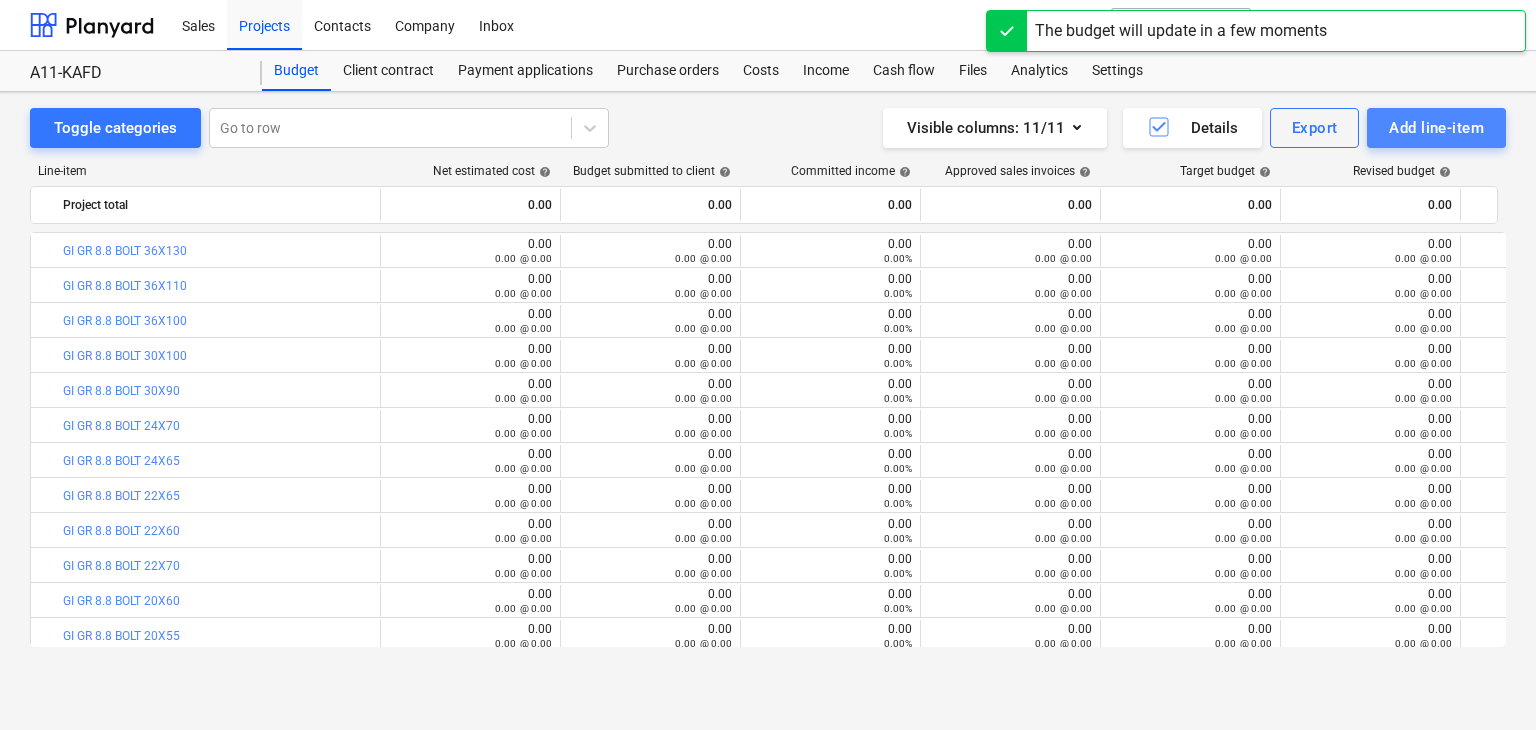 click on "Add line-item" at bounding box center (1436, 128) 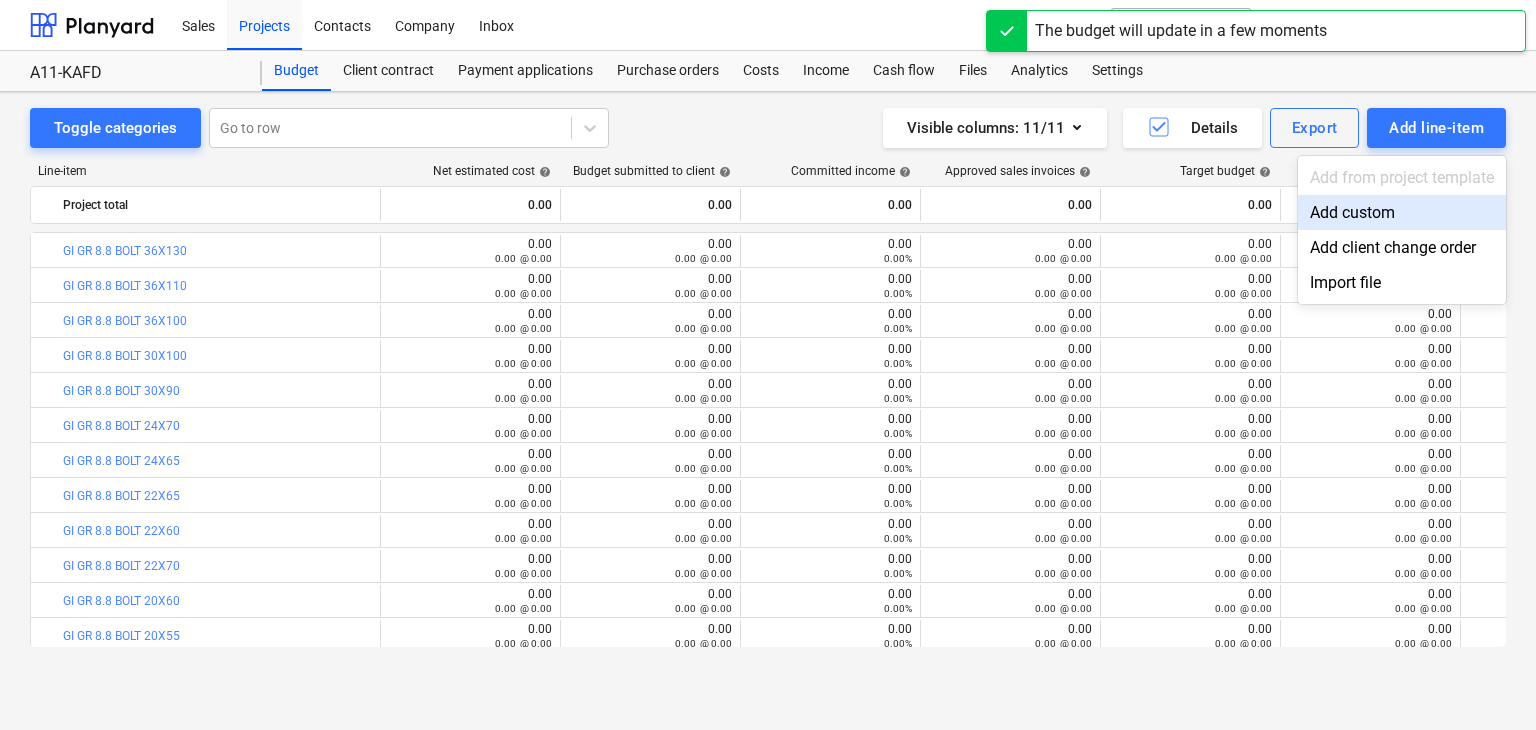 click on "Add custom" at bounding box center (1402, 212) 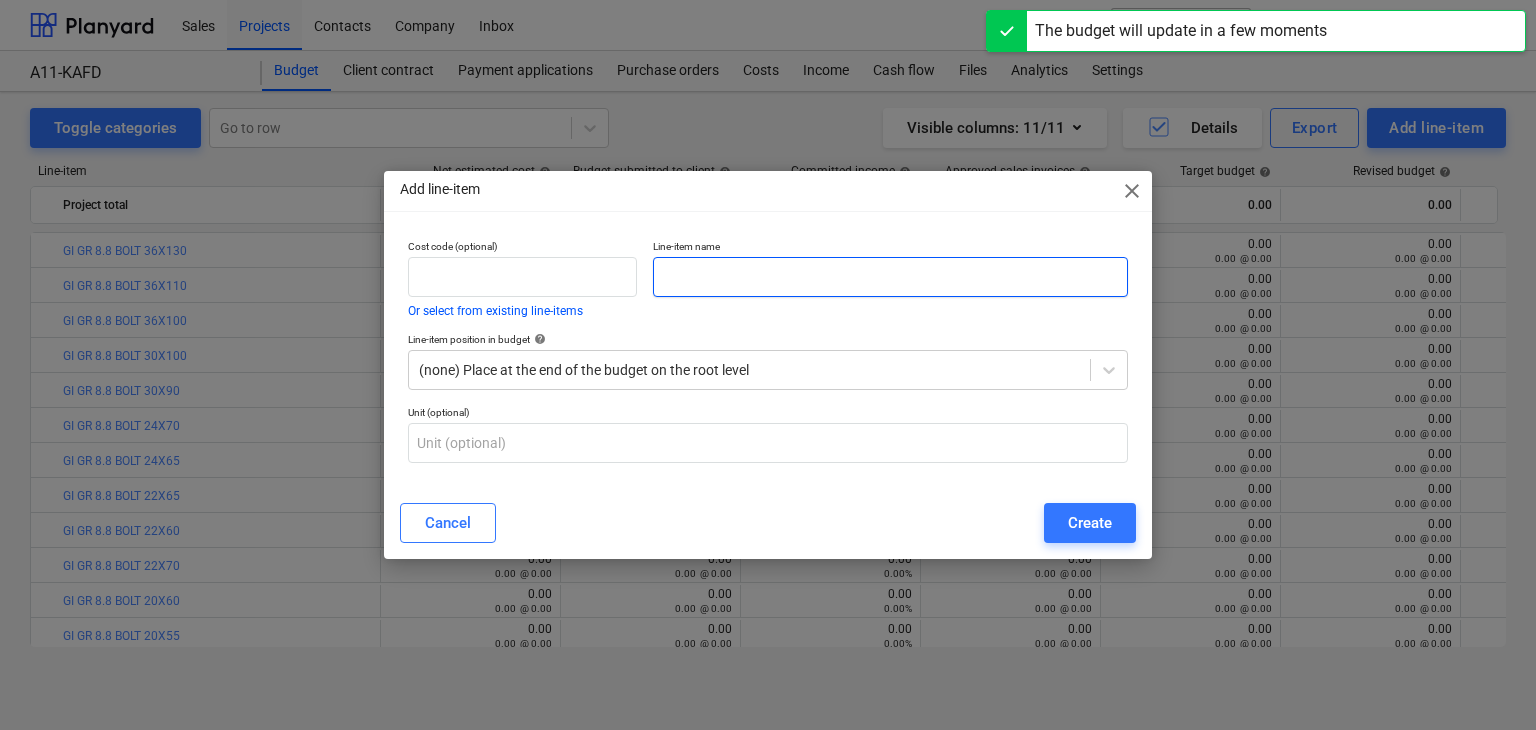 click at bounding box center [890, 277] 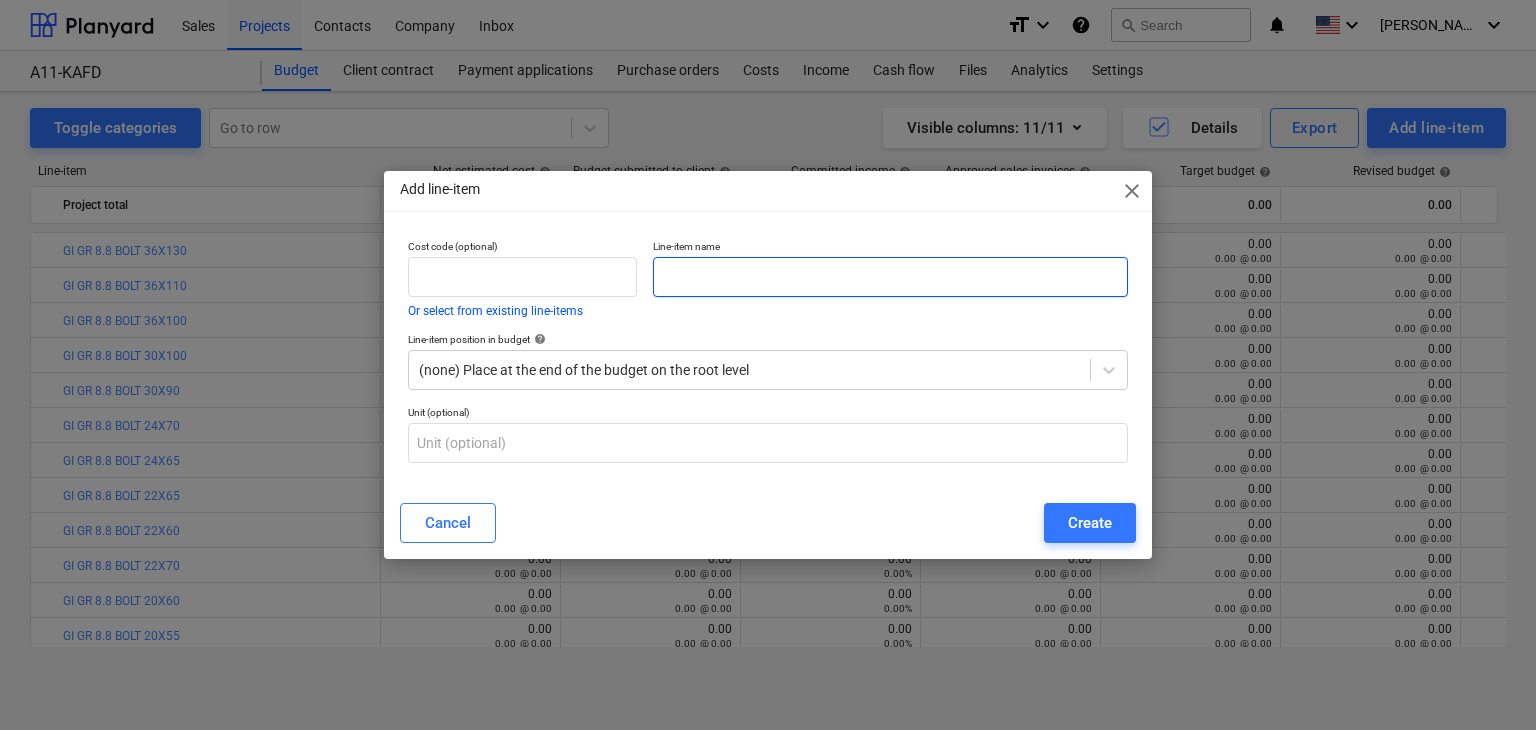 paste on "GI GR 8.8 BOLT 16X60" 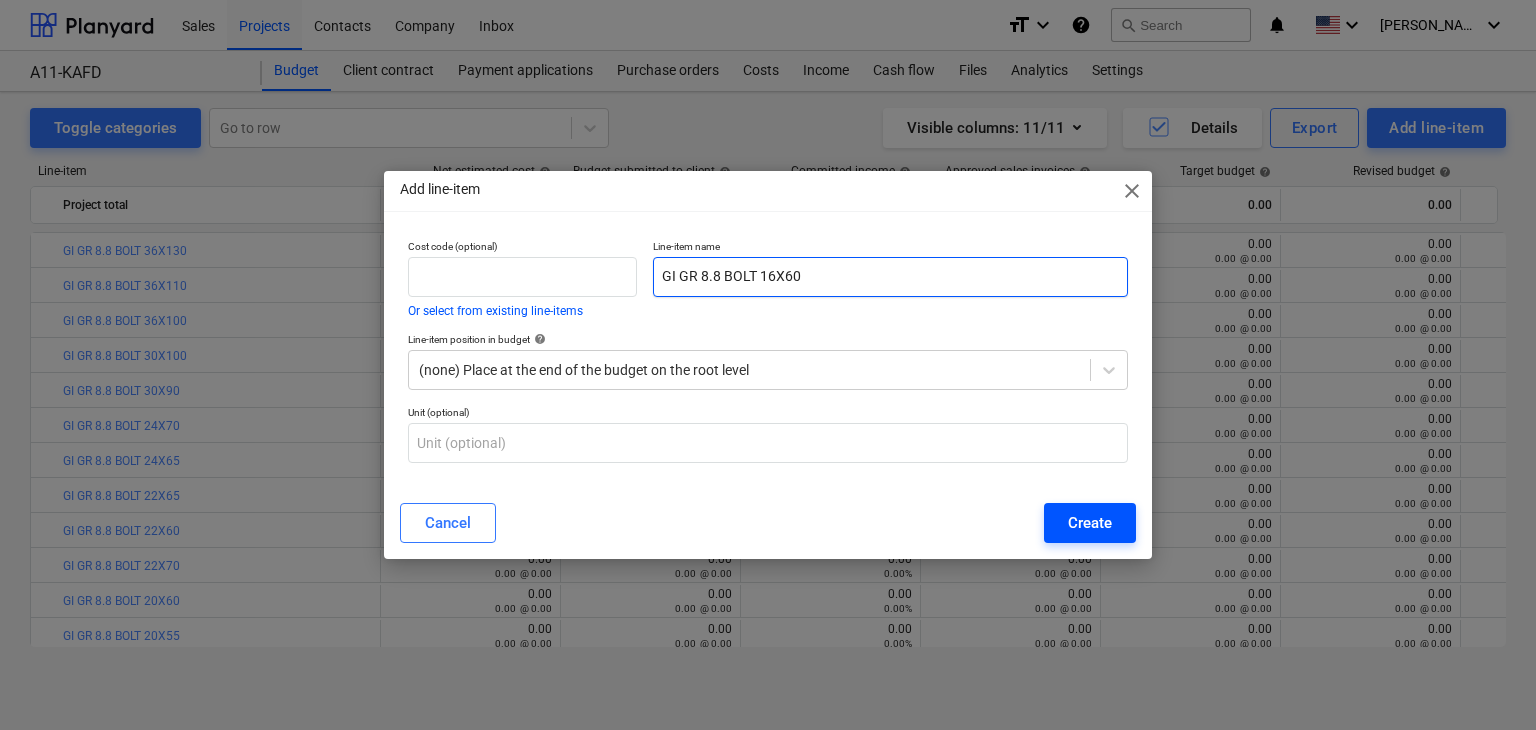 type on "GI GR 8.8 BOLT 16X60" 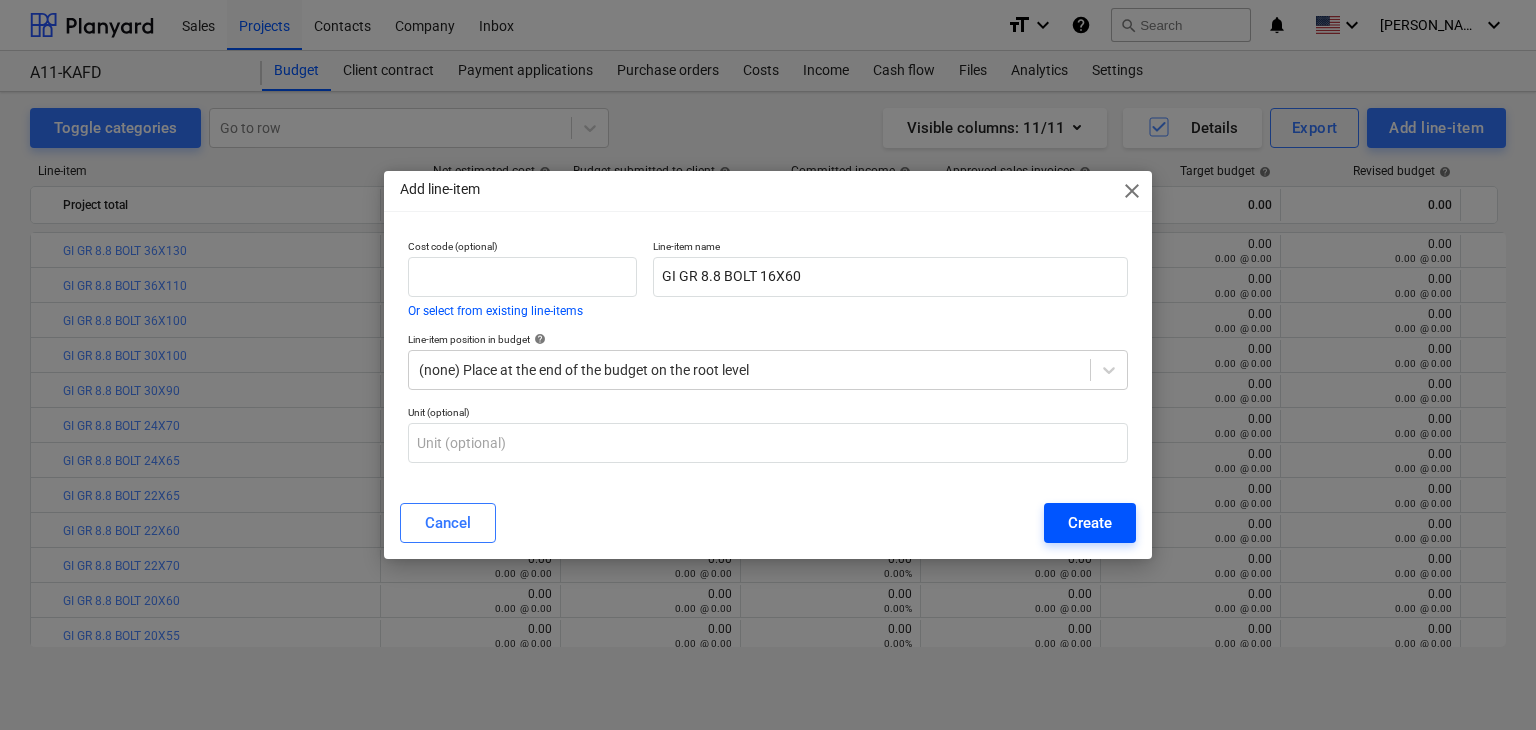 click on "Create" at bounding box center (1090, 523) 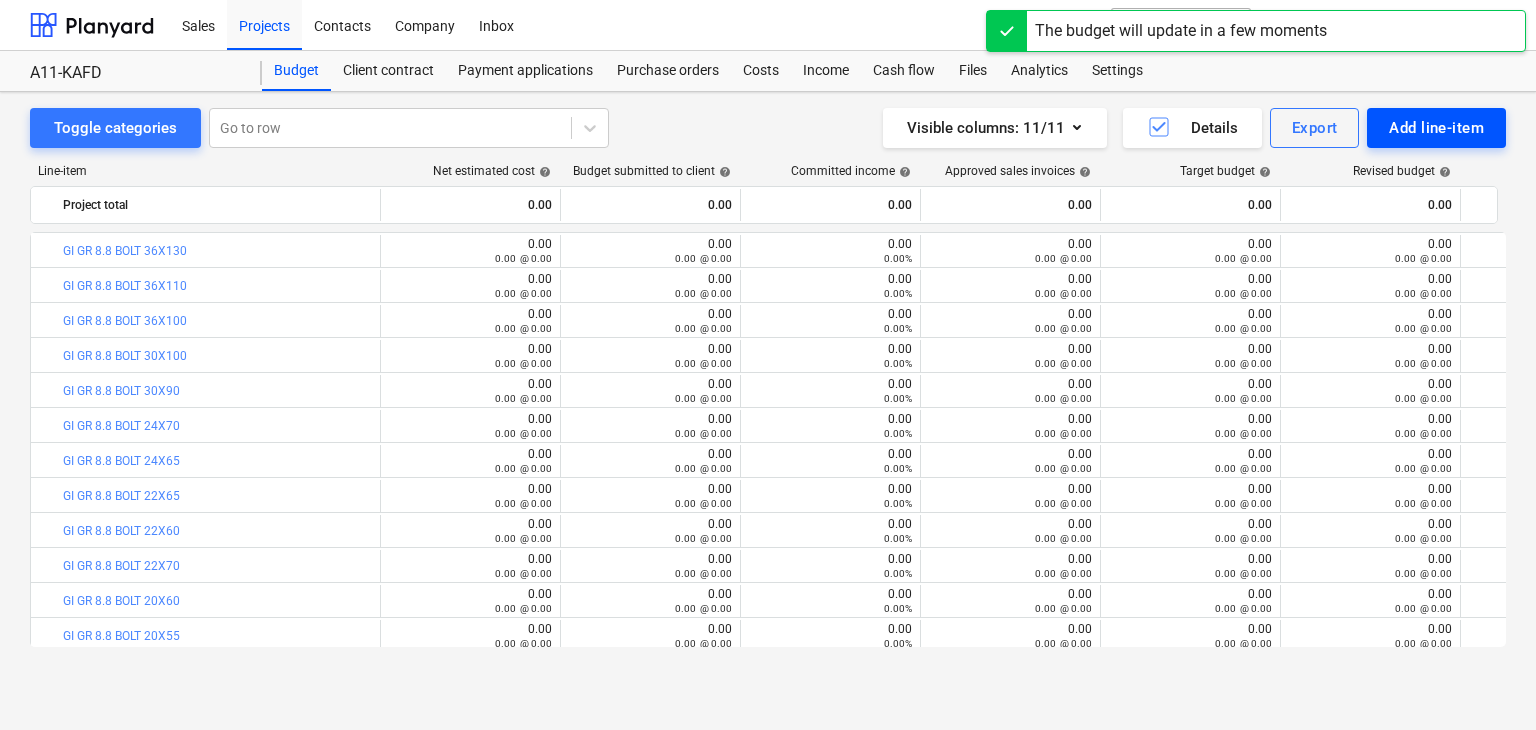 click on "Add line-item" at bounding box center [1436, 128] 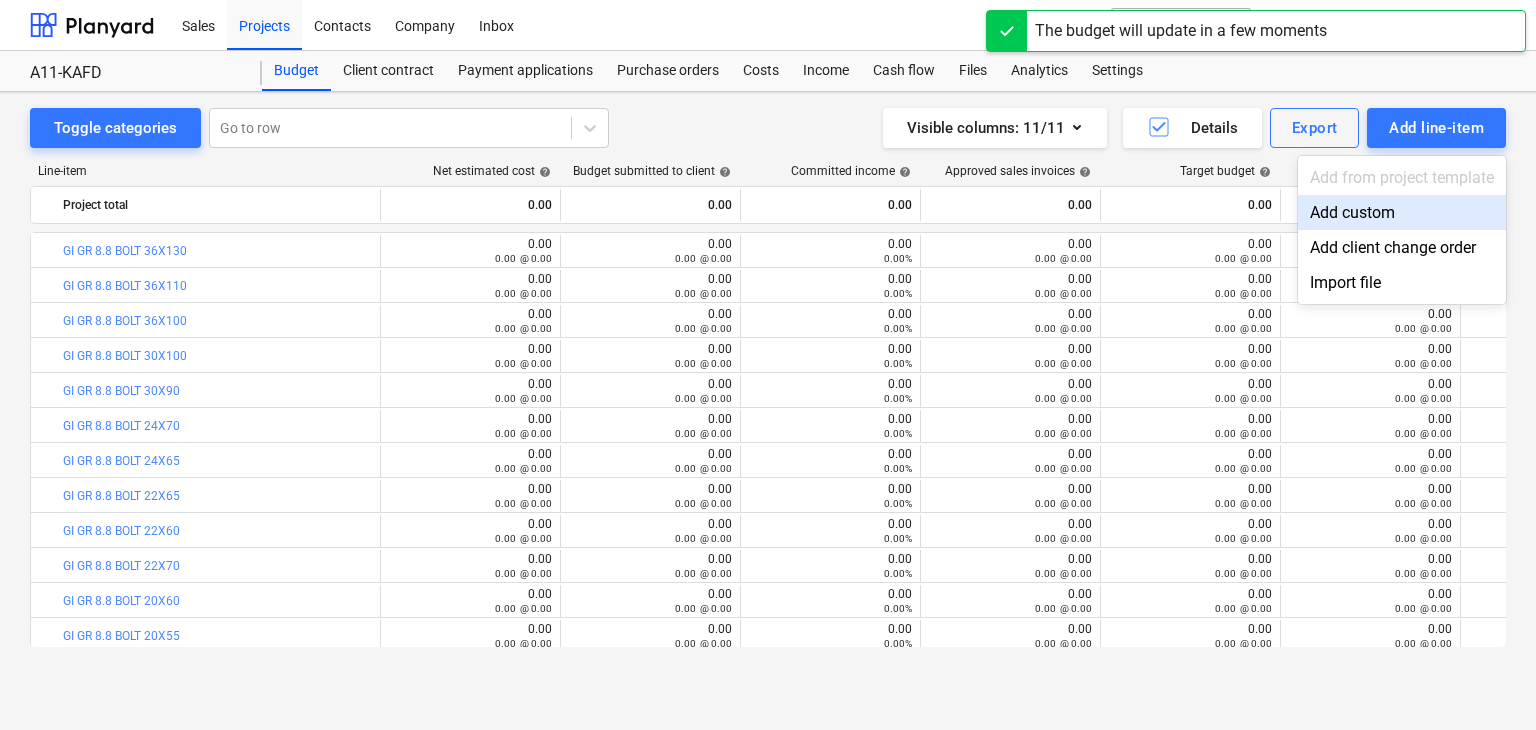 click on "Add custom" at bounding box center [1402, 212] 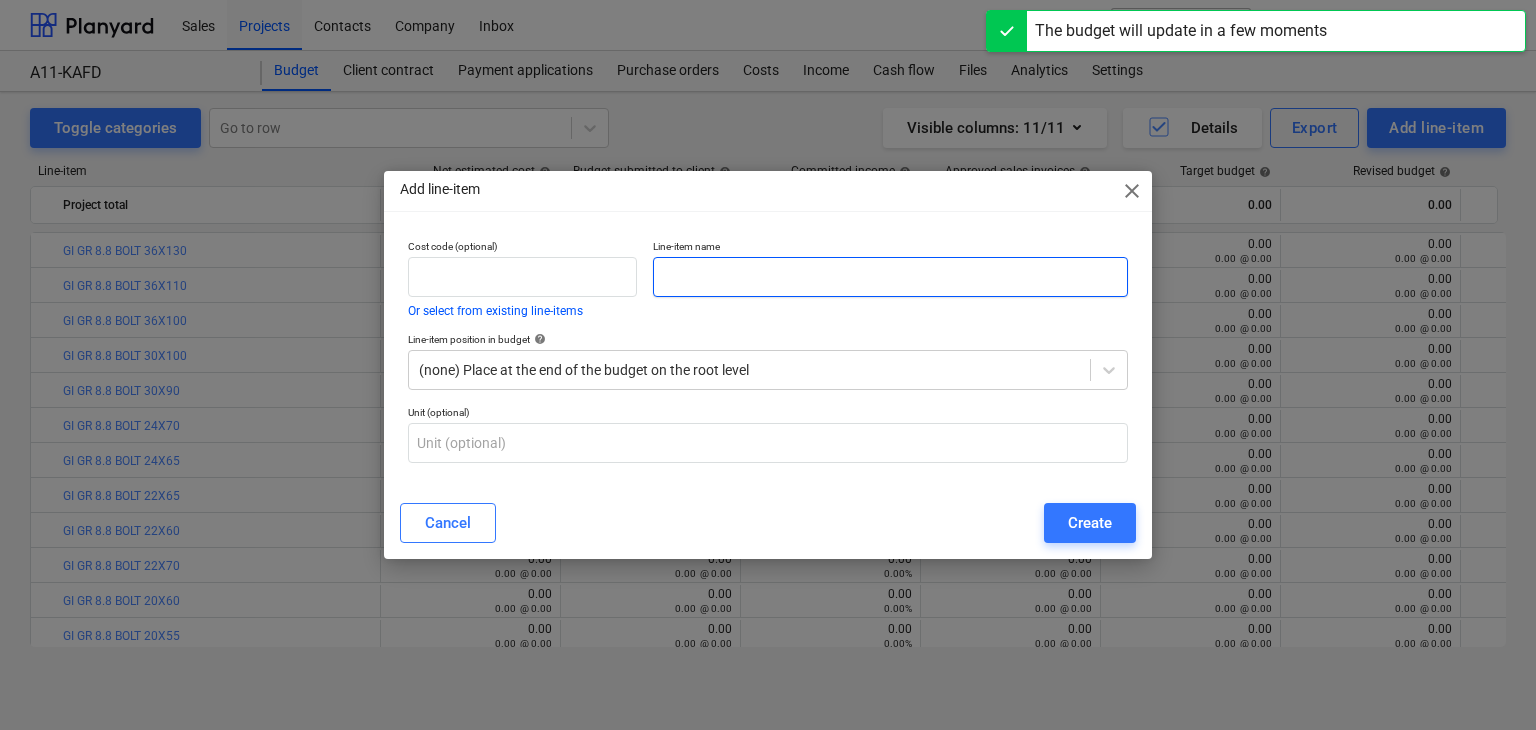 click at bounding box center [890, 277] 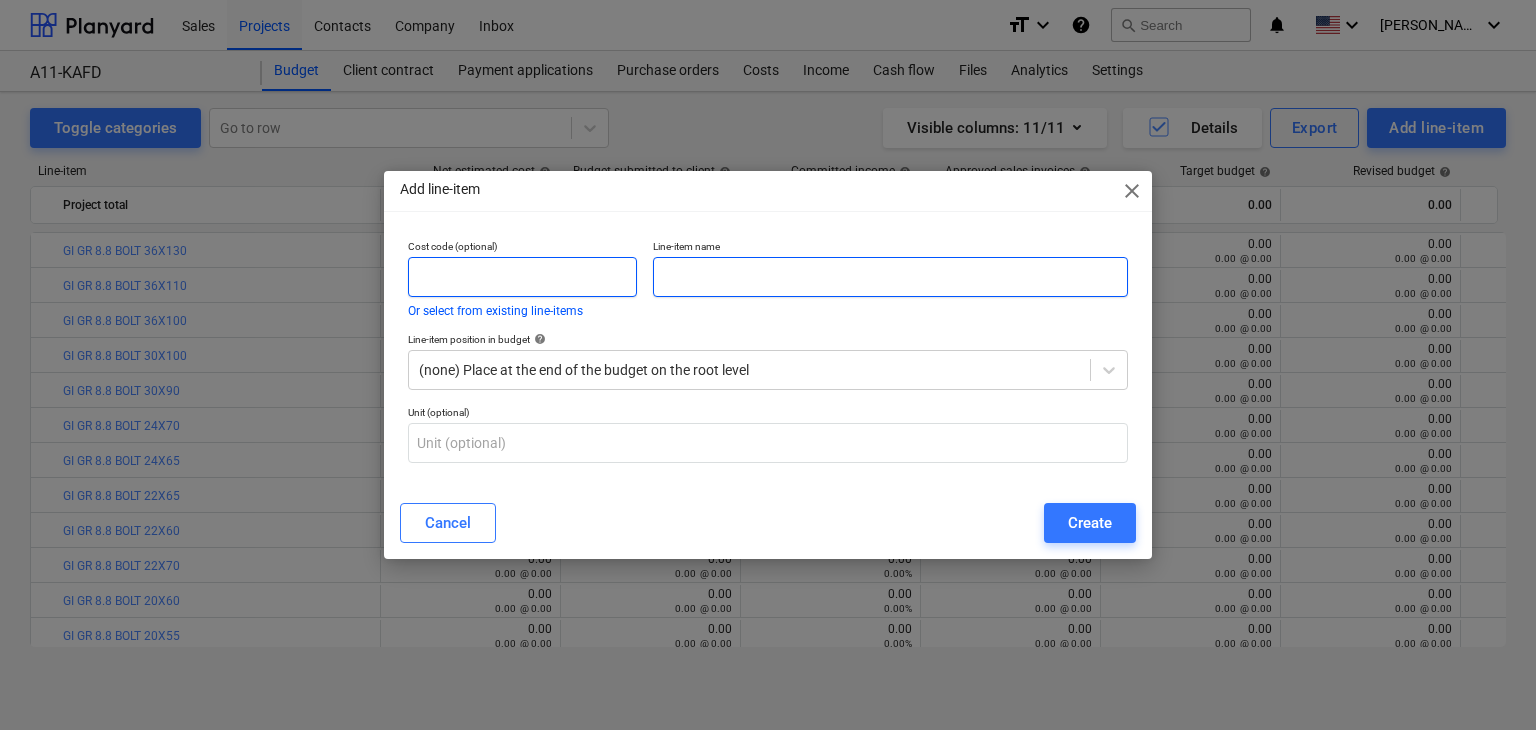 paste on "GI GR 8.8 NUT 36" 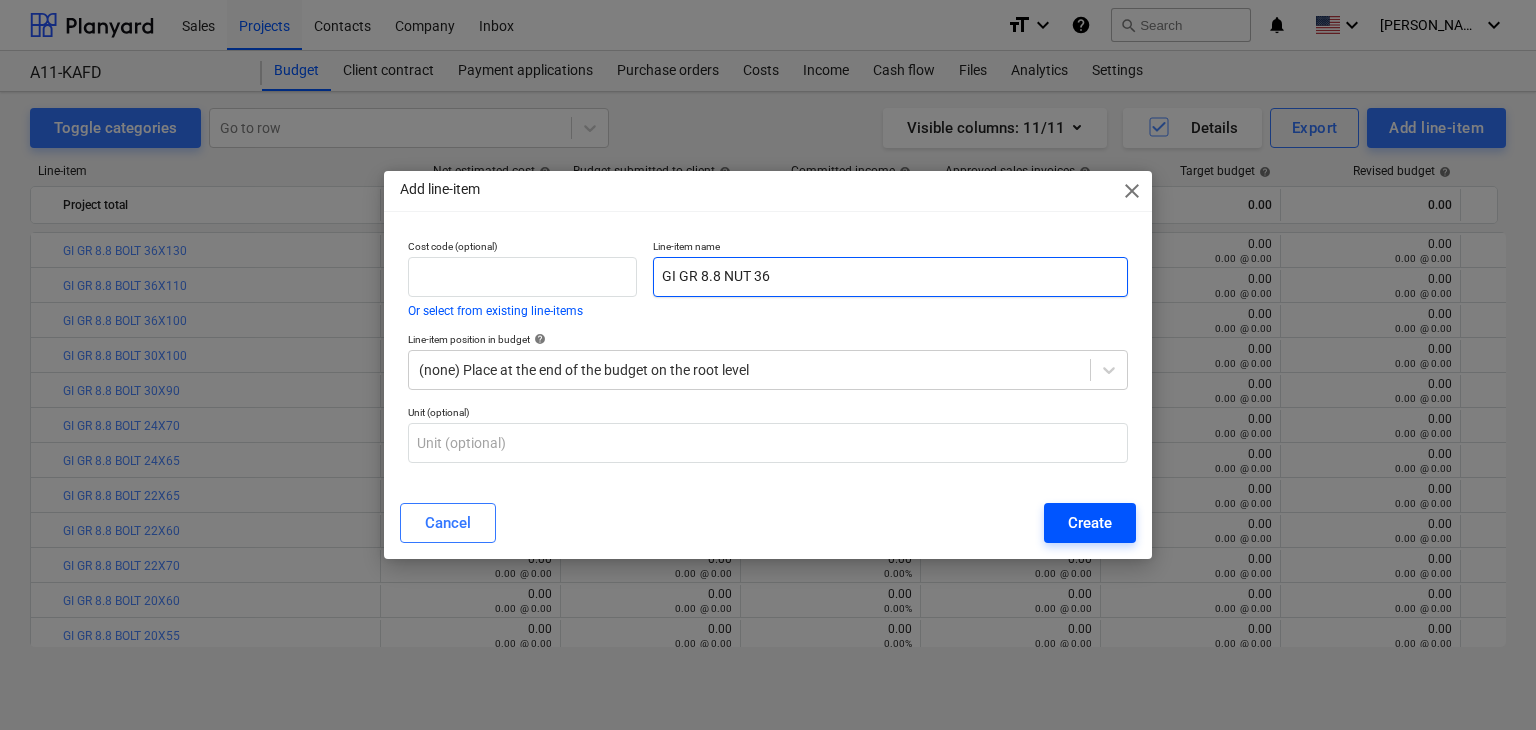 type on "GI GR 8.8 NUT 36" 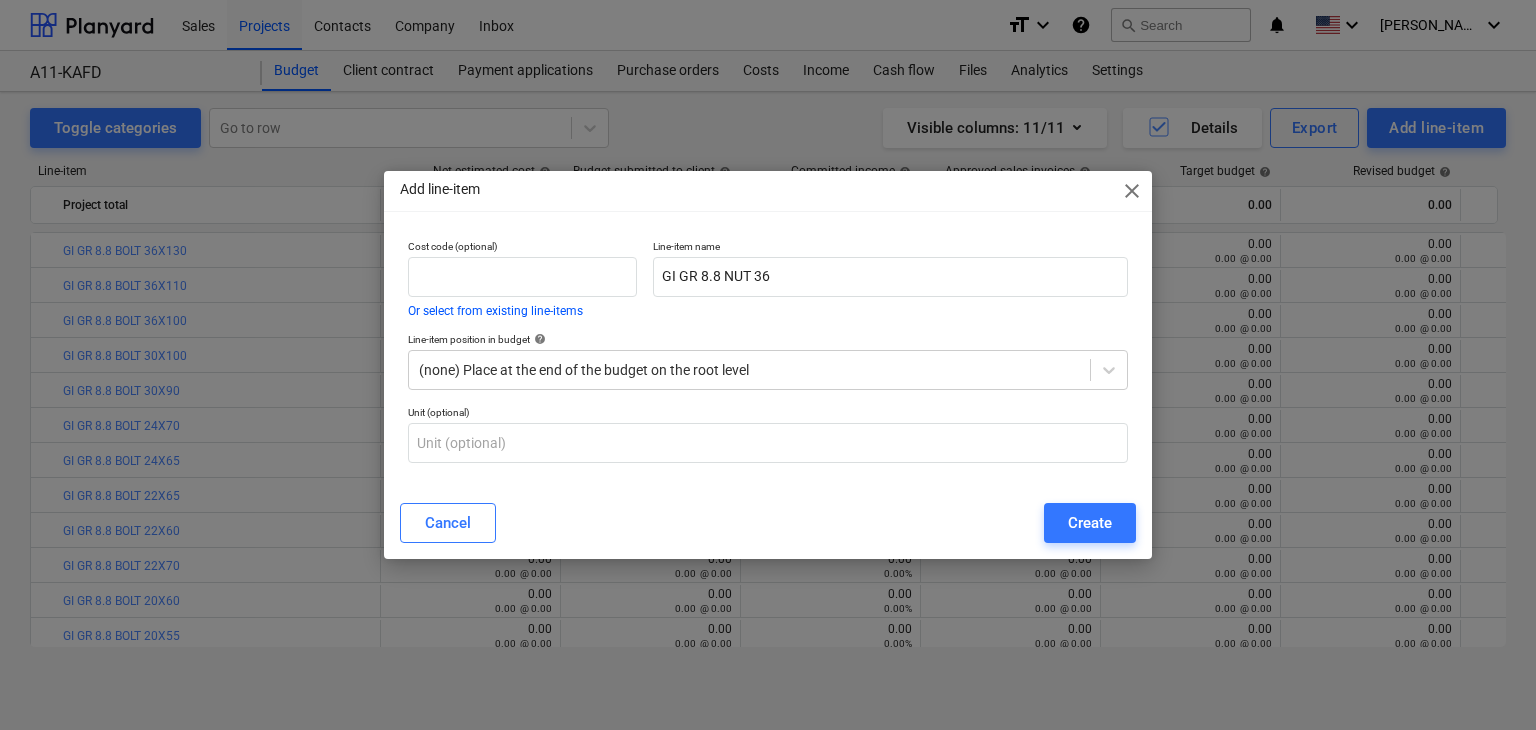 click on "Create" at bounding box center [1090, 523] 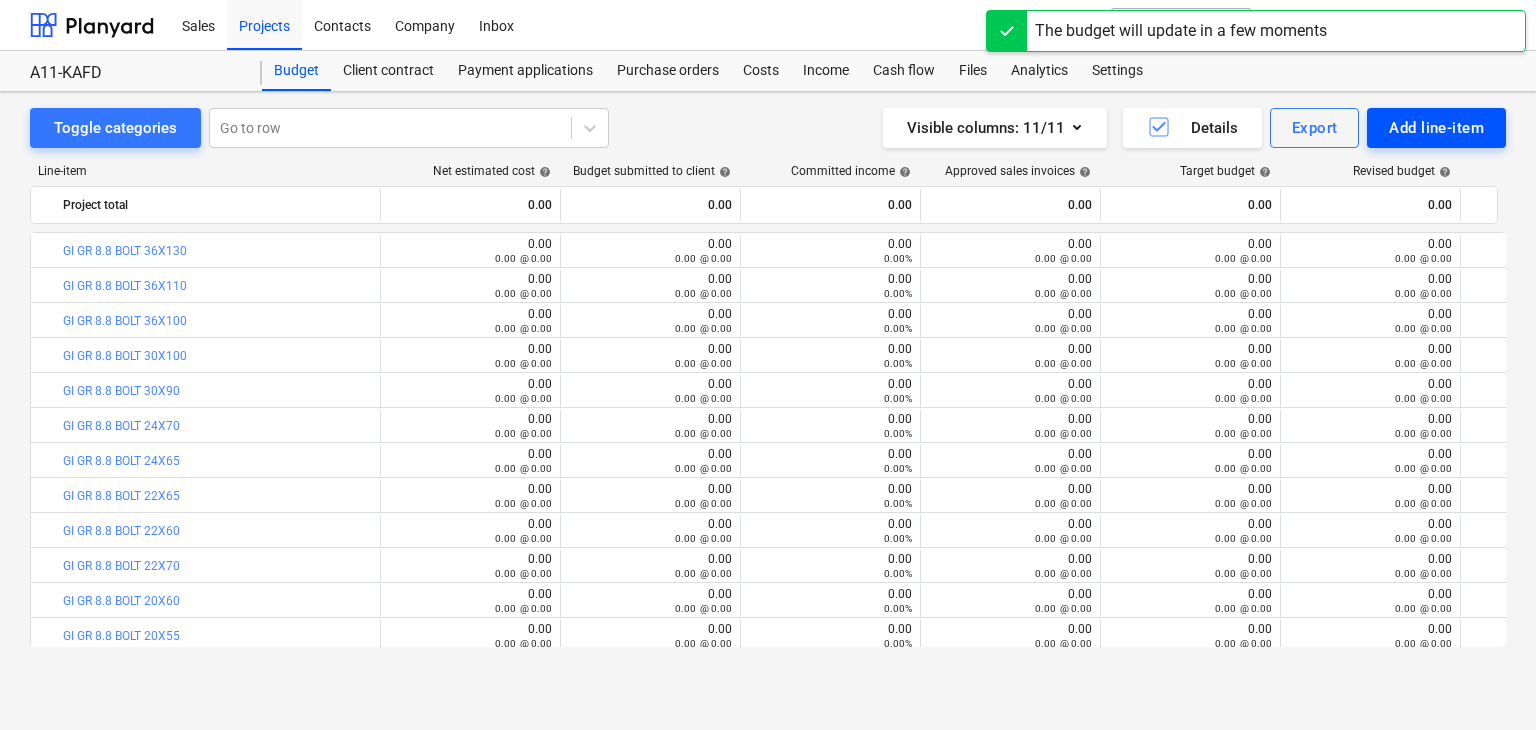 click on "Add line-item" at bounding box center (1436, 128) 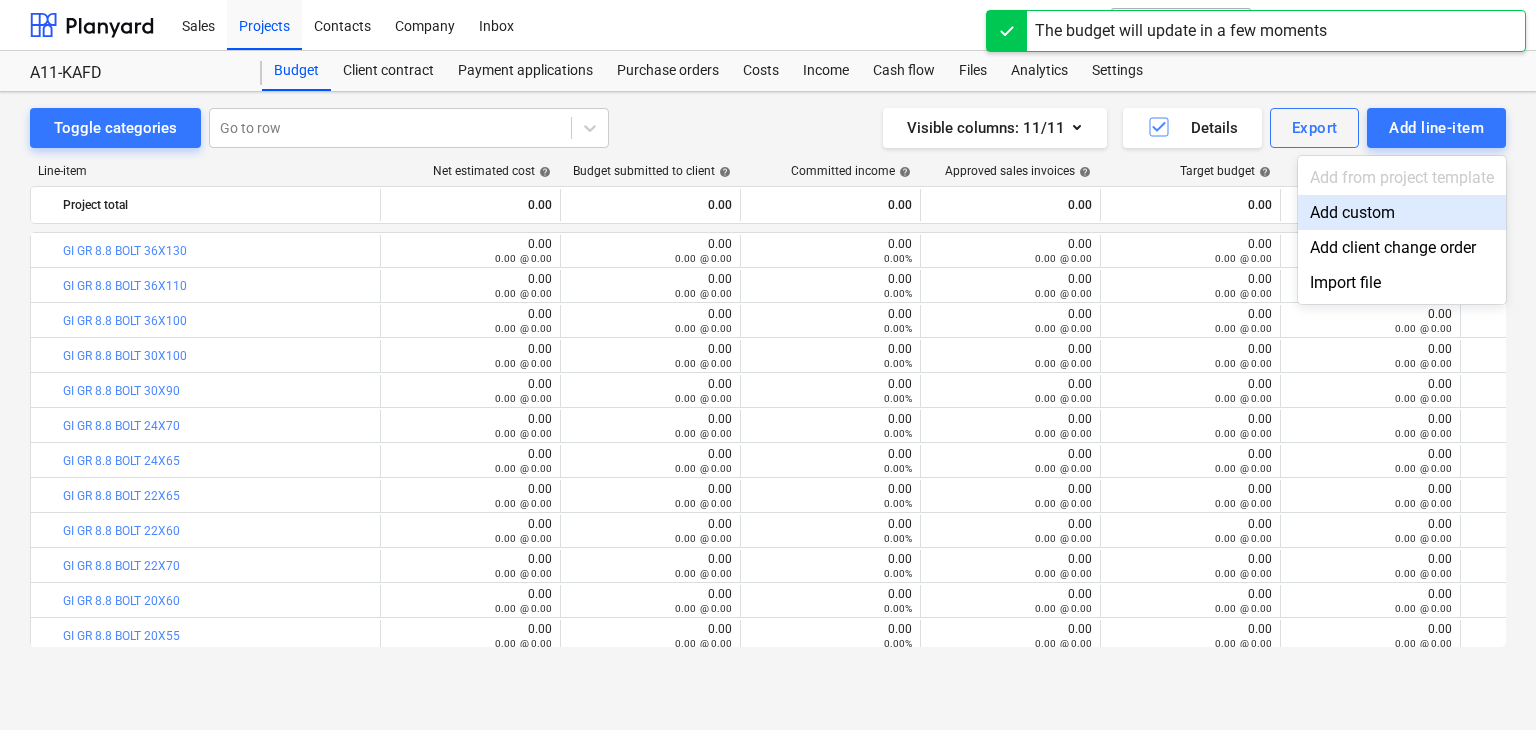click on "Add custom" at bounding box center (1402, 212) 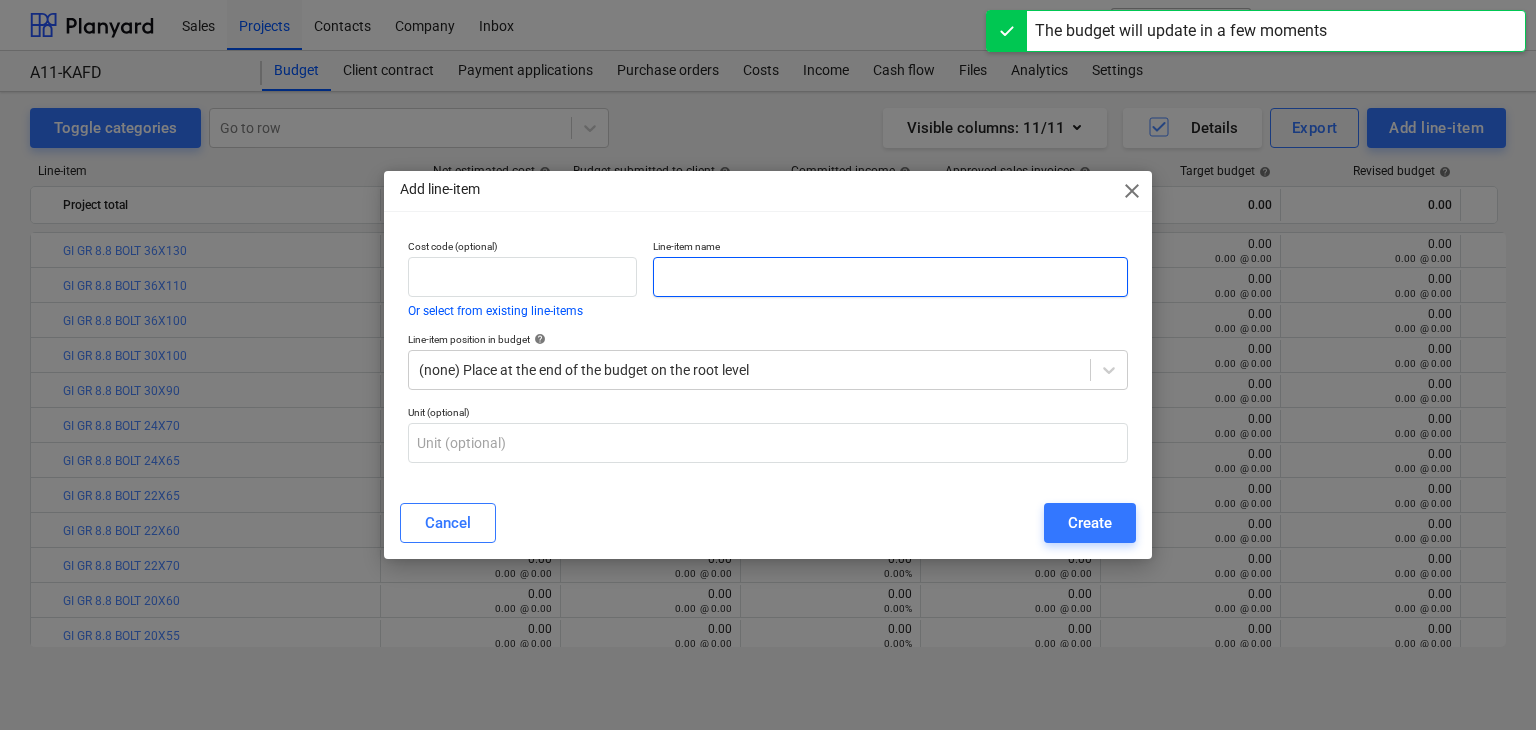 click at bounding box center (890, 277) 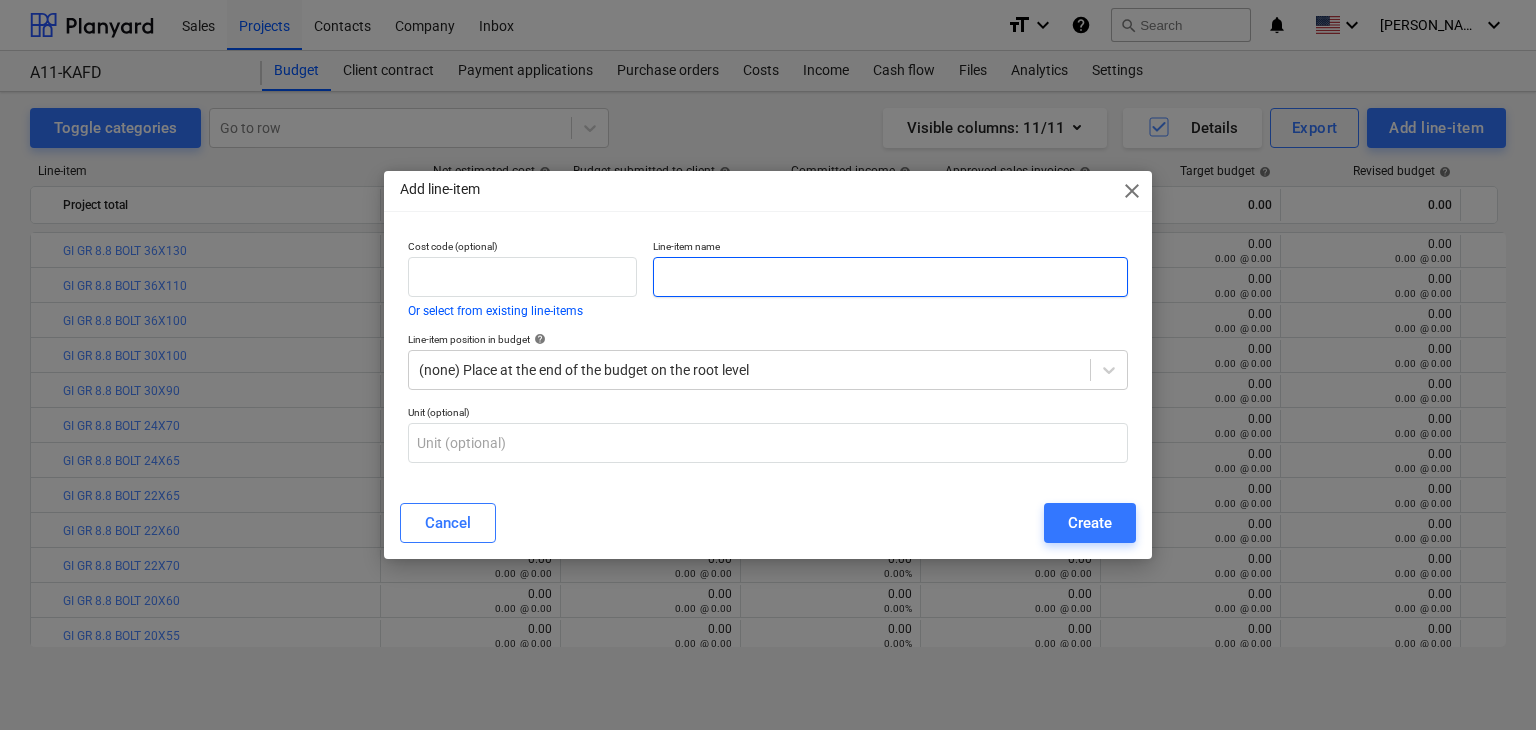 paste on "GI GR 8.8 NUT 30" 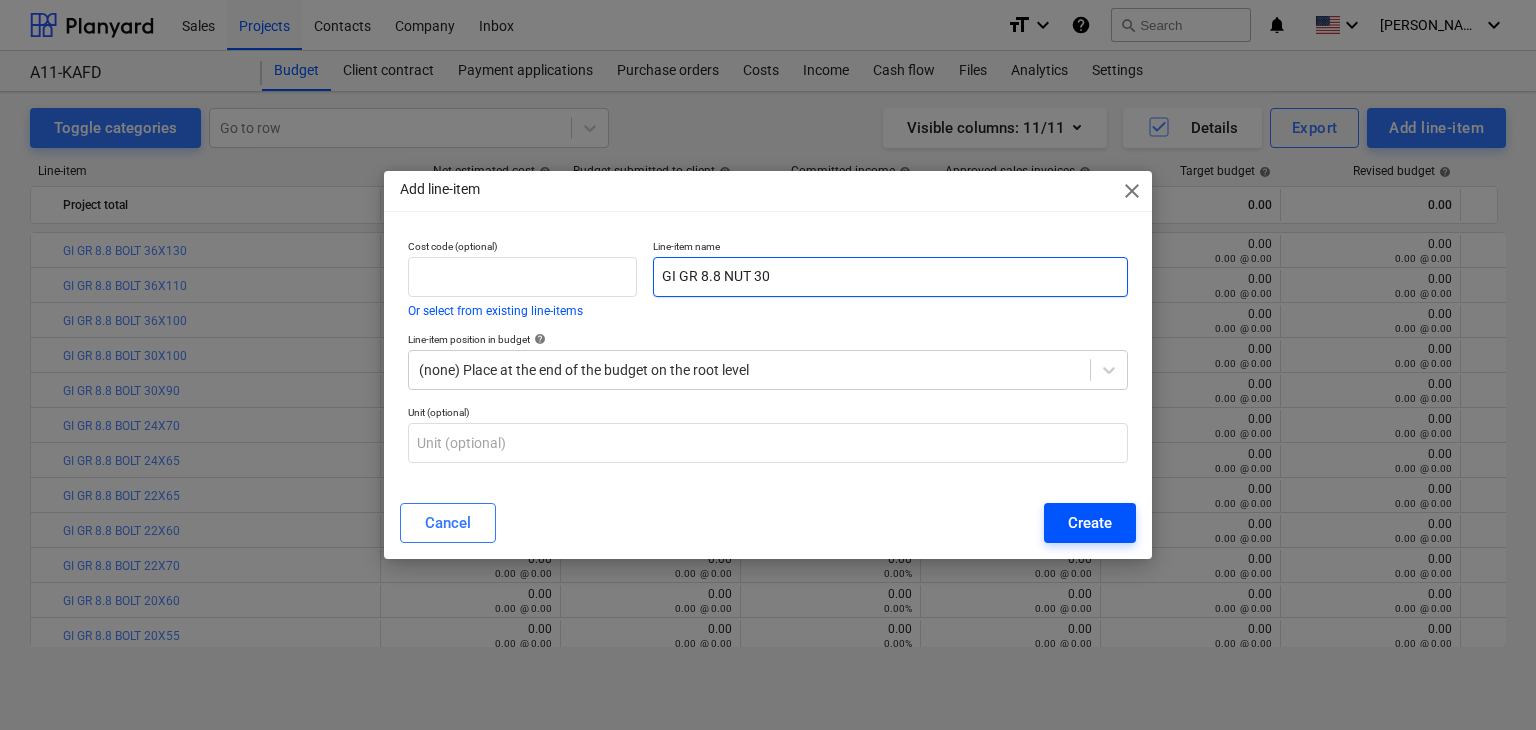 type on "GI GR 8.8 NUT 30" 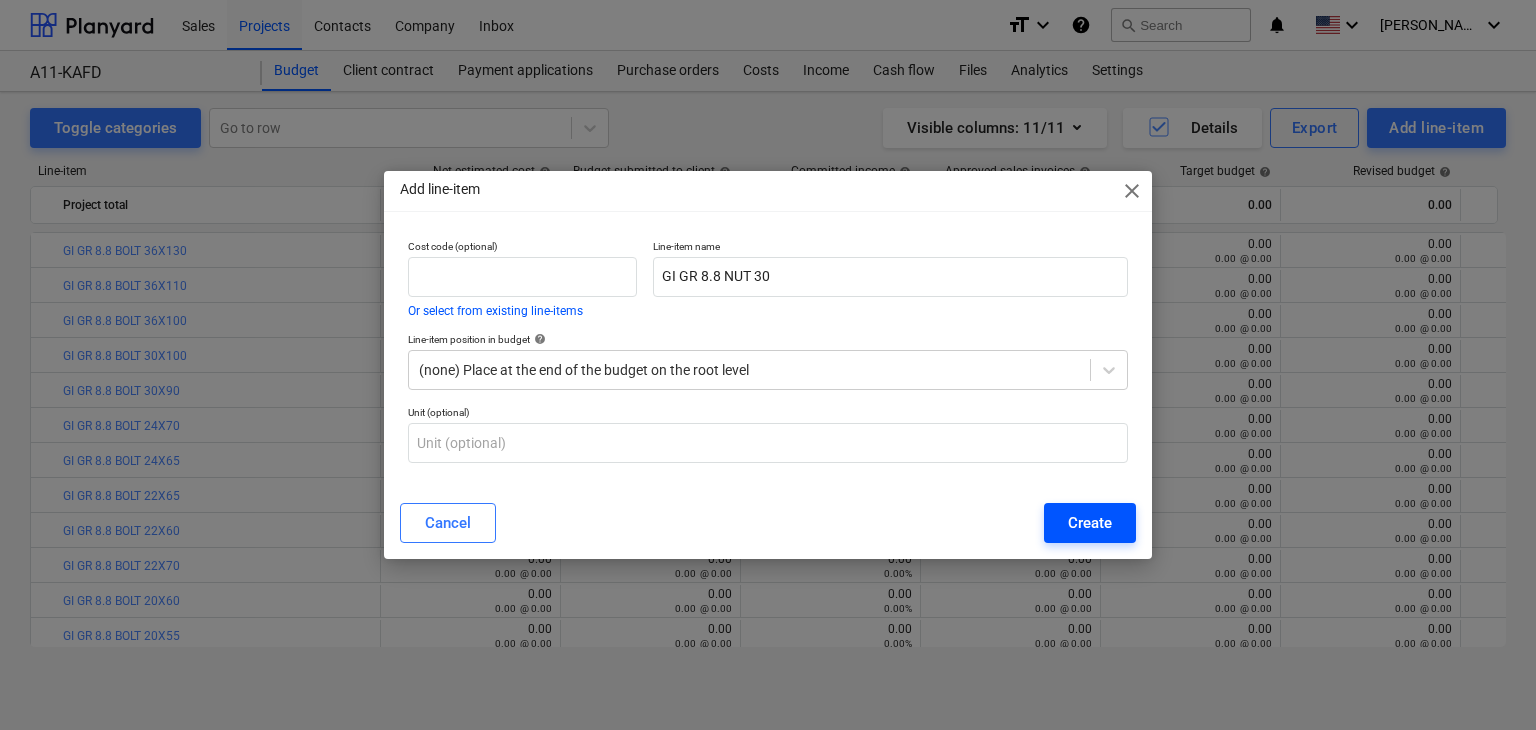 click on "Create" at bounding box center [1090, 523] 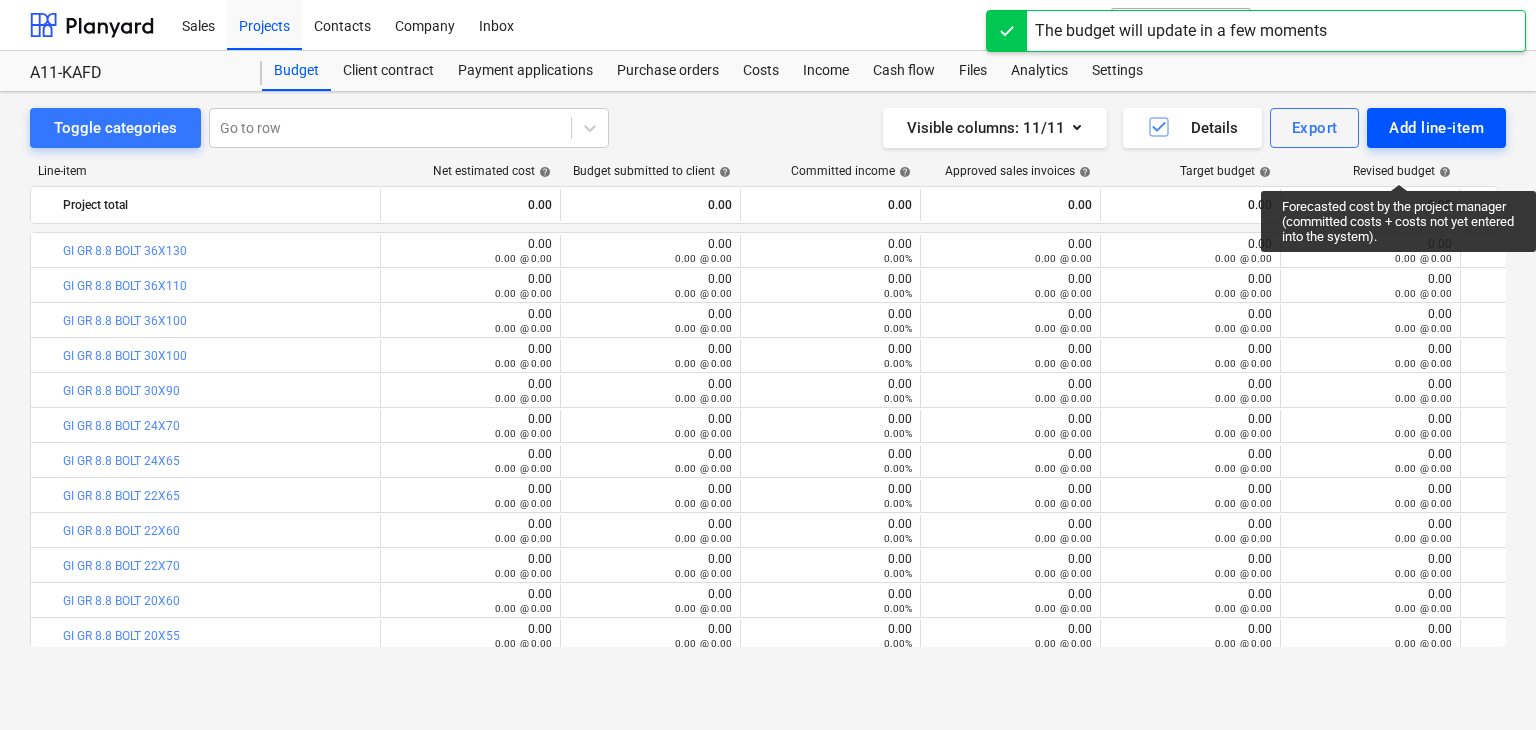 click on "Add line-item" at bounding box center (1436, 128) 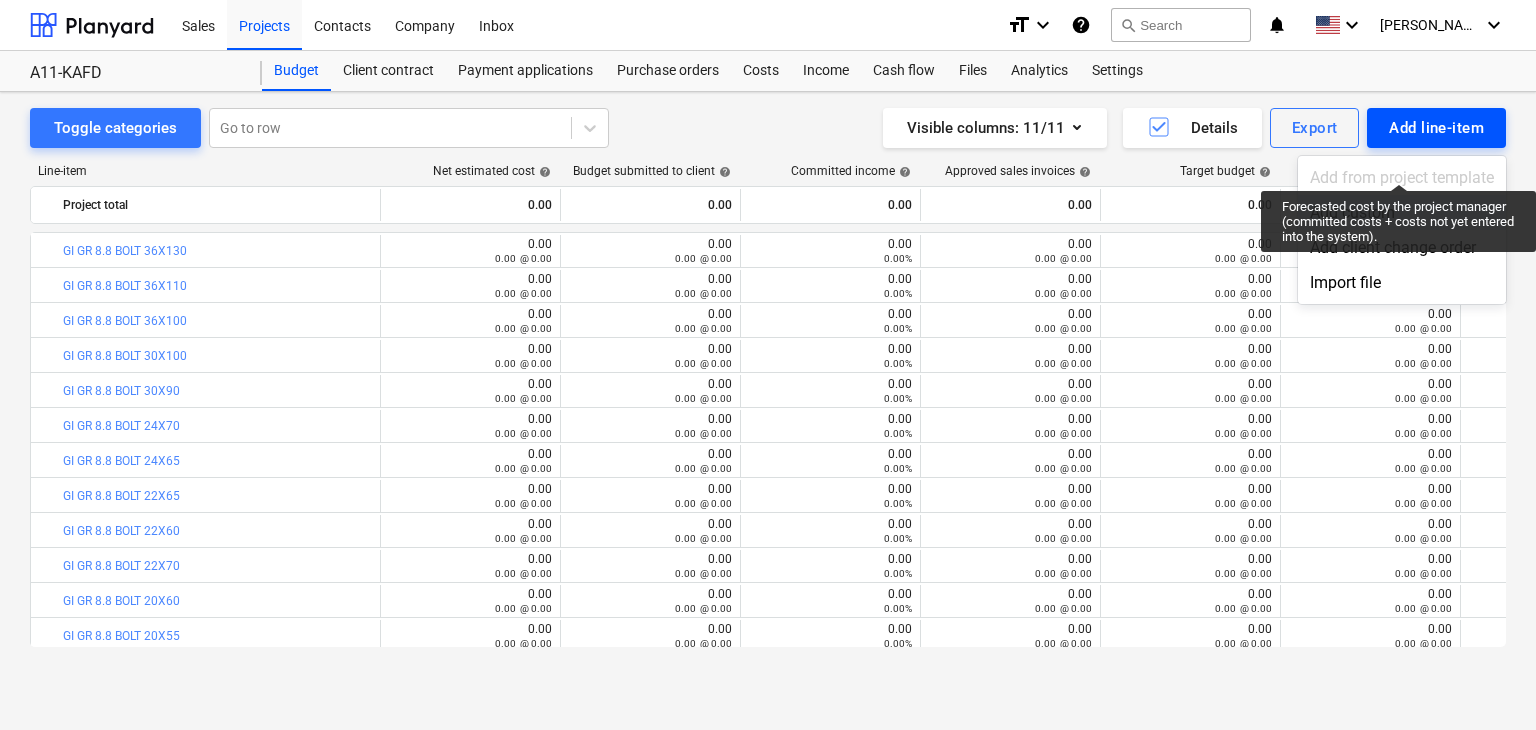 click at bounding box center [768, 365] 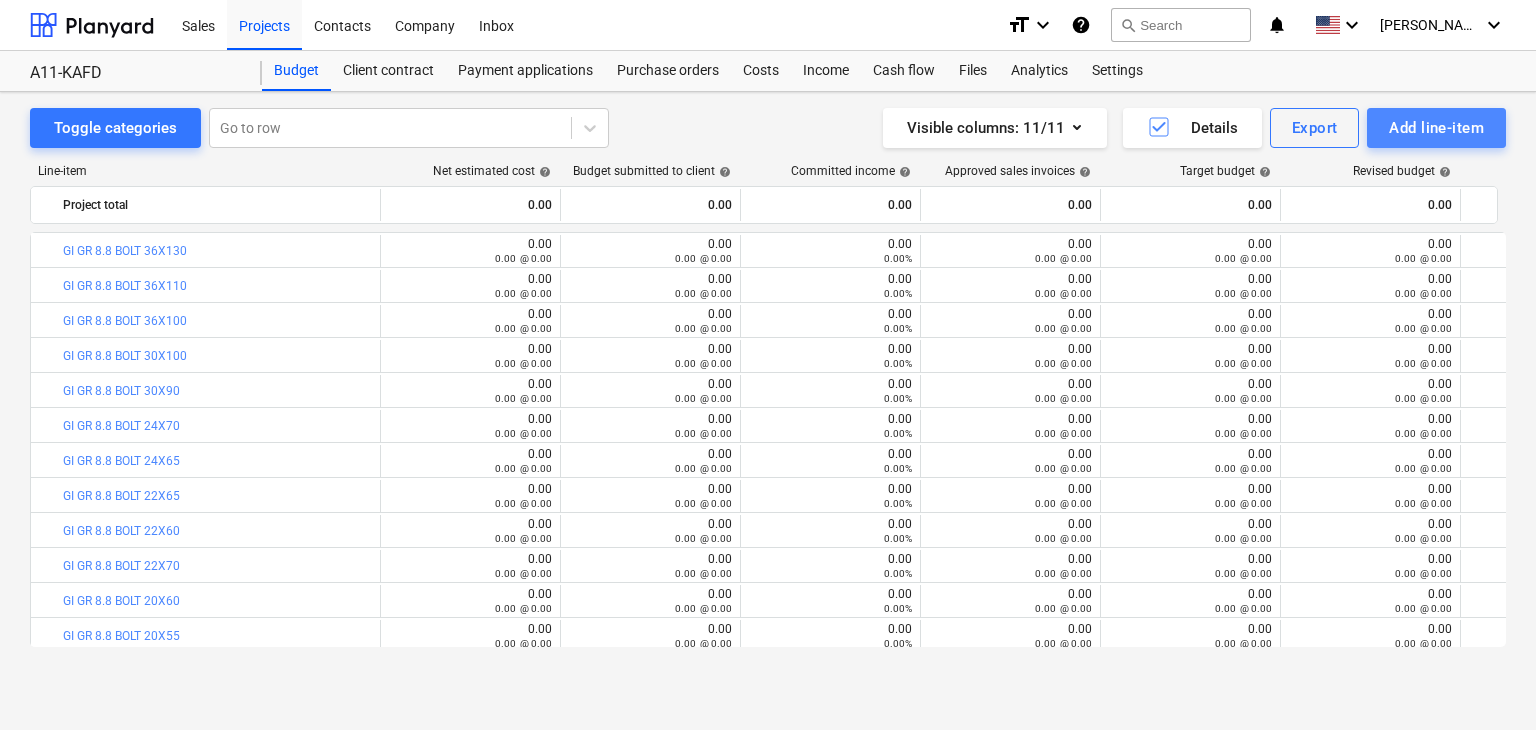 click on "Add line-item" at bounding box center (1436, 128) 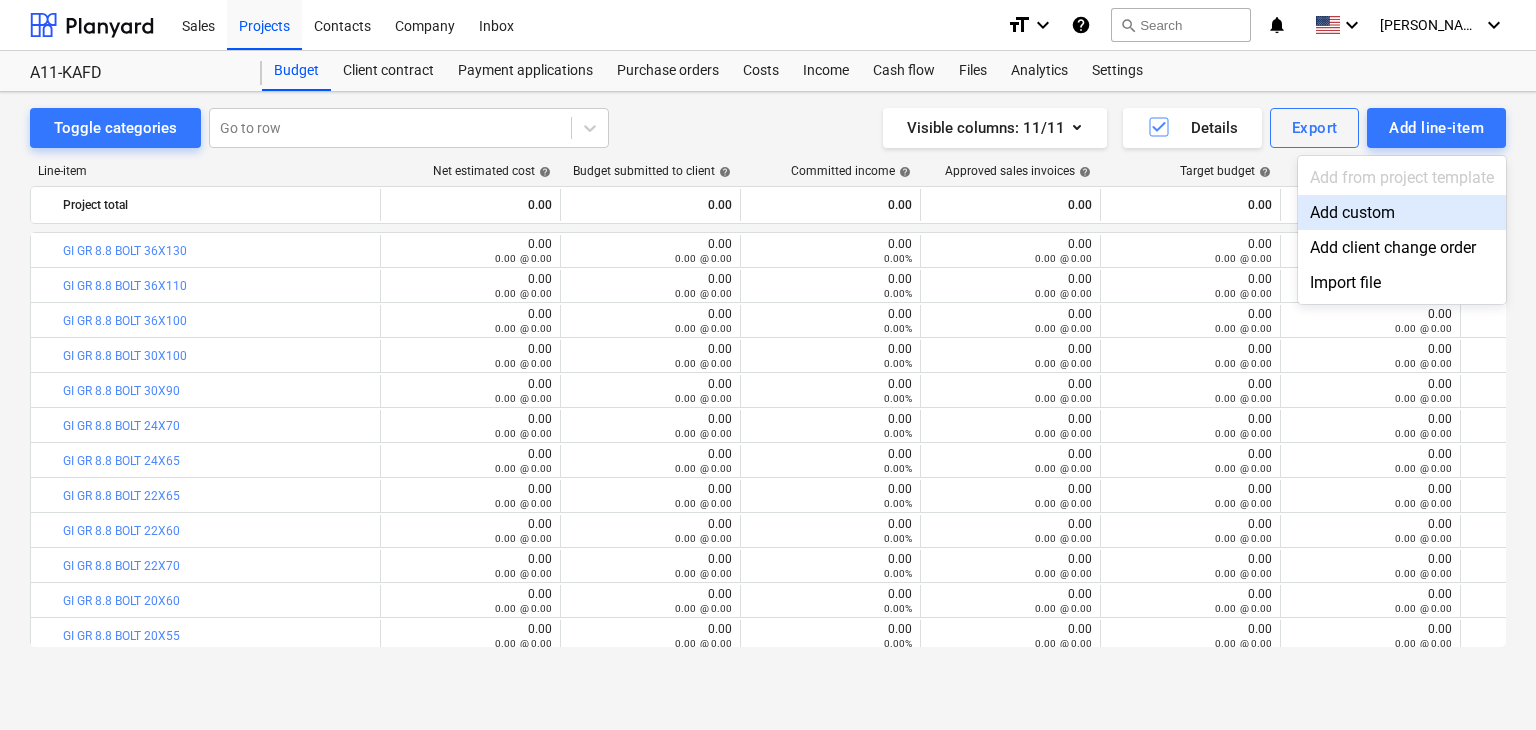 click on "Add custom" at bounding box center (1402, 212) 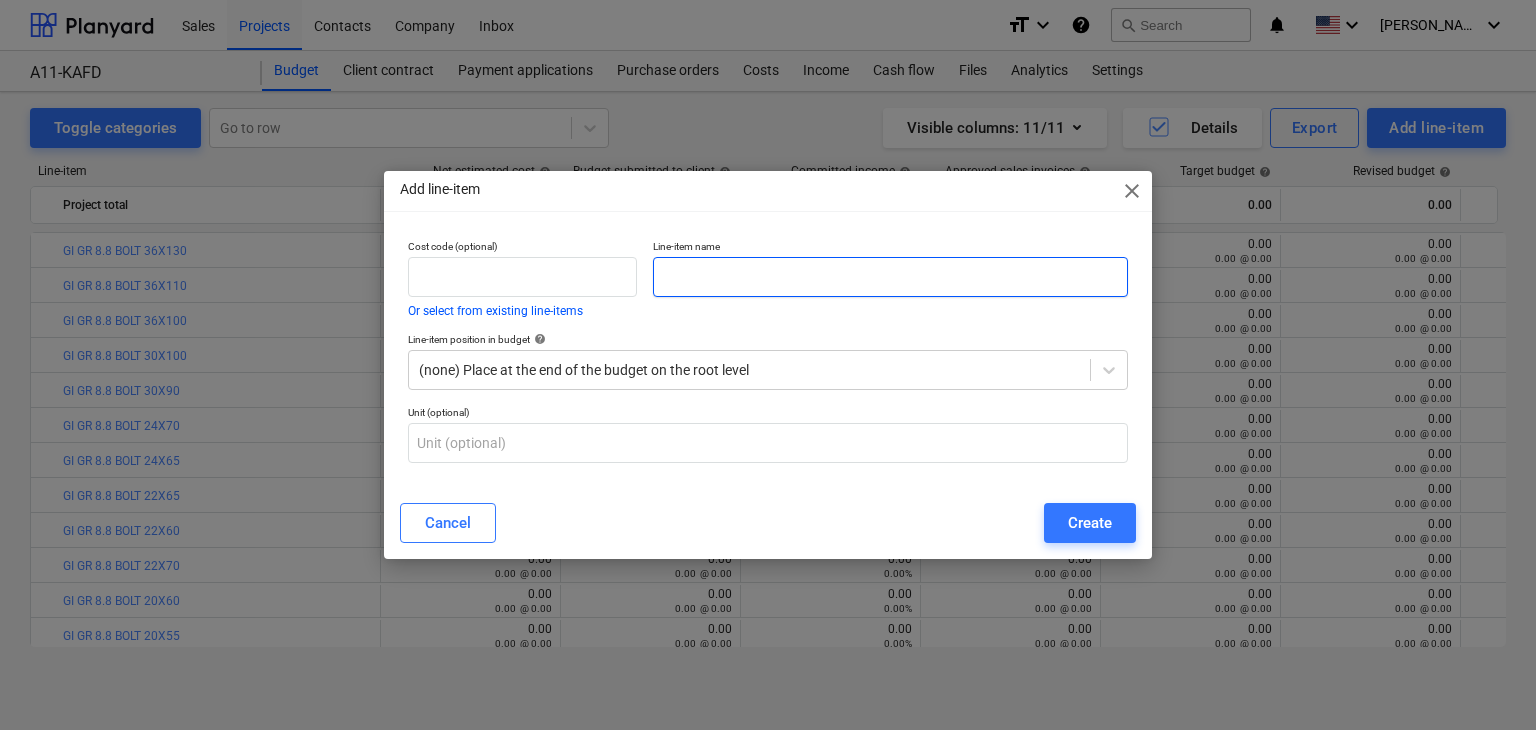 click at bounding box center [890, 277] 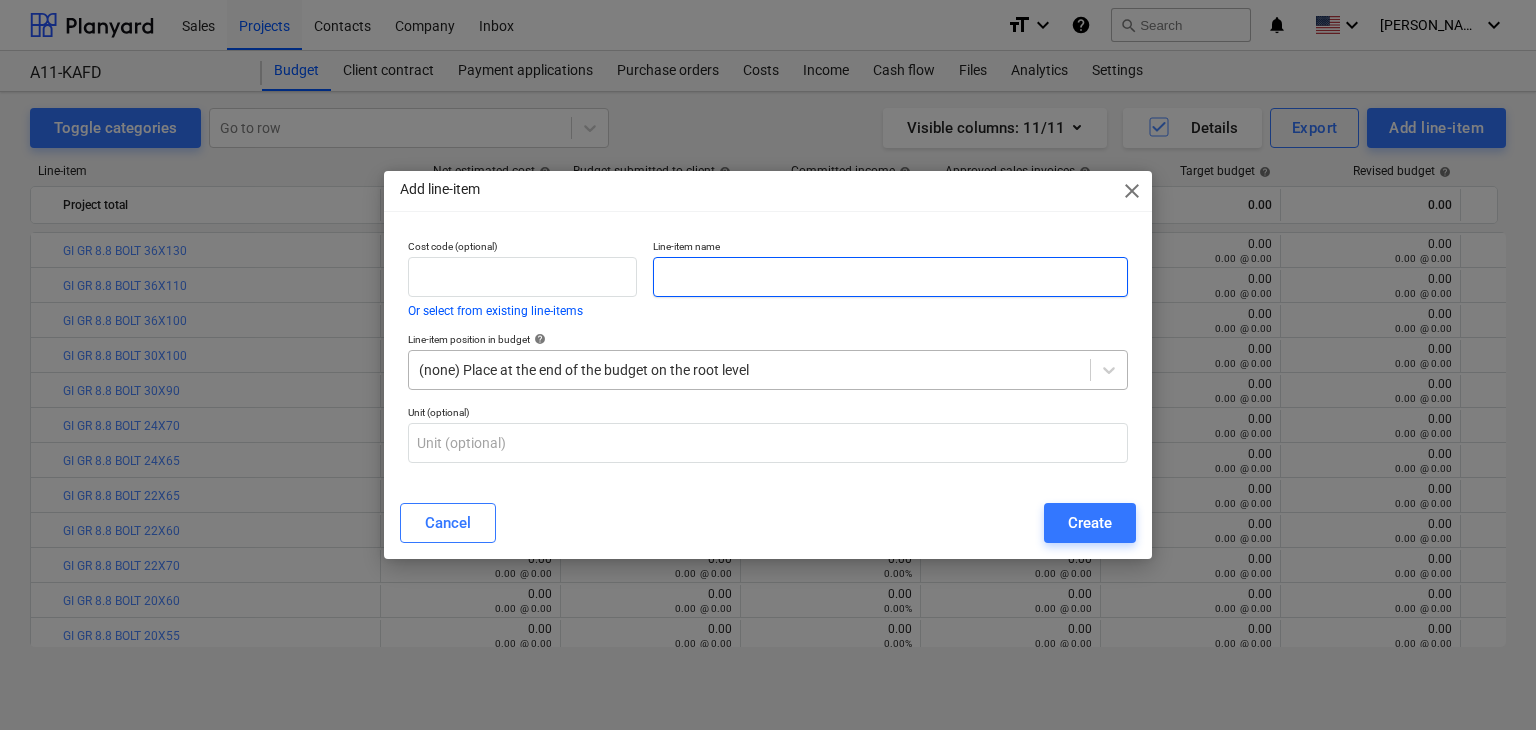 paste on "GI GR 8.8 NUT 24" 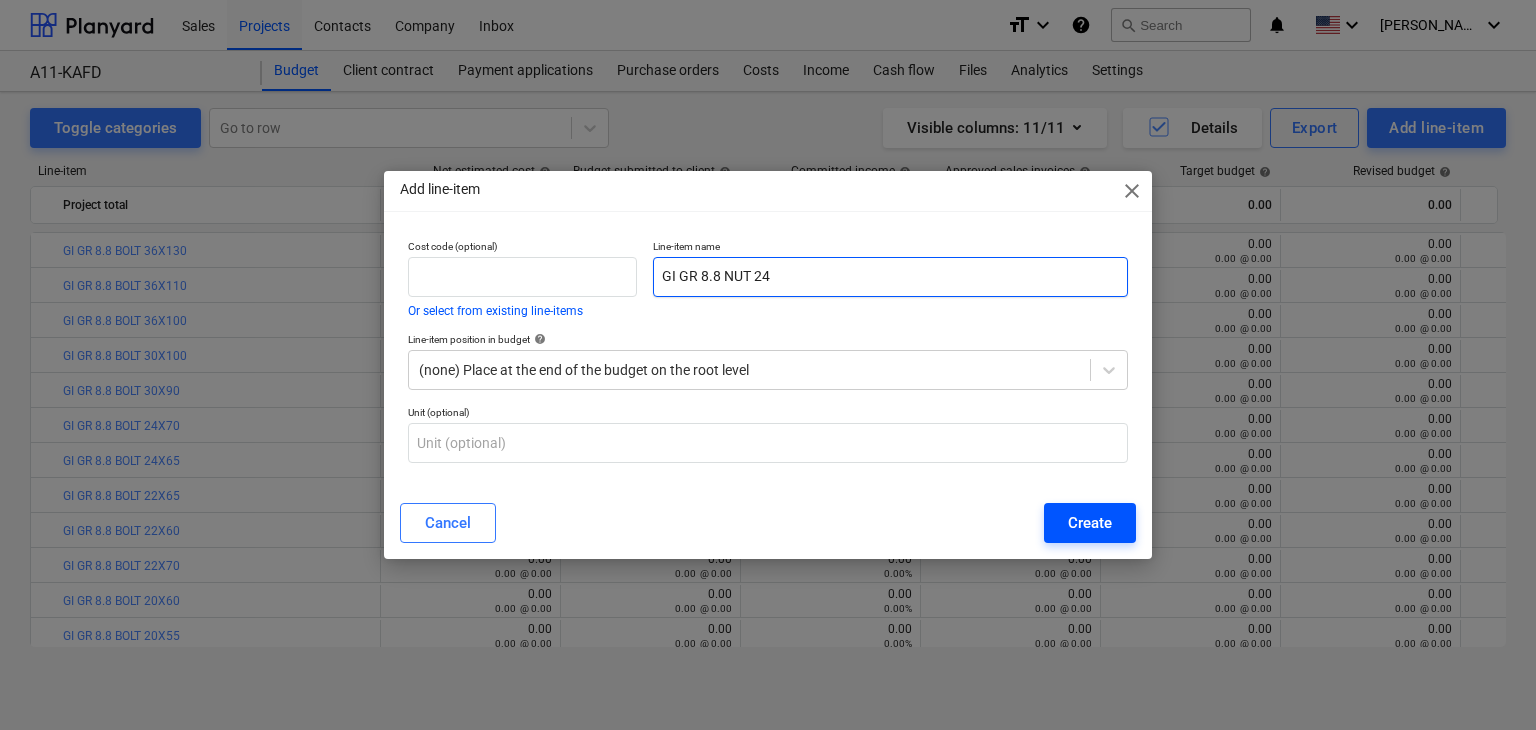 type on "GI GR 8.8 NUT 24" 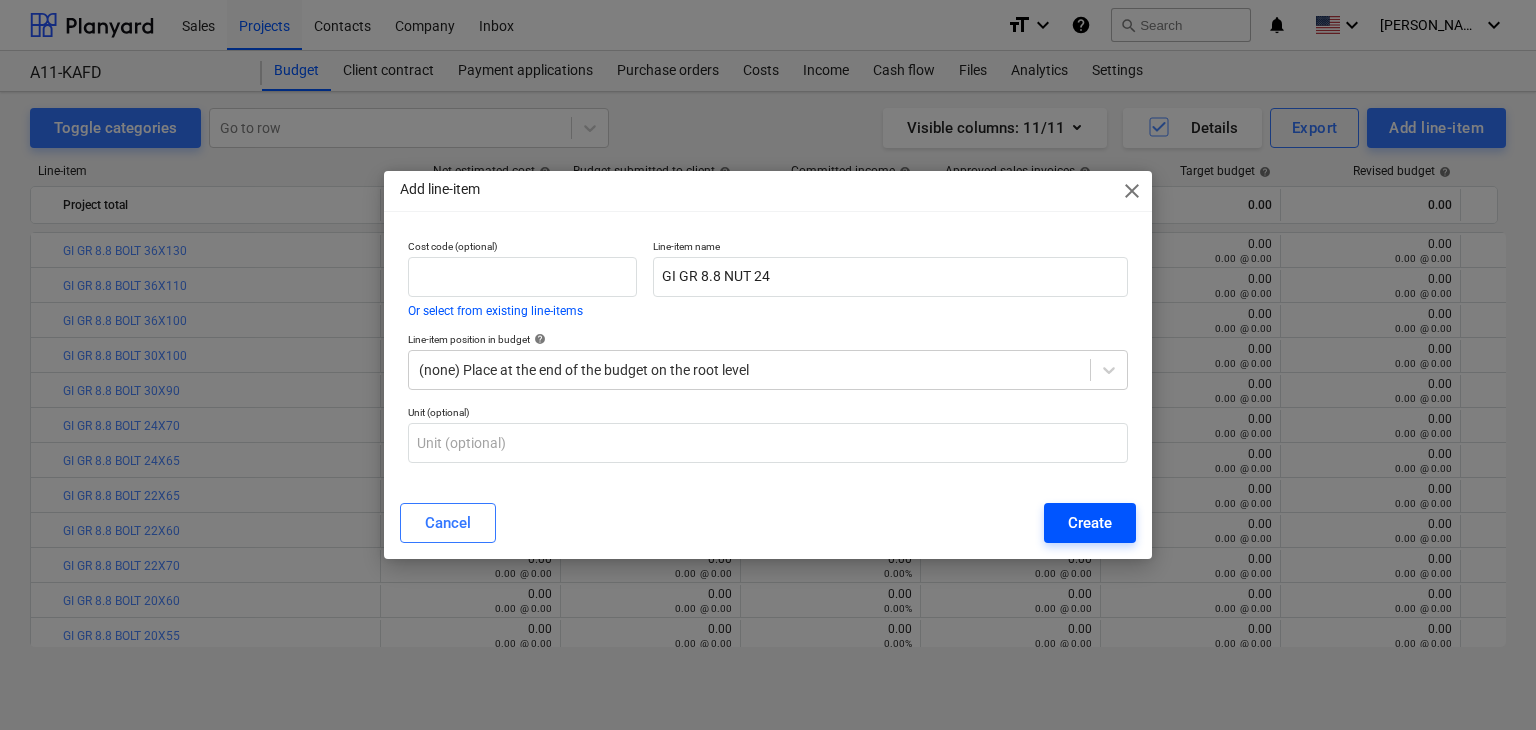 click on "Create" at bounding box center (1090, 523) 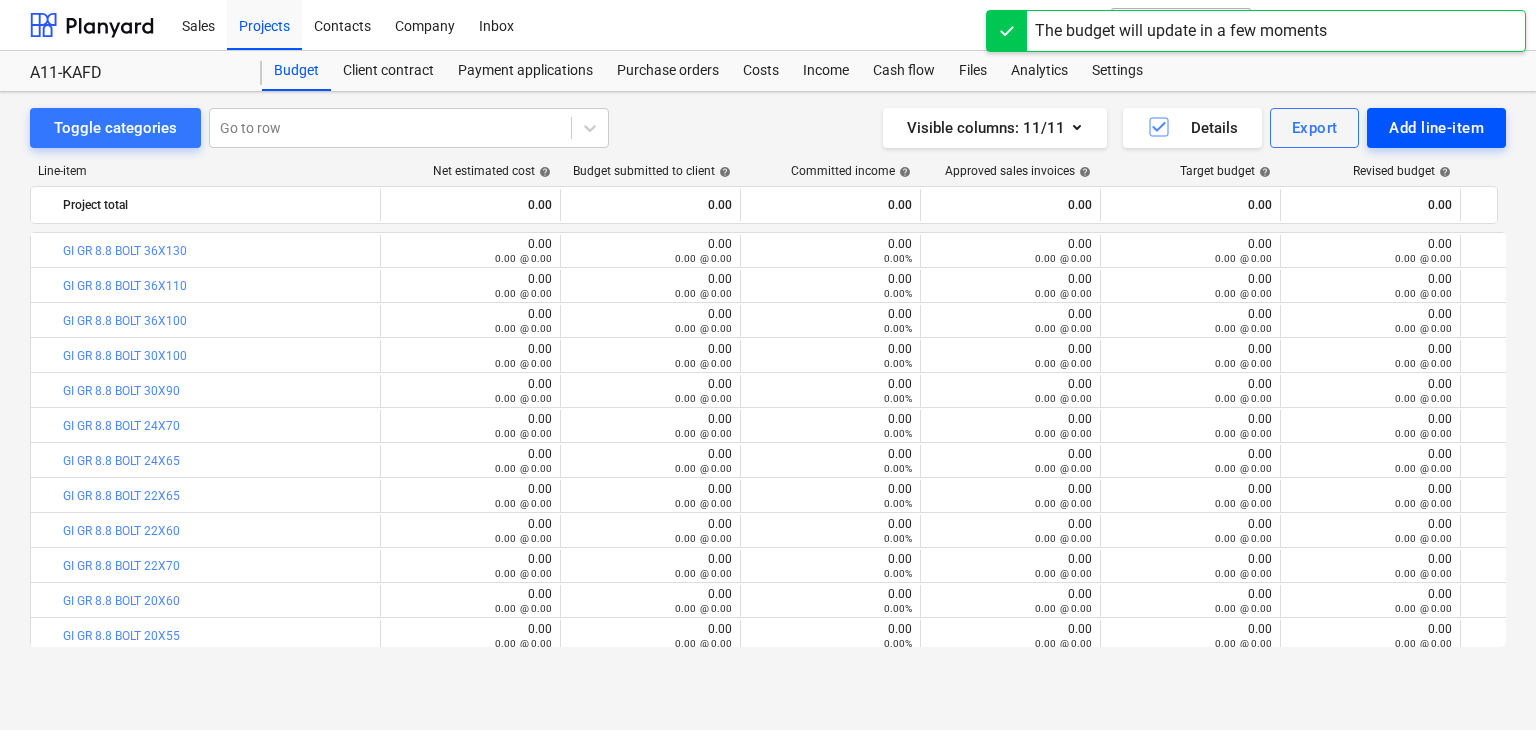 click on "Add line-item" at bounding box center (1436, 128) 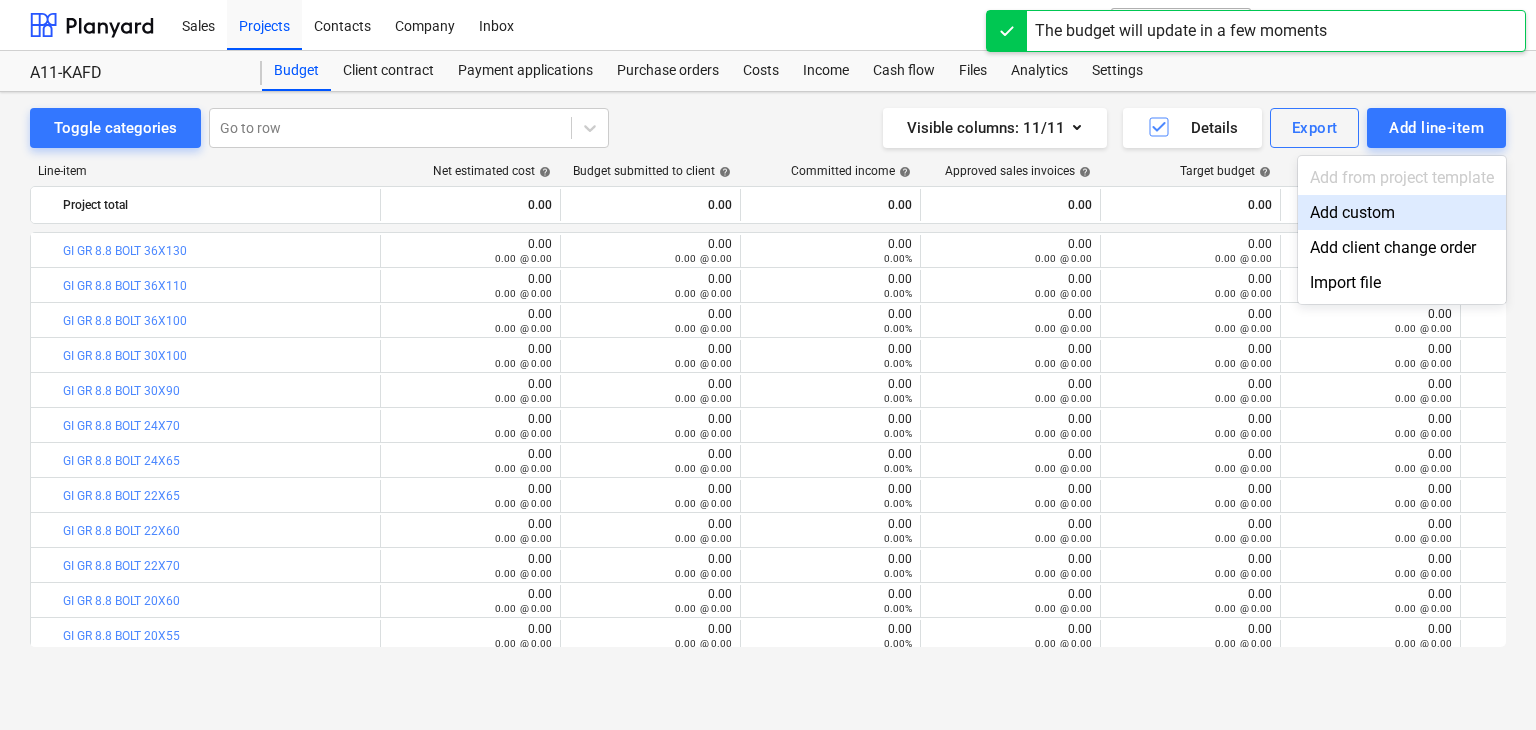click on "Add custom" at bounding box center [1402, 212] 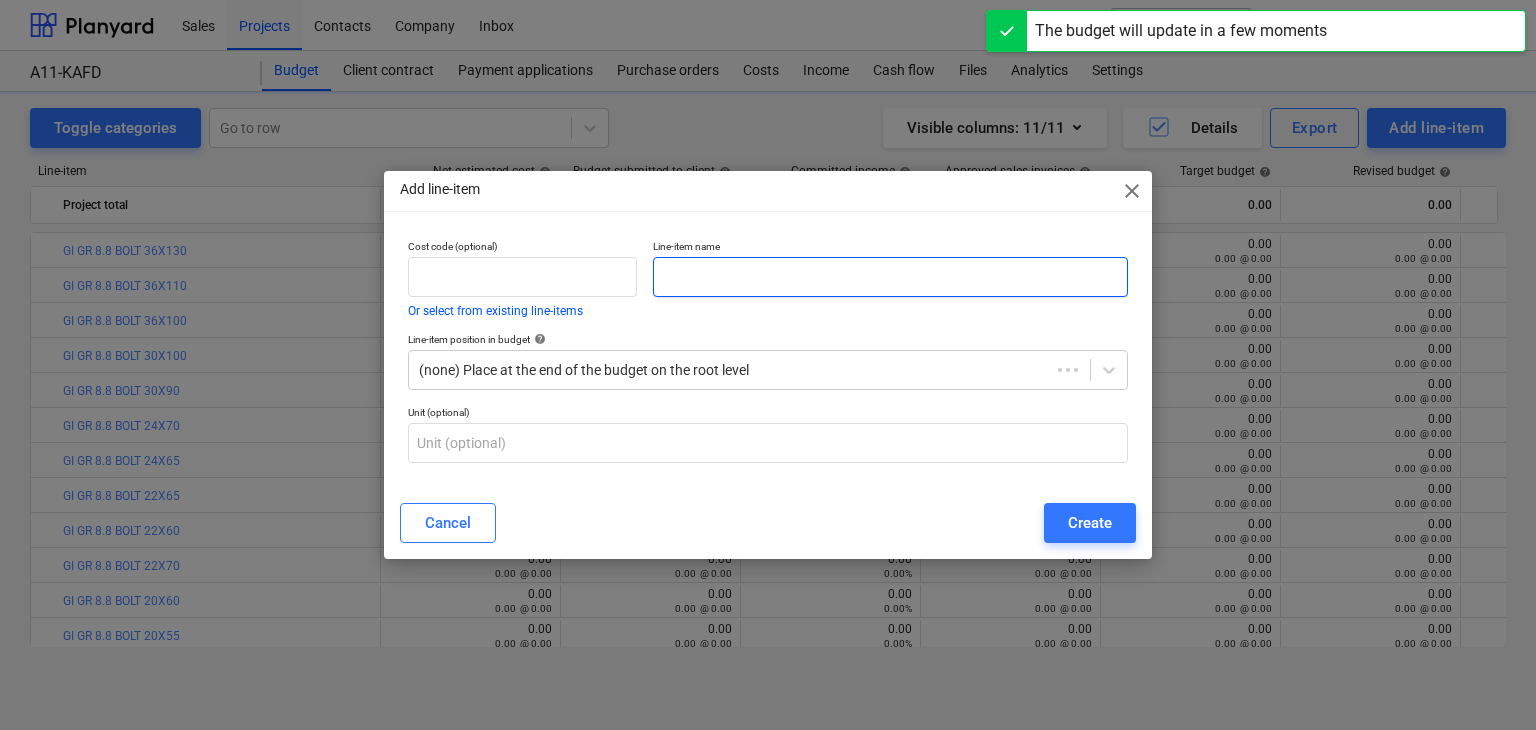 click at bounding box center [890, 277] 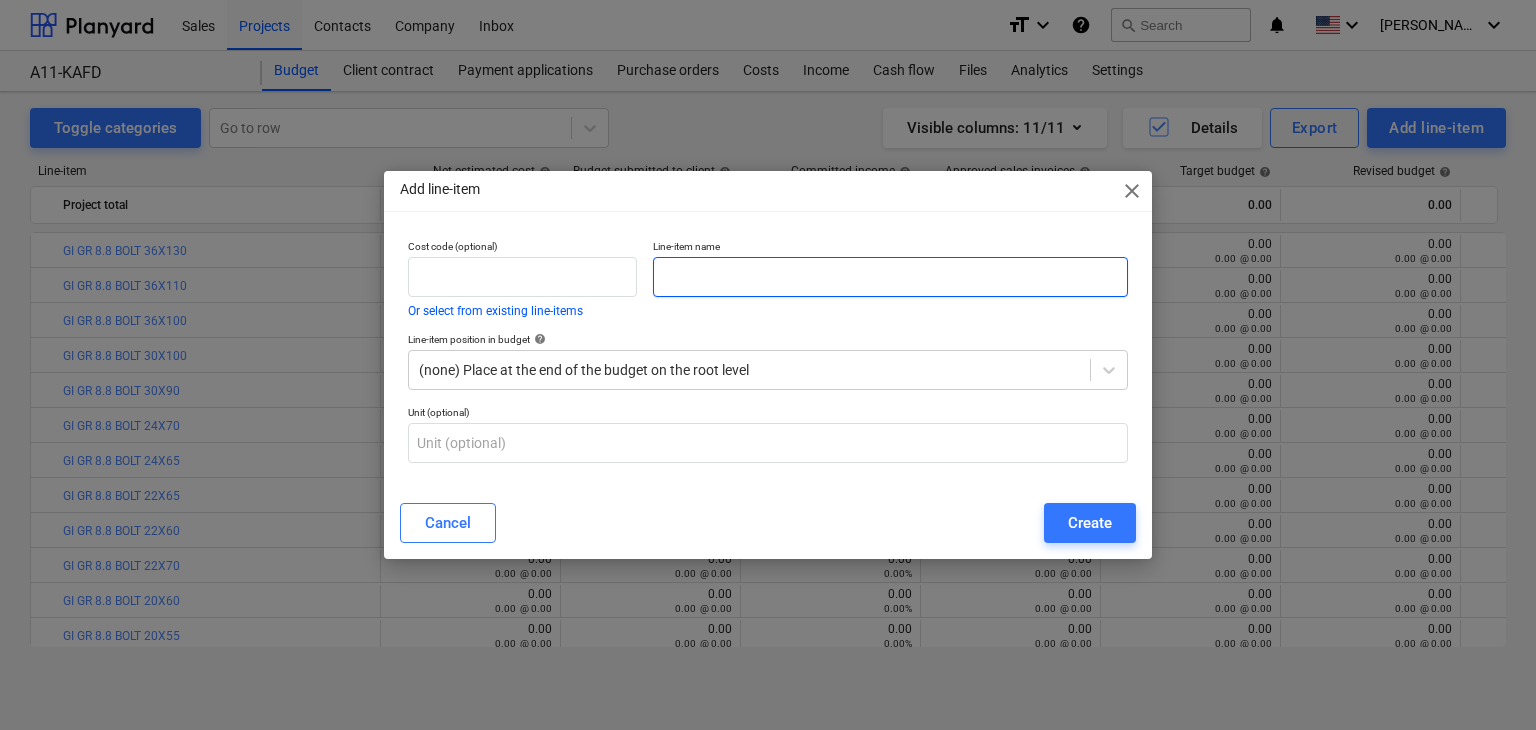 paste on "GI GR 8.8 NUT 22" 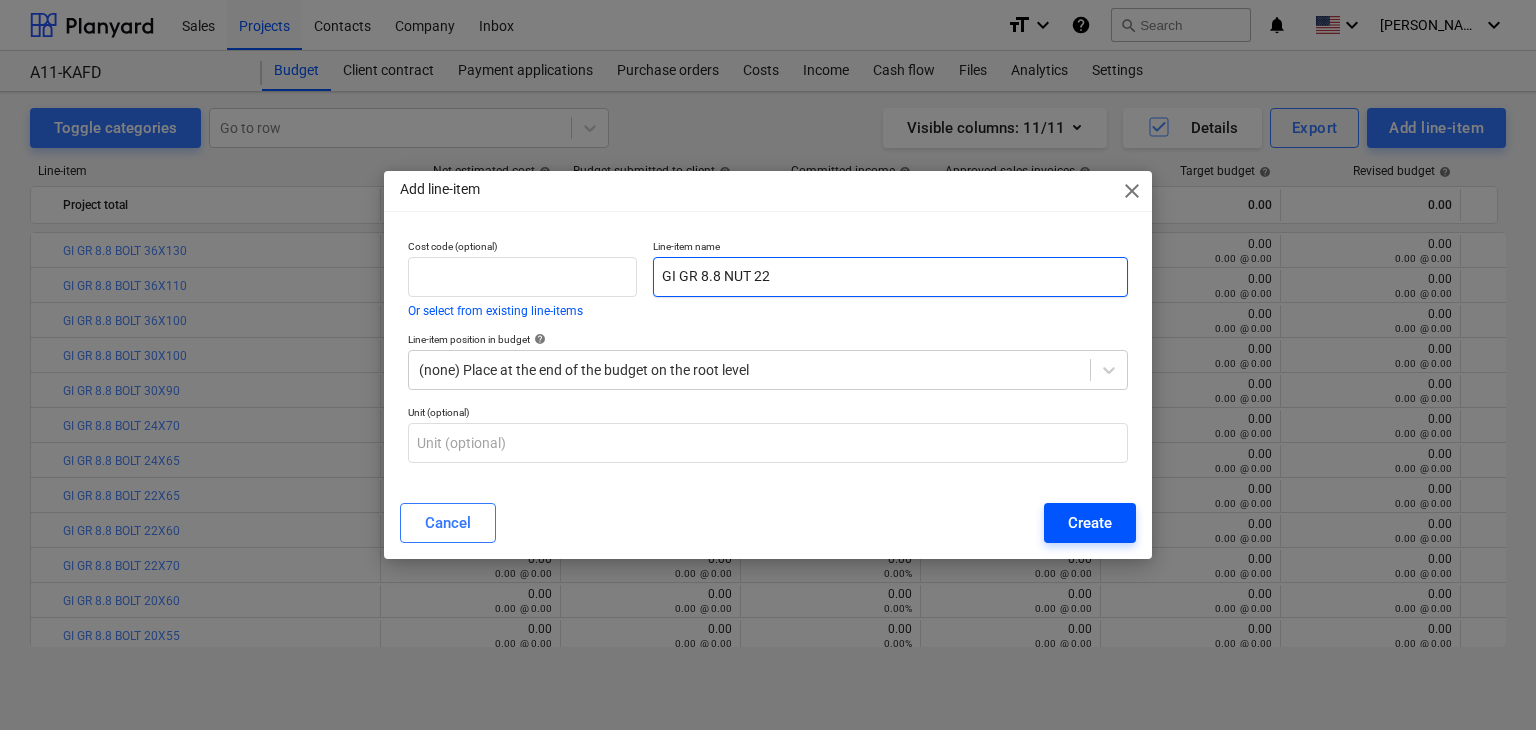 type on "GI GR 8.8 NUT 22" 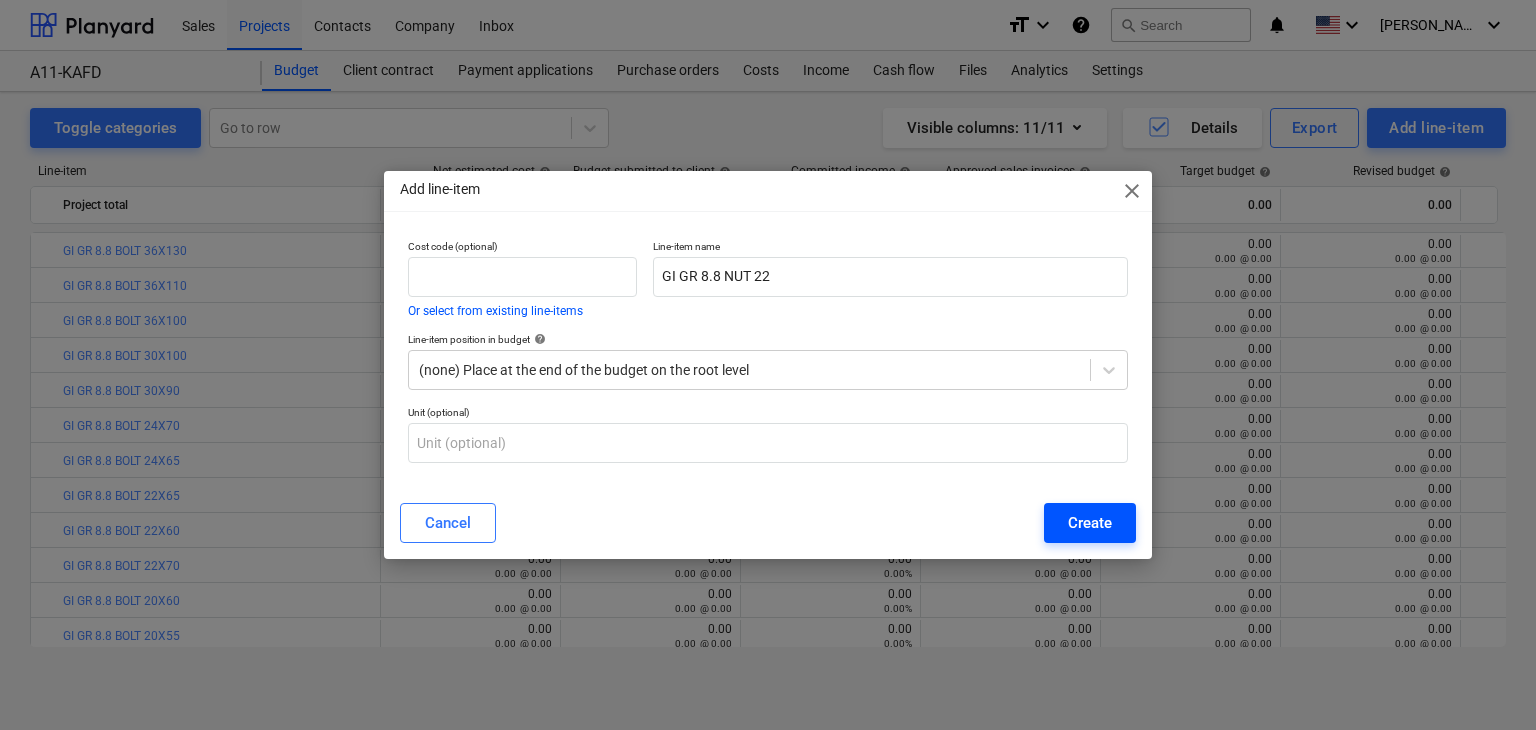 click on "Create" at bounding box center [1090, 523] 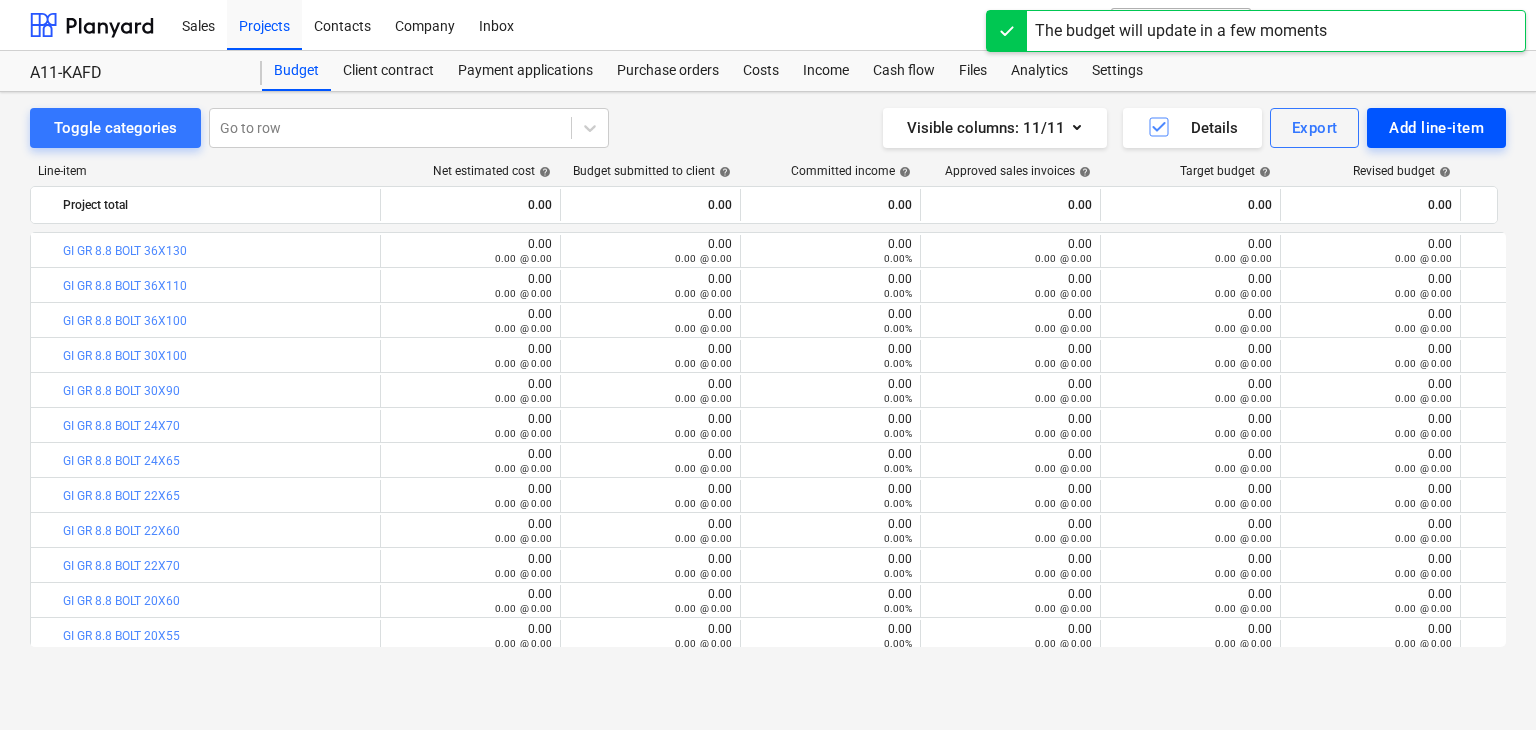 click on "Add line-item" at bounding box center (1436, 128) 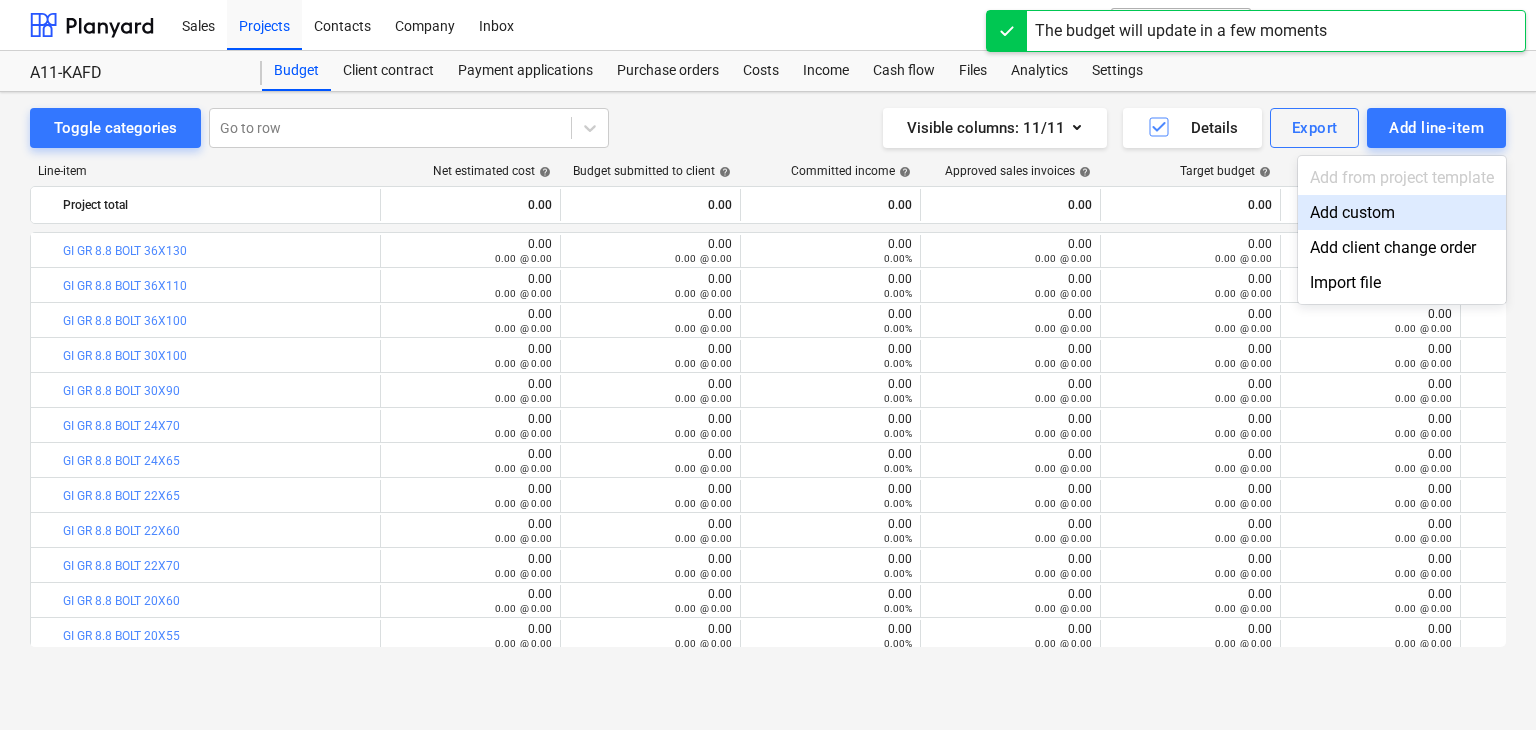 click on "Add custom" at bounding box center (1402, 212) 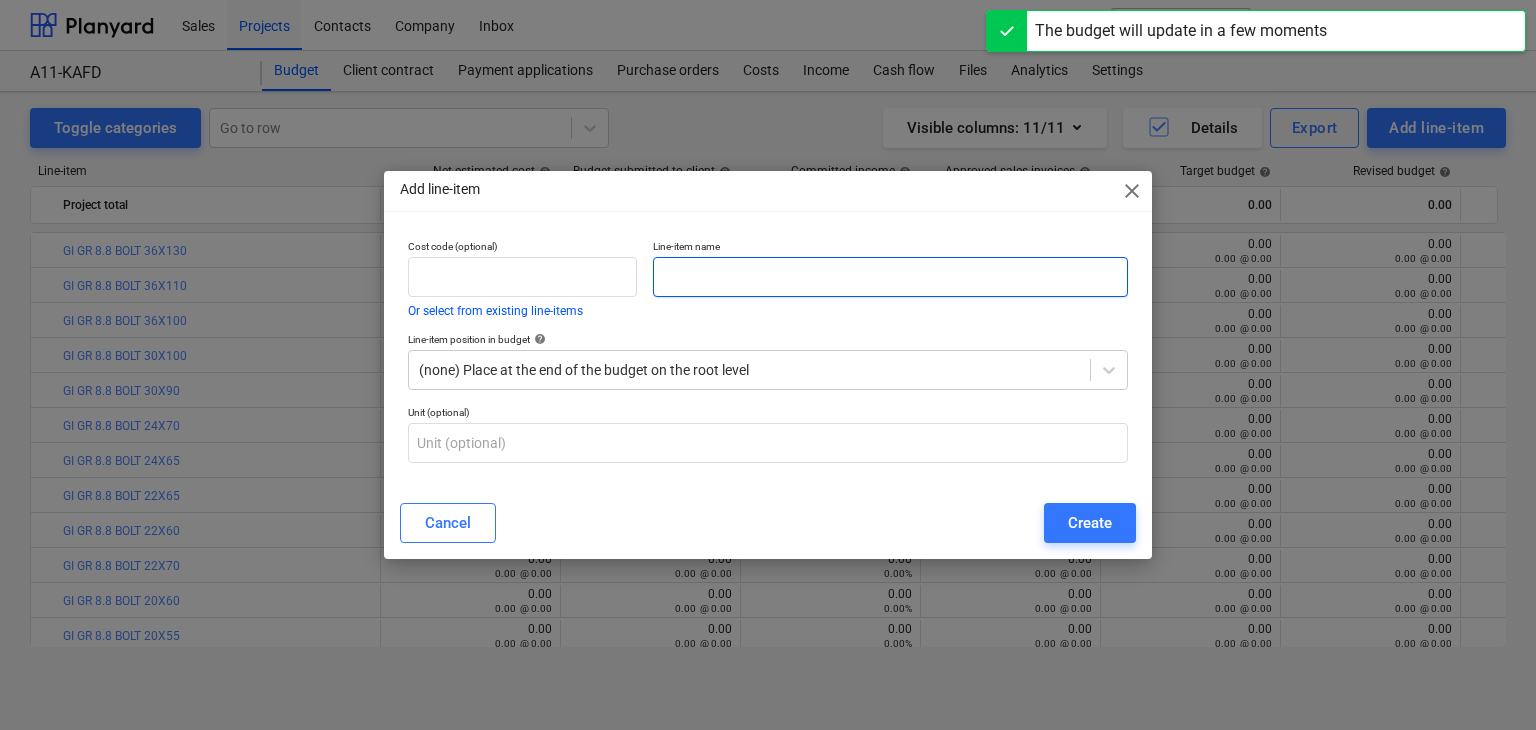 click at bounding box center [890, 277] 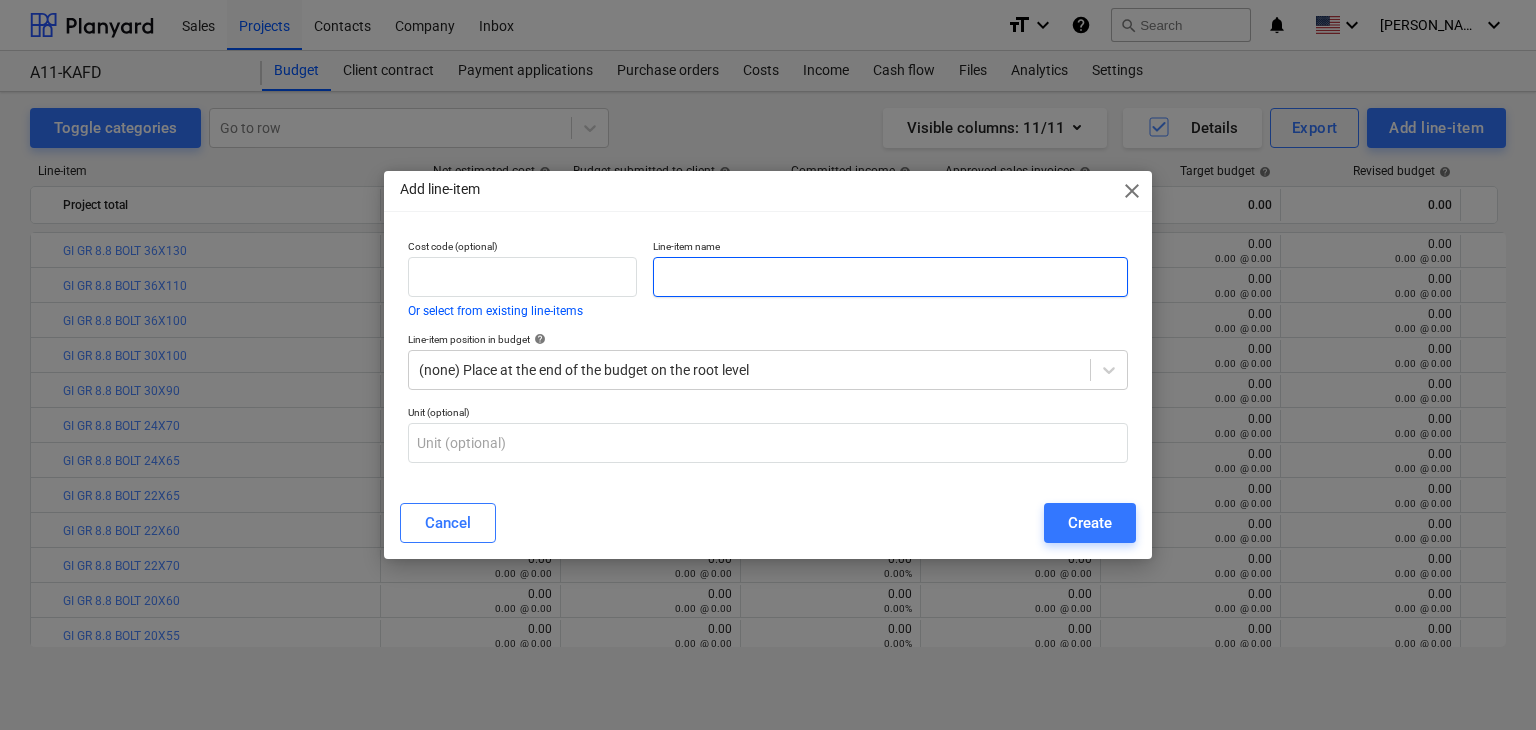 paste on "GI GR 8.8 NUT 20" 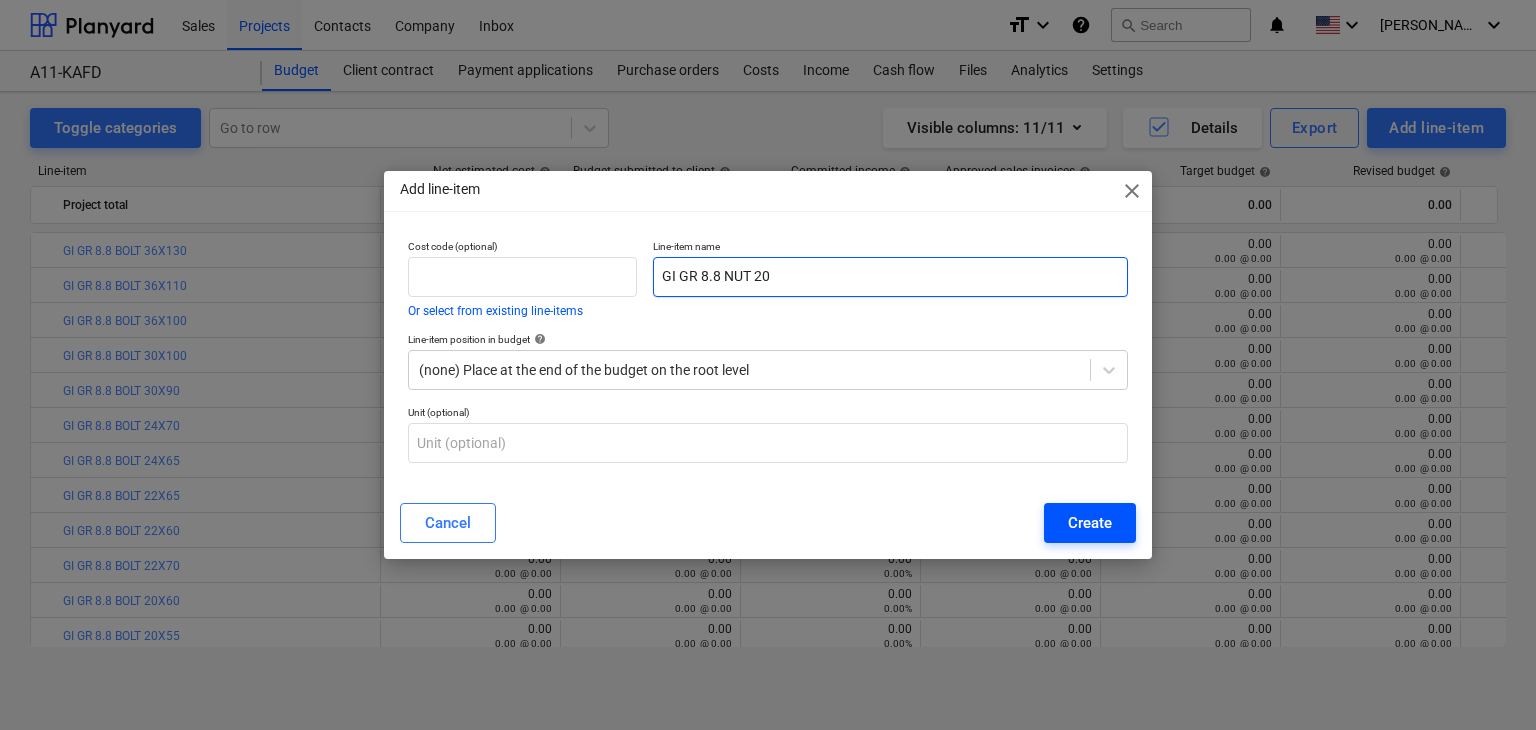 type on "GI GR 8.8 NUT 20" 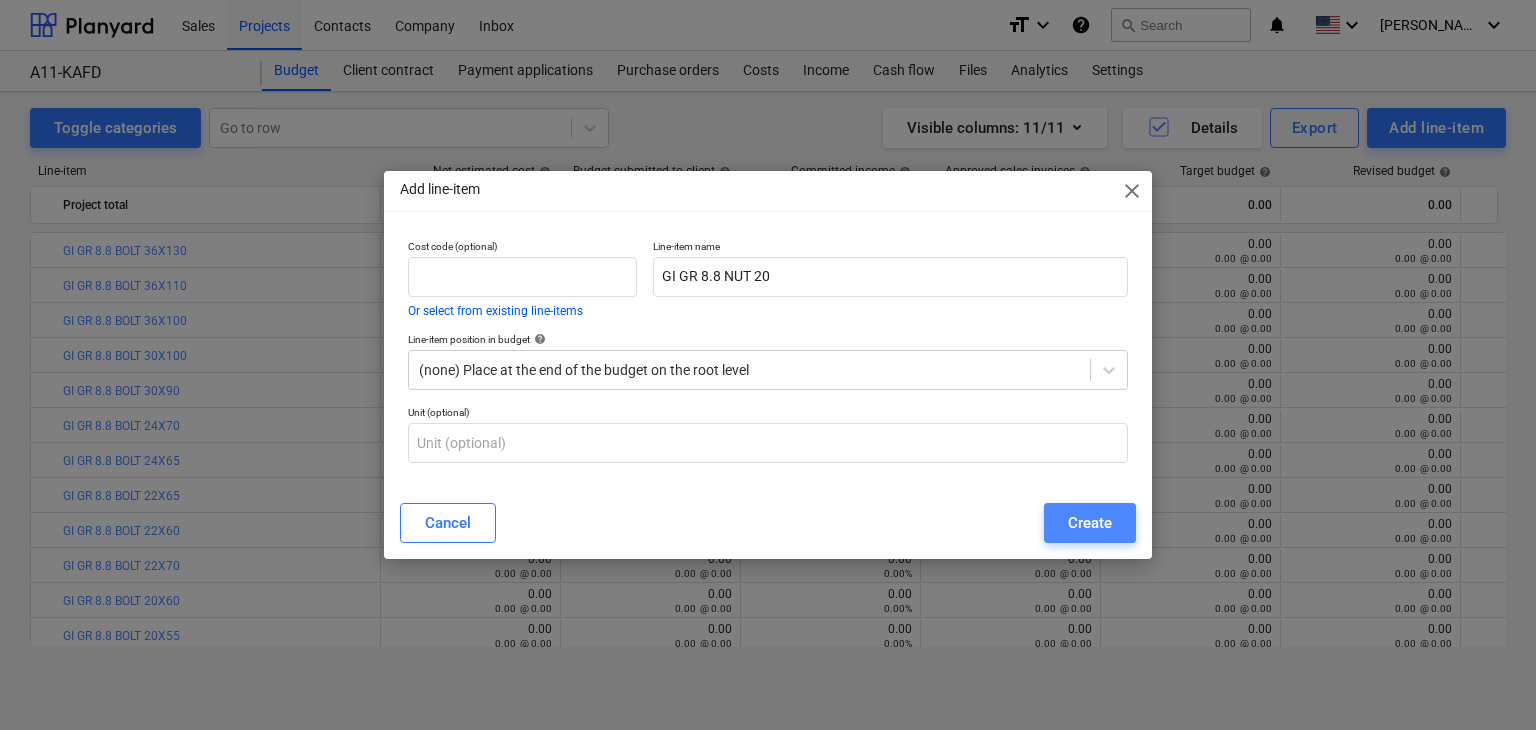 click on "Create" at bounding box center [1090, 523] 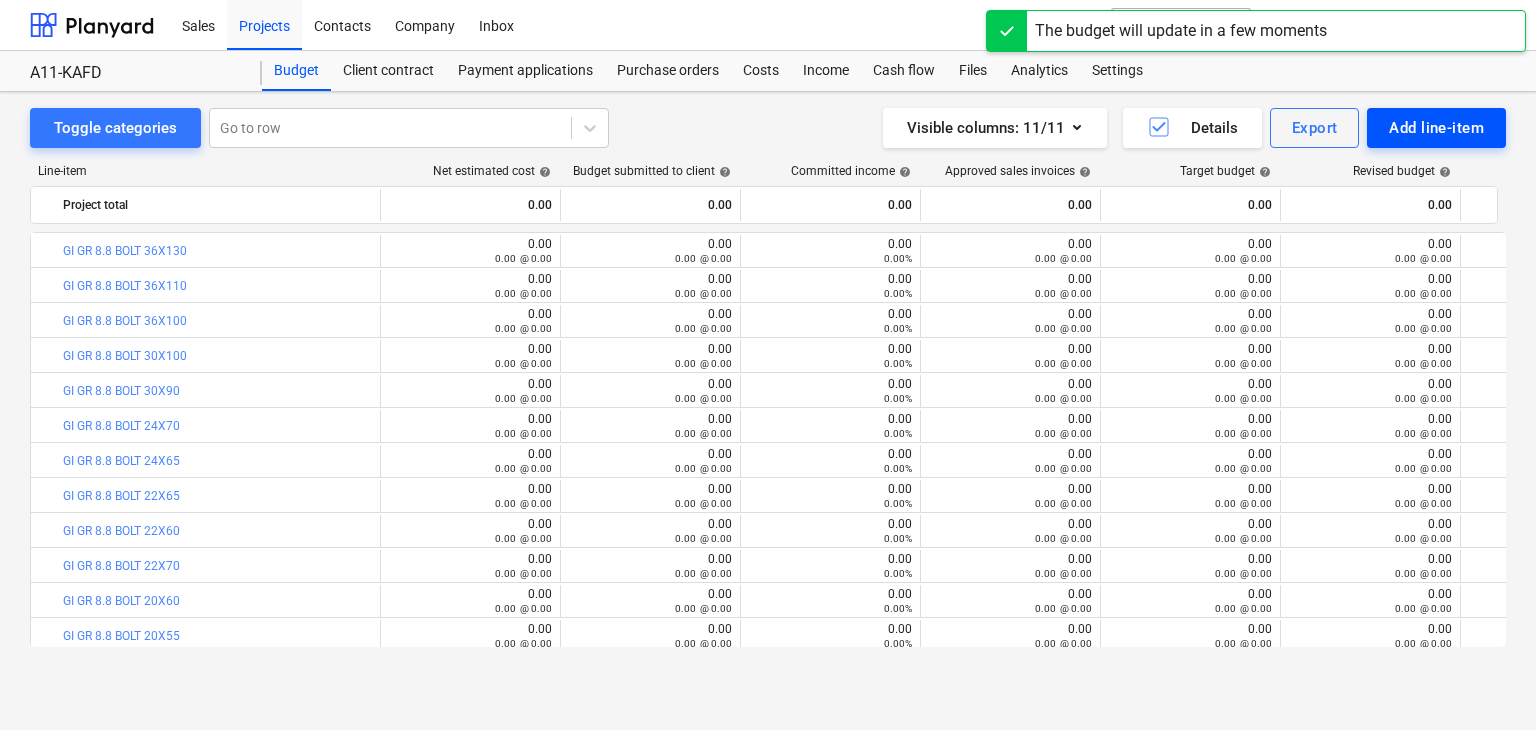 click on "Add line-item" at bounding box center (1436, 128) 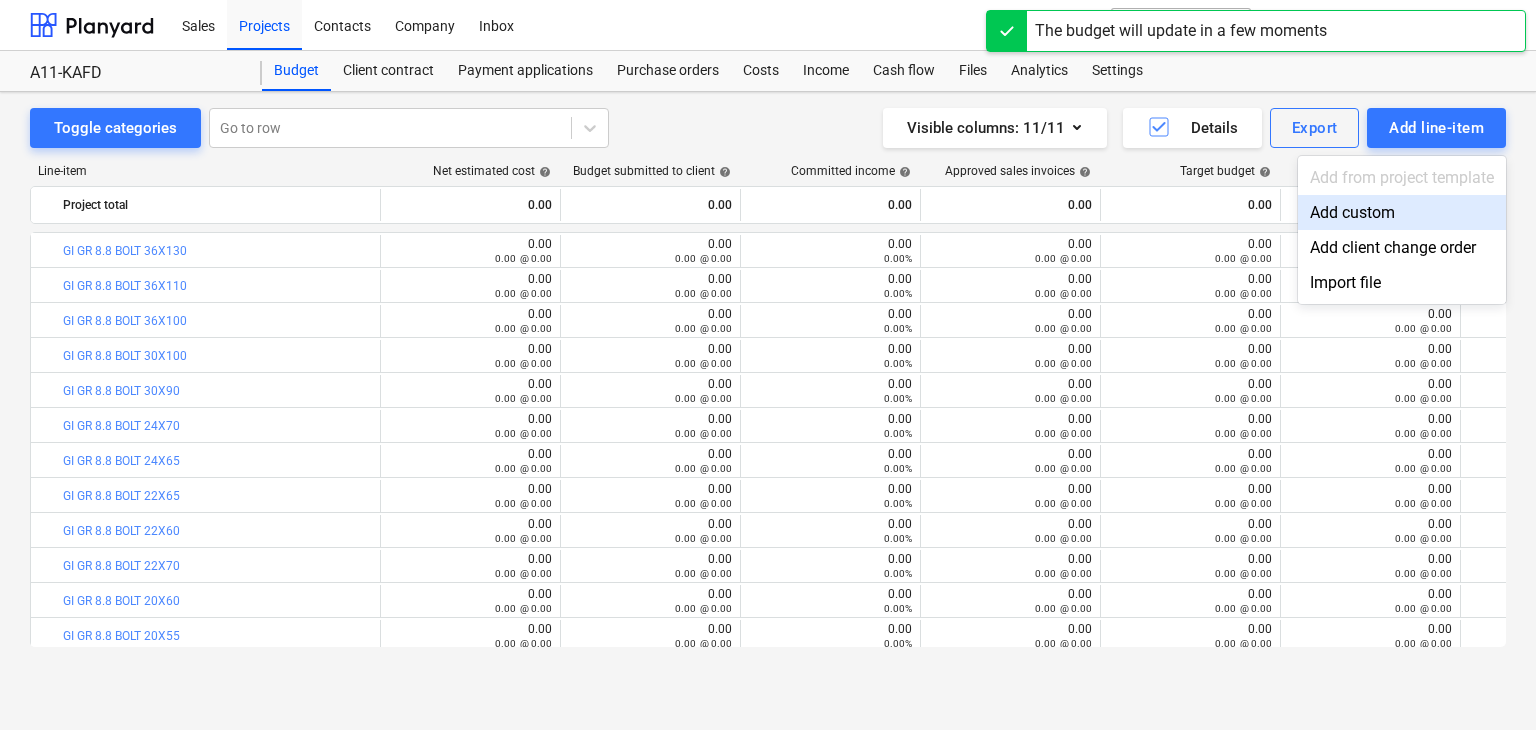click on "Add custom" at bounding box center [1402, 212] 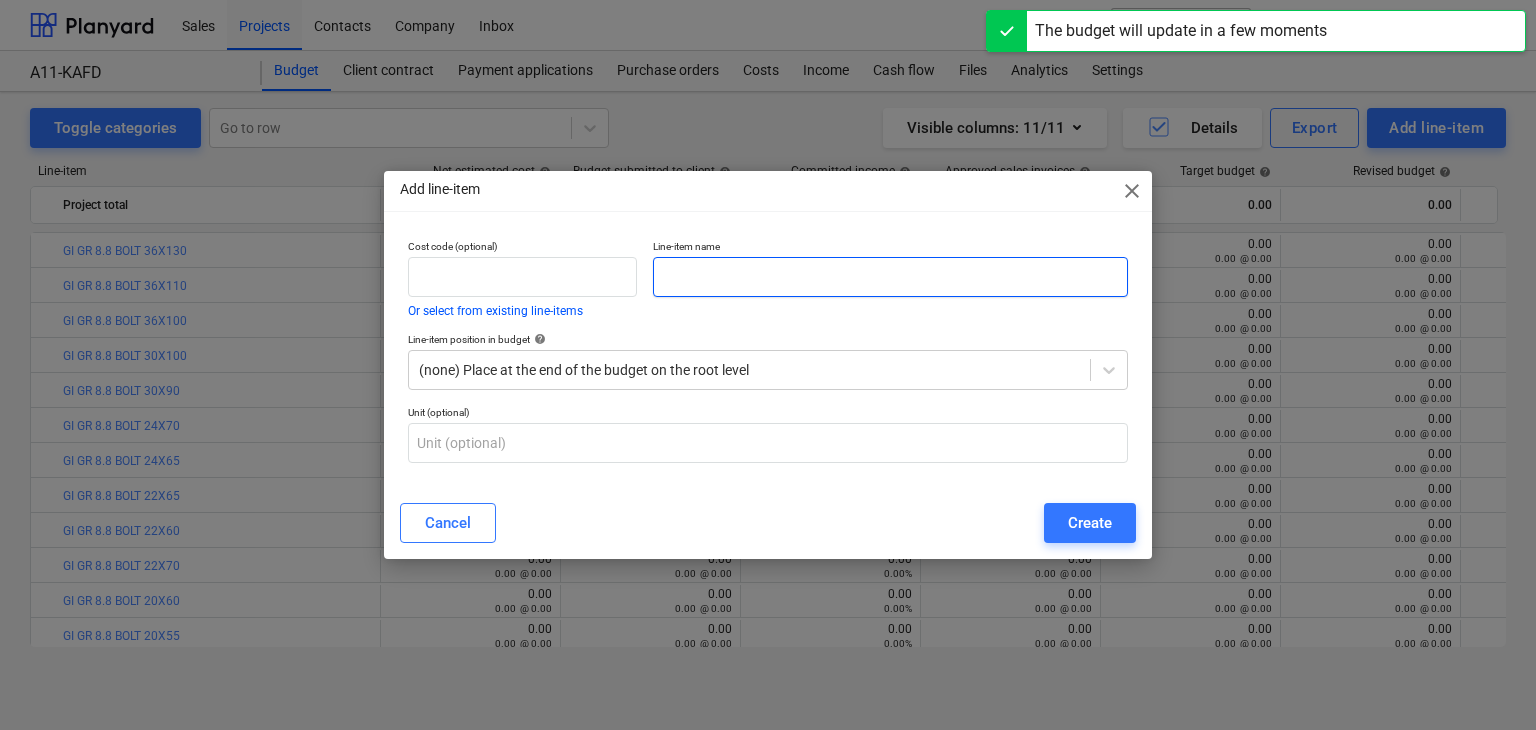 click at bounding box center [890, 277] 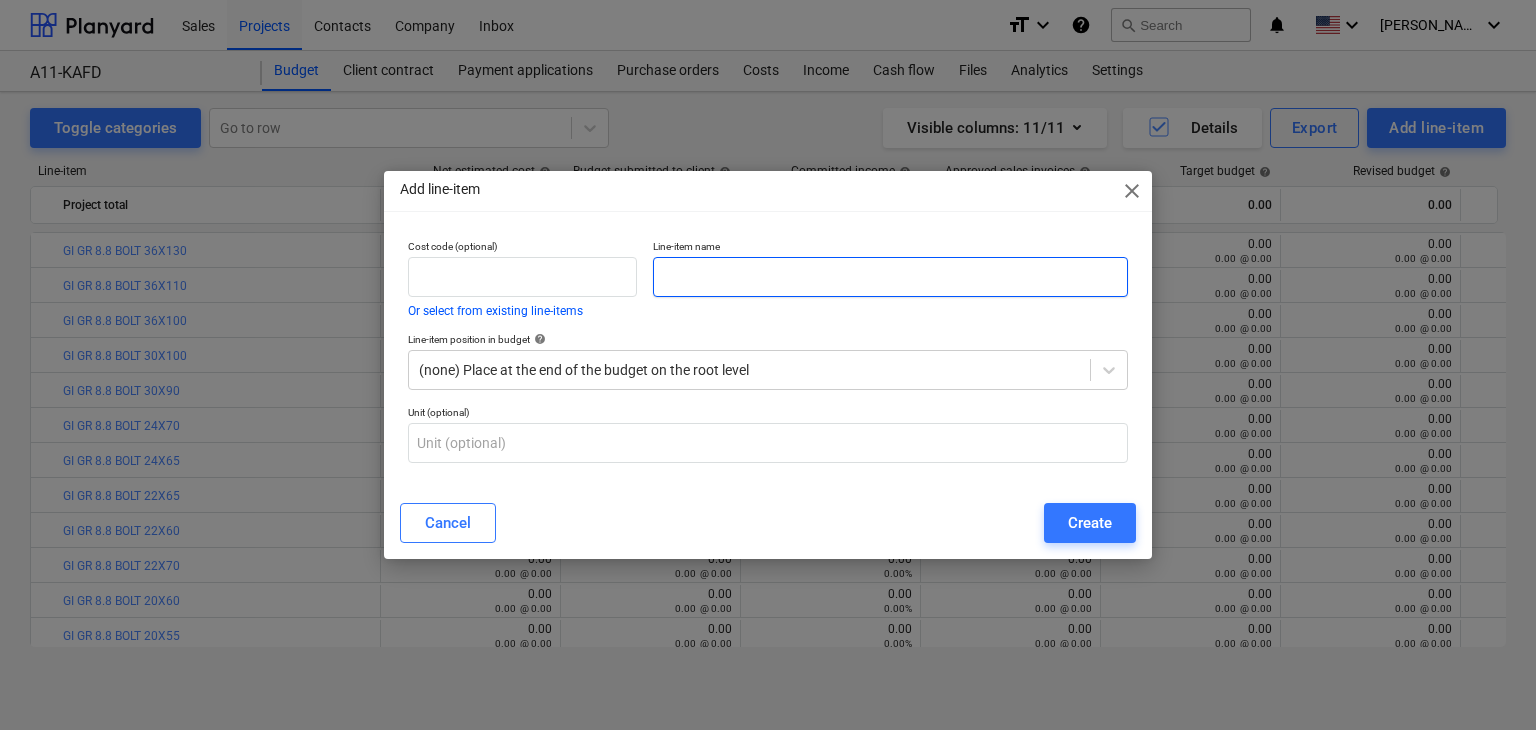 paste on "GI GR 8.8 NUT 16" 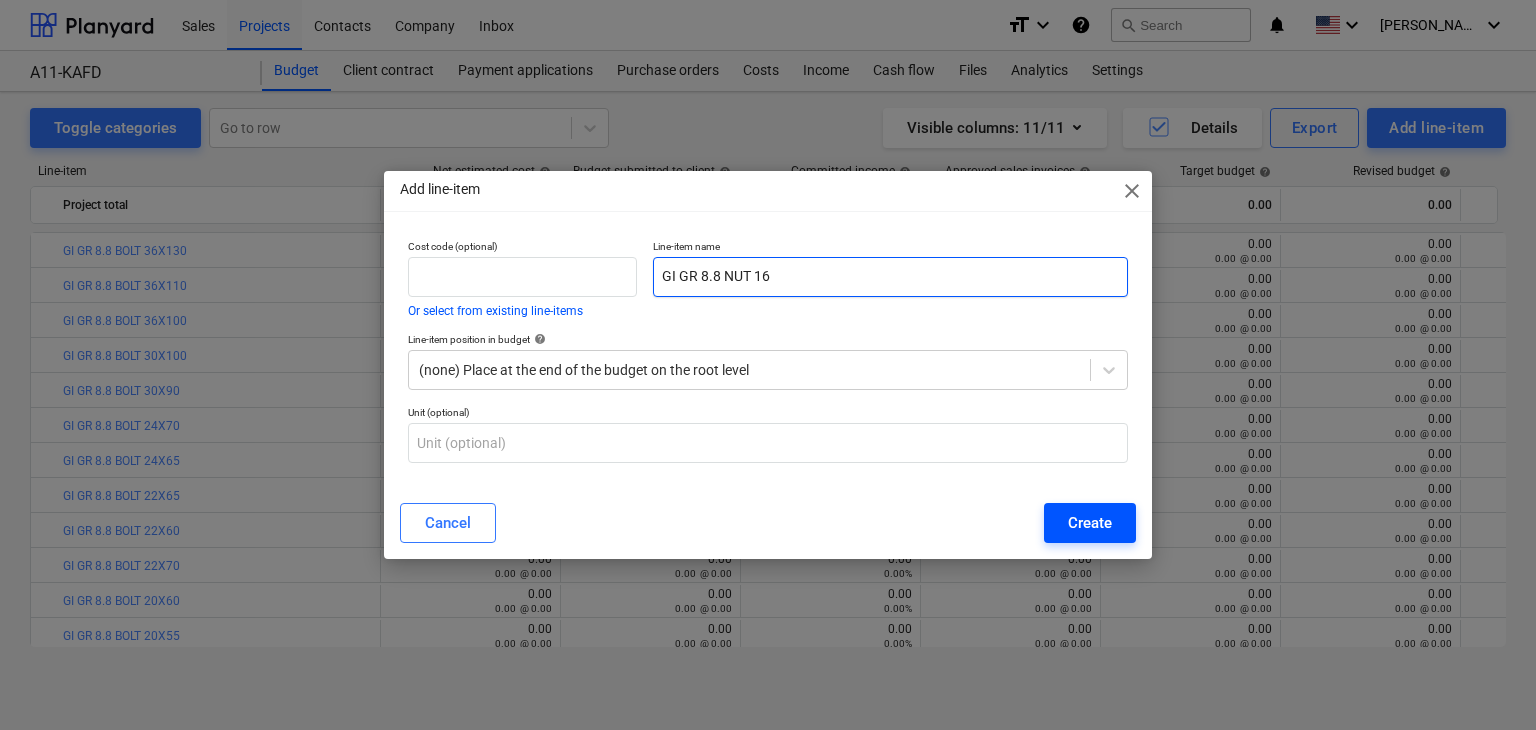 type on "GI GR 8.8 NUT 16" 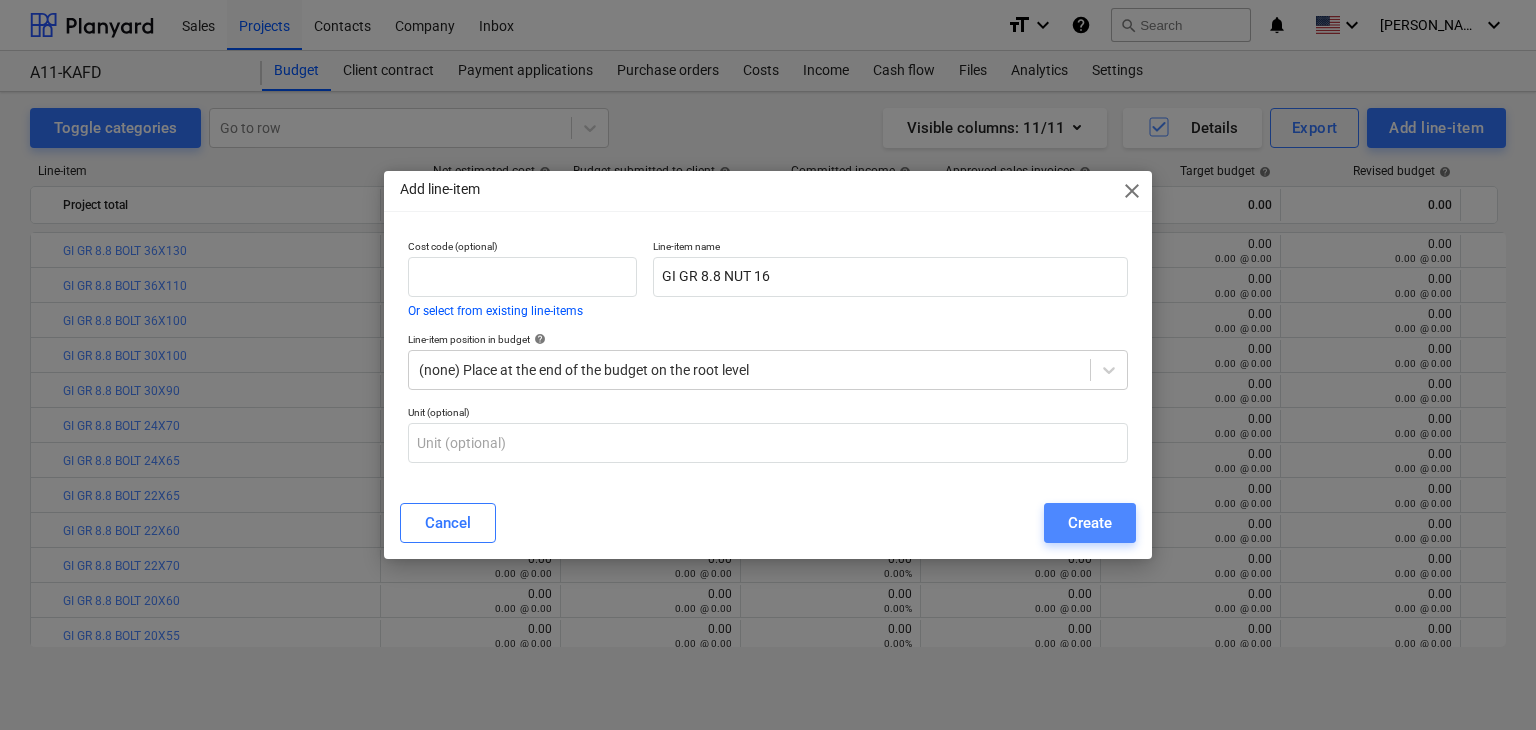 click on "Create" at bounding box center (1090, 523) 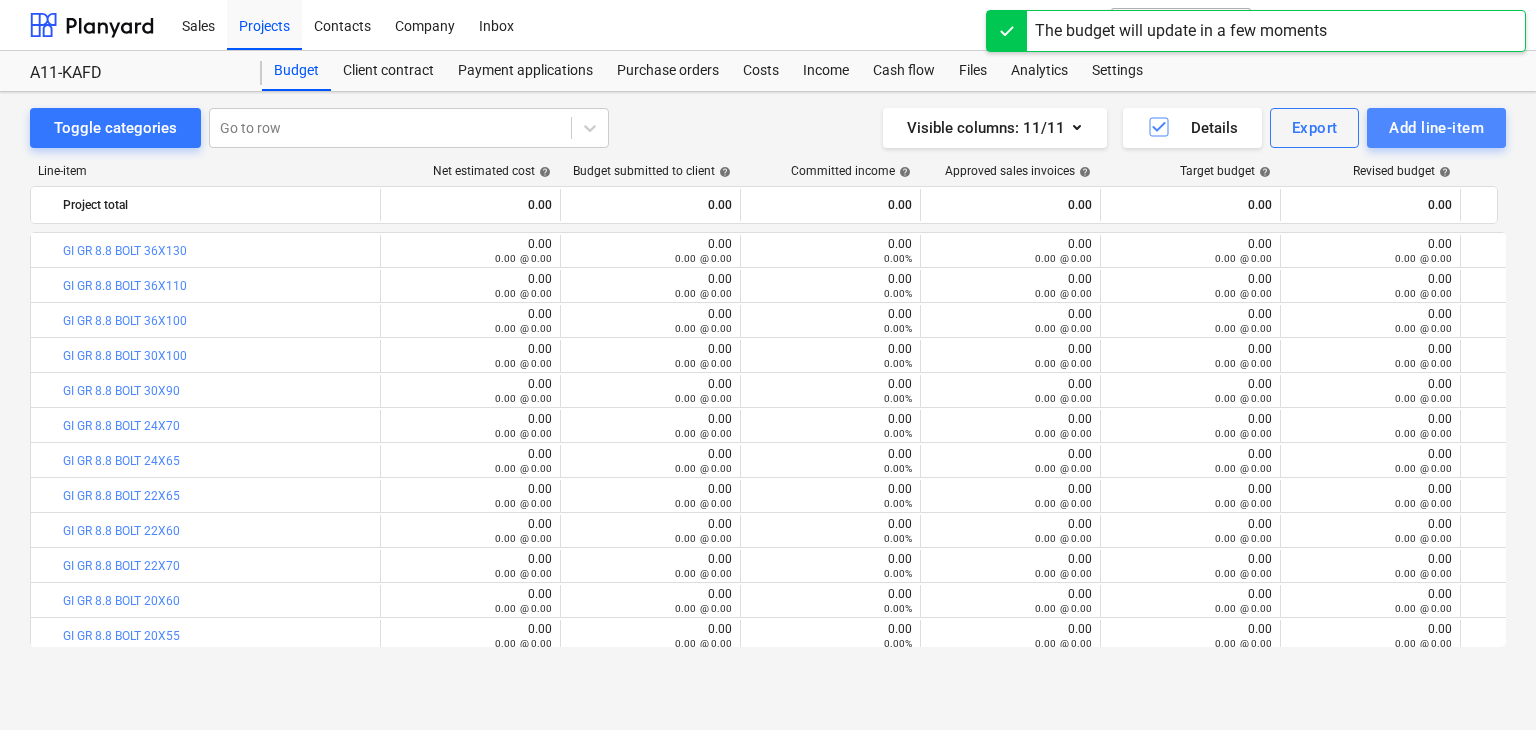 click on "Add line-item" at bounding box center (1436, 128) 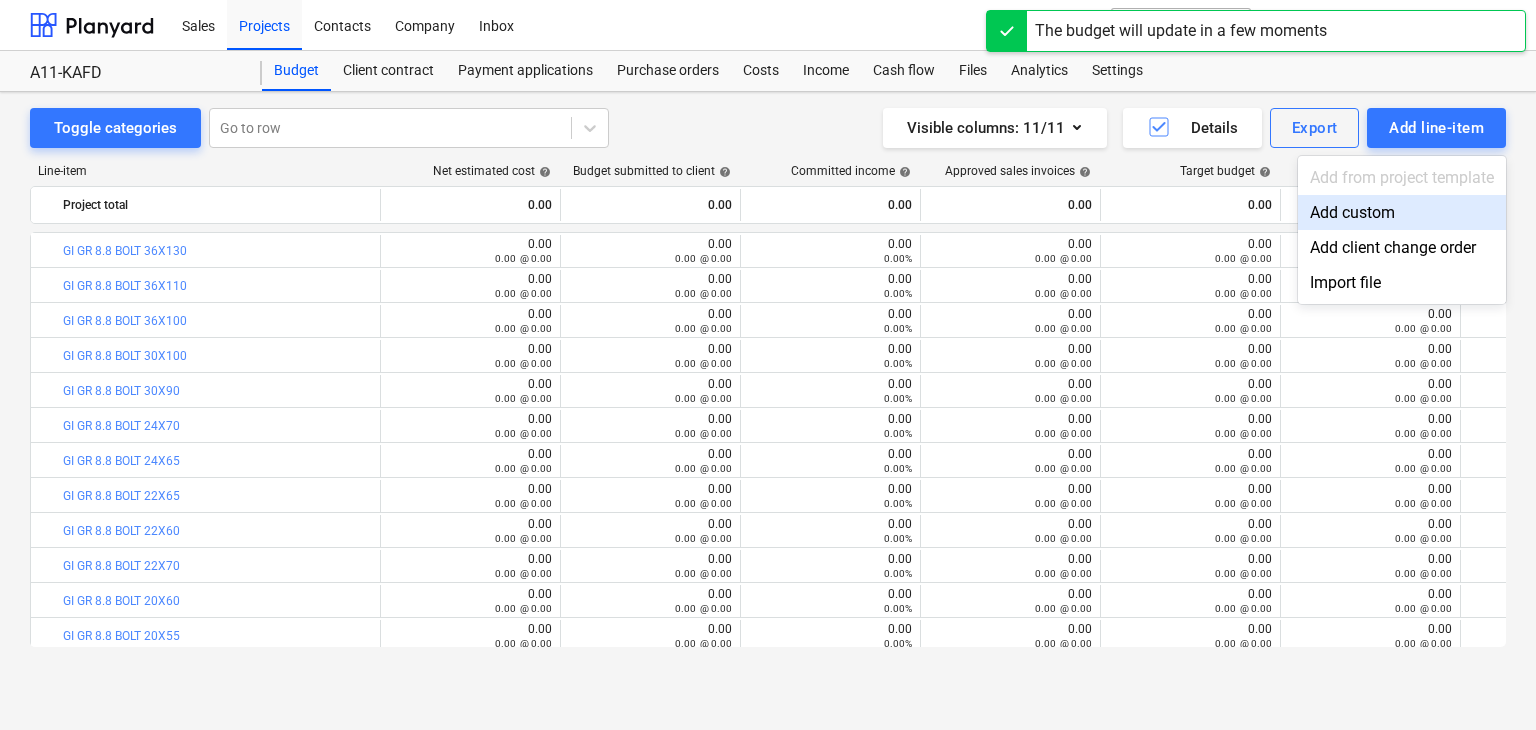 click on "Add custom" at bounding box center (1402, 212) 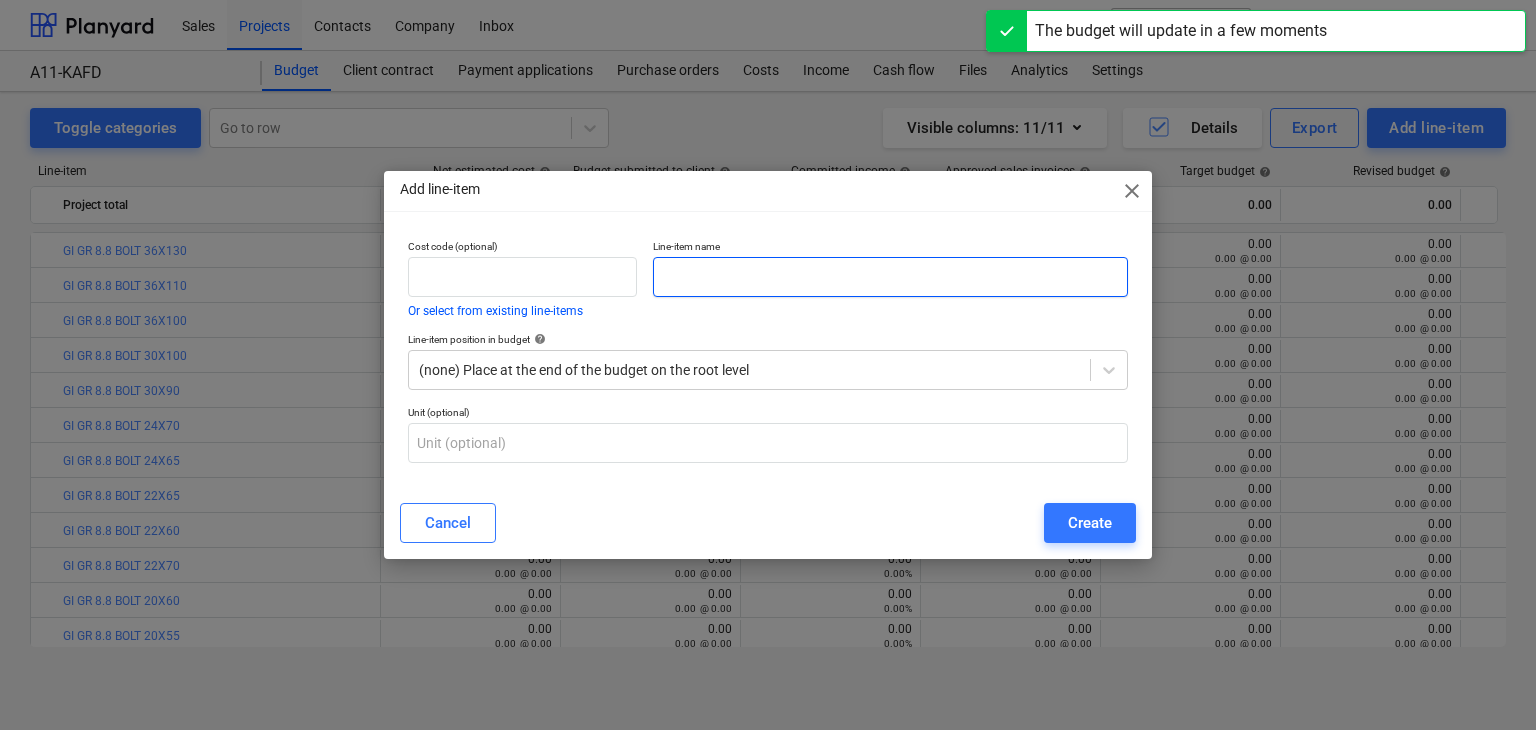 click at bounding box center [890, 277] 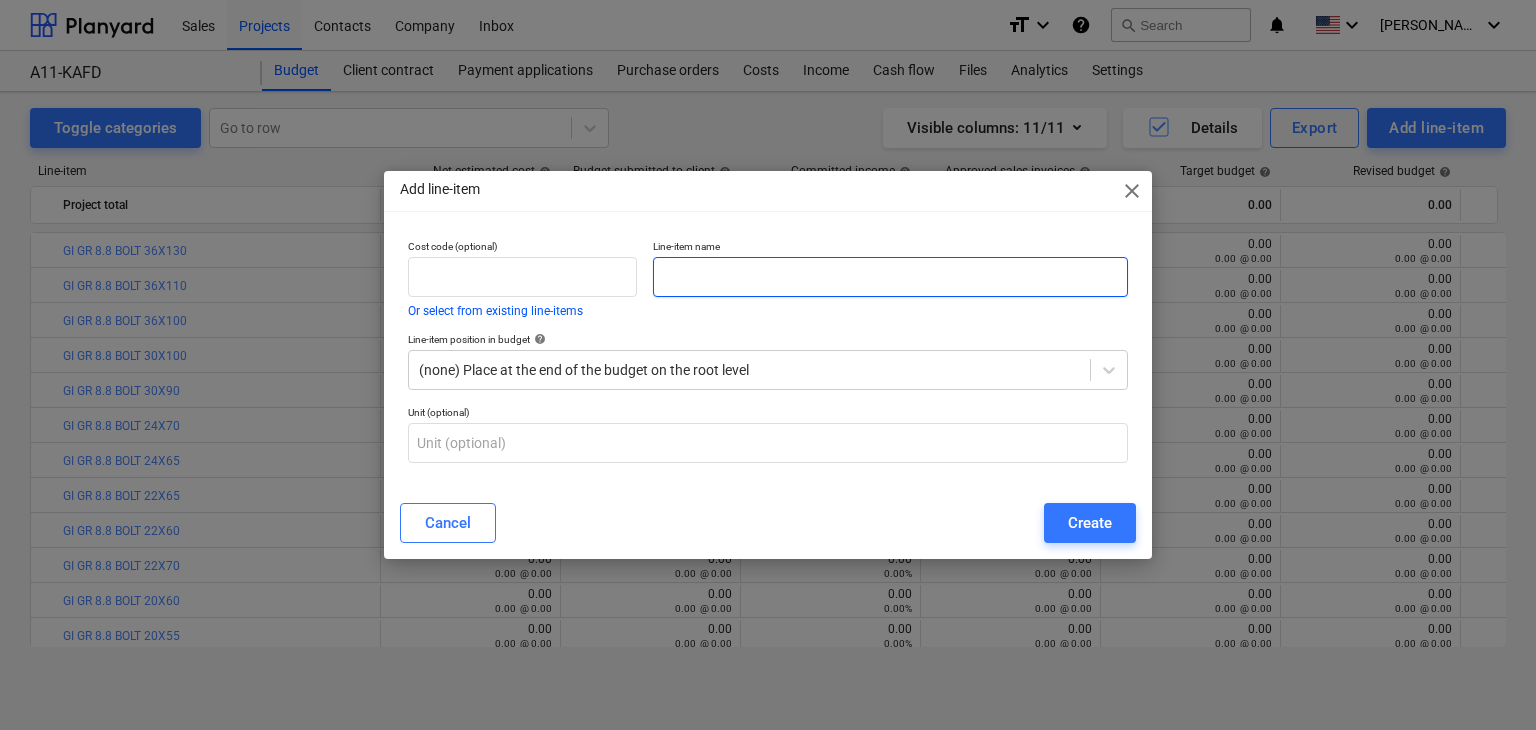 paste on "GI GR 8.8 WAHSER 36" 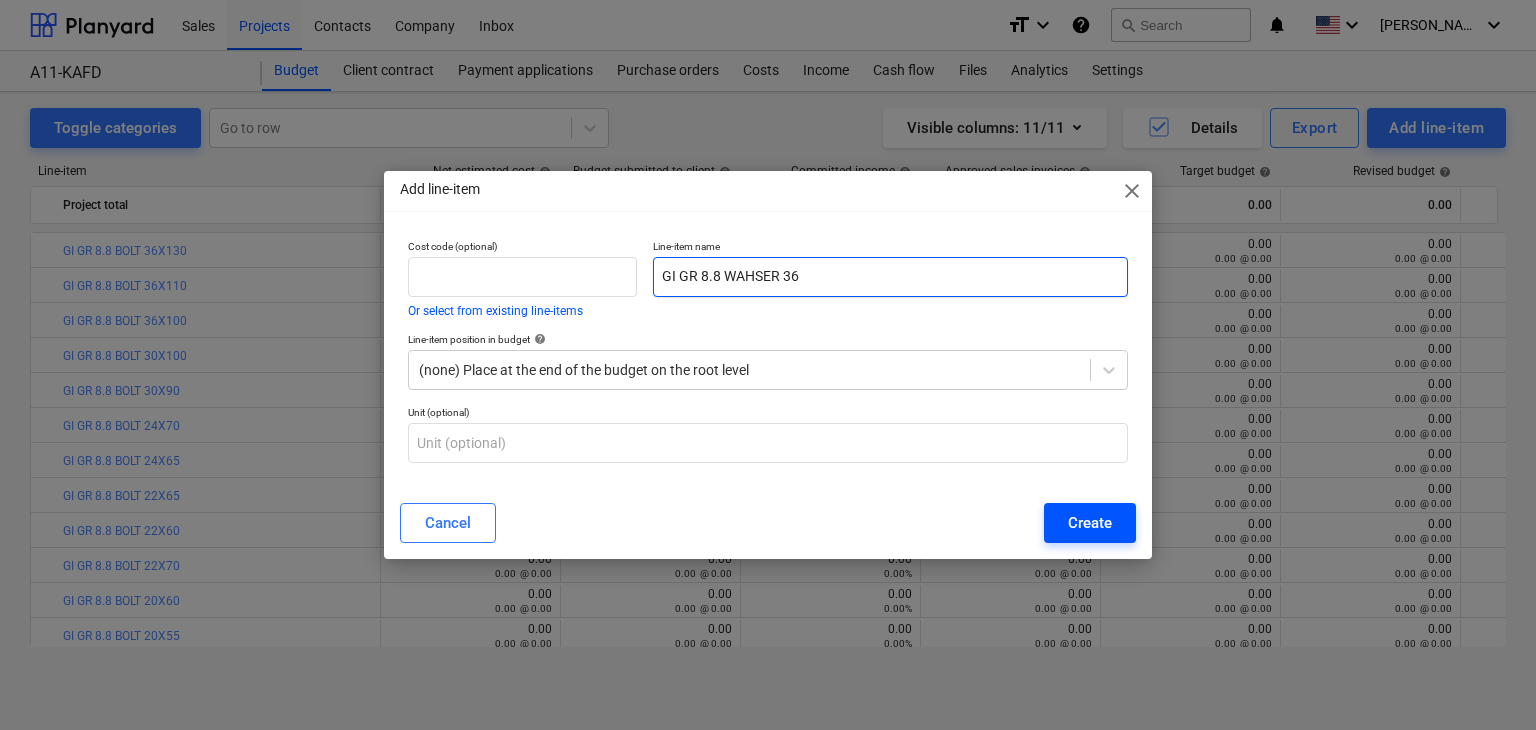 type on "GI GR 8.8 WAHSER 36" 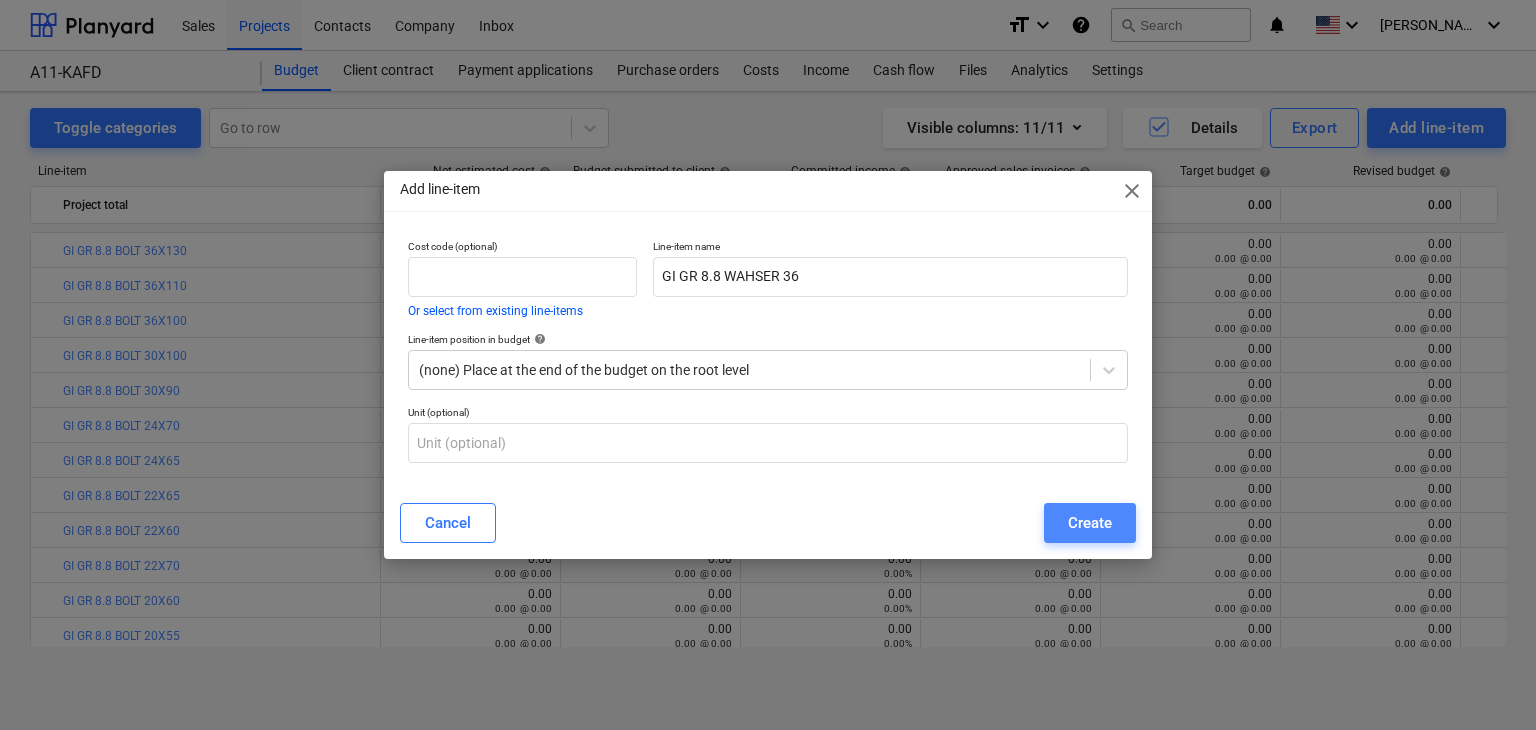 click on "Create" at bounding box center (1090, 523) 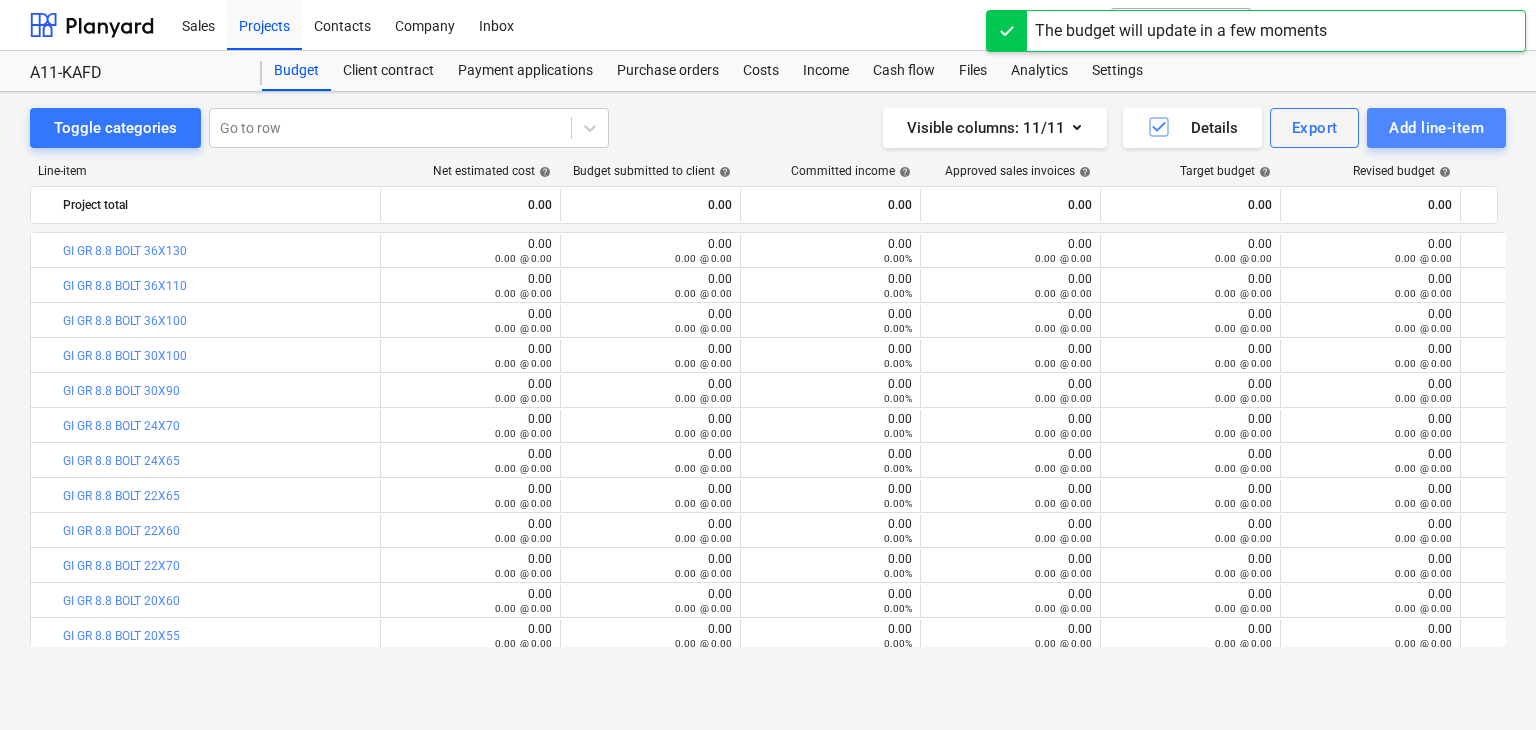 click on "Add line-item" at bounding box center [1436, 128] 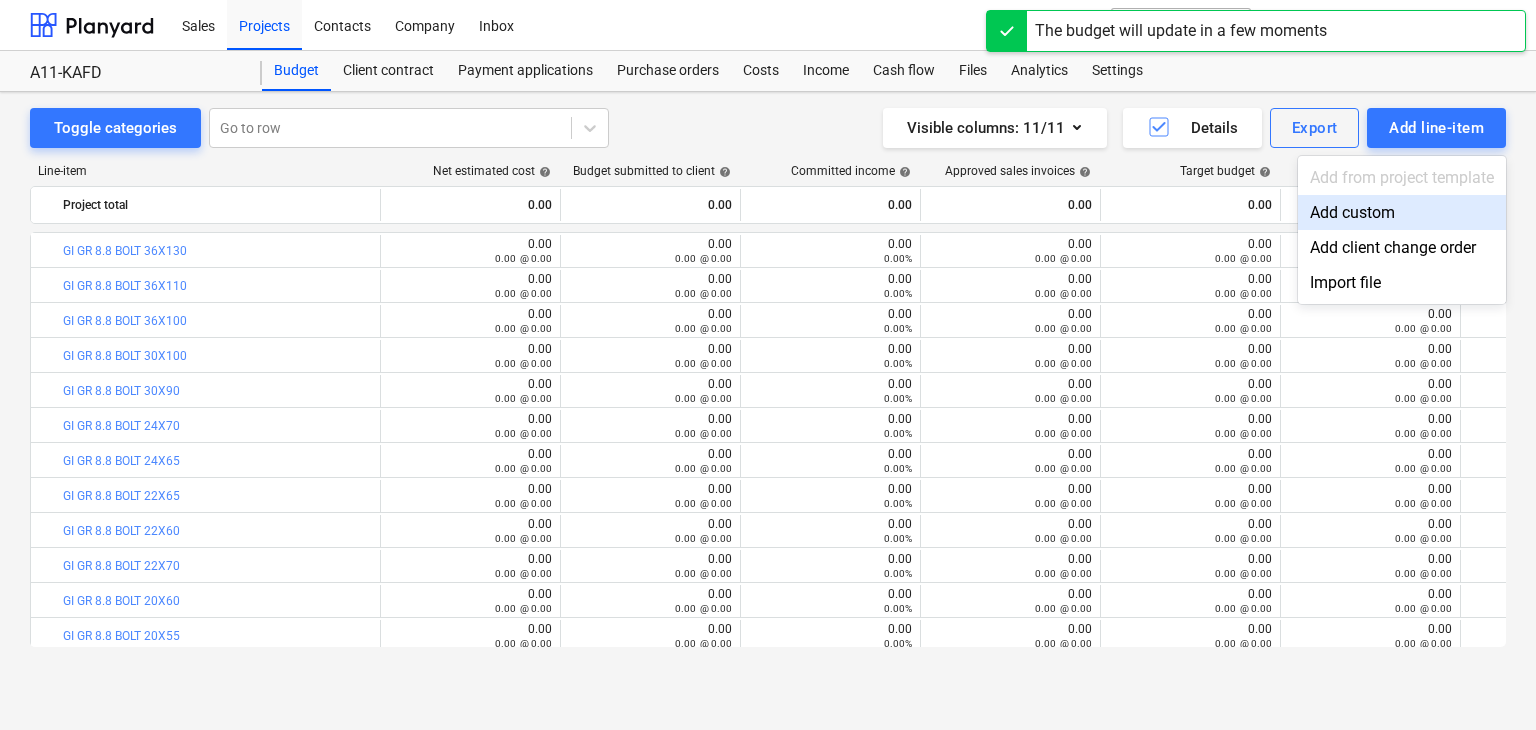 click on "Add custom" at bounding box center [1402, 212] 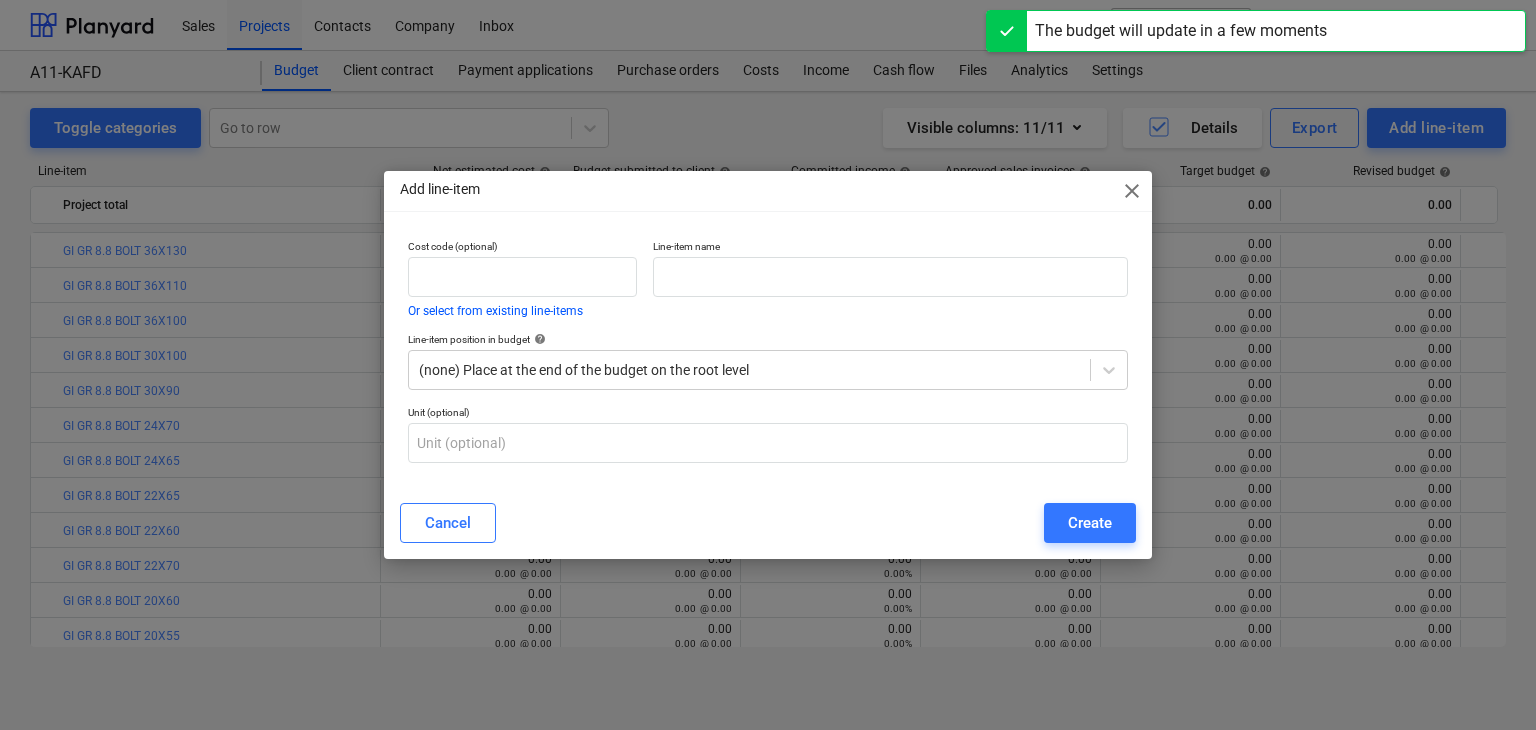 click on "Add line-item close Cost code (optional) Or select from existing line-items Line-item name Line-item position in budget help   (none) Place at the end of the budget on the root level Unit (optional) Cancel Create" at bounding box center [768, 365] 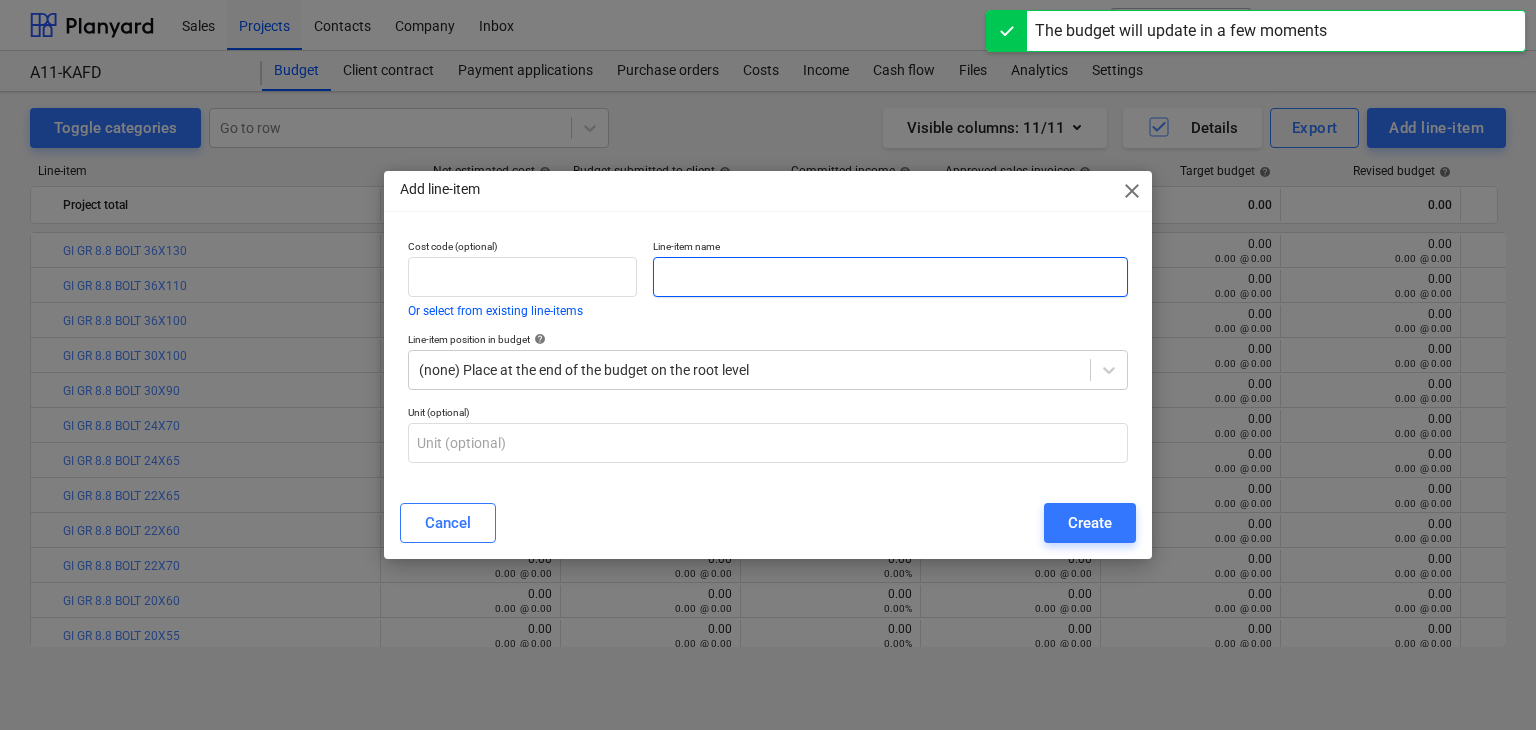 click at bounding box center [890, 277] 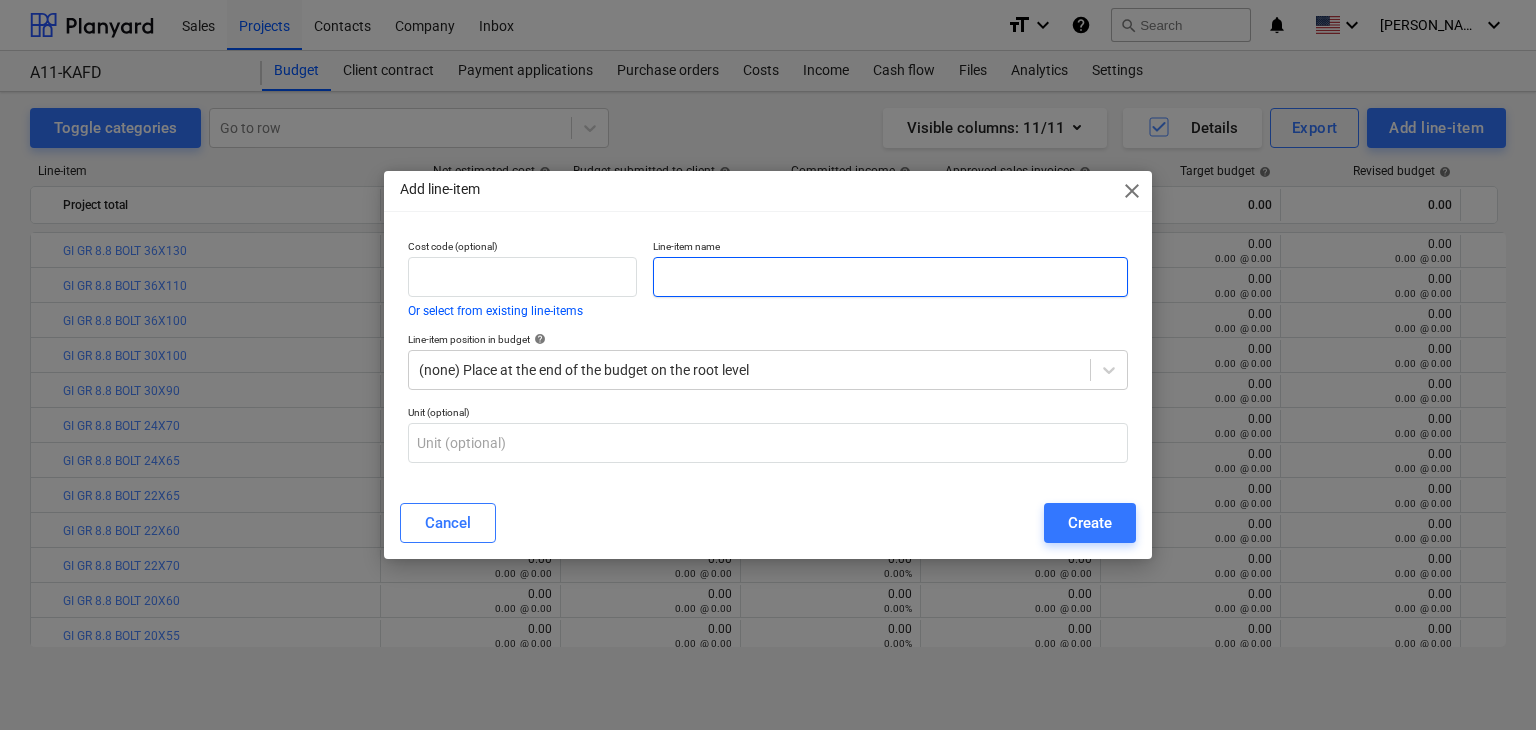 paste on "GI GR 8.8 WAHSER 30" 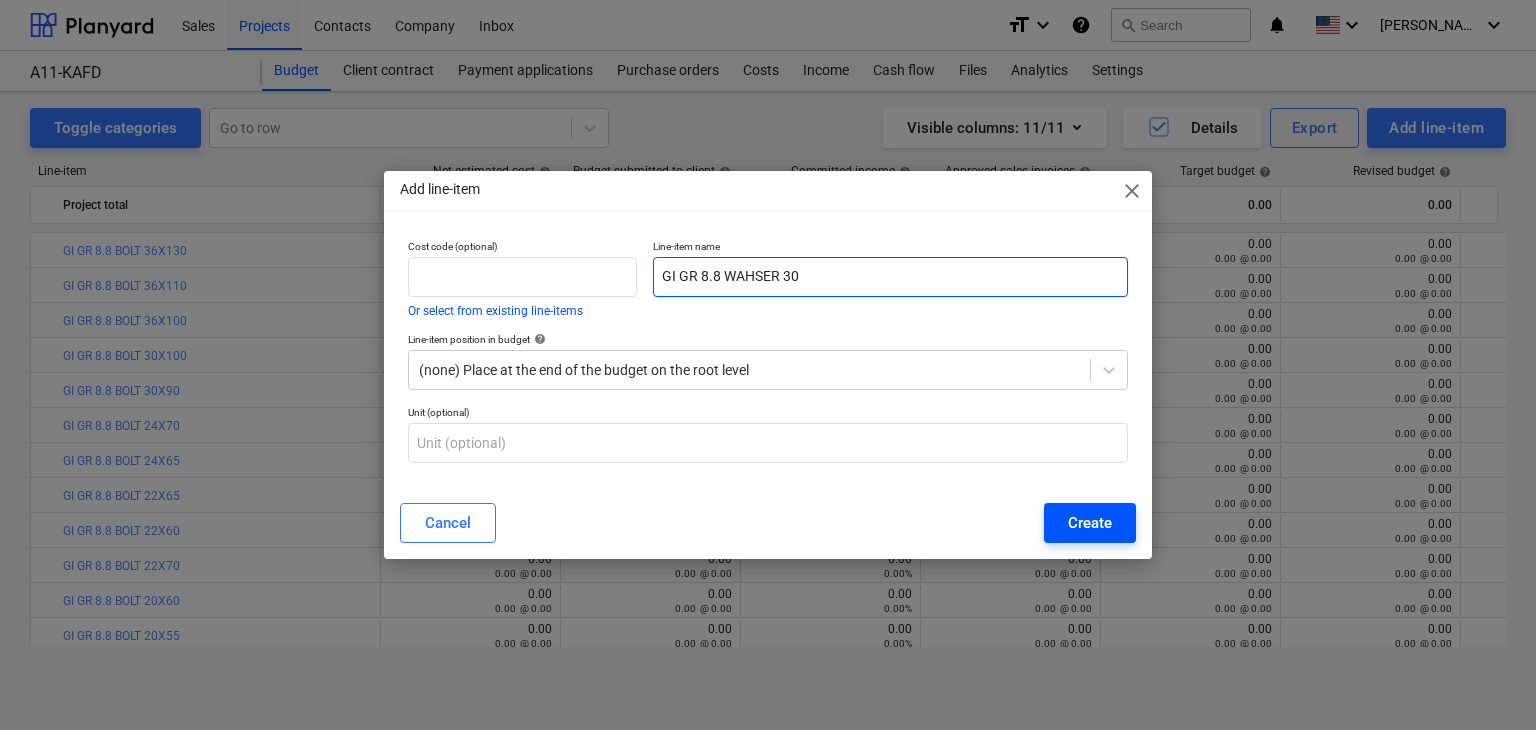 type on "GI GR 8.8 WAHSER 30" 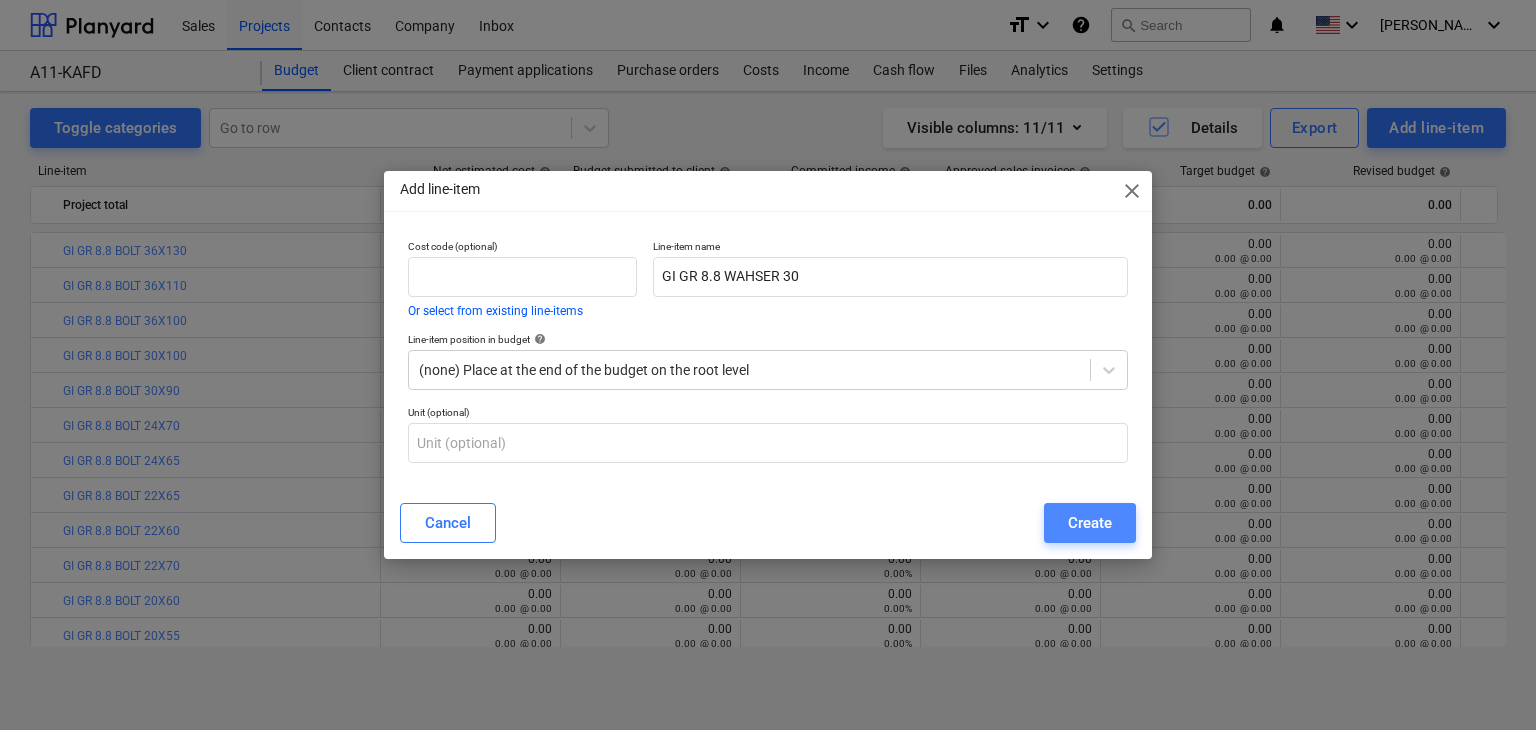 click on "Create" at bounding box center [1090, 523] 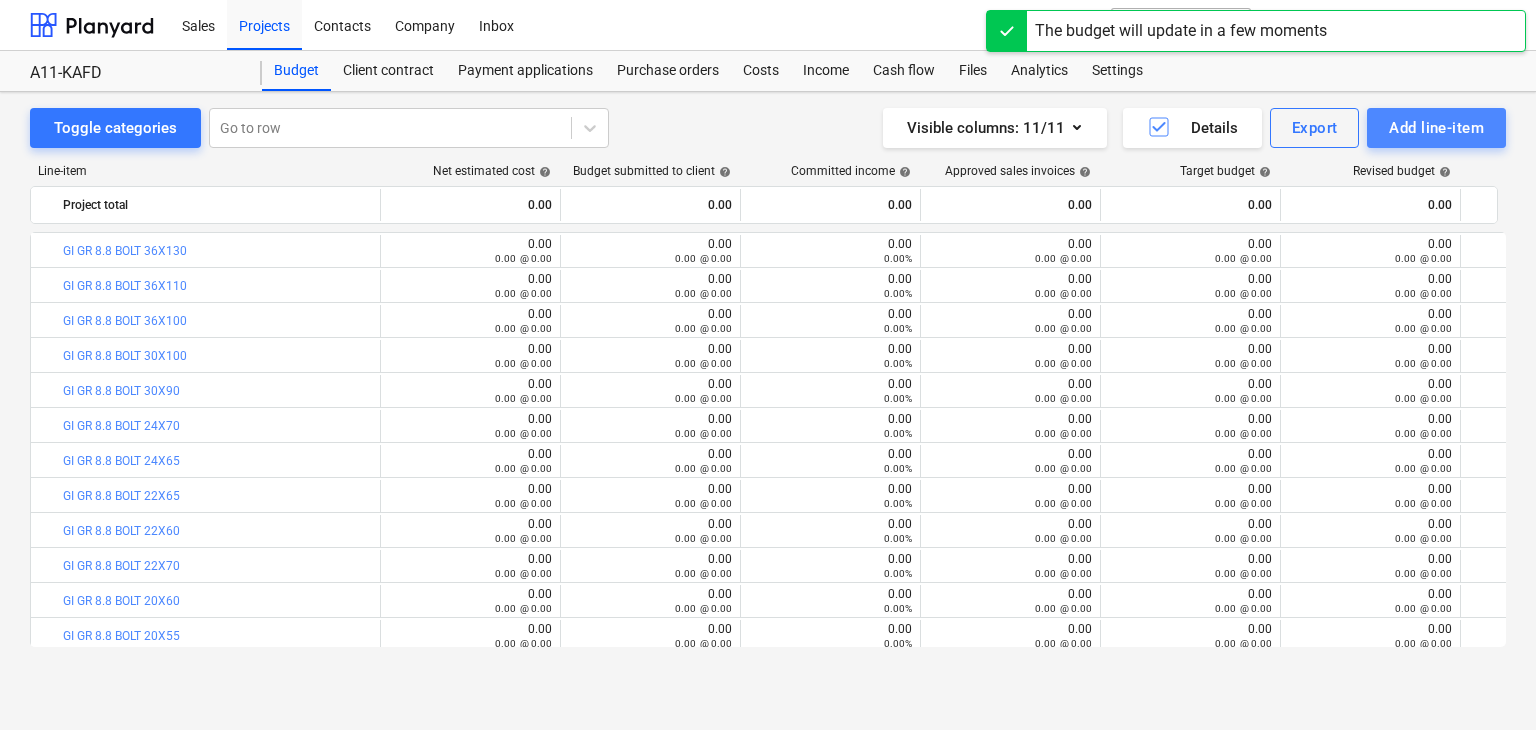 click on "Add line-item" at bounding box center (1436, 128) 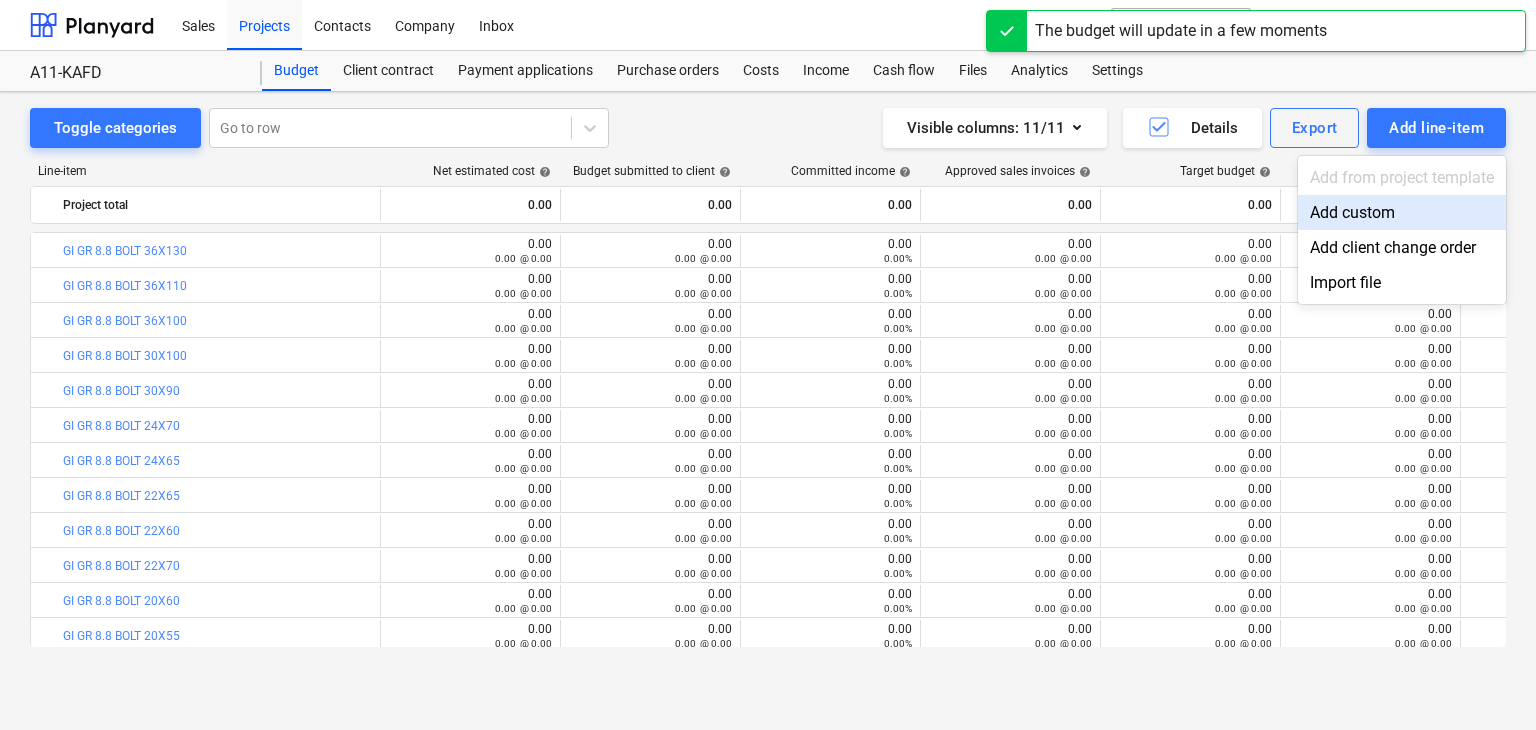 click on "Add custom" at bounding box center (1402, 212) 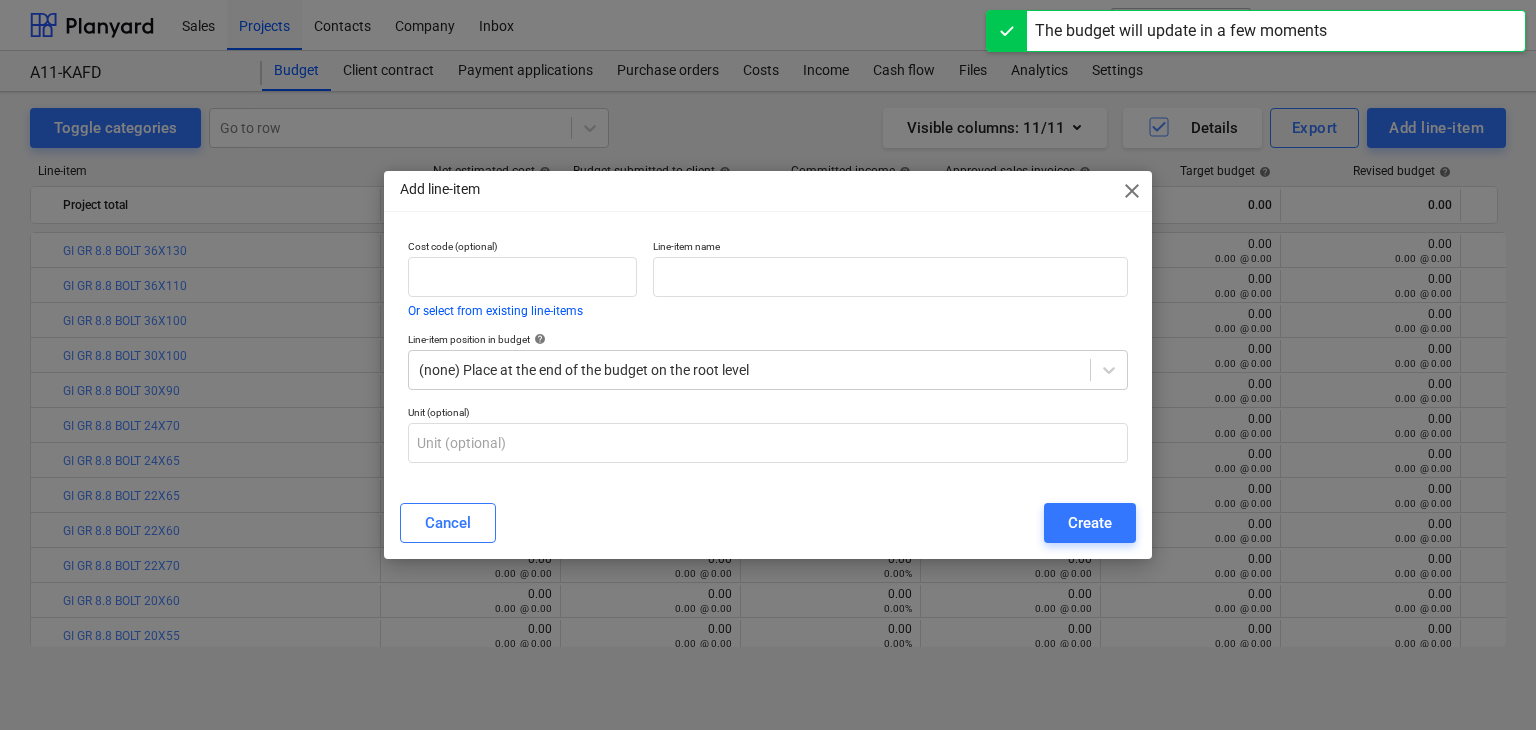 click on "Line-item name" at bounding box center [890, 278] 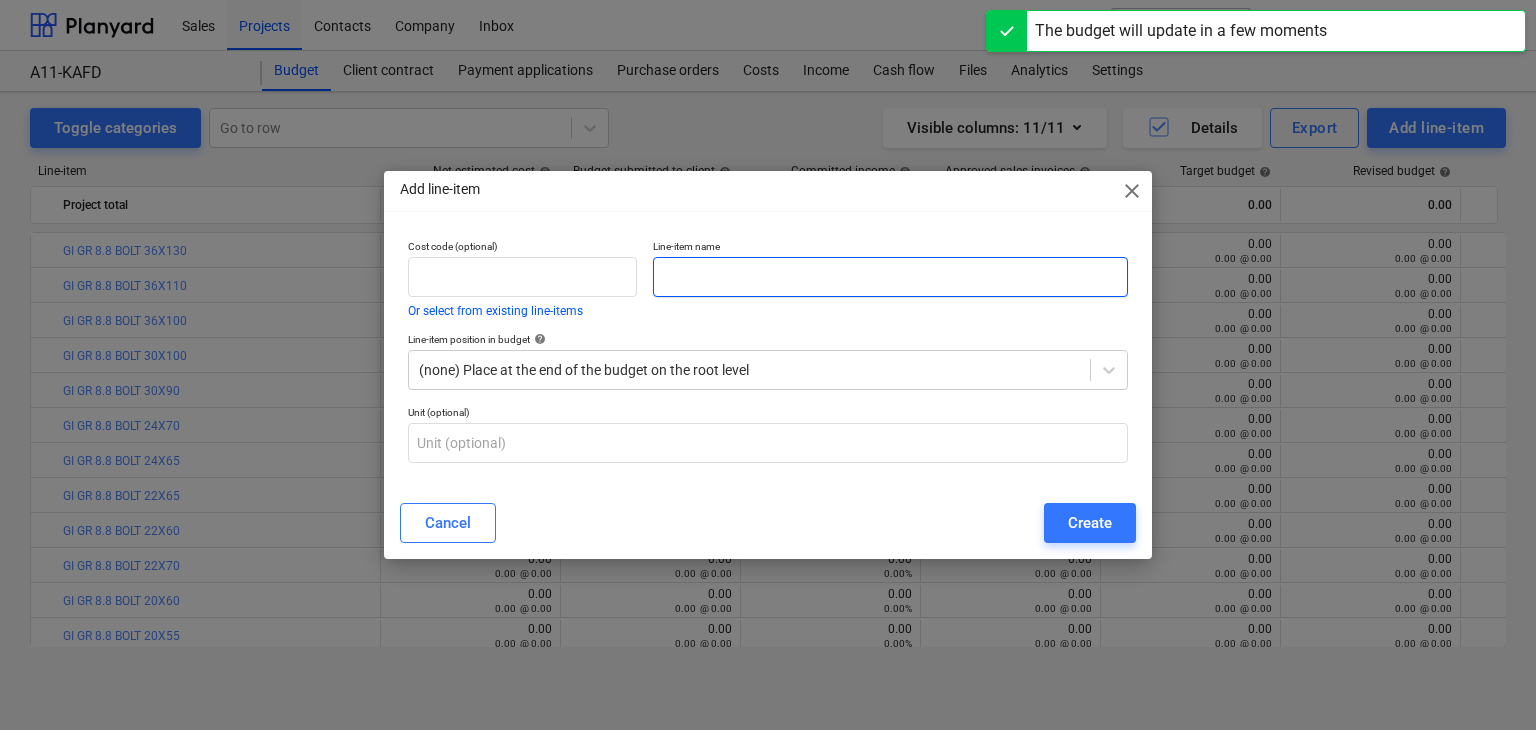 click at bounding box center [890, 277] 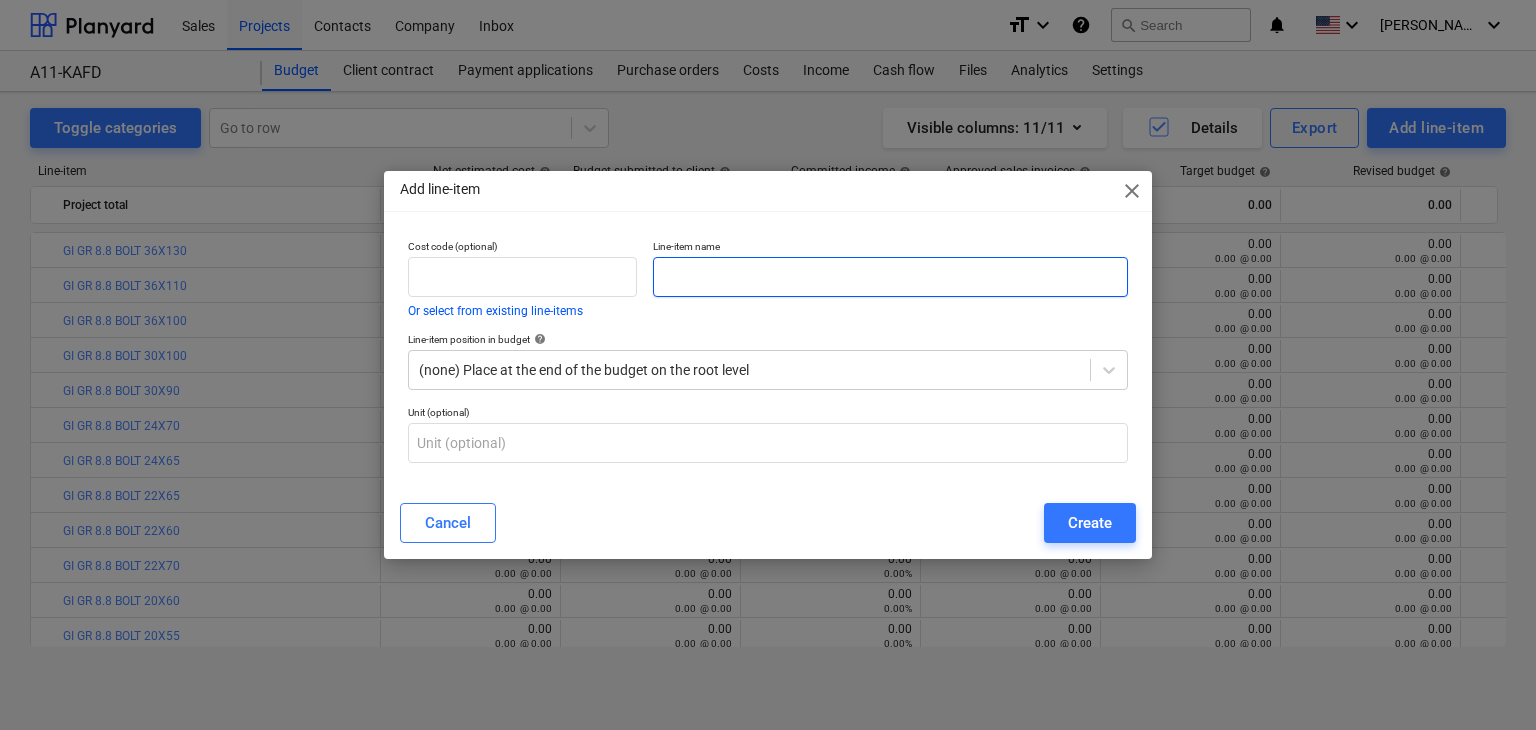paste on "GI GR 8.8 WAHSER 24" 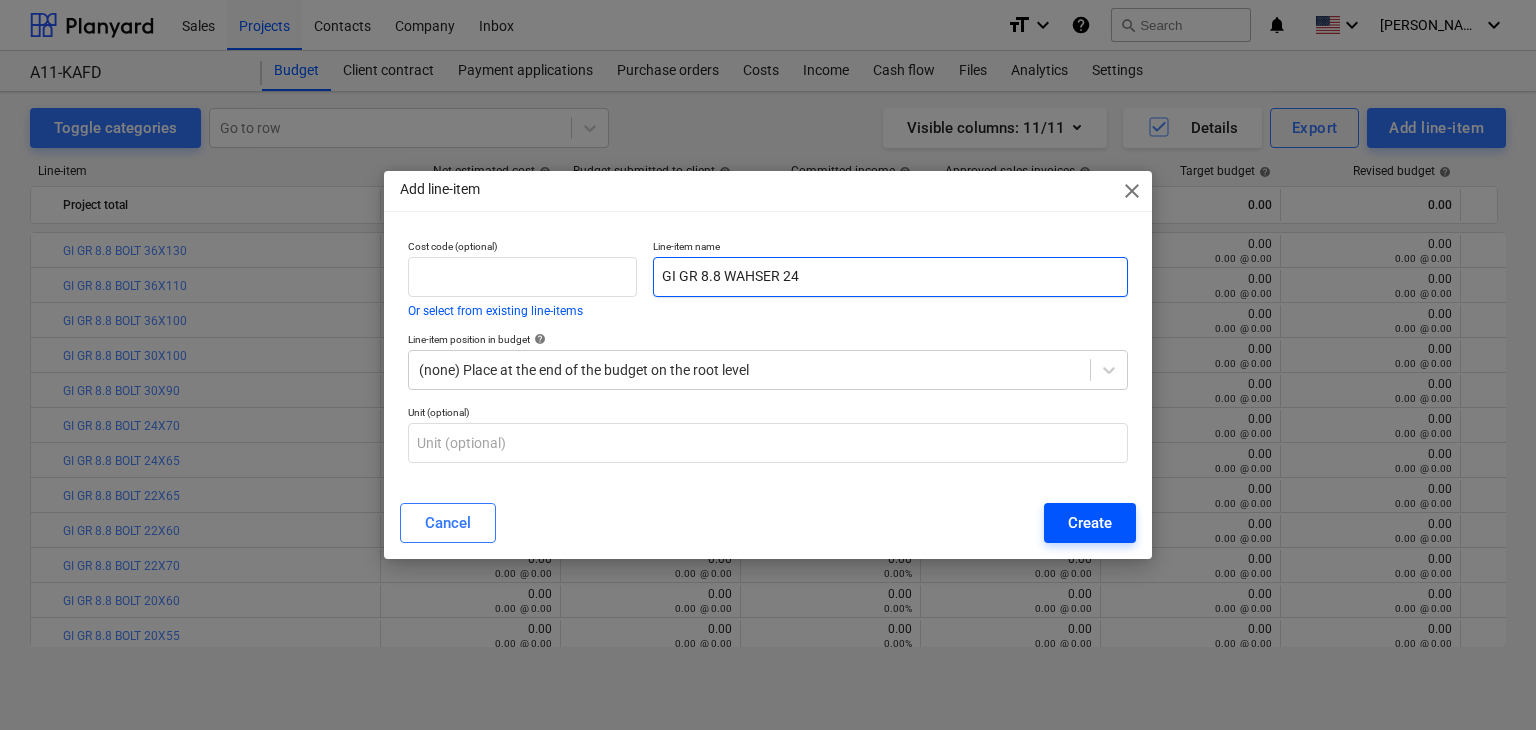 type on "GI GR 8.8 WAHSER 24" 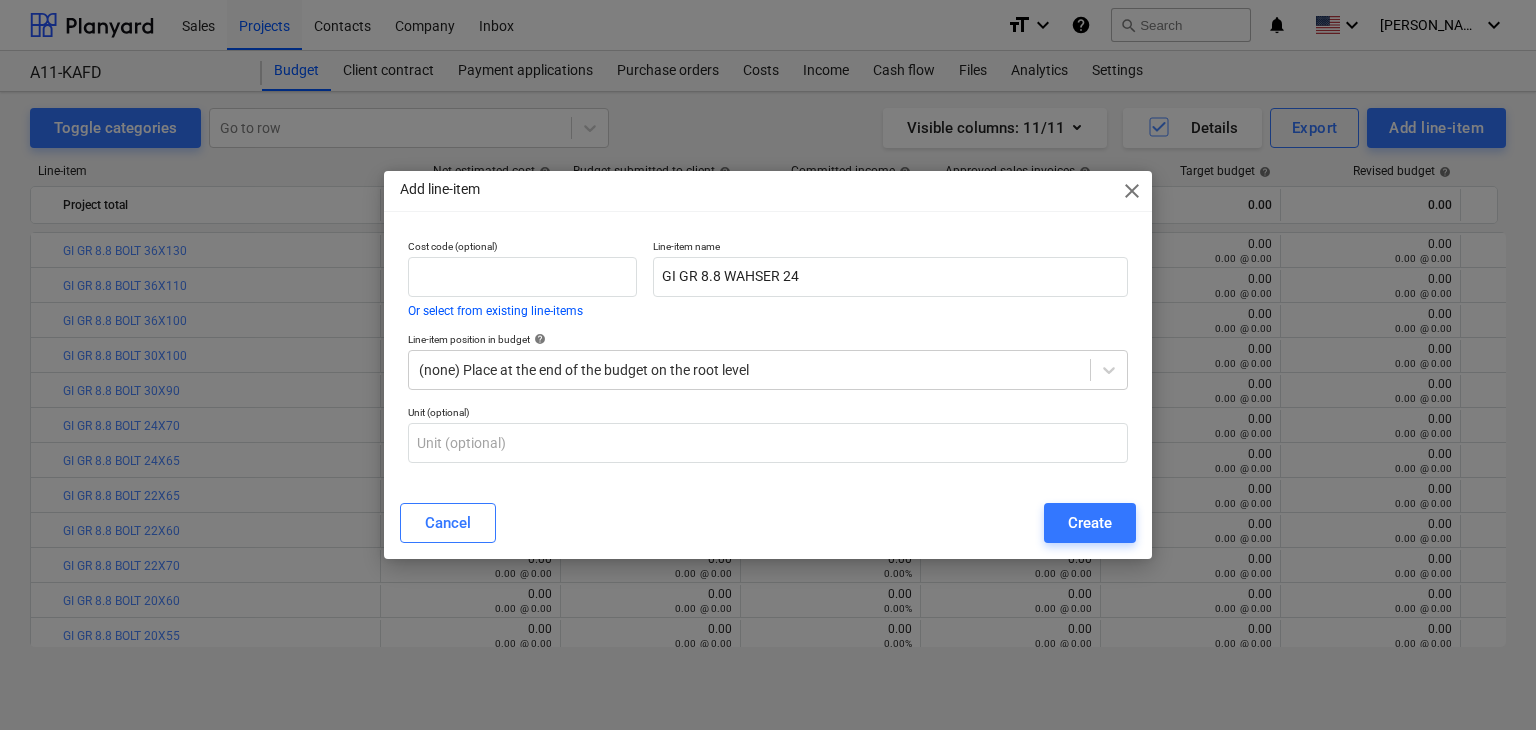 click on "Create" at bounding box center [1090, 523] 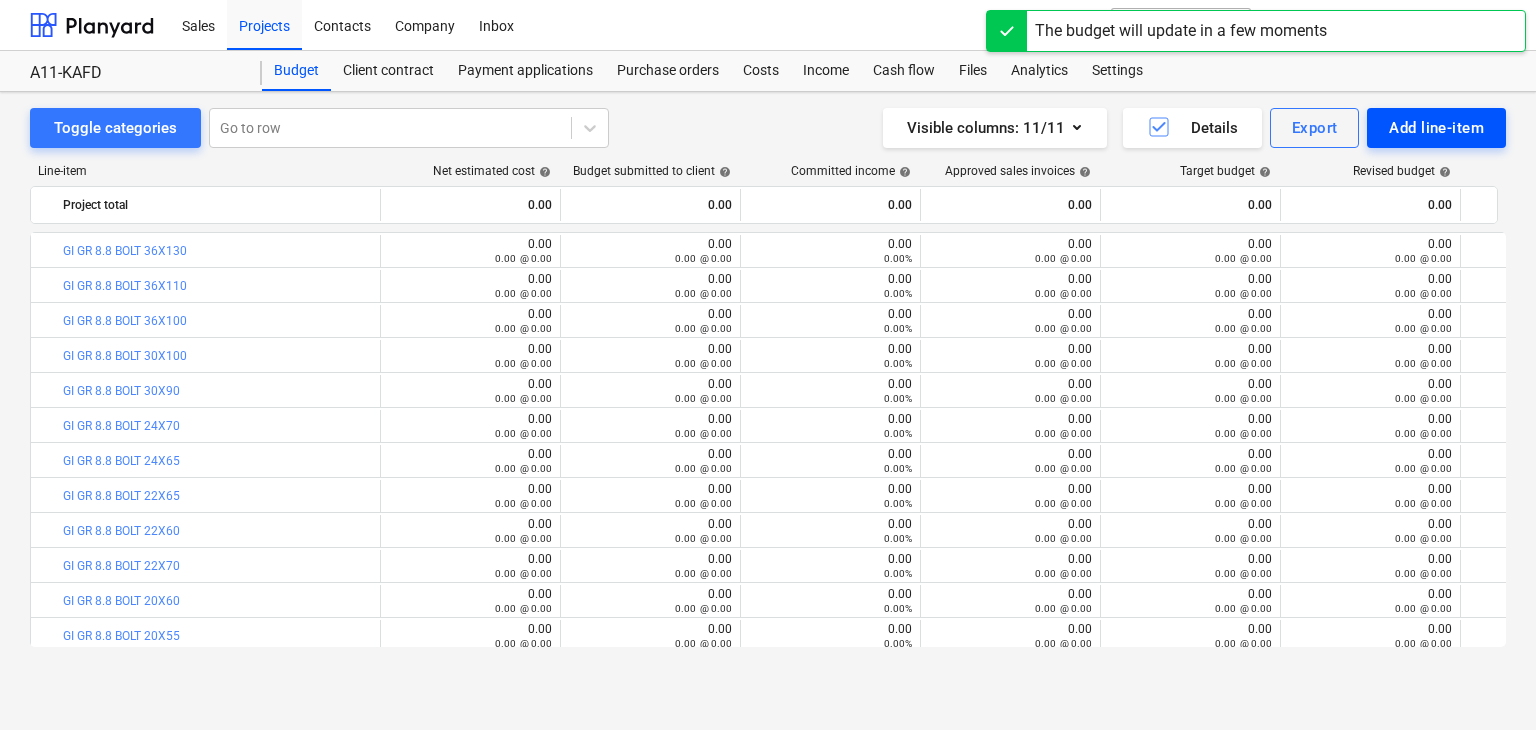 click on "Add line-item" at bounding box center [1436, 128] 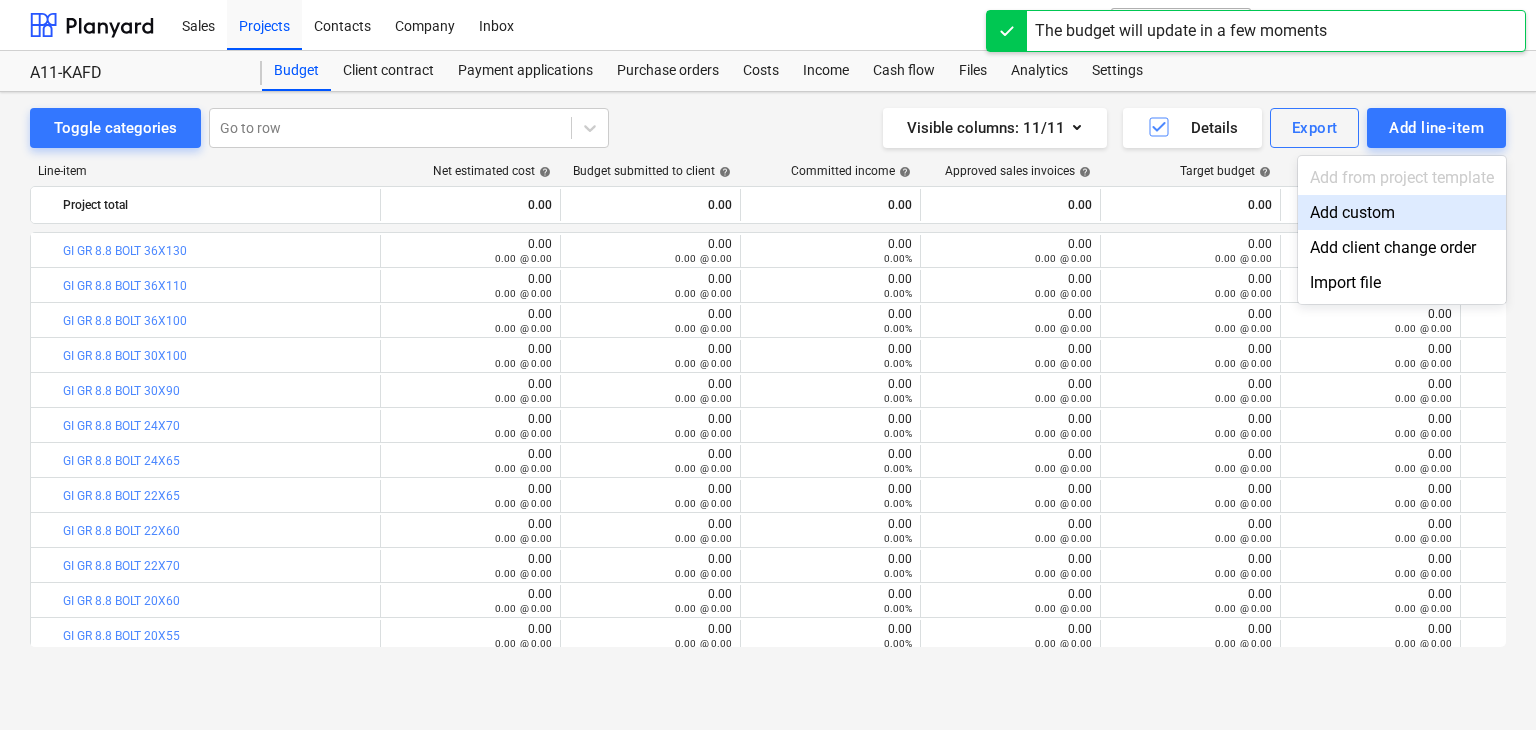 click on "Add custom" at bounding box center [1402, 212] 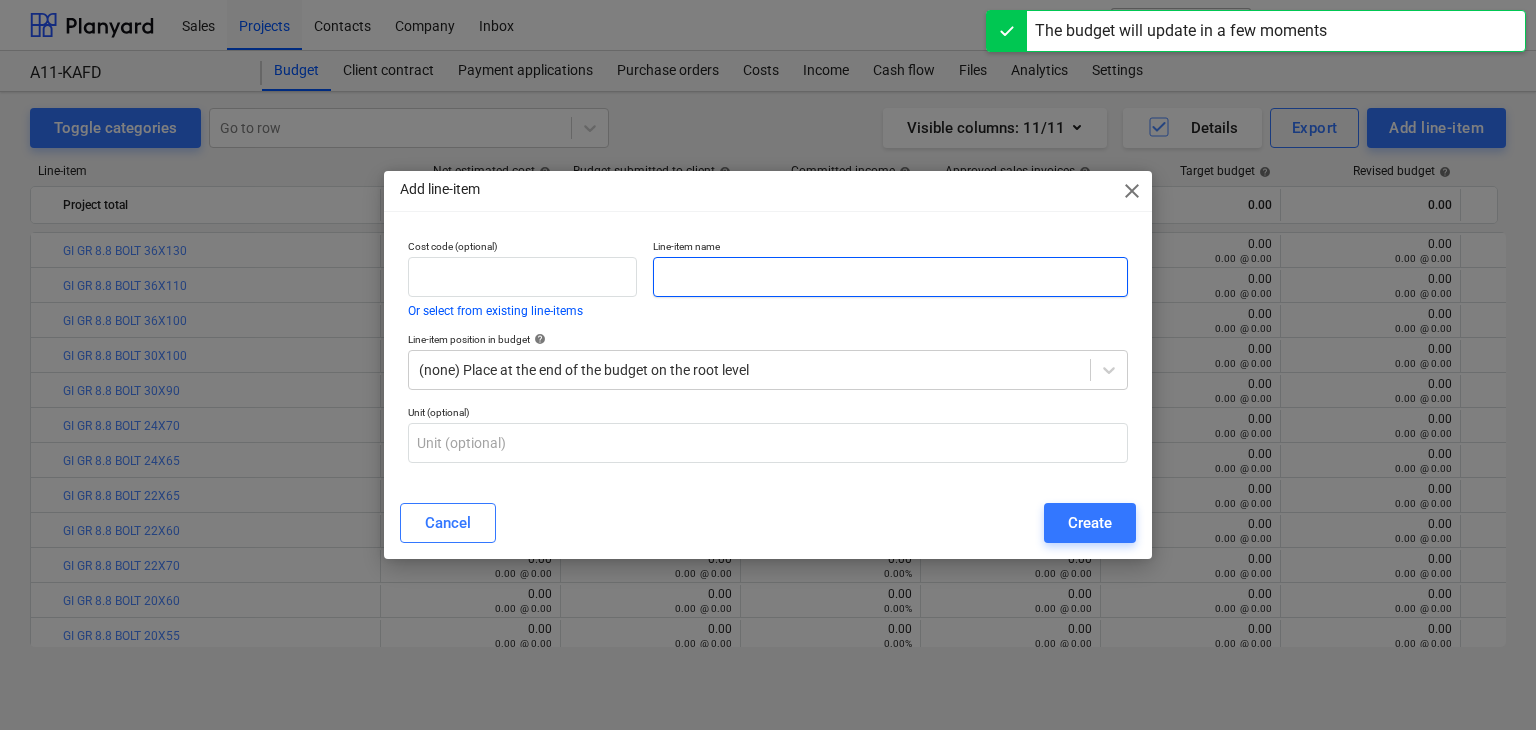 click at bounding box center [890, 277] 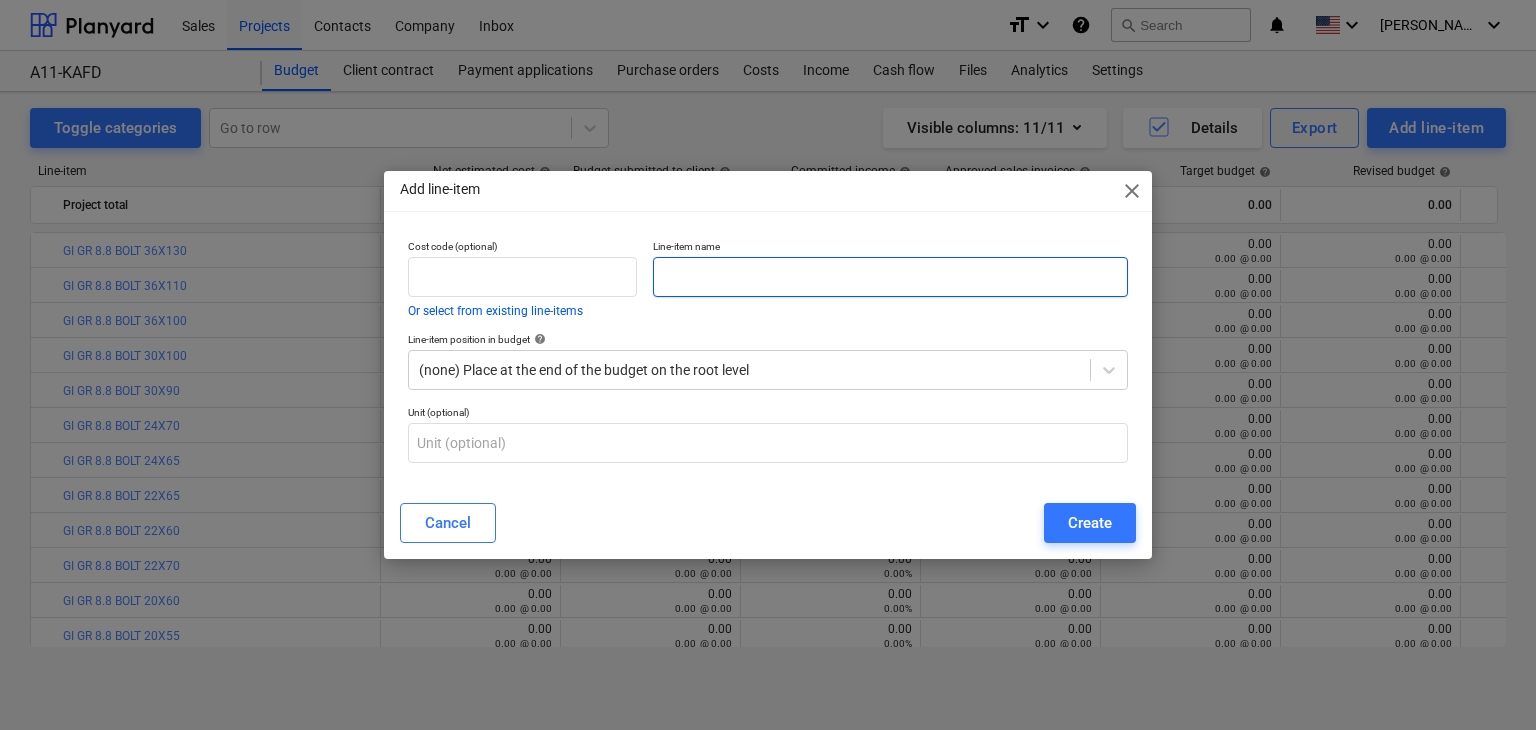 paste on "GI GR 8.8 WAHSER 22" 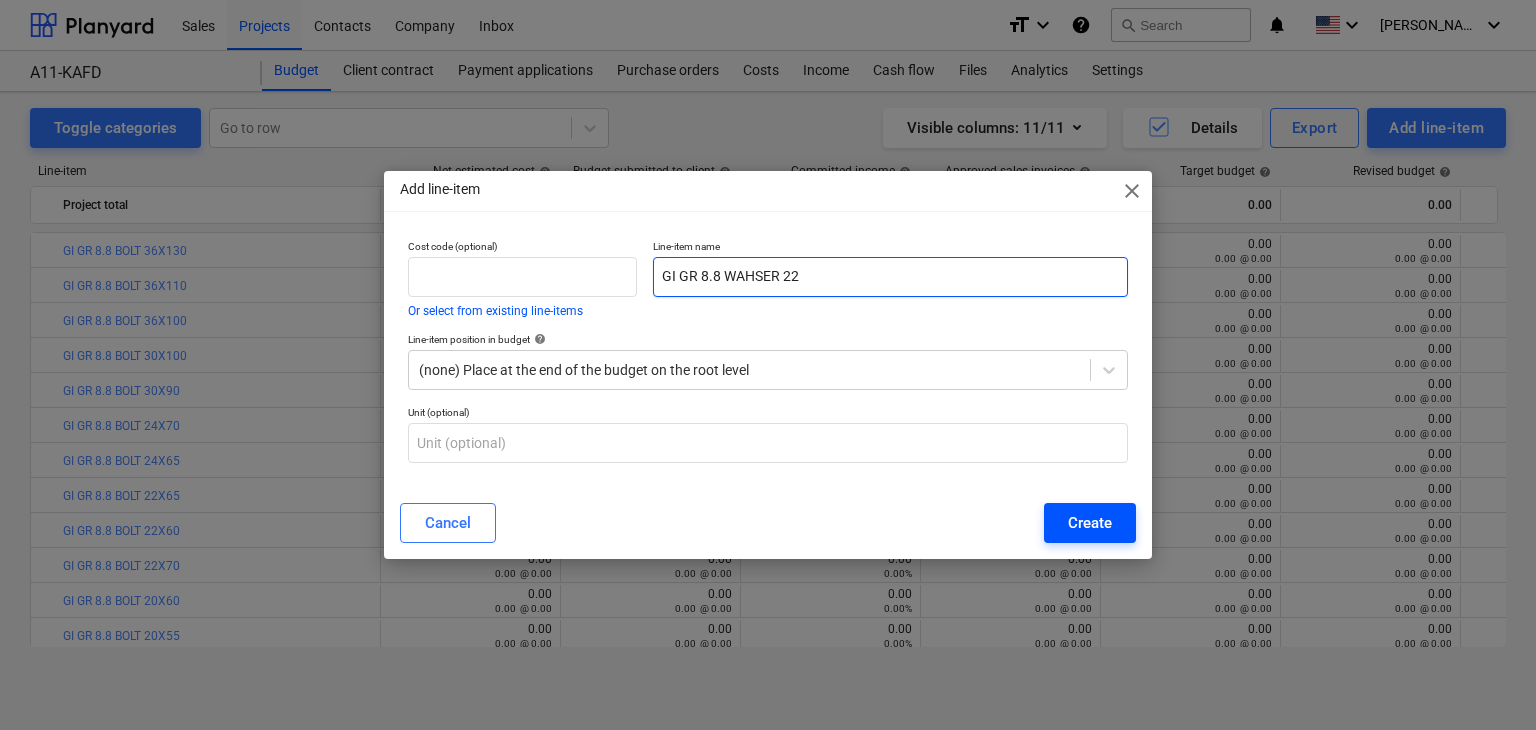 type on "GI GR 8.8 WAHSER 22" 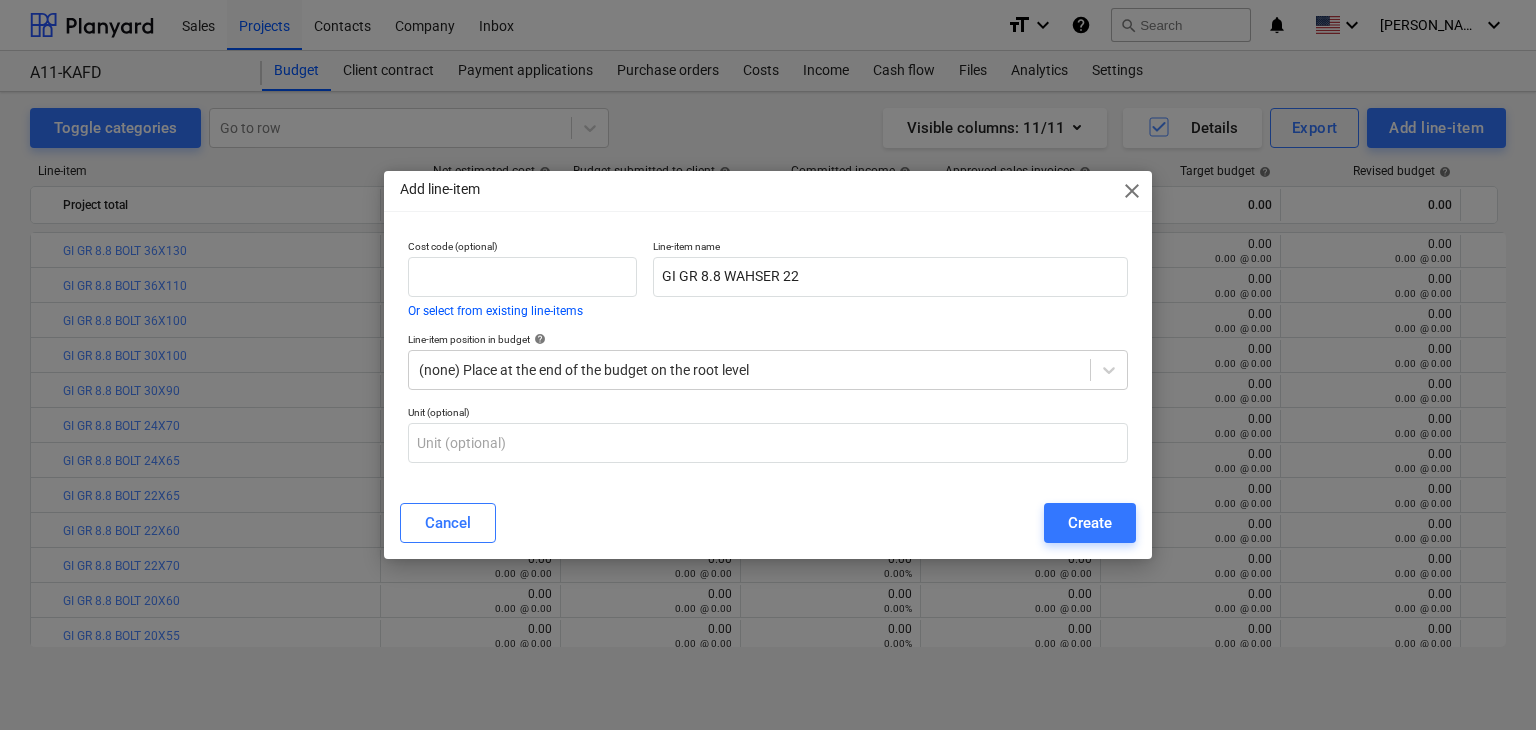 click on "Create" at bounding box center [1090, 523] 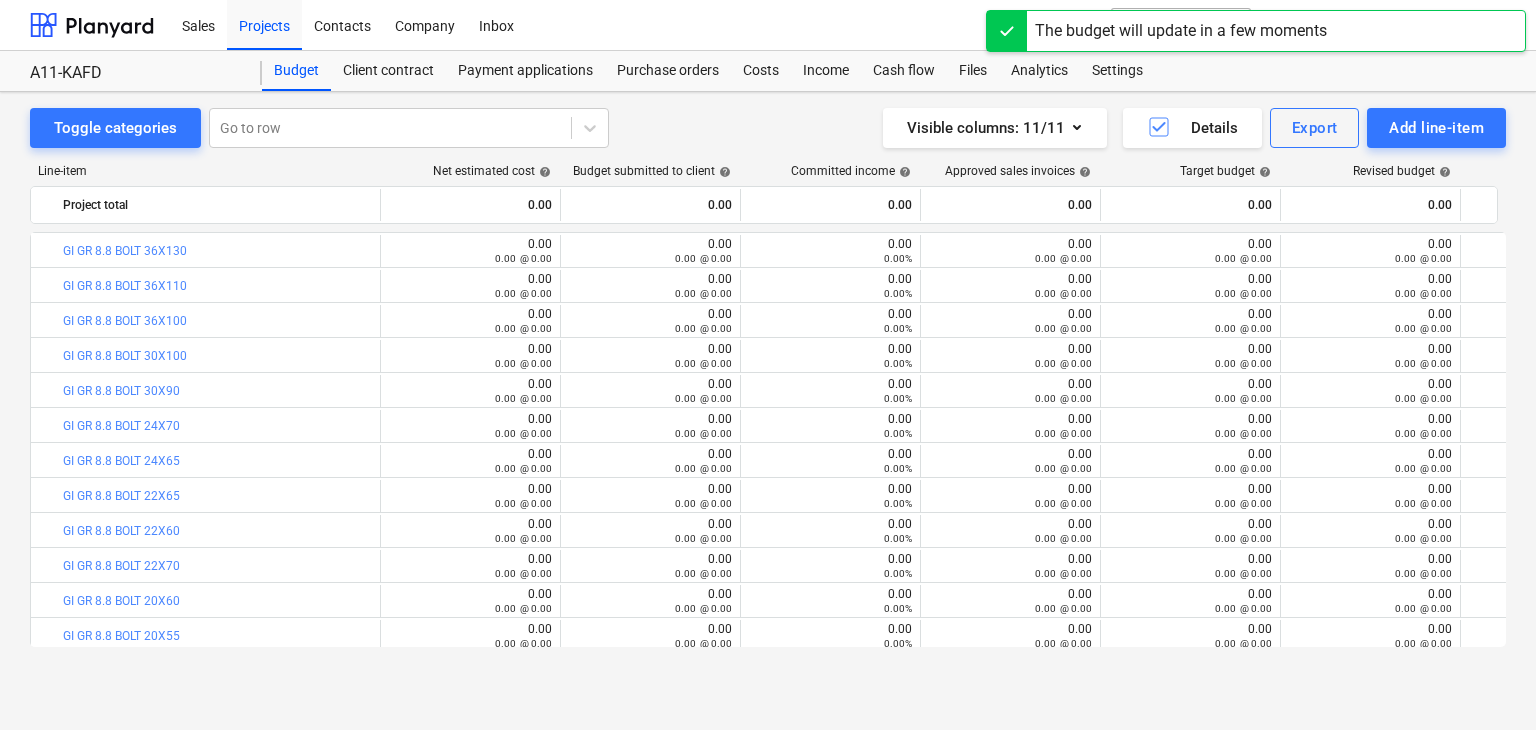 click on "Line-item Net estimated cost help Budget submitted to client help Committed income help Approved sales invoices help Target budget help Revised budget help Committed costs help Committed change orders help Approved costs help Remaining budget help Budget variance help Project total 0.00 0.00 0.00 0.00 0.00 0.00 0.00 0.00 0.00 0.00 0.00 more_vert bar_chart  GI GR 8.8 BOLT 36X130 edit 0.00 0.00  @ 0.00 edit 0.00 0.00  @ 0.00 0.00 0.00% 0.00 0.00  @ 0.00 edit 0.00 0.00  @ 0.00 edit 0.00 0.00  @ 0.00 0.00 0.00% 0.00 0.00 0.00  @ 0.00 0.00 0.00% 0.00 0.00% more_vert bar_chart  GI GR 8.8 BOLT 36X110 edit 0.00 0.00  @ 0.00 edit 0.00 0.00  @ 0.00 0.00 0.00% 0.00 0.00  @ 0.00 edit 0.00 0.00  @ 0.00 edit 0.00 0.00  @ 0.00 0.00 0.00% 0.00 0.00 0.00  @ 0.00 0.00 0.00% 0.00 0.00% more_vert bar_chart  GI GR 8.8 BOLT 36X100 edit 0.00 0.00  @ 0.00 edit 0.00 0.00  @ 0.00 0.00 0.00% 0.00 0.00  @ 0.00 edit 0.00 0.00  @ 0.00 edit 0.00 0.00  @ 0.00 0.00 0.00% 0.00 0.00 0.00  @ 0.00 0.00 0.00% 0.00 0.00% more_vert bar_chart edit" at bounding box center (768, 409) 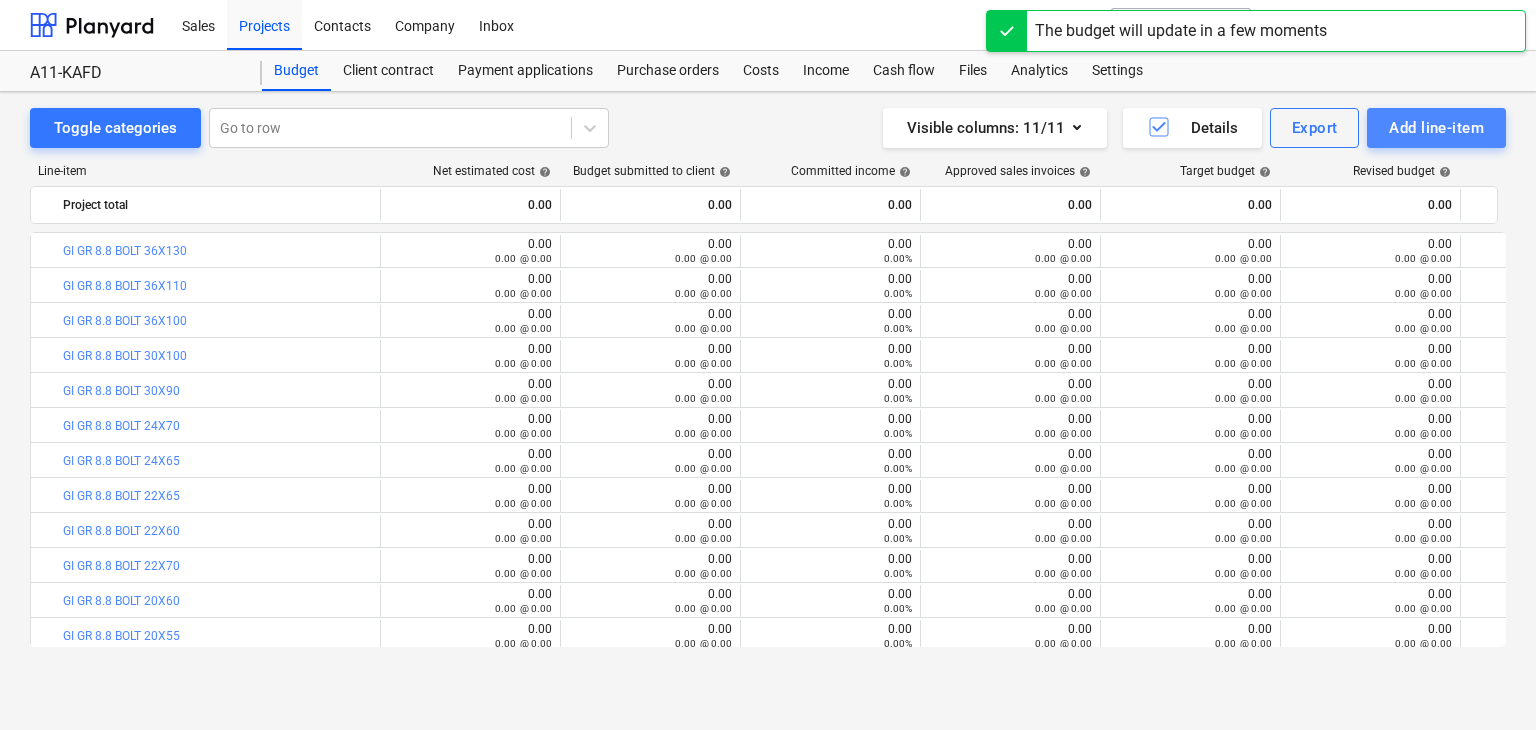 click on "Add line-item" at bounding box center (1436, 128) 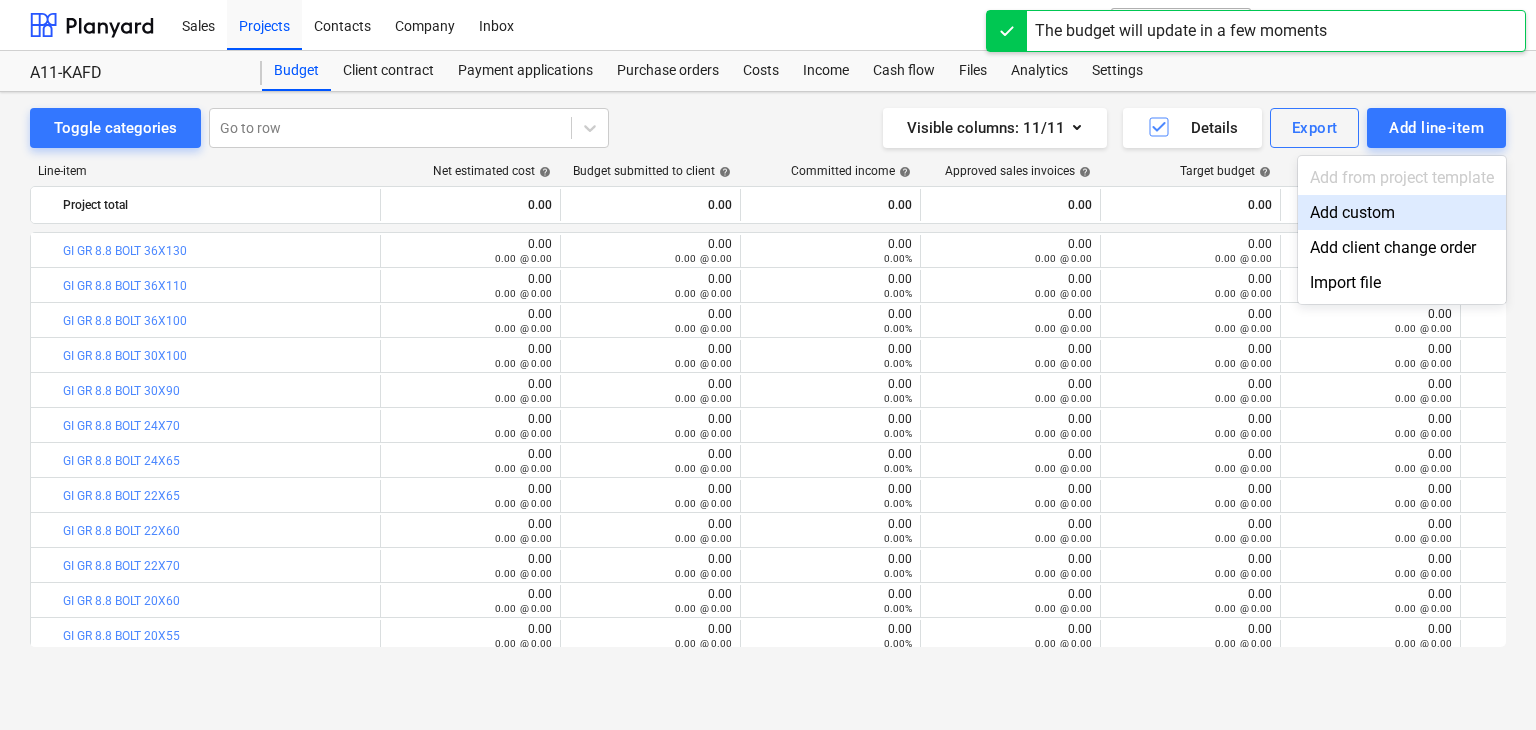 click on "Add custom" at bounding box center [1402, 212] 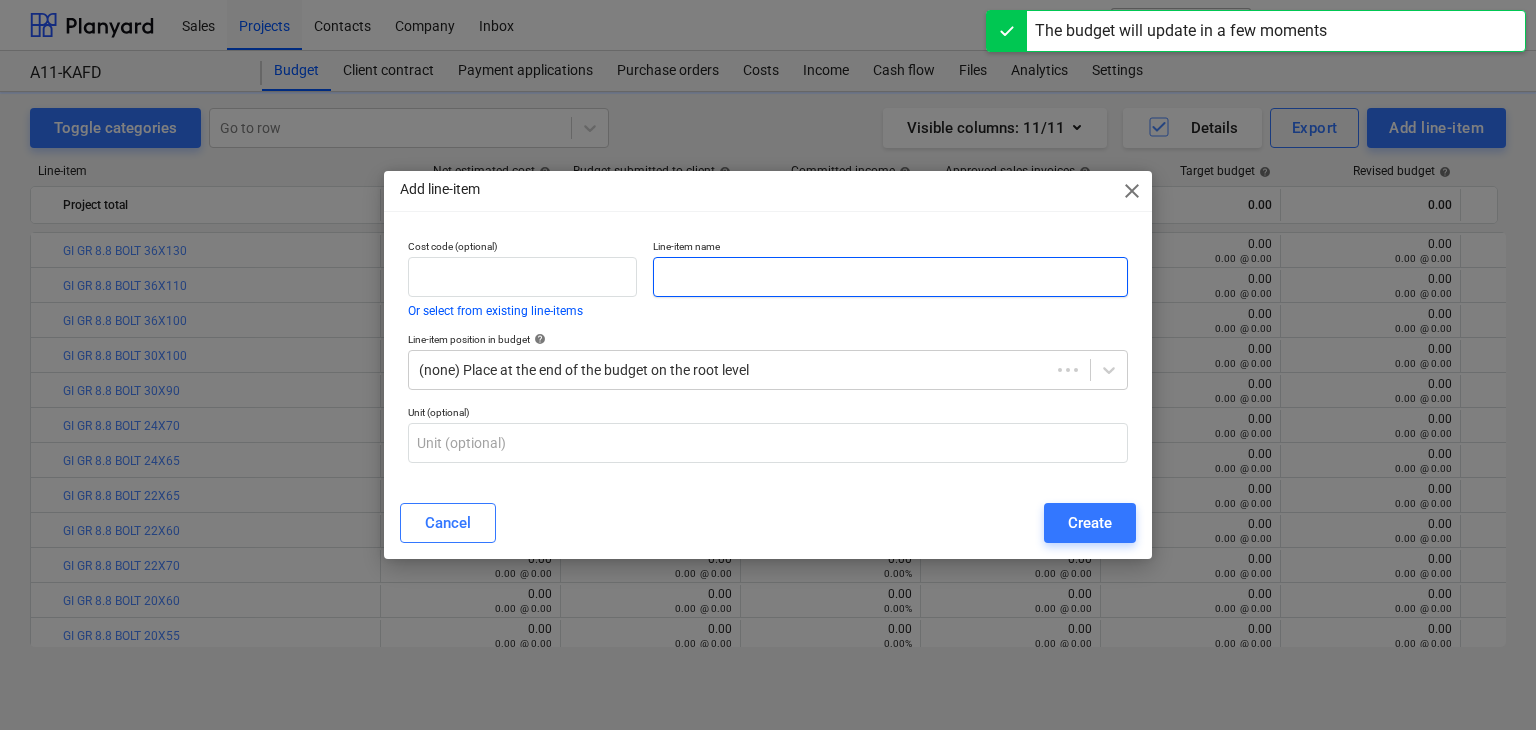 click at bounding box center [890, 277] 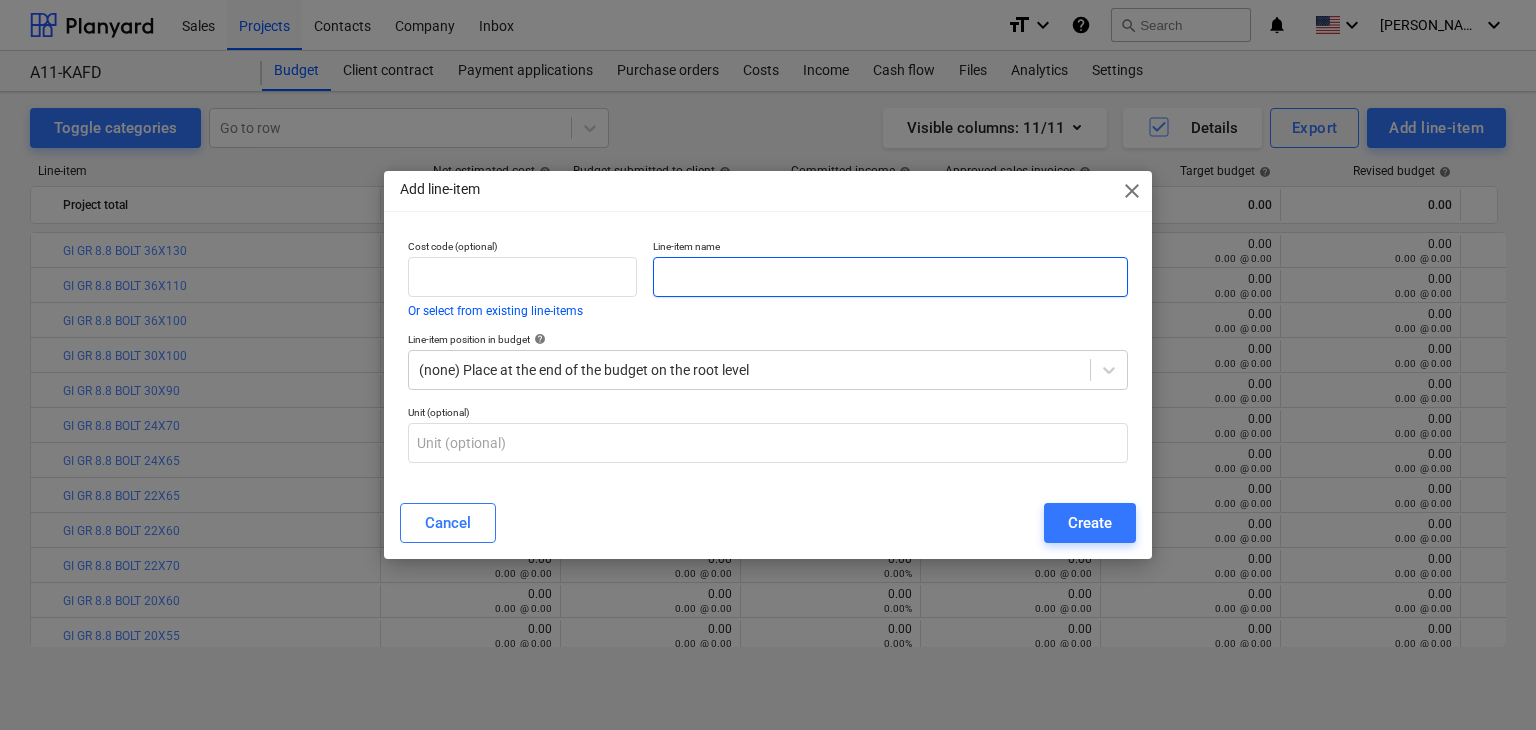paste on "GI GR 8.8 WAHSER 20" 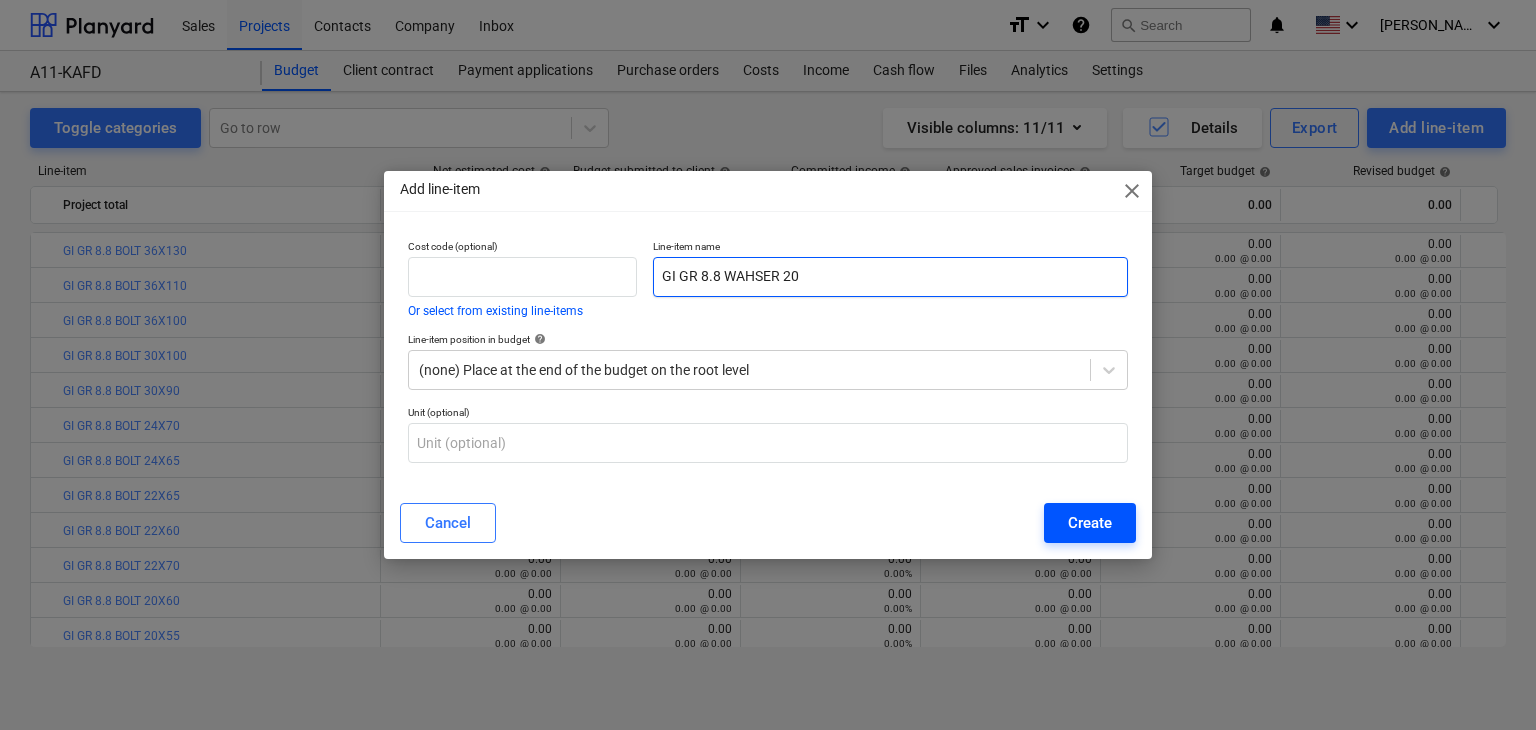 type on "GI GR 8.8 WAHSER 20" 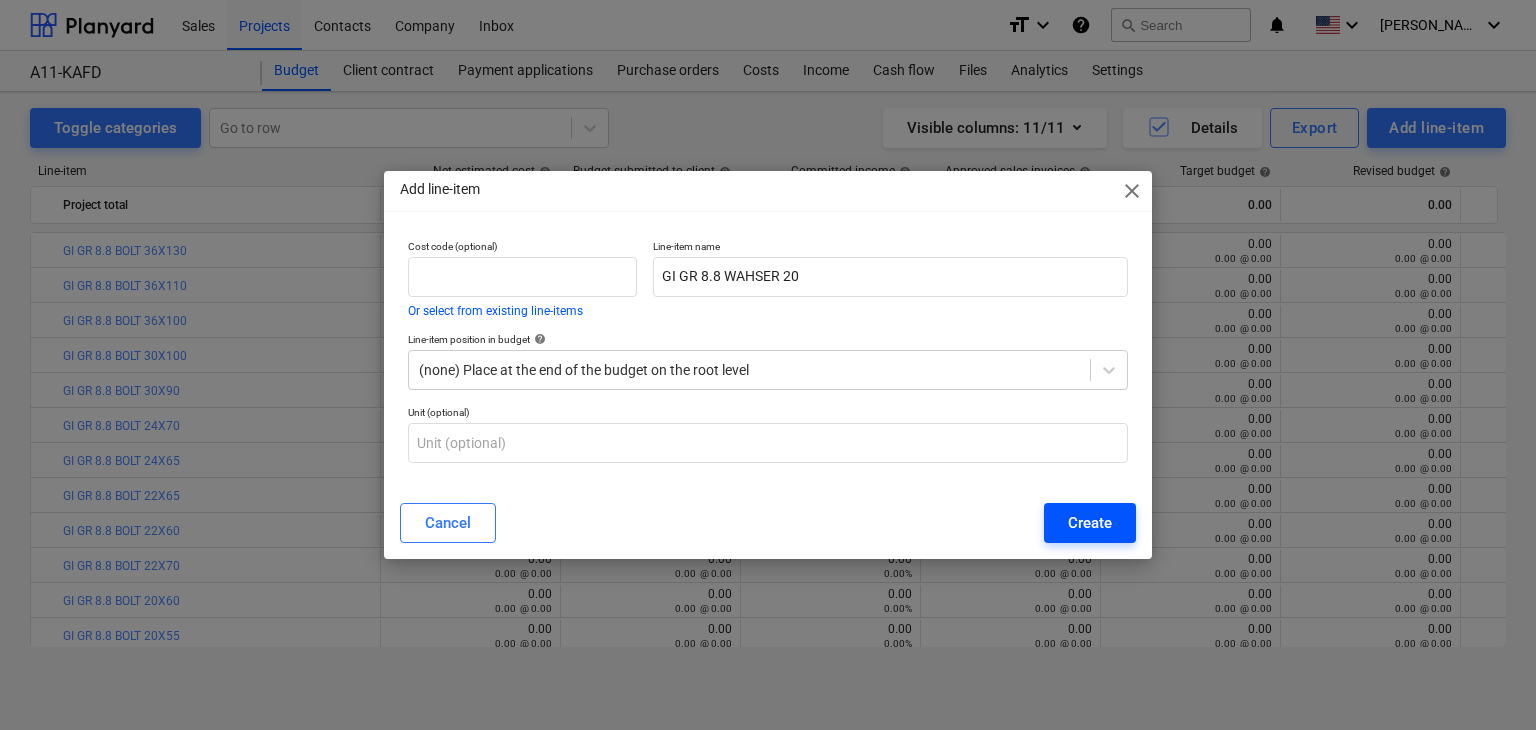 click on "Create" at bounding box center (1090, 523) 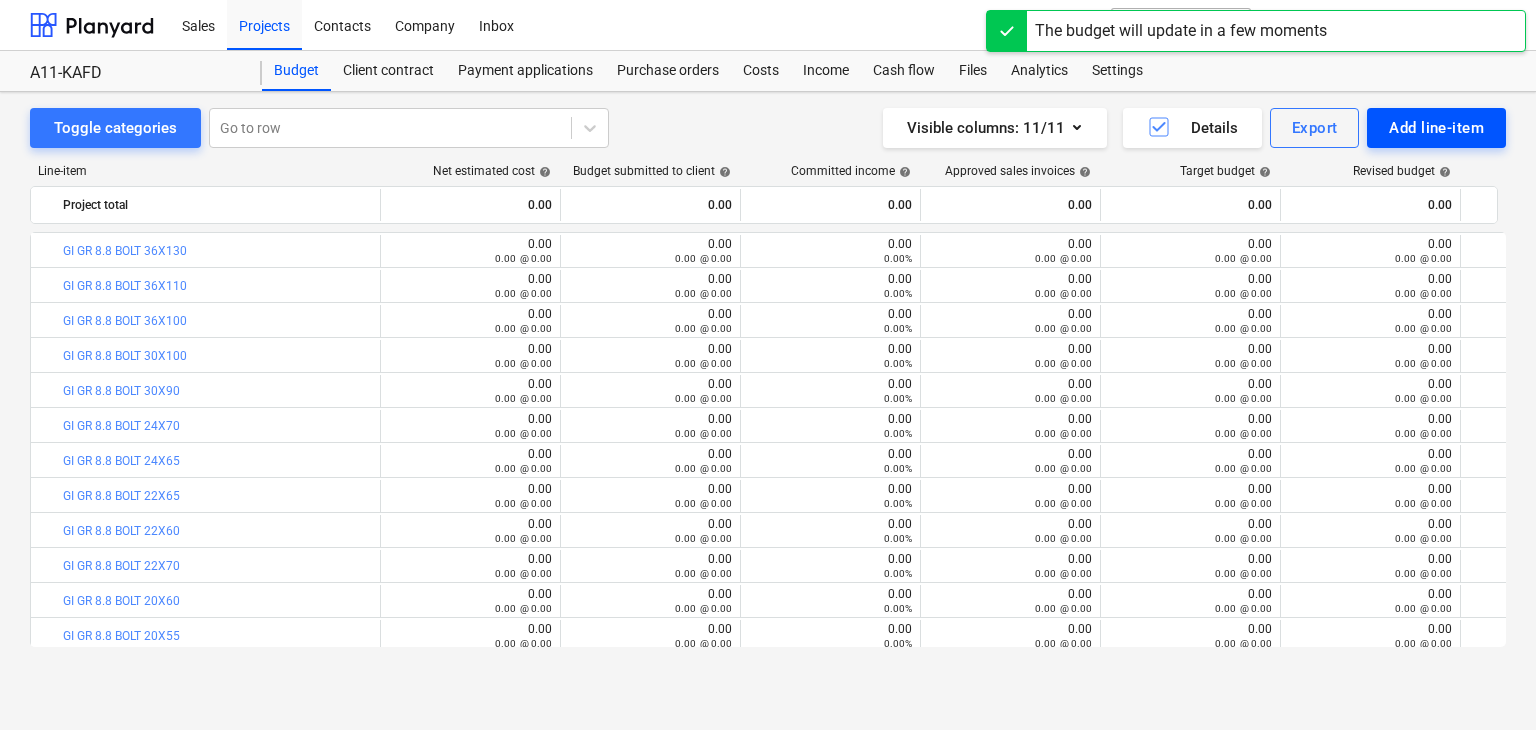 click on "Add line-item" at bounding box center (1436, 128) 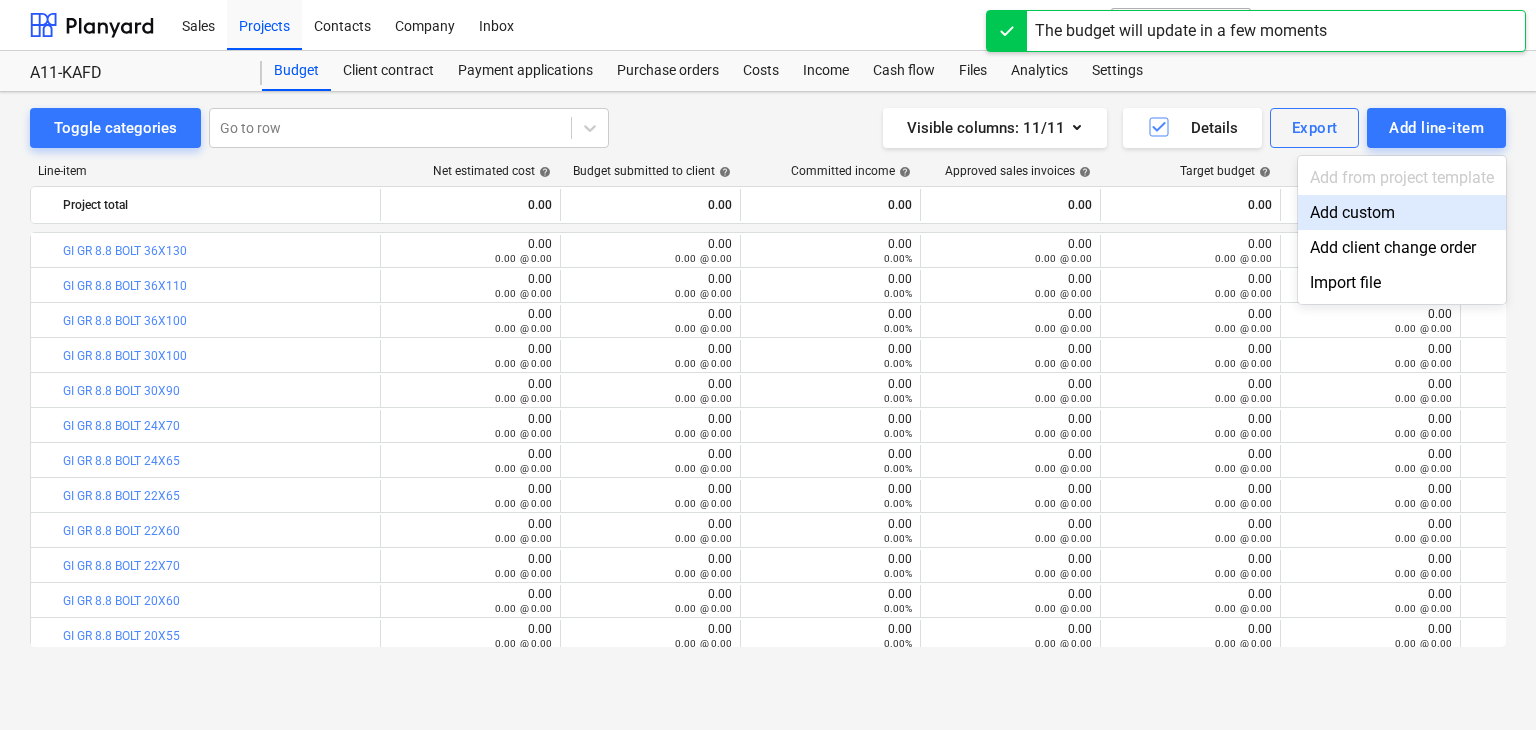 click on "Add custom" at bounding box center (1402, 212) 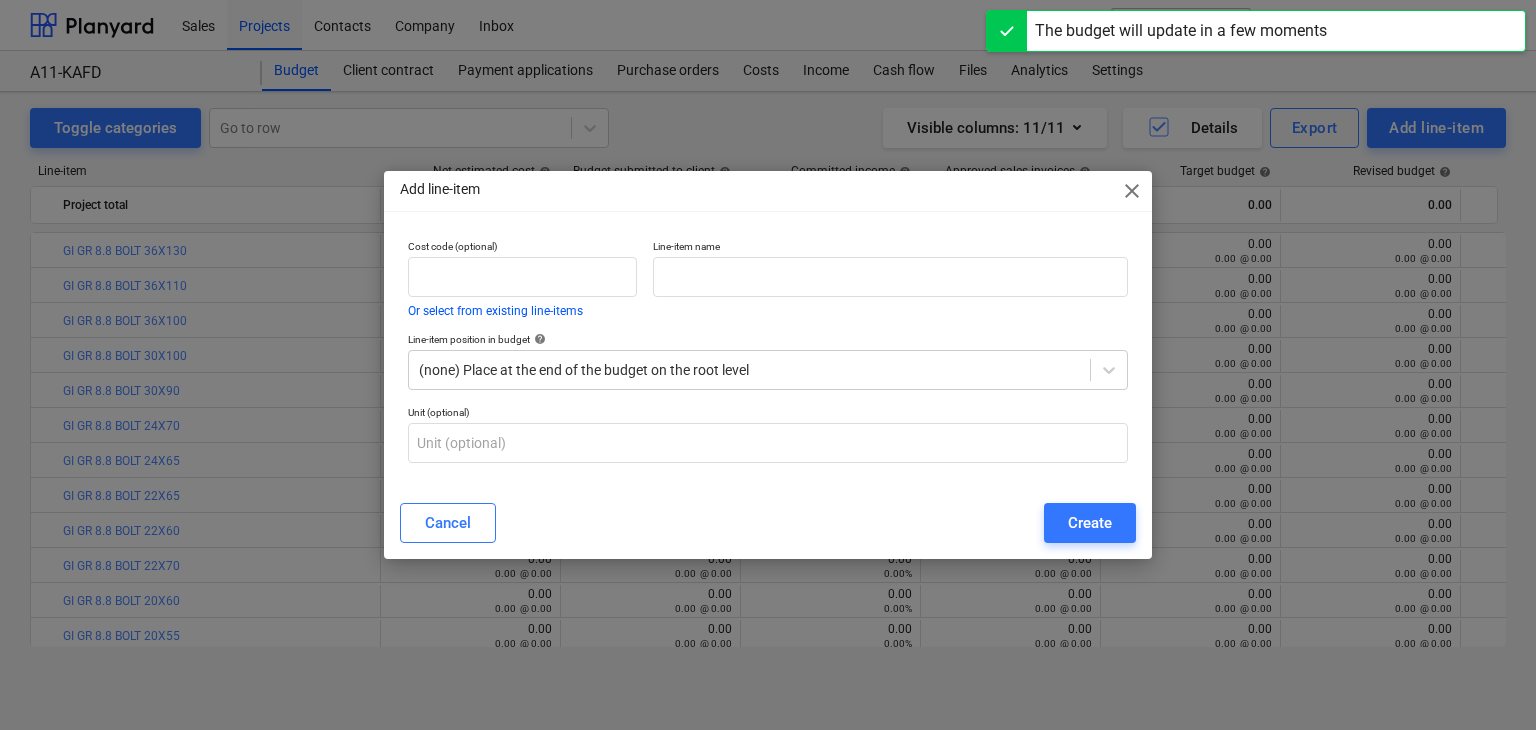 click on "Line-item name" at bounding box center (890, 248) 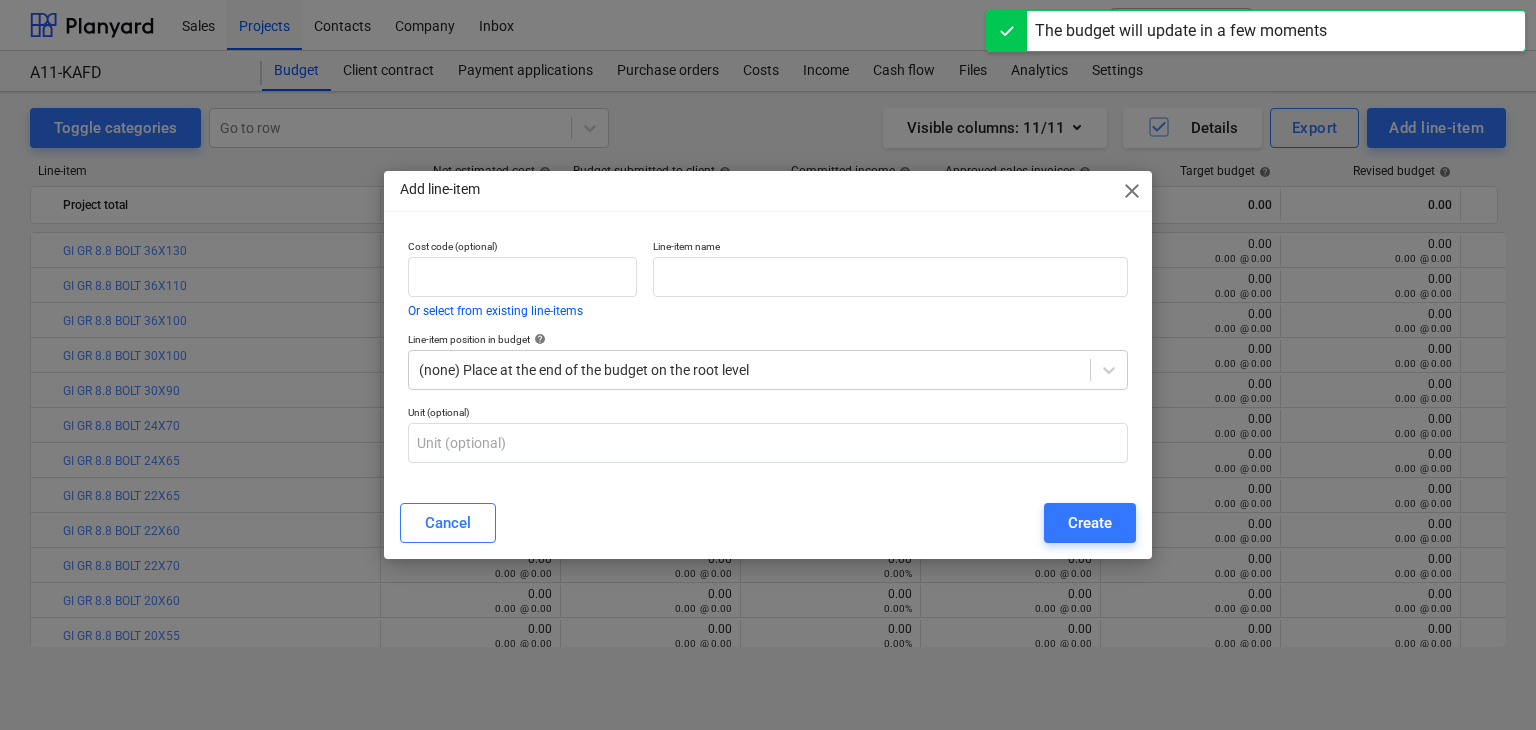 scroll, scrollTop: 0, scrollLeft: 0, axis: both 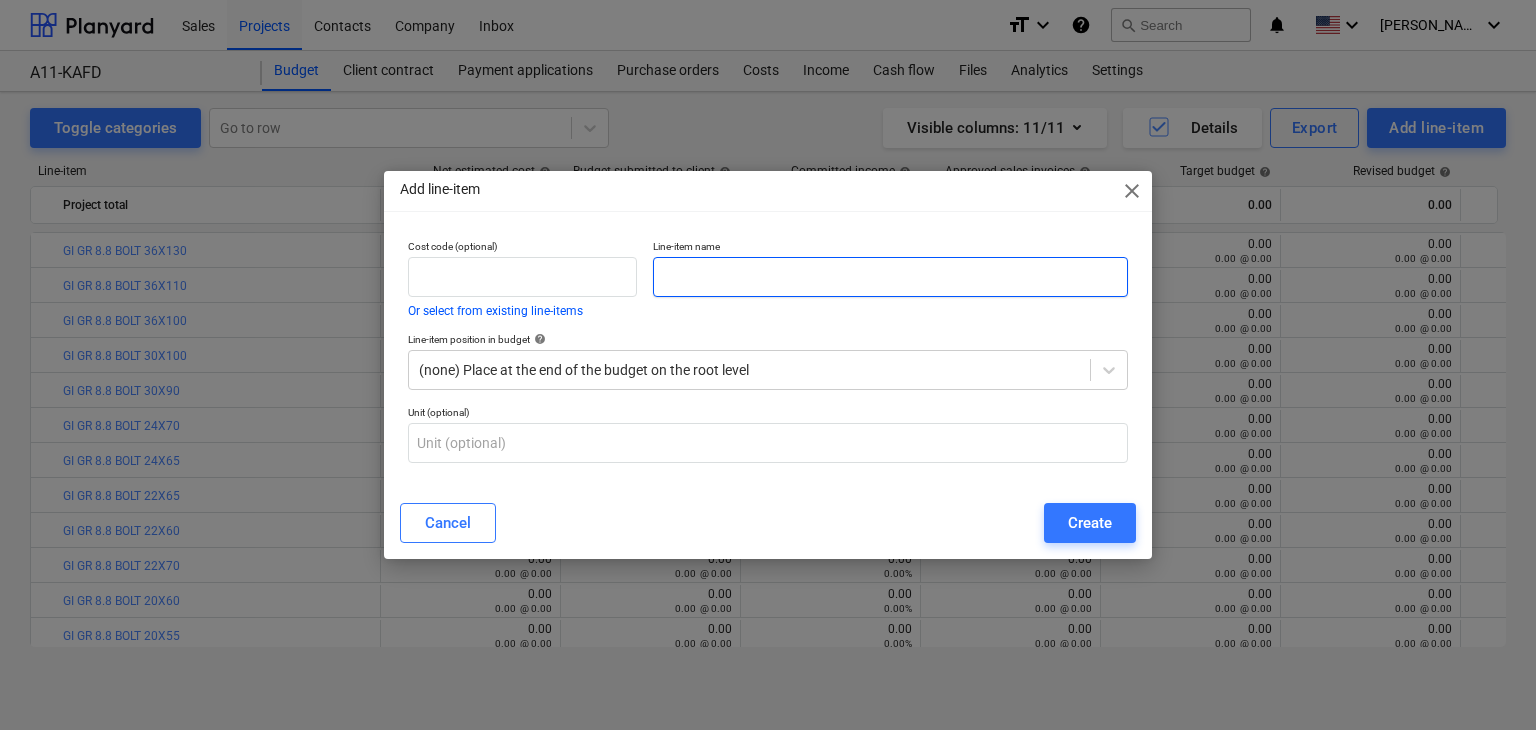 paste on "GI GR 8.8 WAHSER 16" 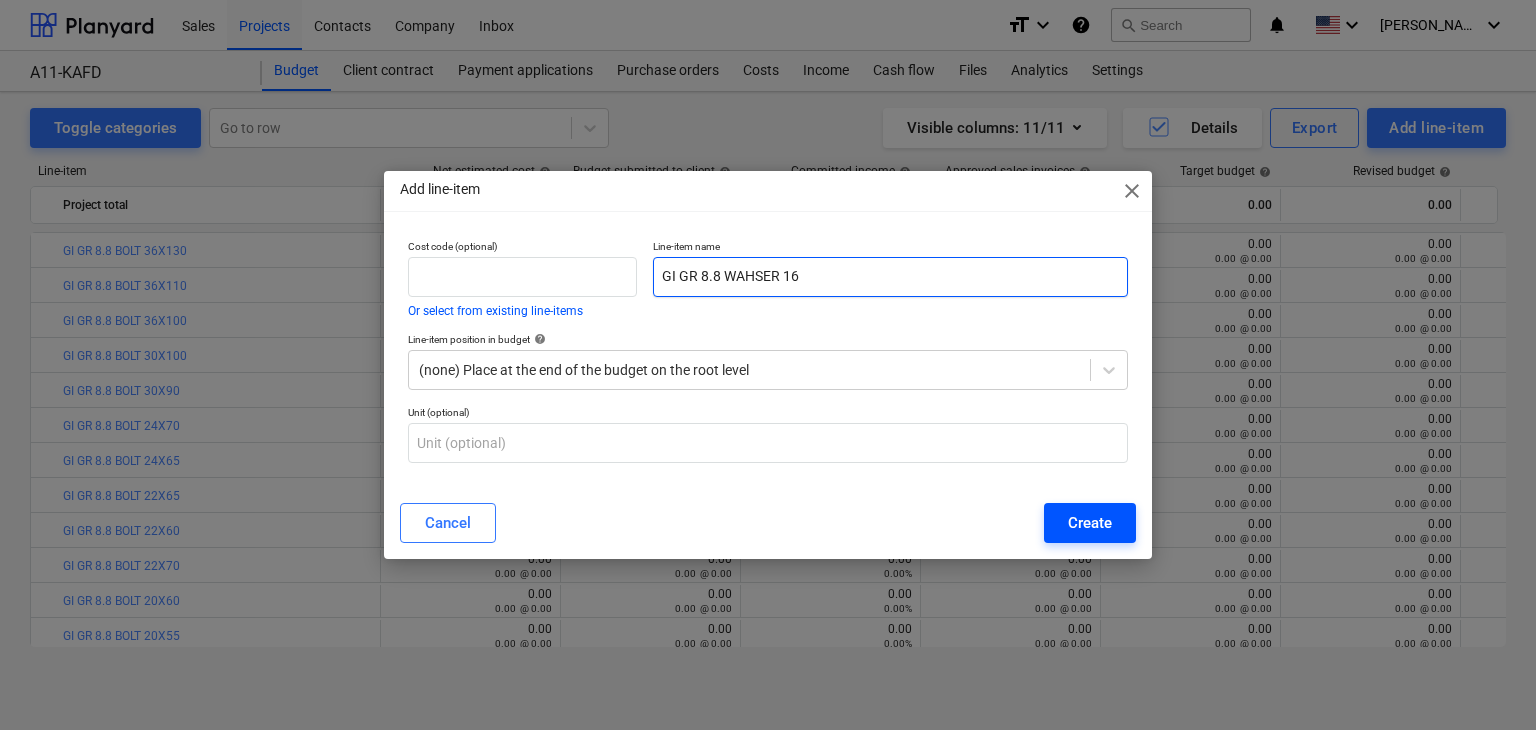 type on "GI GR 8.8 WAHSER 16" 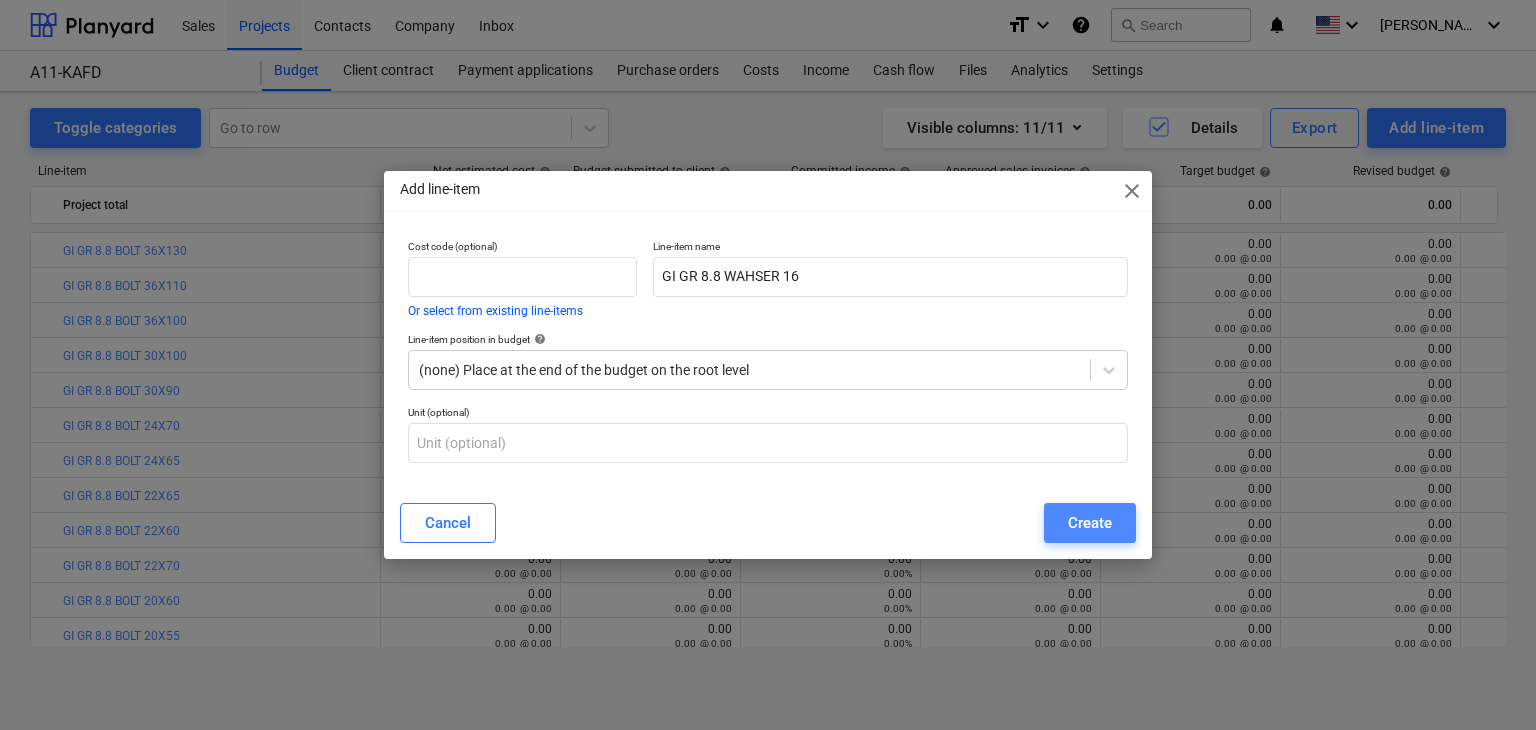 click on "Create" at bounding box center (1090, 523) 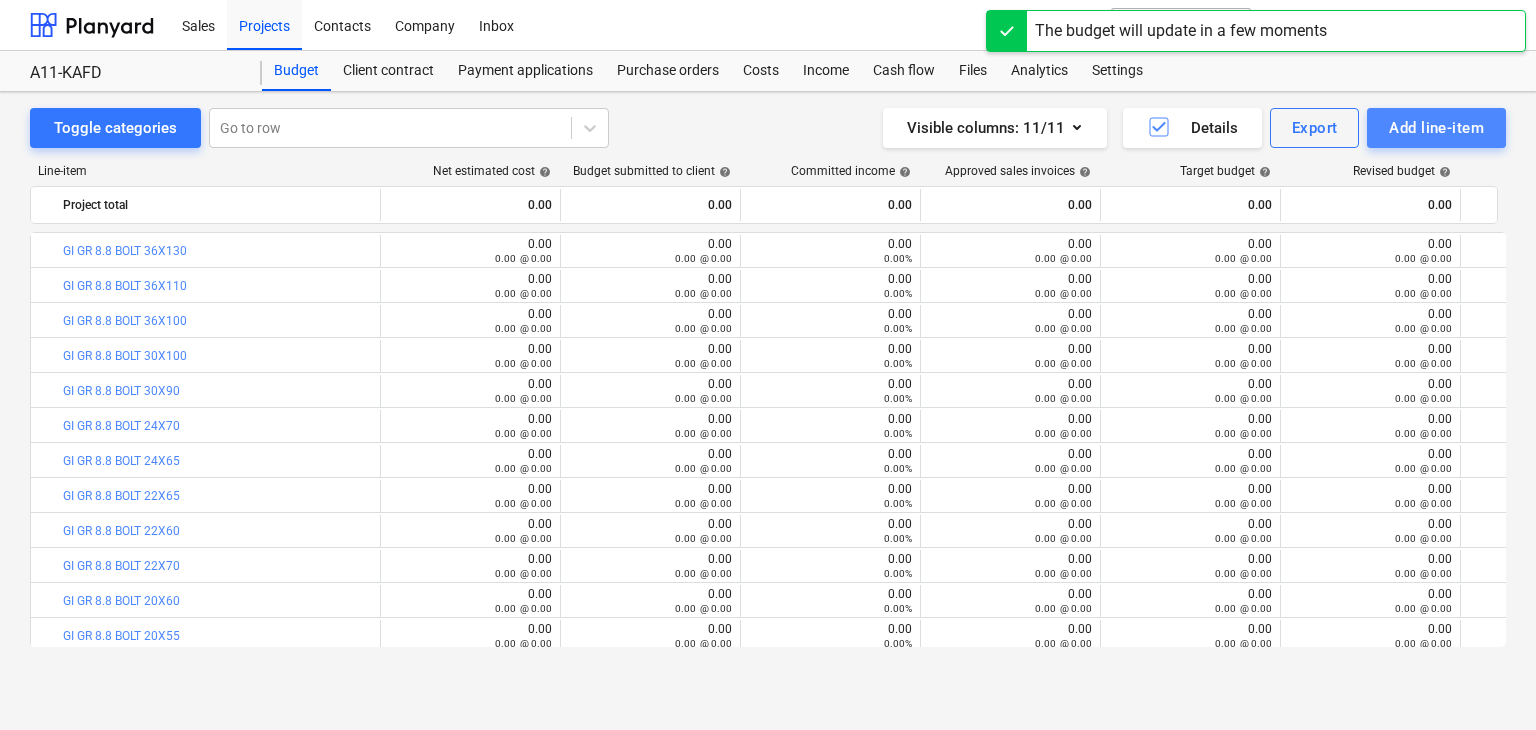 click on "Add line-item" at bounding box center (1436, 128) 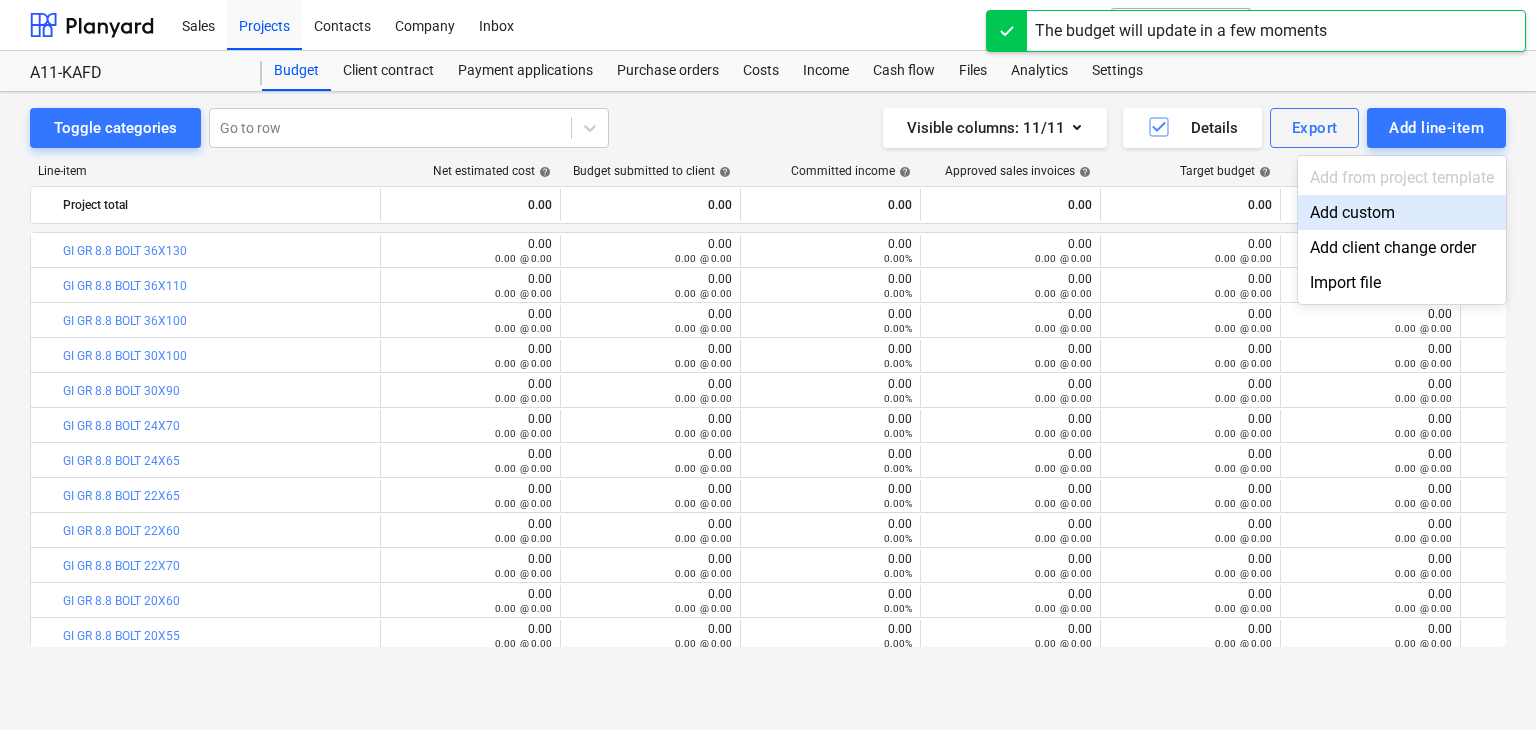 click on "Add custom" at bounding box center [1402, 212] 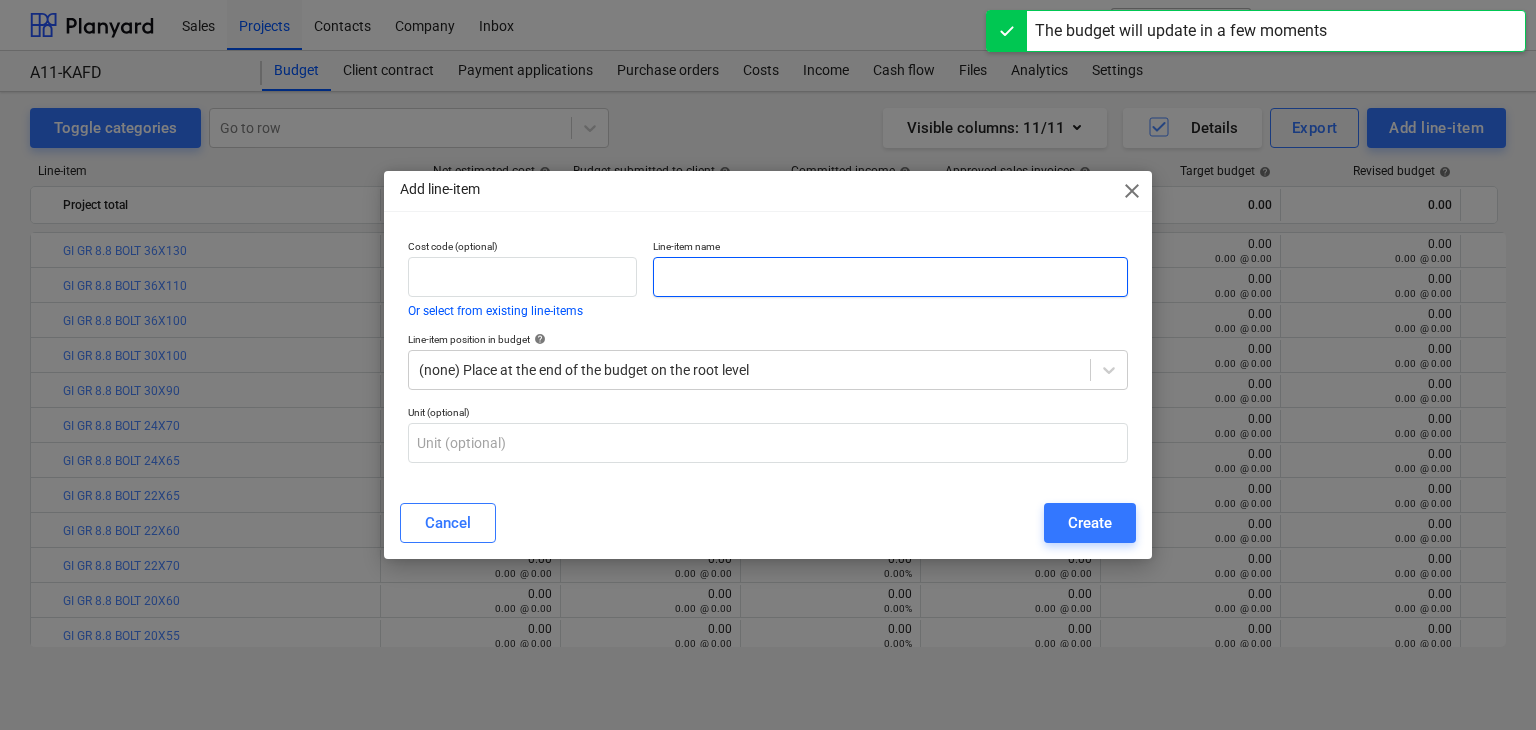click at bounding box center [890, 277] 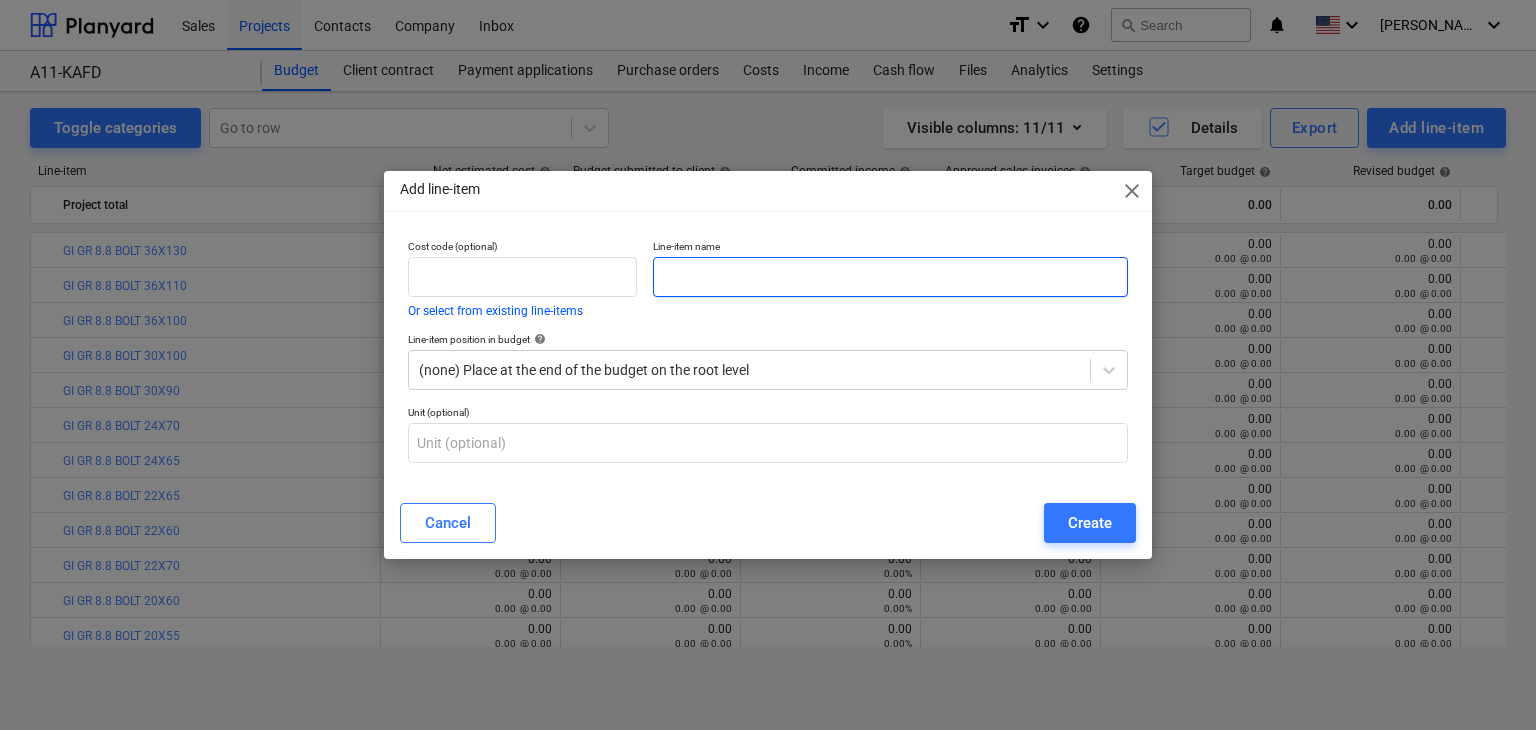 paste on "GI GR 10.9 ROUND BAR 16X2000MM" 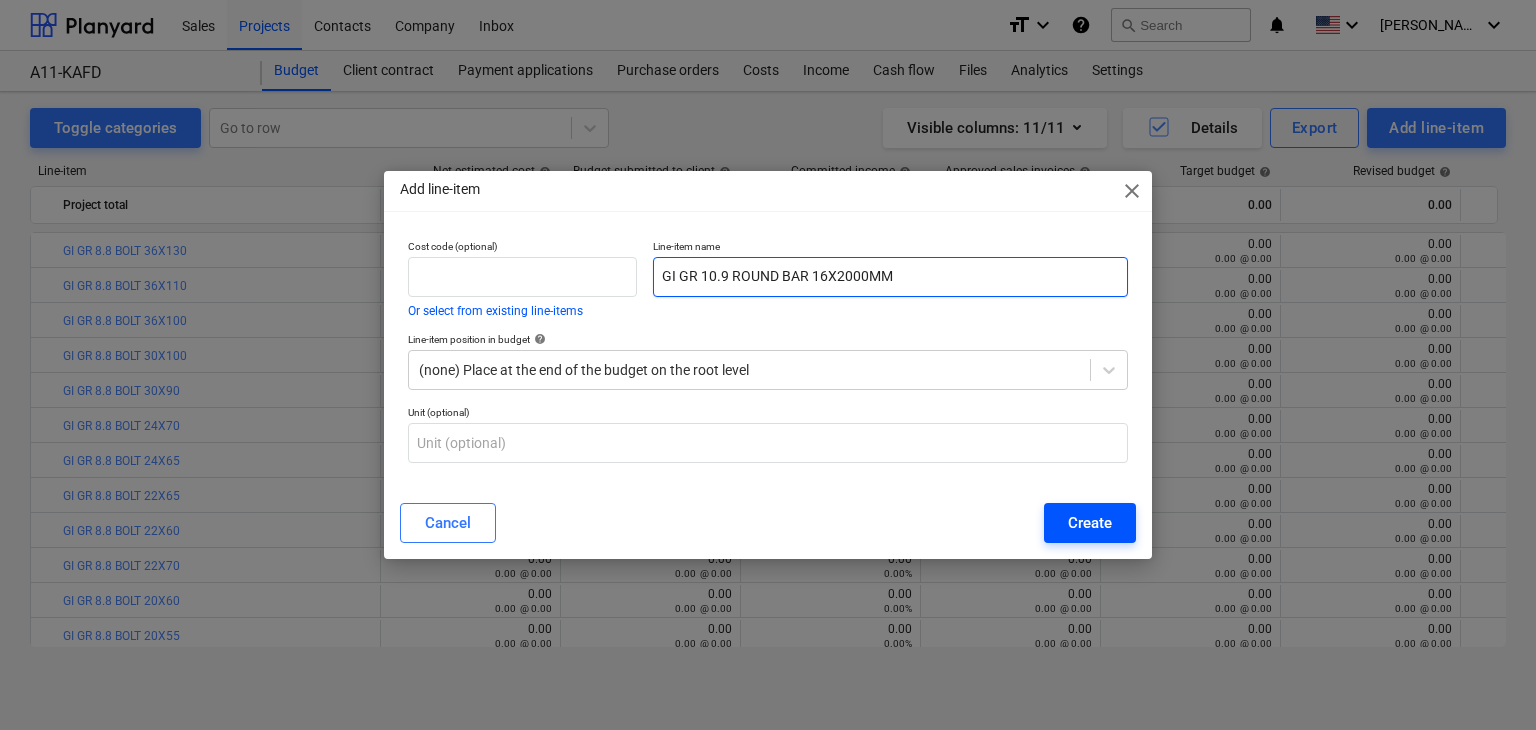type on "GI GR 10.9 ROUND BAR 16X2000MM" 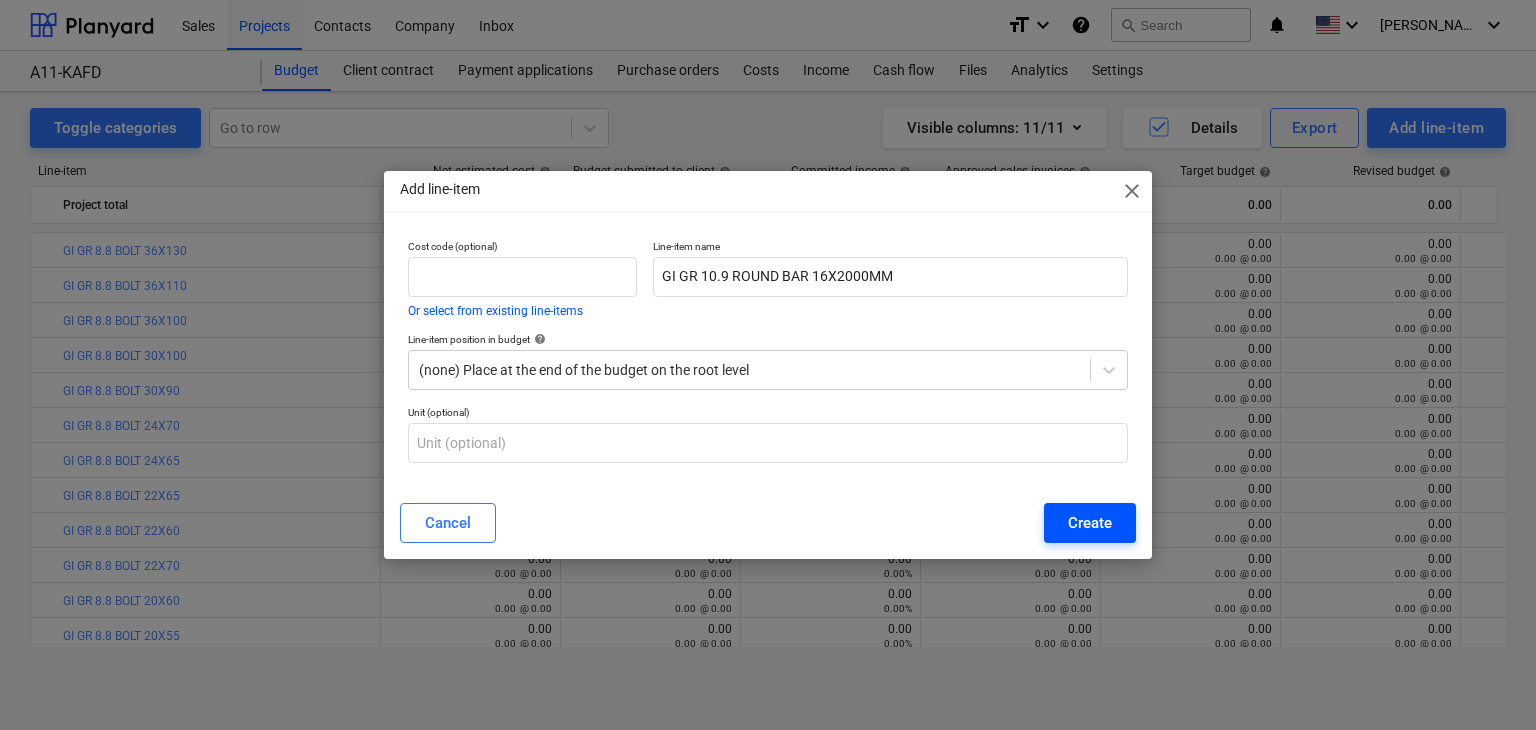 click on "Create" at bounding box center (1090, 523) 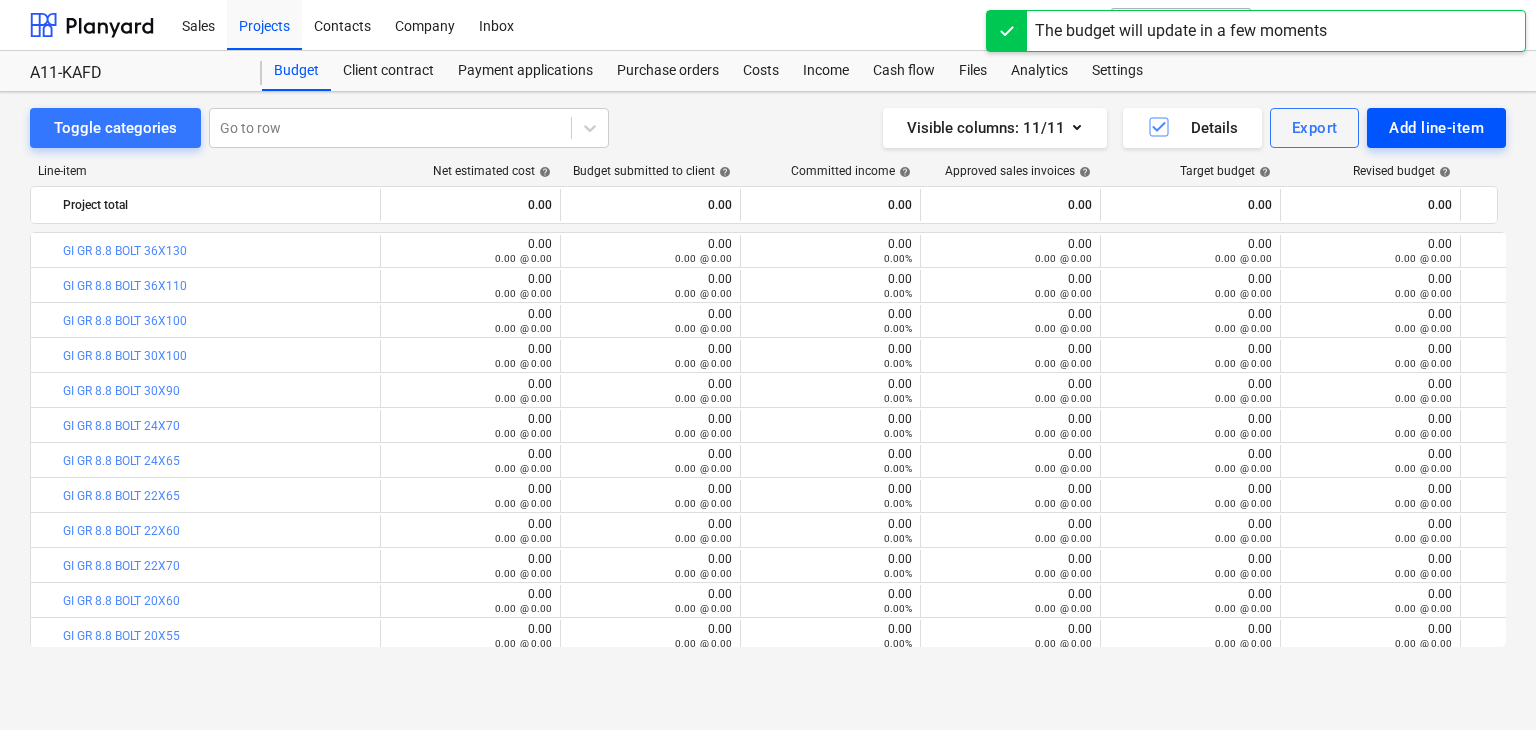 click on "Add line-item" at bounding box center (1436, 128) 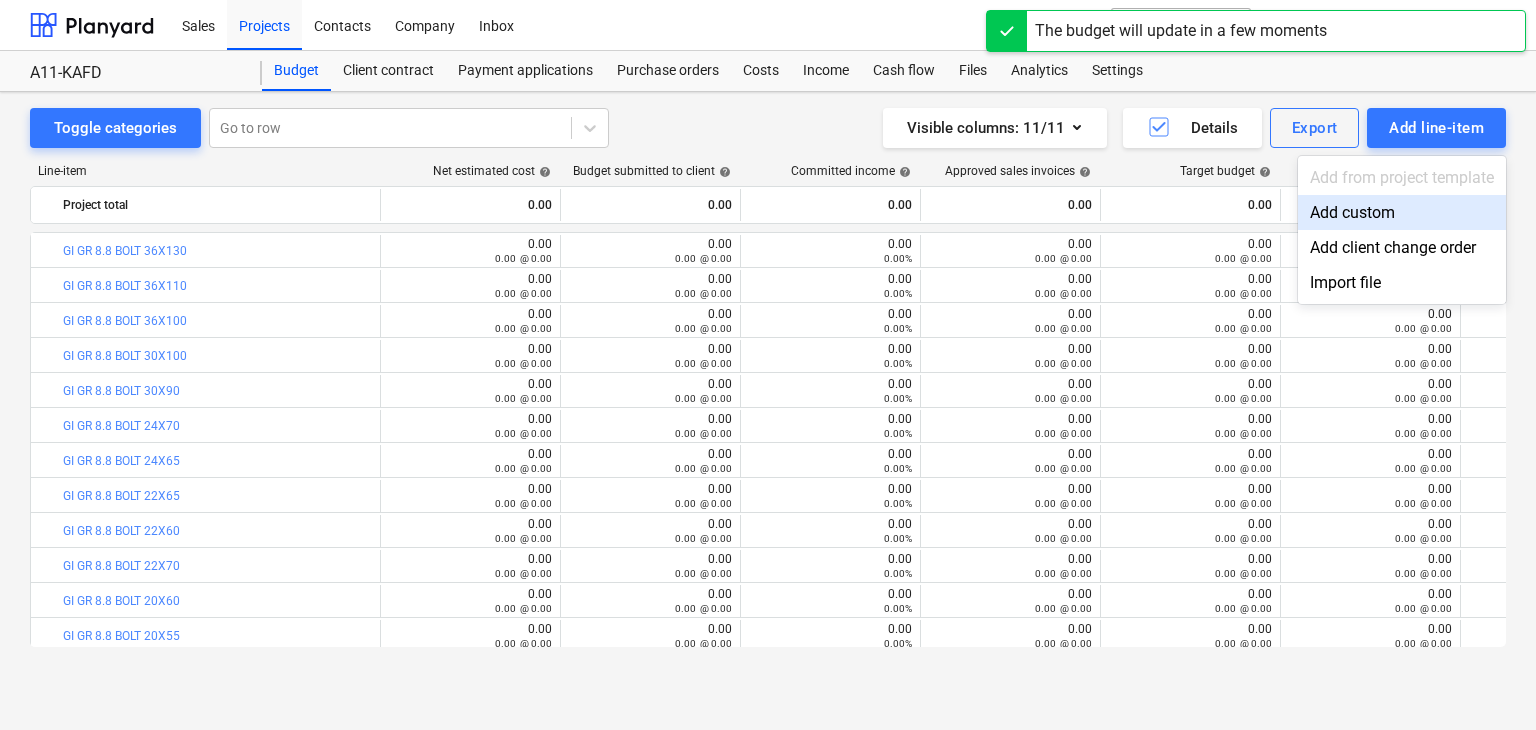 click on "Add custom" at bounding box center [1402, 212] 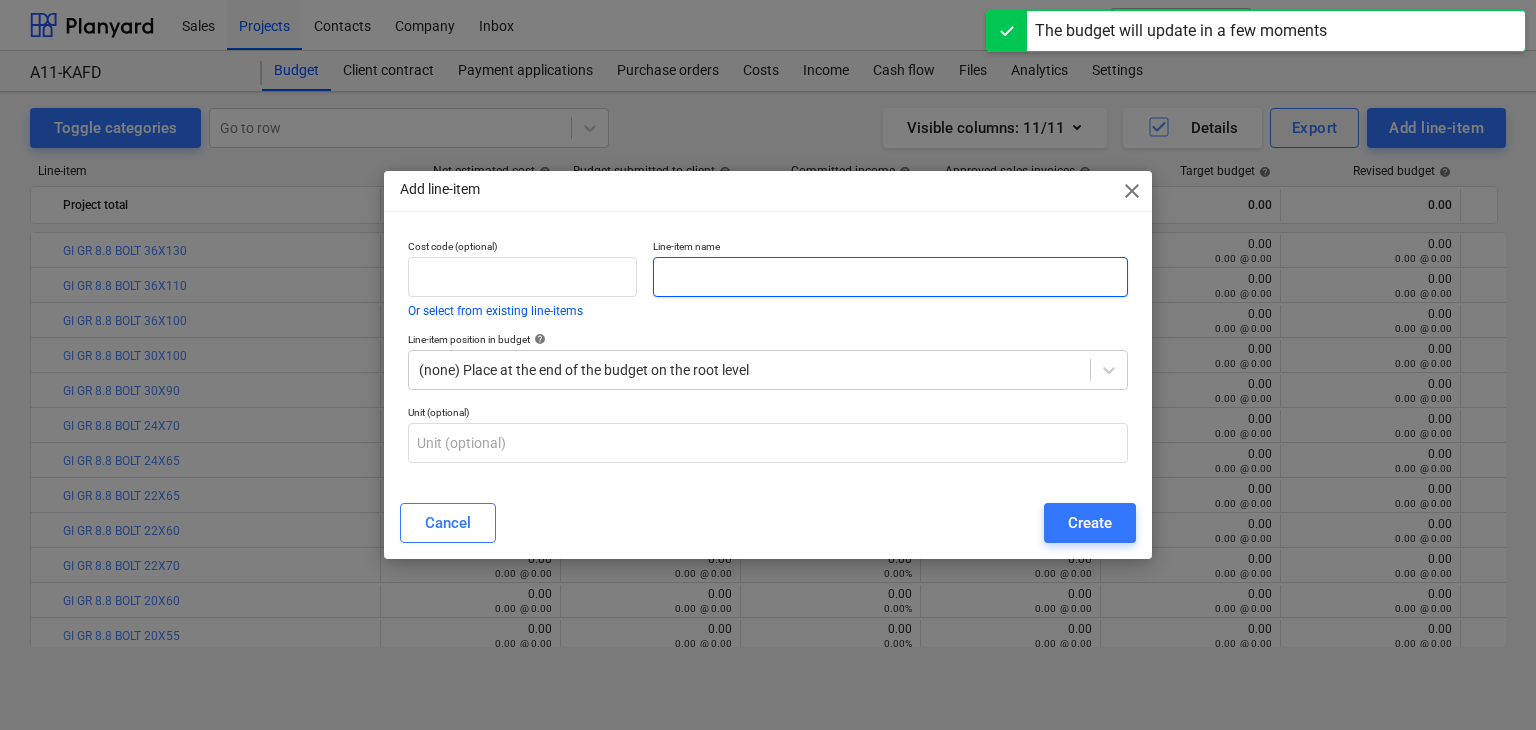 click at bounding box center (890, 277) 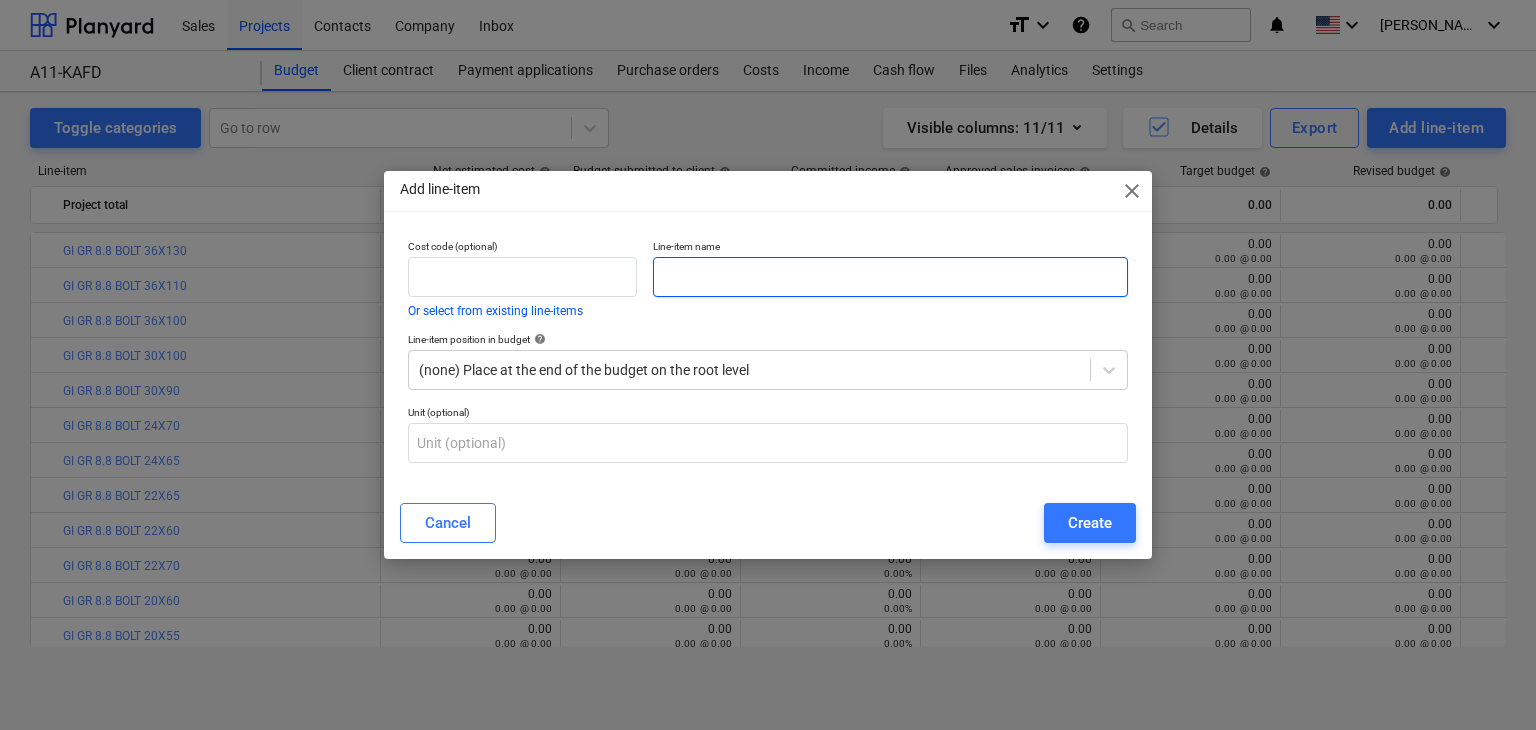 paste on "GI GR 10.9 ROUND BAR 20X2000MM" 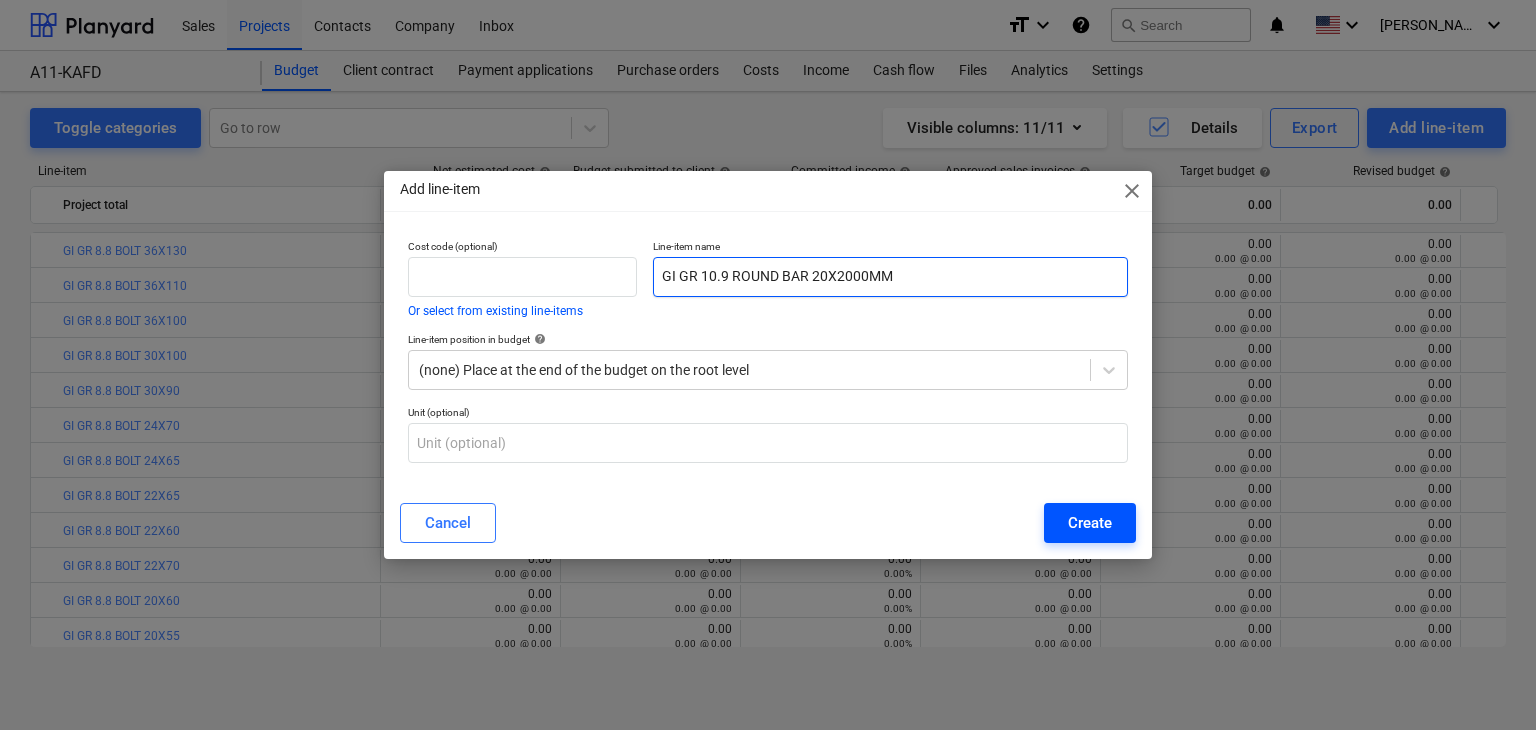 type on "GI GR 10.9 ROUND BAR 20X2000MM" 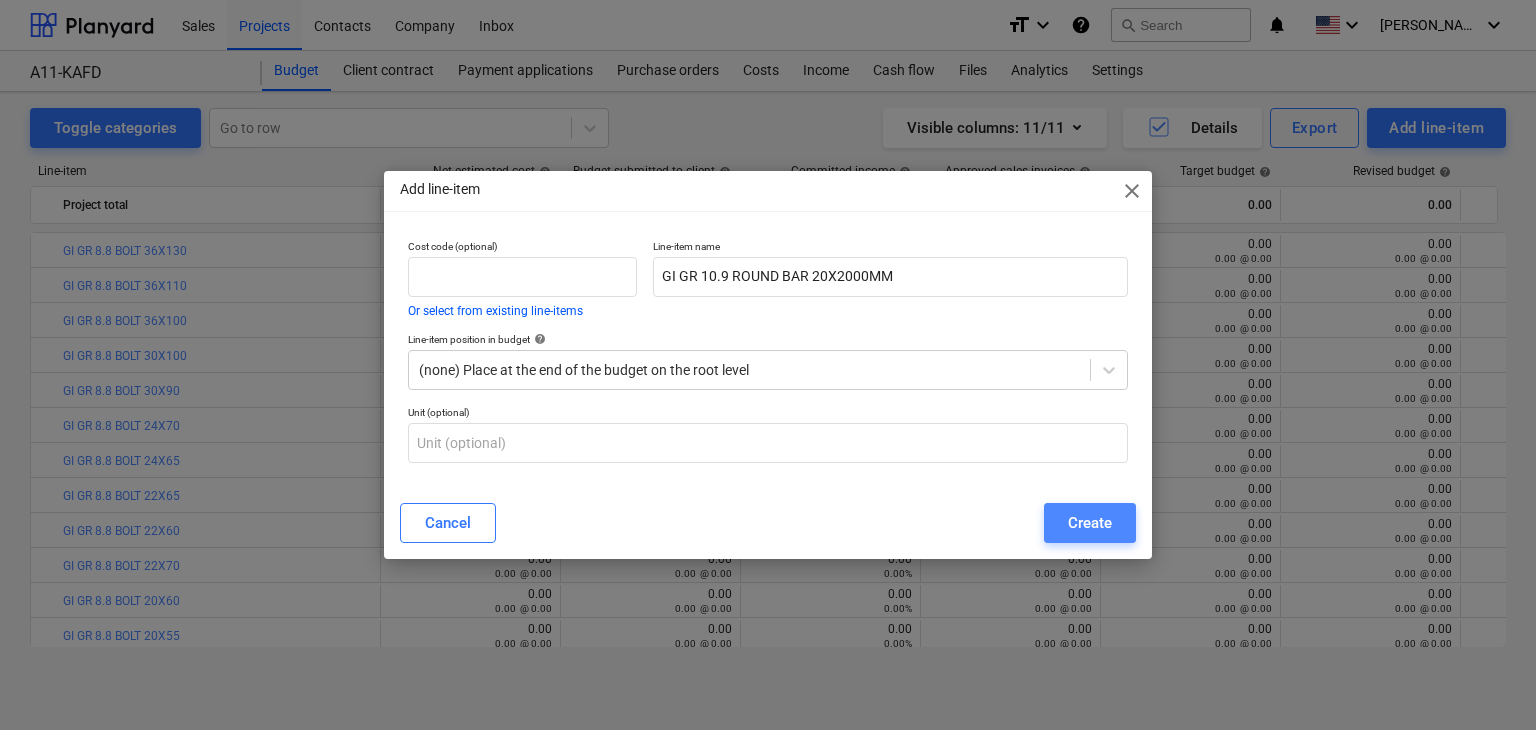 click on "Create" at bounding box center (1090, 523) 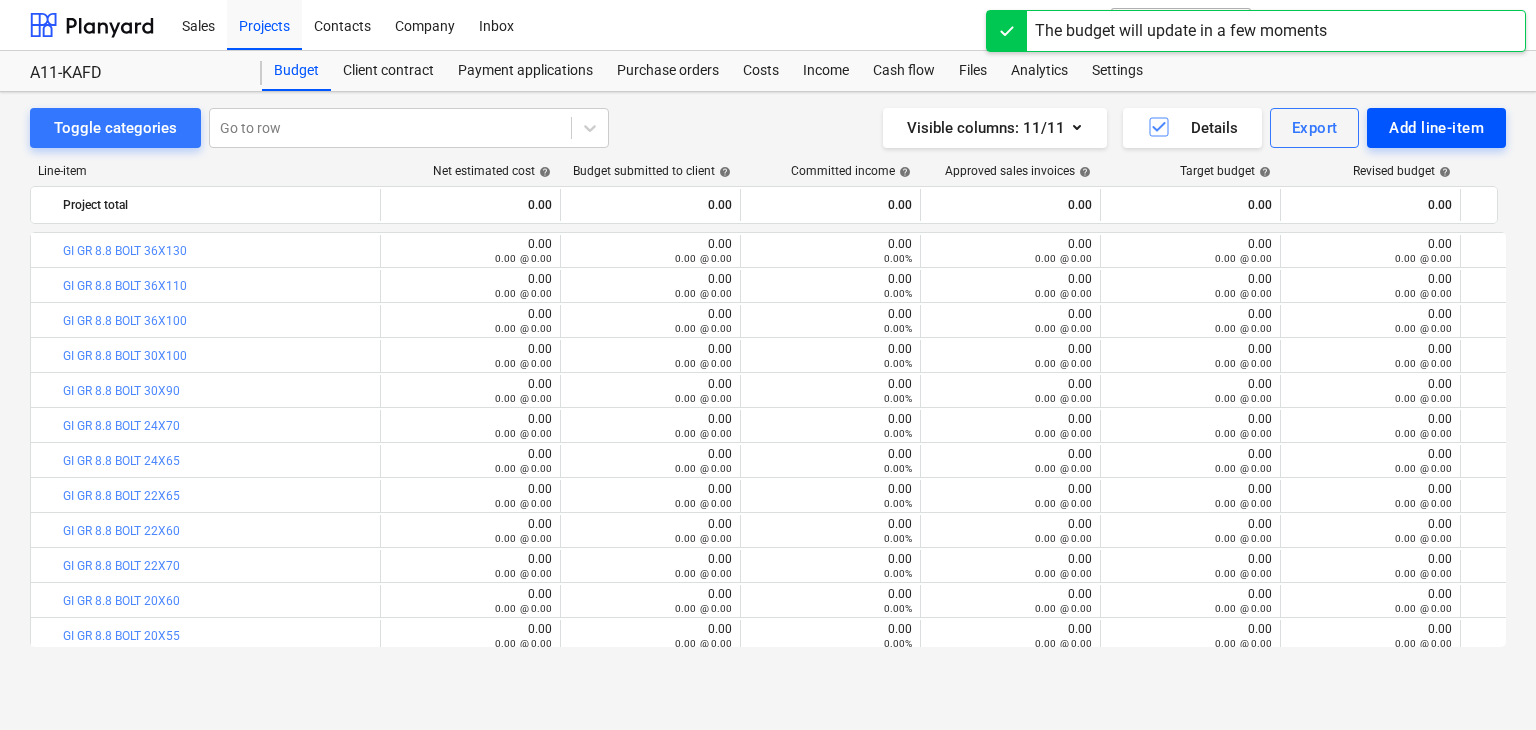 click on "Add line-item" at bounding box center (1436, 128) 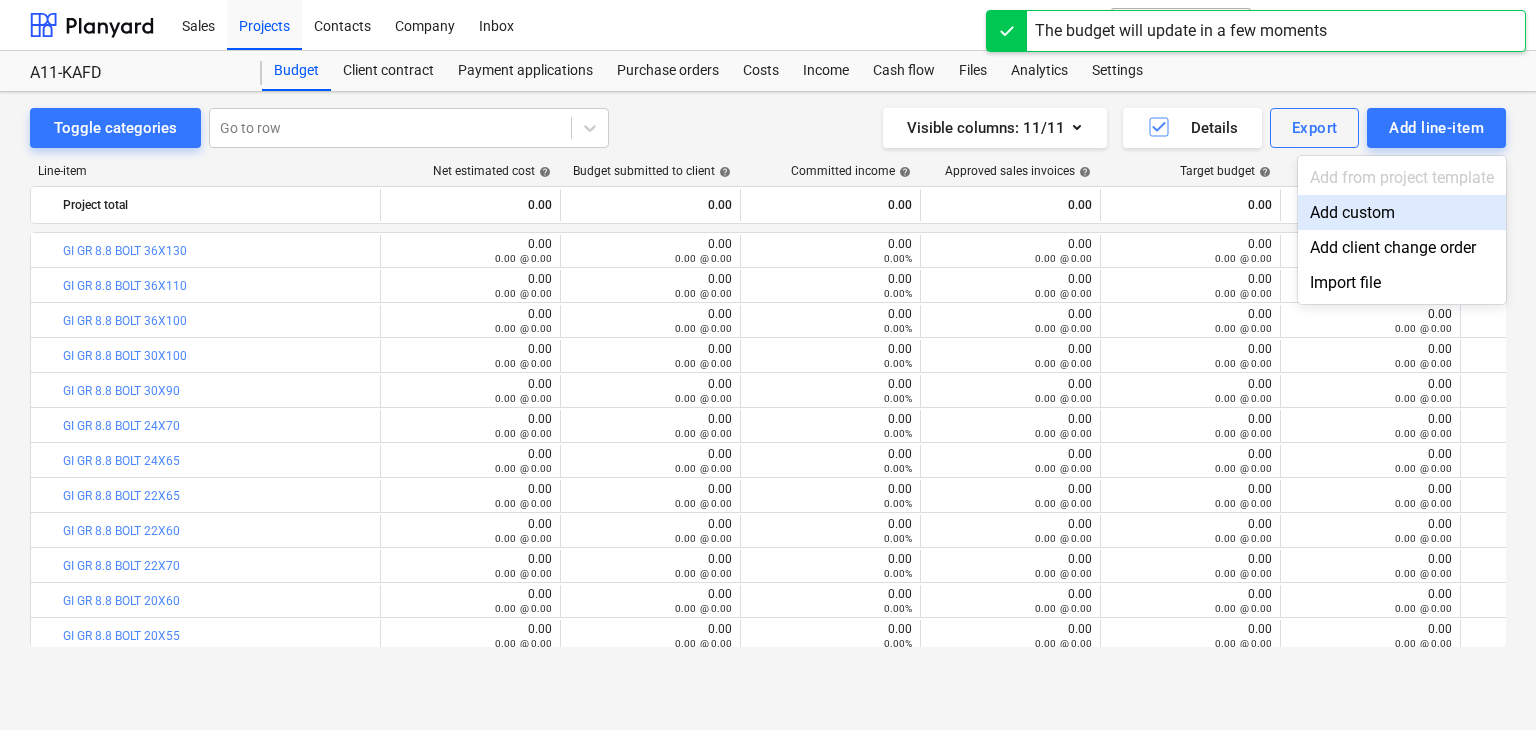 click on "Add custom" at bounding box center (1402, 212) 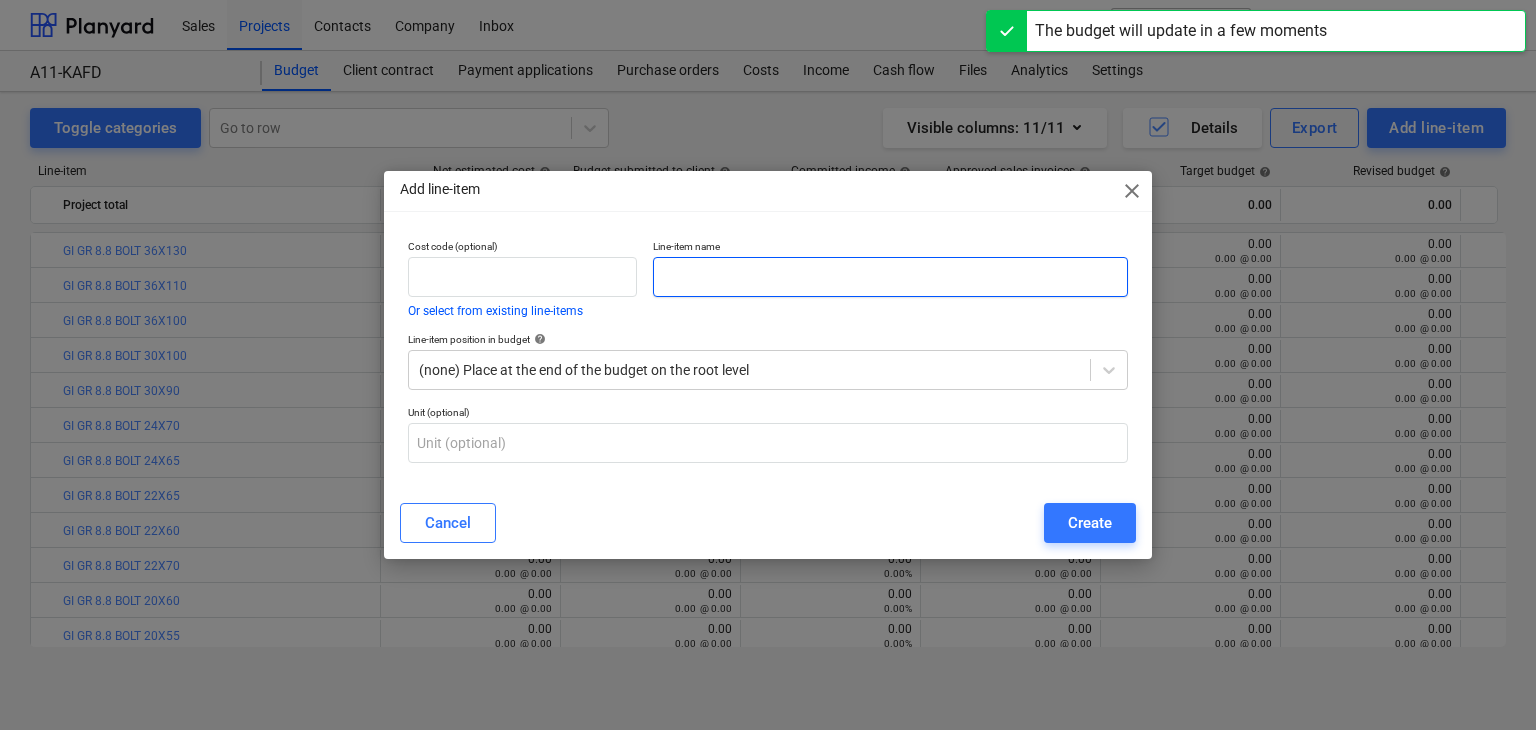 click at bounding box center [890, 277] 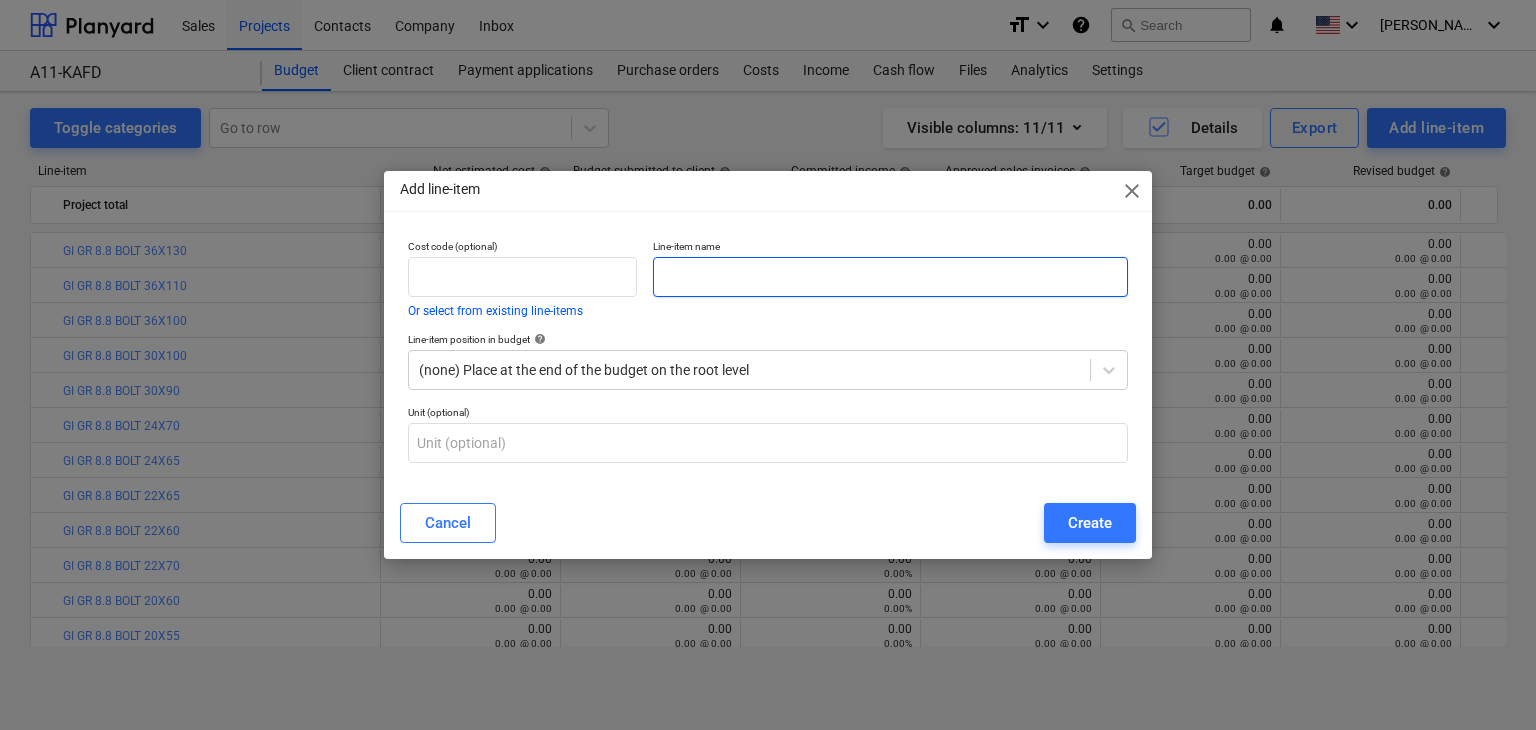 paste on "GI GR 10.9 ROUND BAR 30X2000MM" 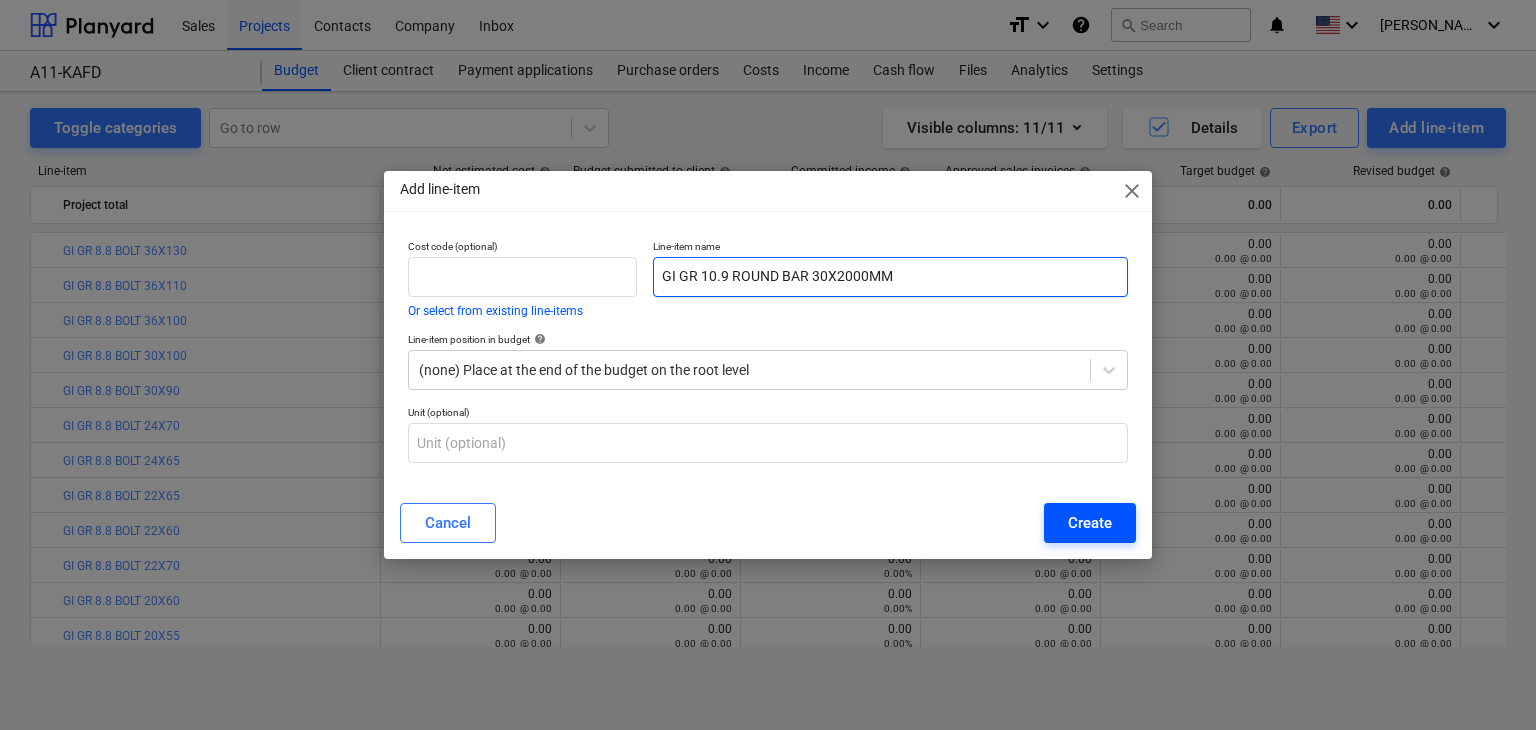 type on "GI GR 10.9 ROUND BAR 30X2000MM" 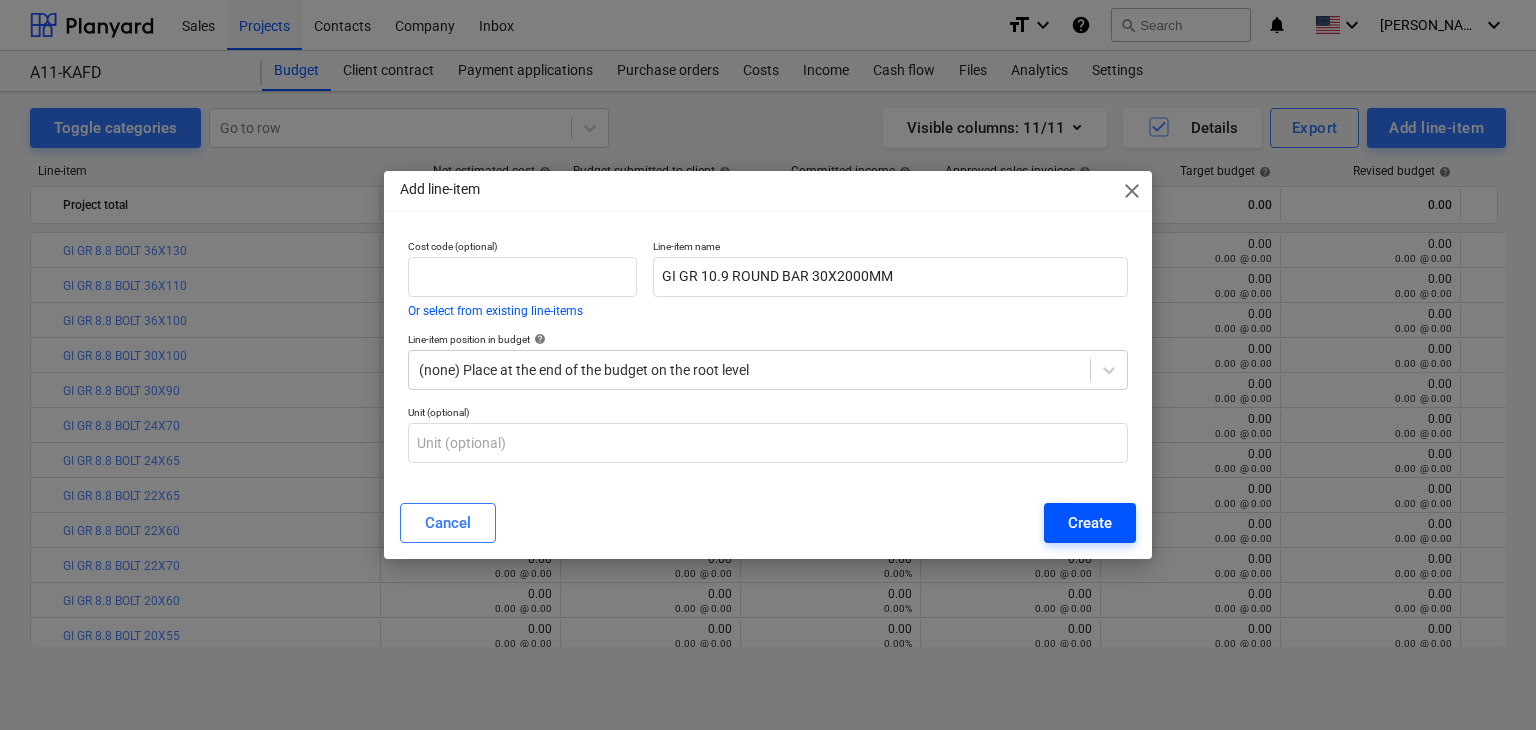 click on "Create" at bounding box center (1090, 523) 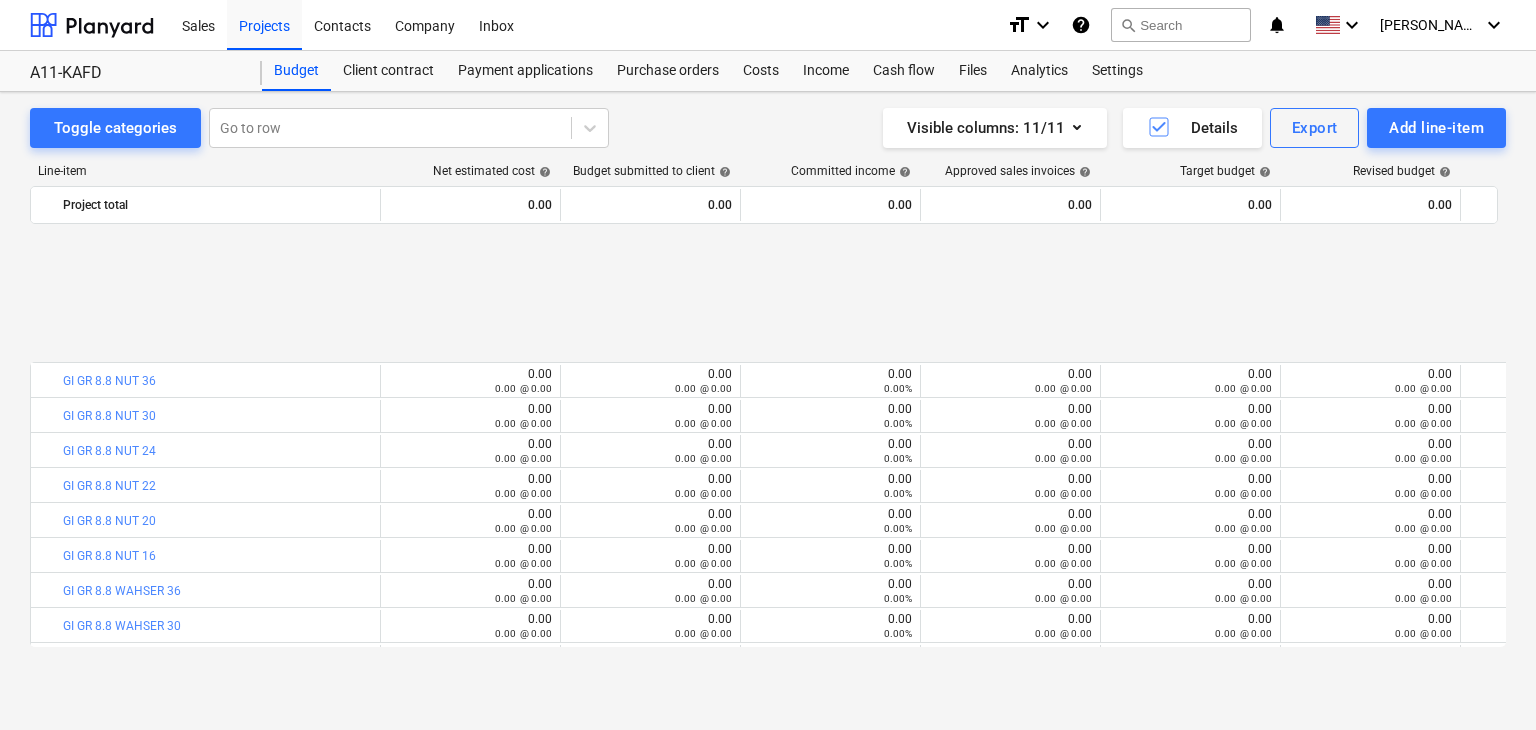 scroll, scrollTop: 740, scrollLeft: 0, axis: vertical 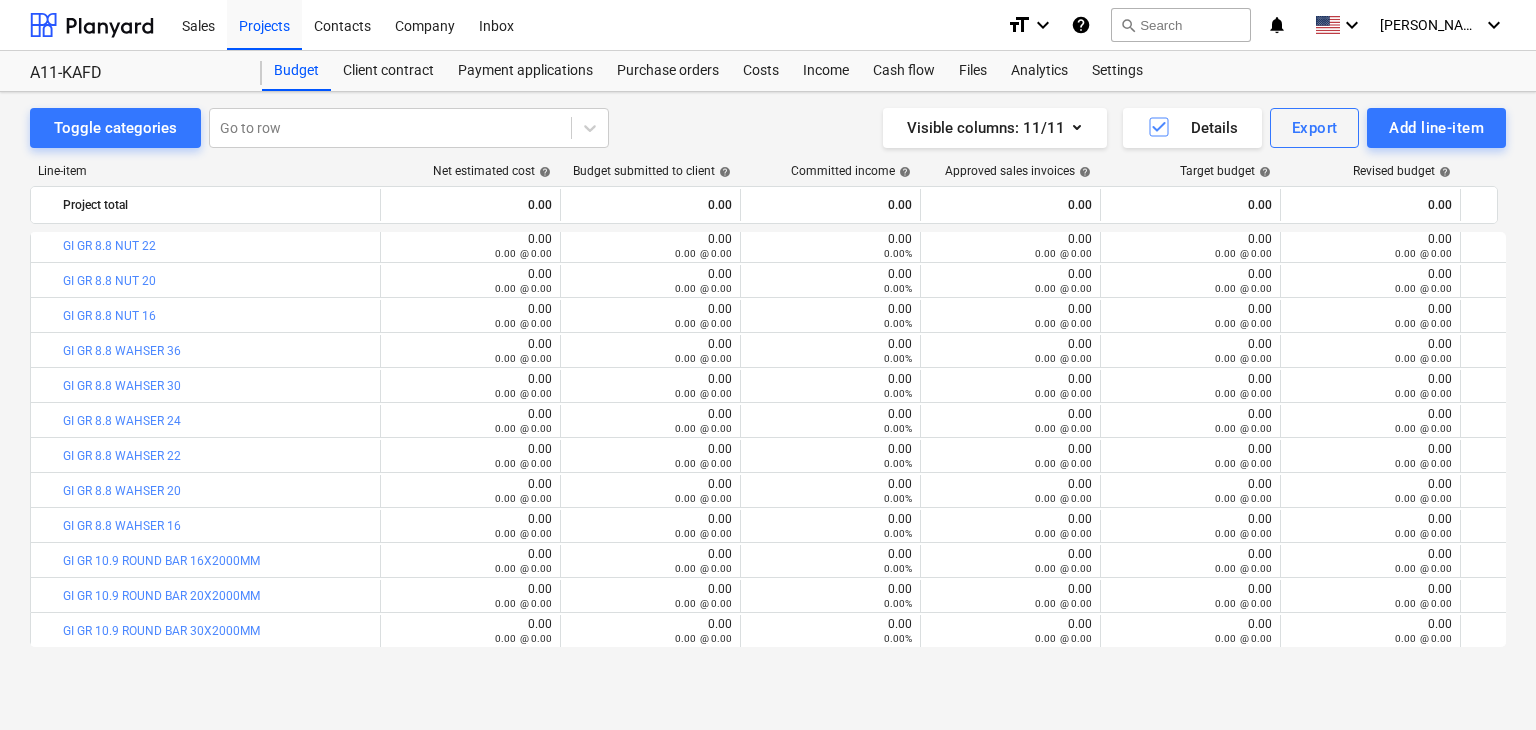 drag, startPoint x: 33, startPoint y: -81, endPoint x: 48, endPoint y: -83, distance: 15.132746 